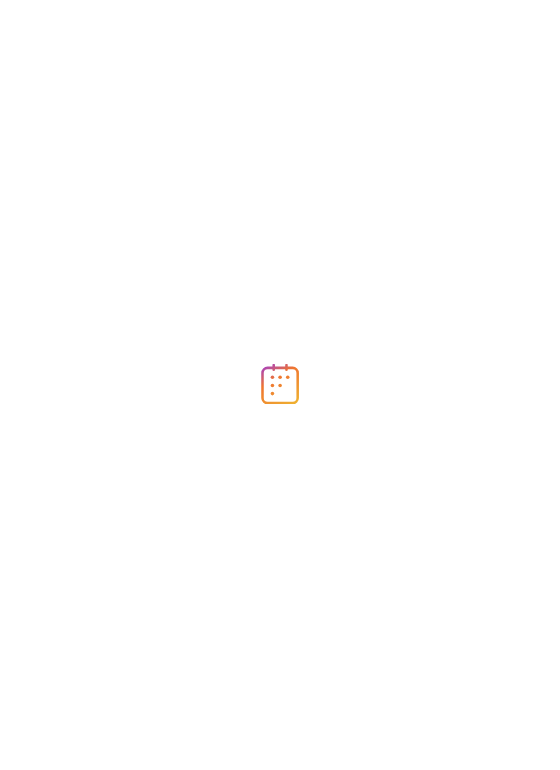 scroll, scrollTop: 0, scrollLeft: 0, axis: both 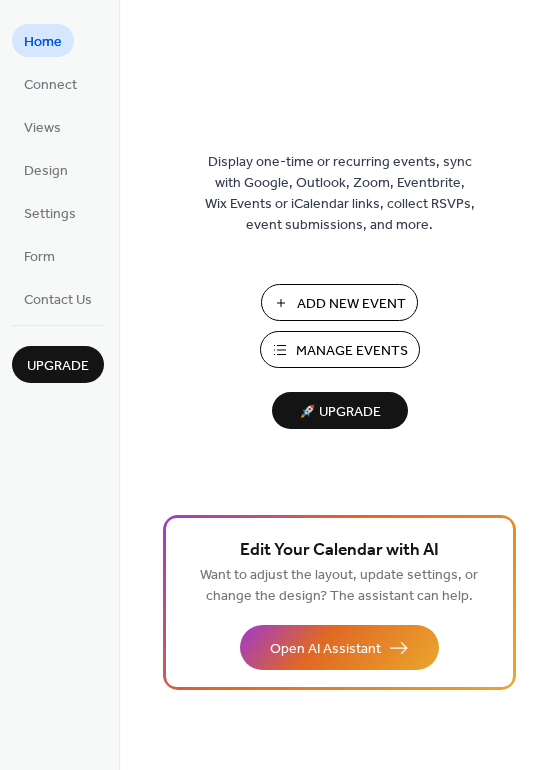 click on "Manage Events" at bounding box center [352, 351] 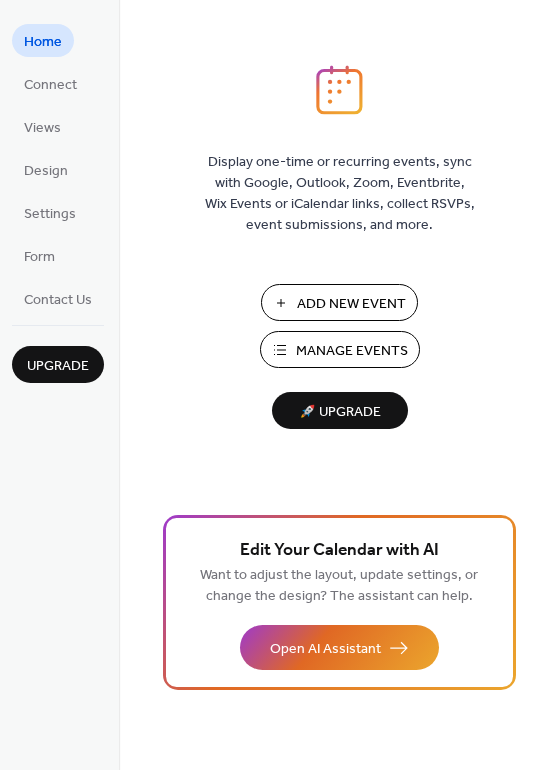 click on "Manage Events" at bounding box center (340, 349) 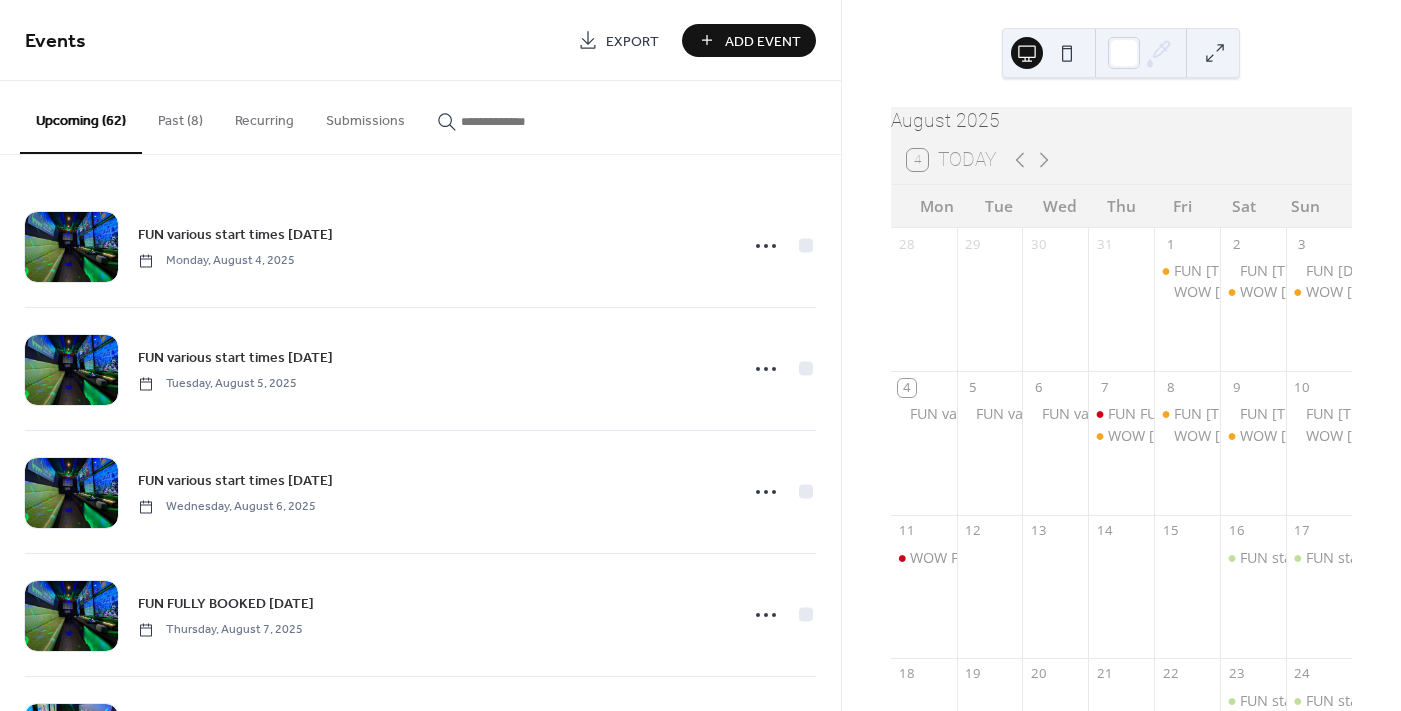 scroll, scrollTop: 0, scrollLeft: 0, axis: both 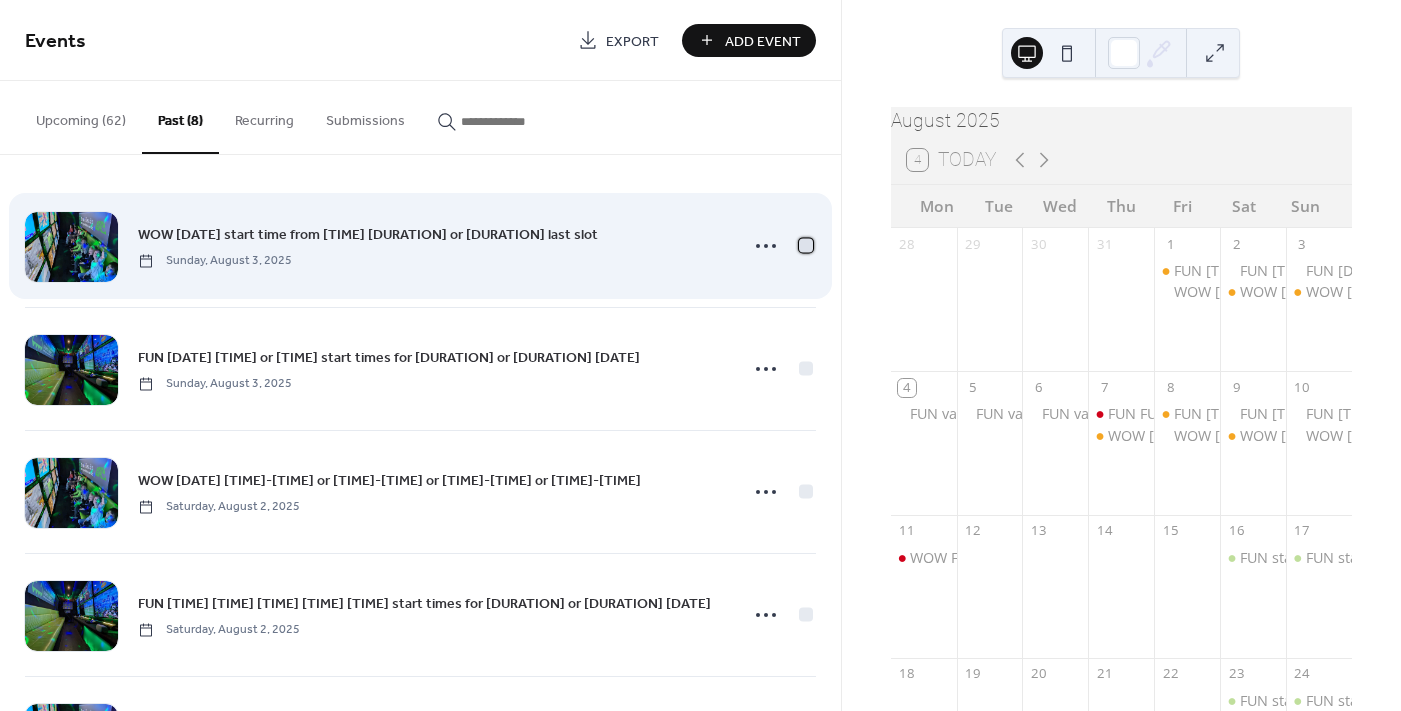 click at bounding box center (806, 245) 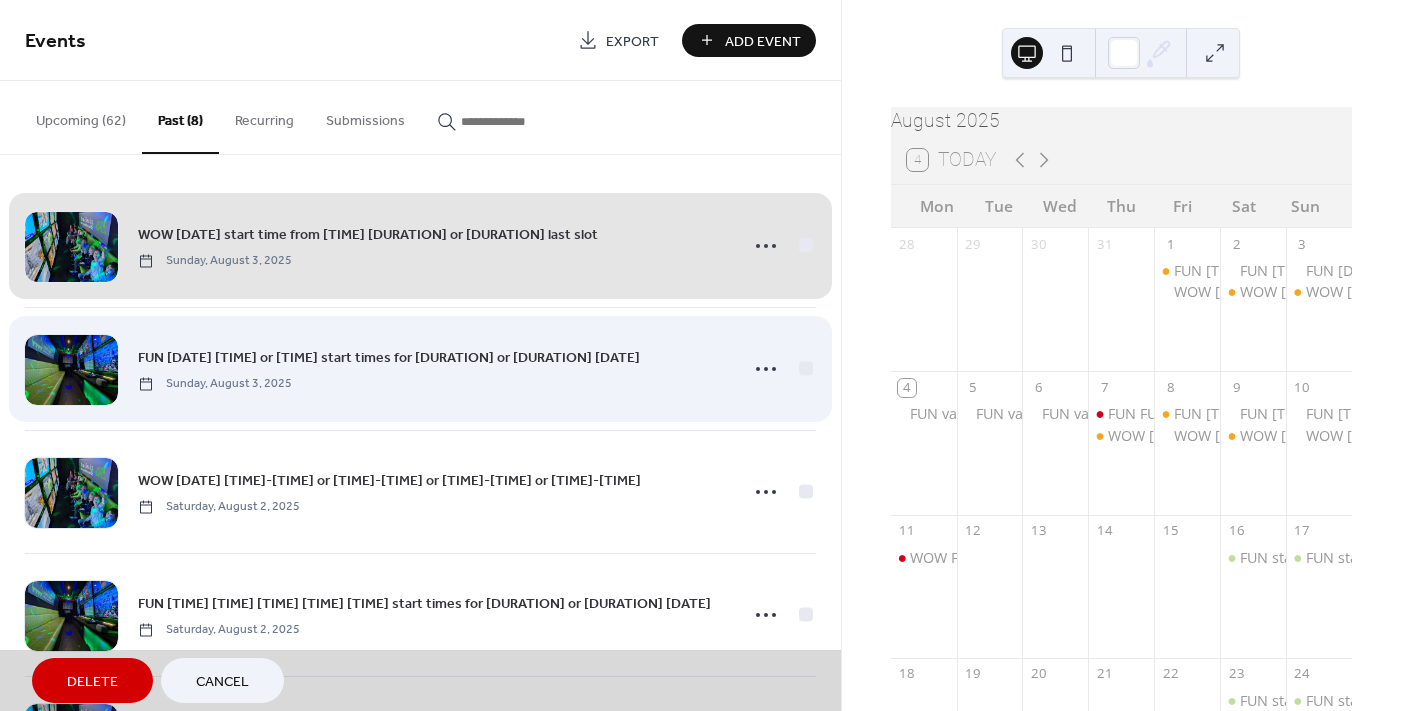 click on "FUN 11:00 or 15:00 start times for 1.5 or 2 hours 3rd Aug Sunday, August 3, 2025" at bounding box center (420, 368) 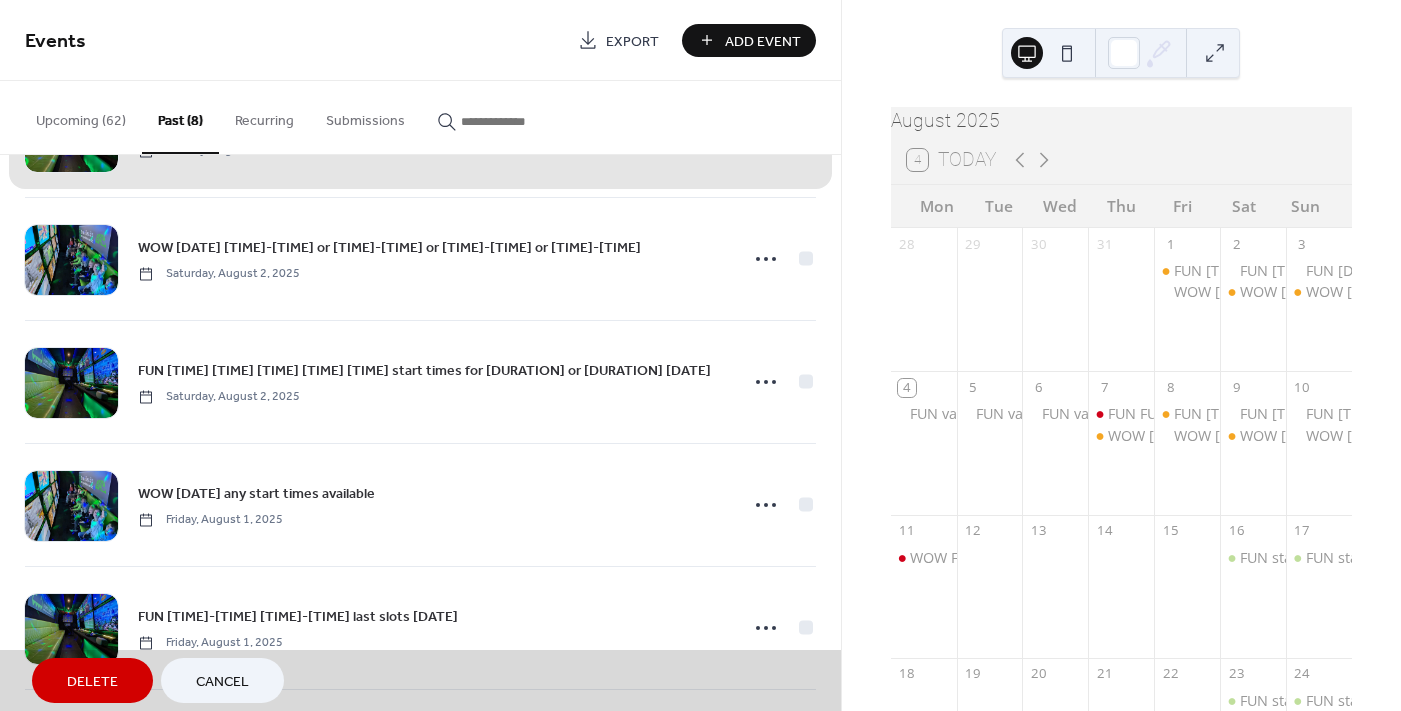 scroll, scrollTop: 399, scrollLeft: 0, axis: vertical 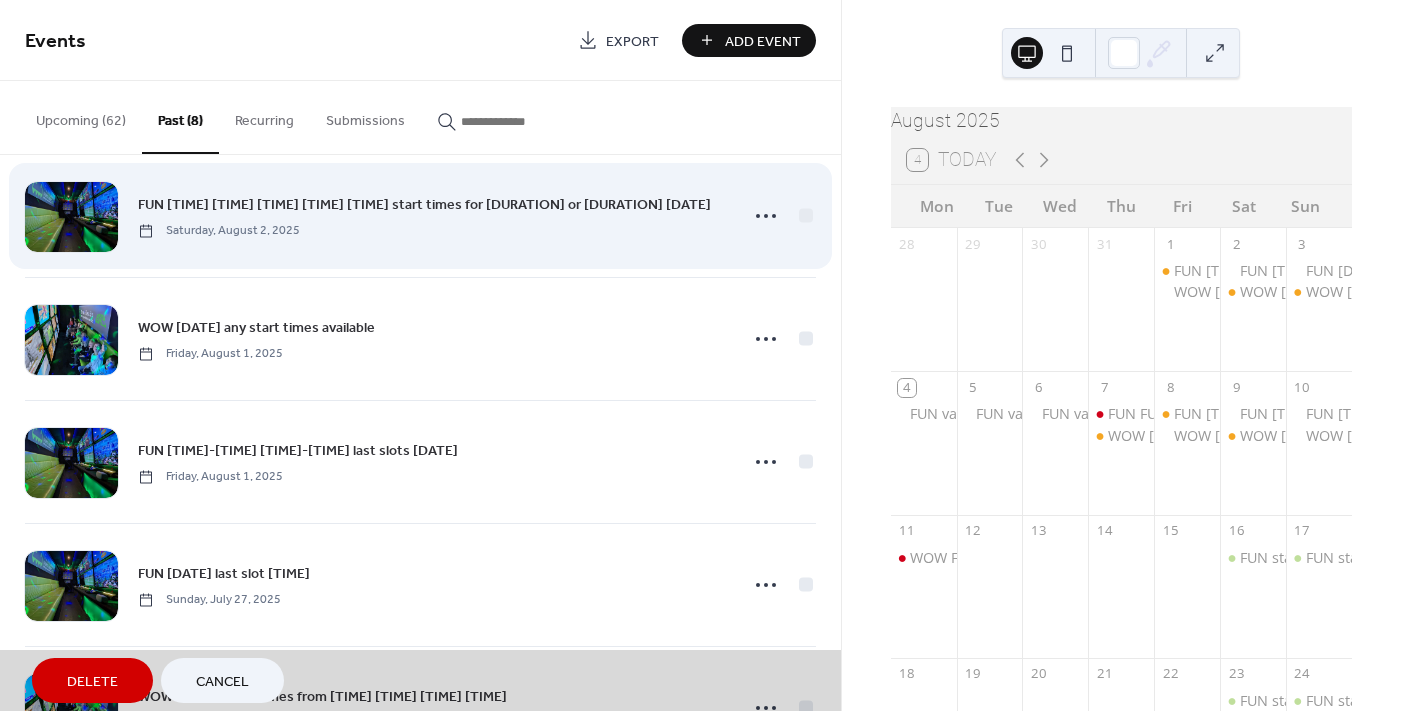 click on "FUN 10:30 13:30 15:30 17:30 19:30 start times for 1.5 or 2 hours 2nd Aug Saturday, August 2, 2025" at bounding box center (420, 215) 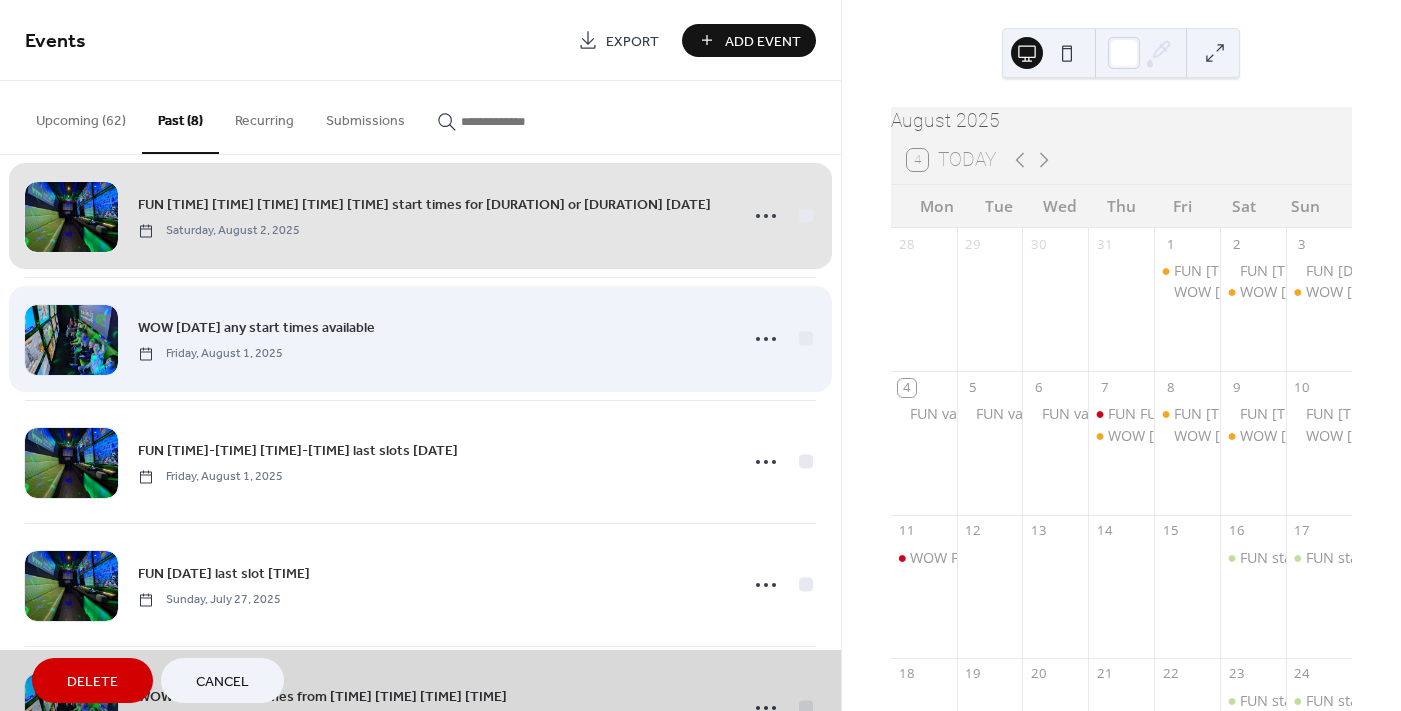 click on "WOW 1st  Aug any start times available  Friday, August 1, 2025" at bounding box center (420, 338) 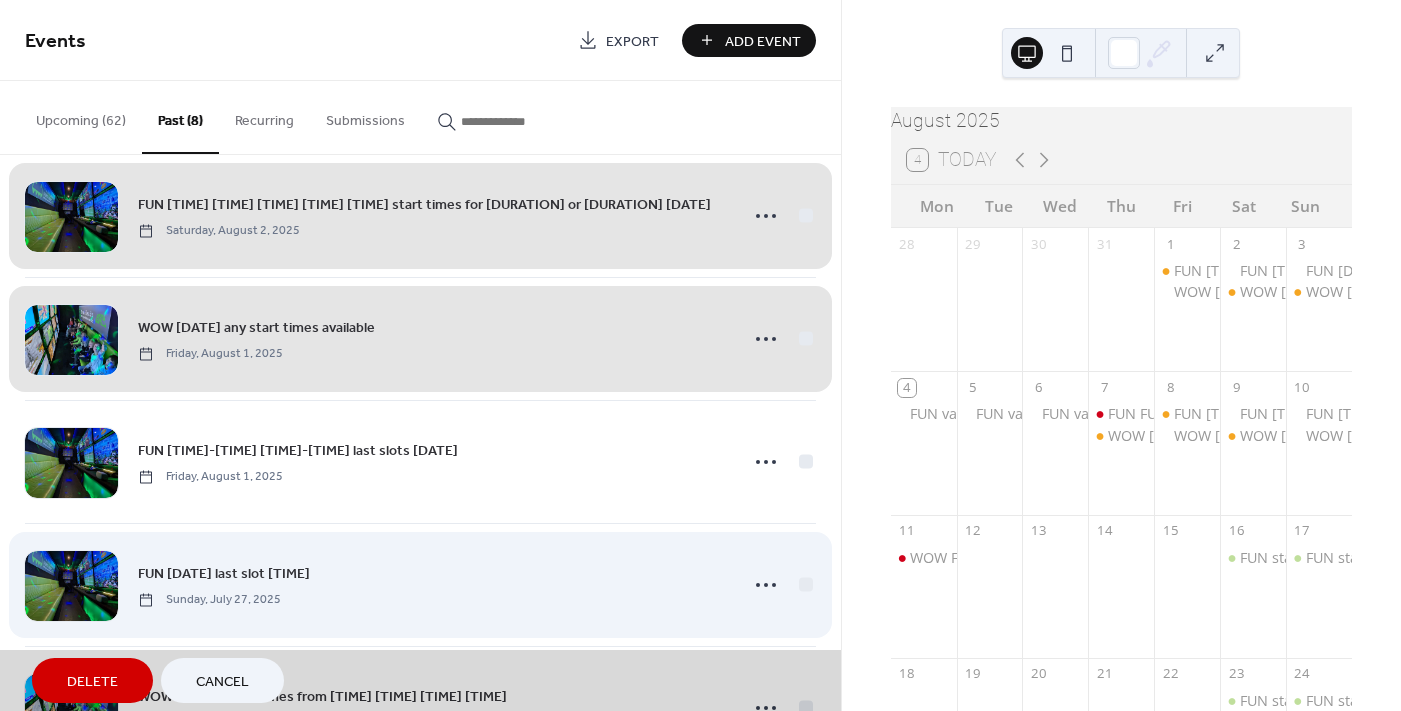 drag, startPoint x: 800, startPoint y: 455, endPoint x: 799, endPoint y: 522, distance: 67.00746 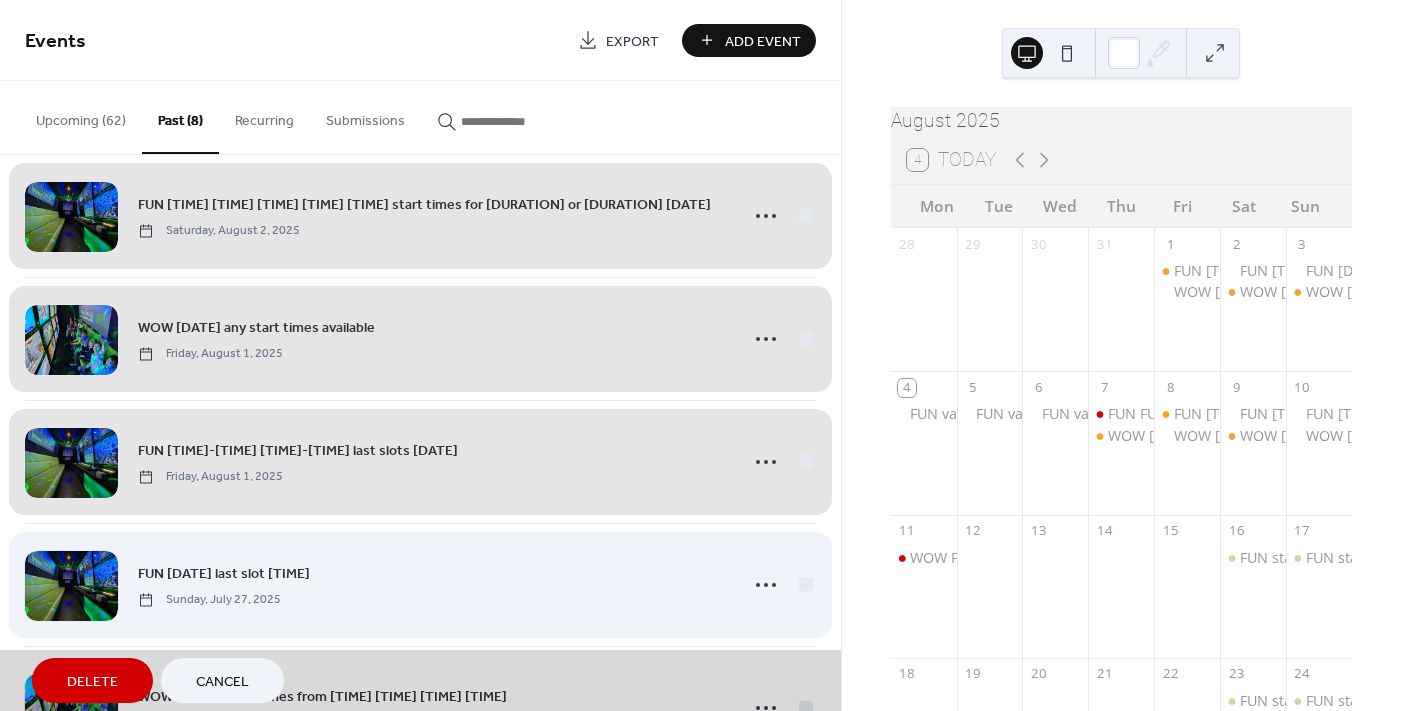 click on "FUN  27th July  last slot 17:30  Sunday, July 27, 2025" at bounding box center (420, 584) 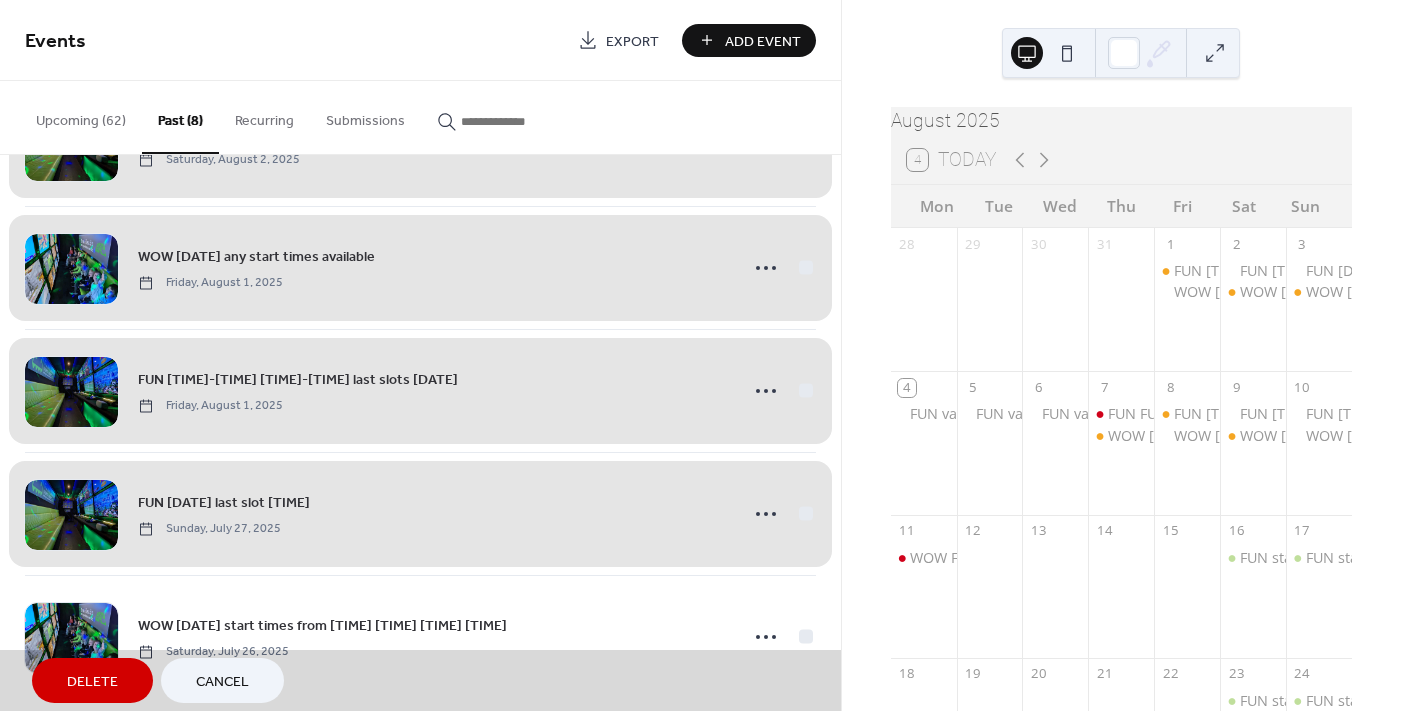 scroll, scrollTop: 482, scrollLeft: 0, axis: vertical 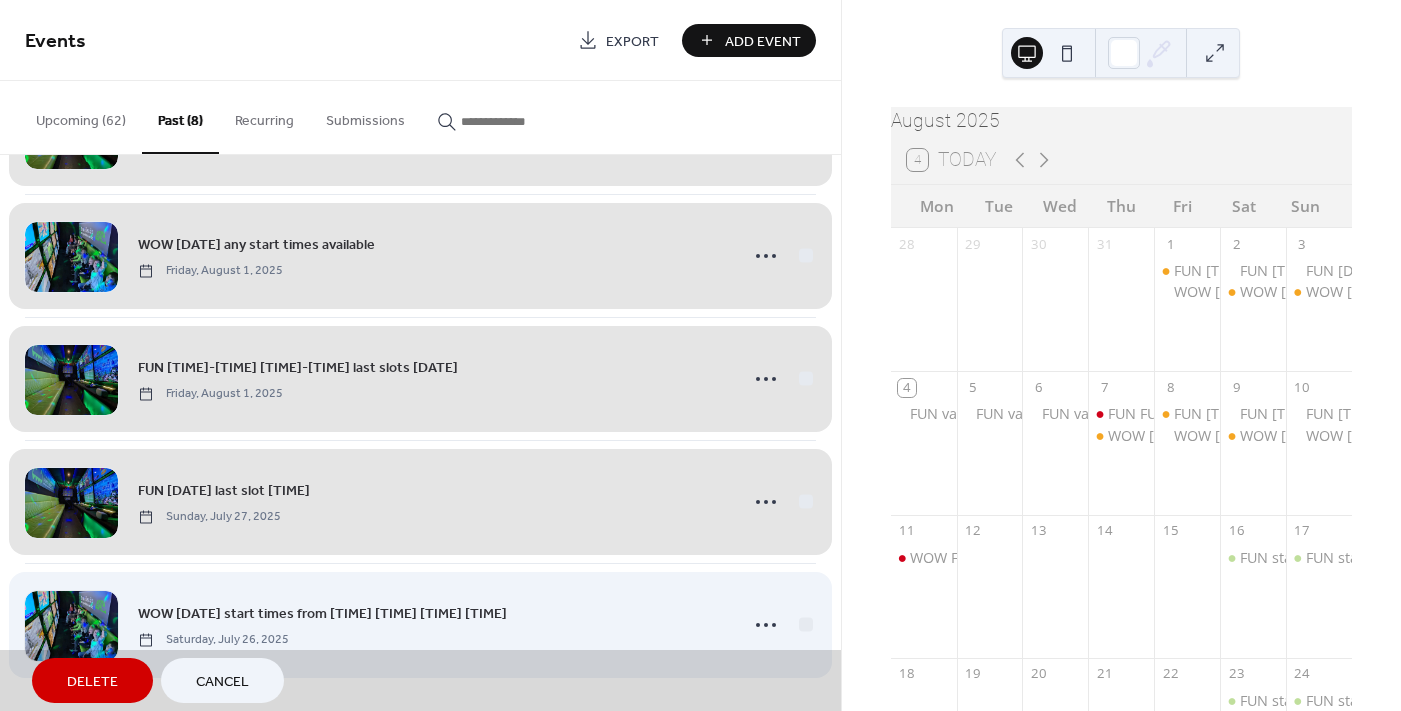 click on "WOW 26th July start times from 10:30 13:30 16:00 19:00 Saturday, July 26, 2025" at bounding box center [420, 624] 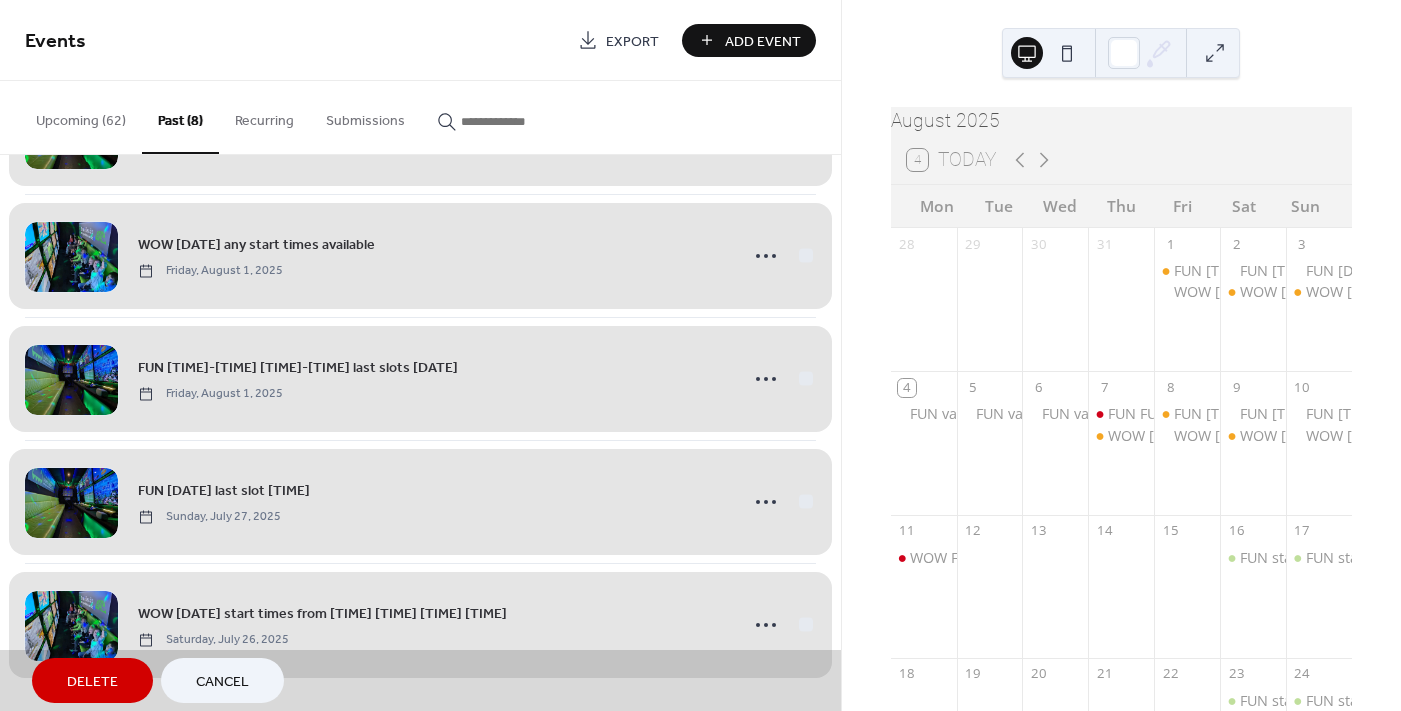 click on "Delete" at bounding box center (92, 682) 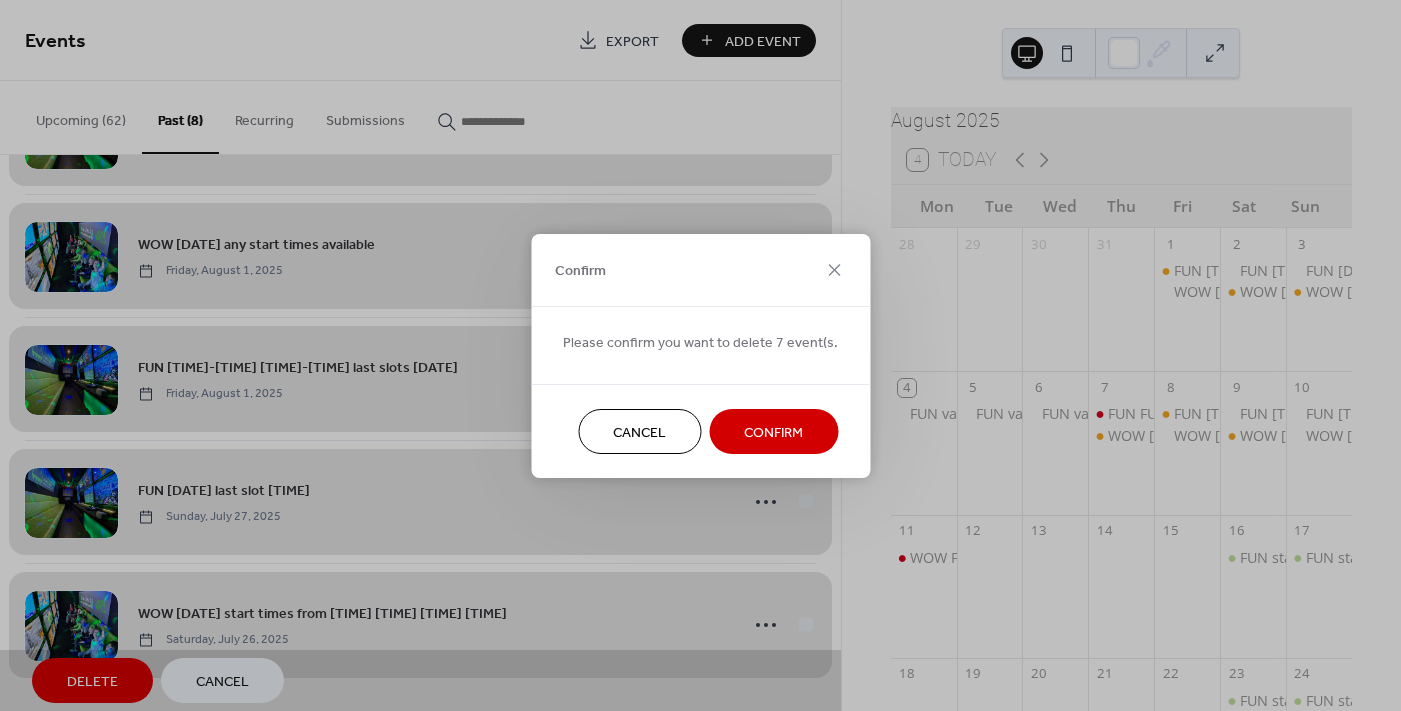 click on "Confirm" at bounding box center (773, 432) 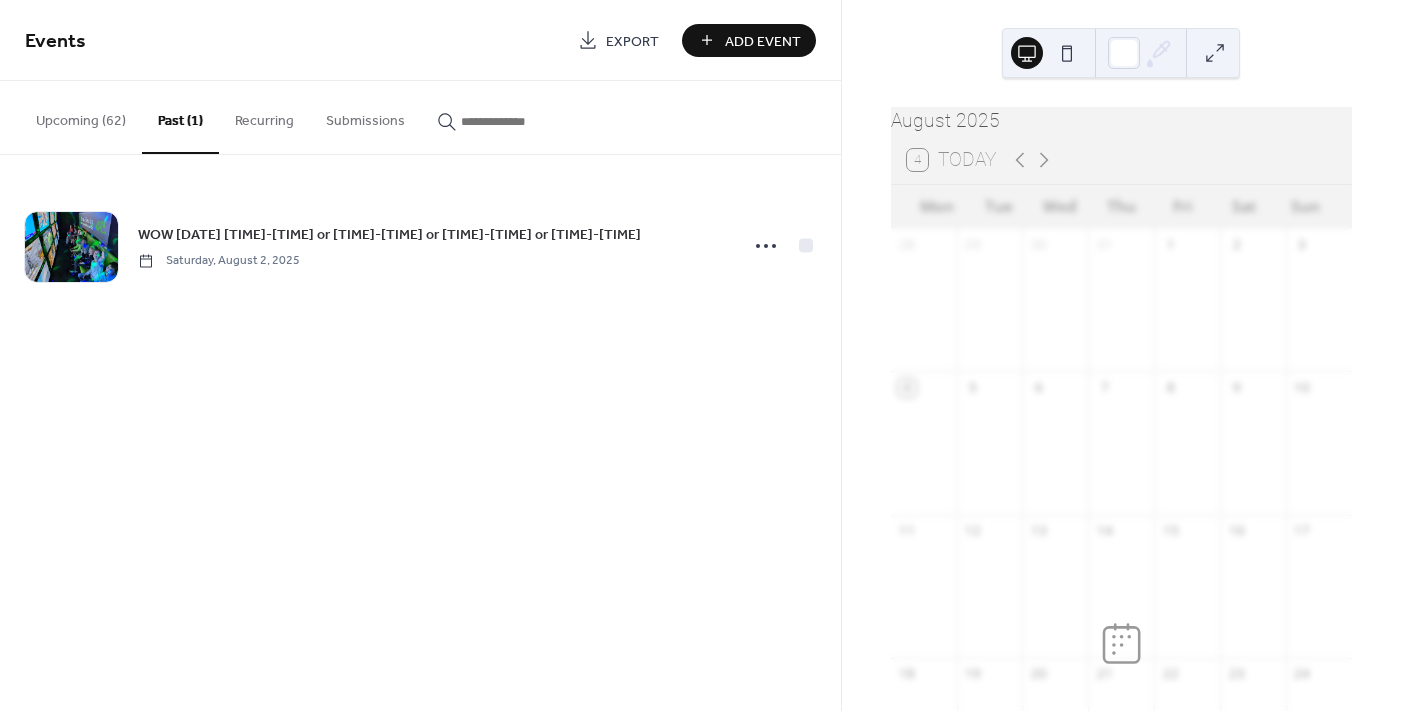 scroll, scrollTop: 0, scrollLeft: 0, axis: both 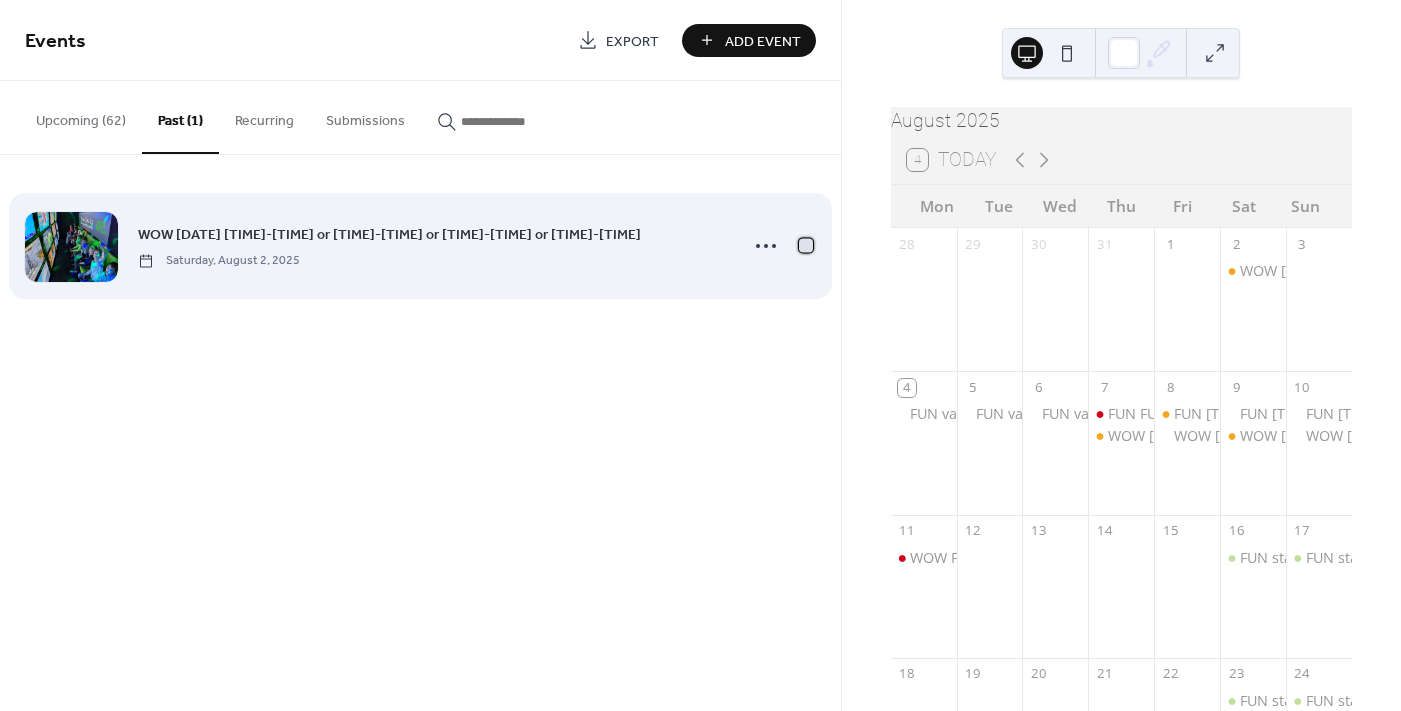 click at bounding box center [806, 245] 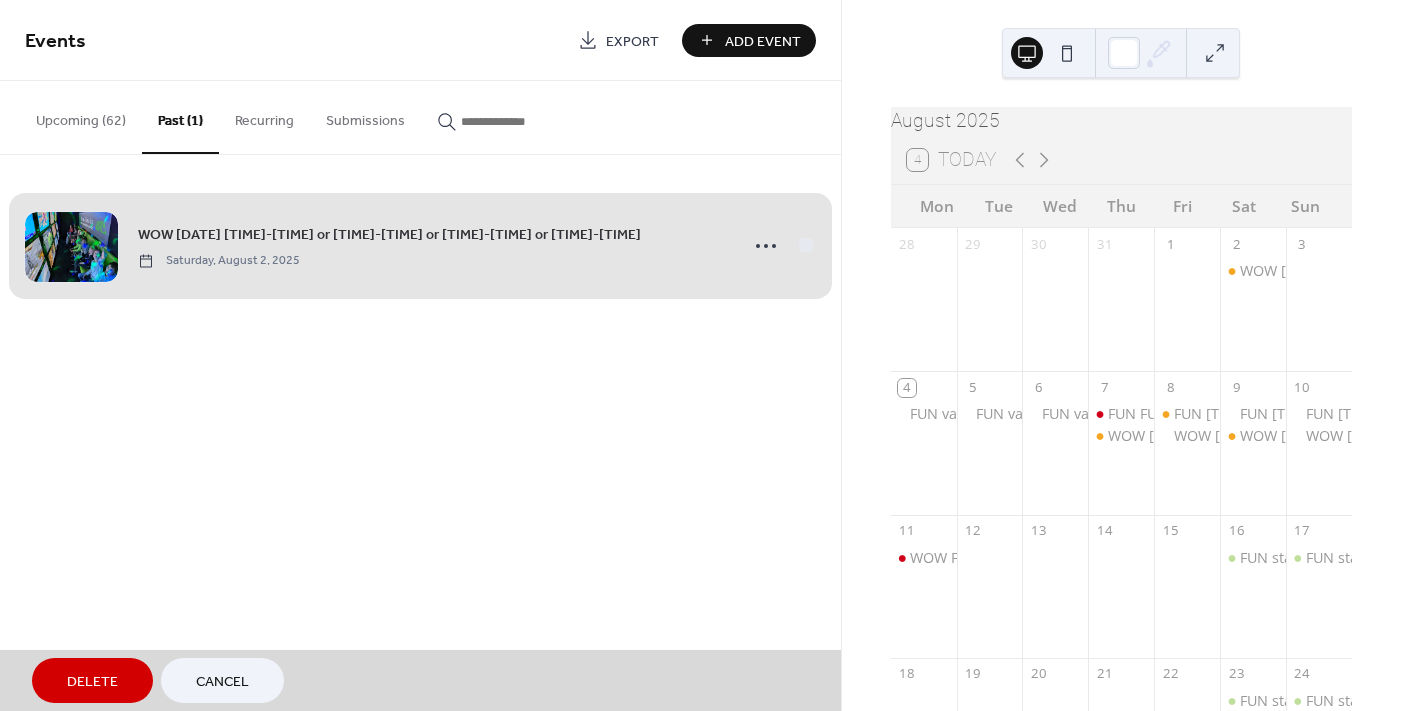 click on "Delete" at bounding box center (92, 682) 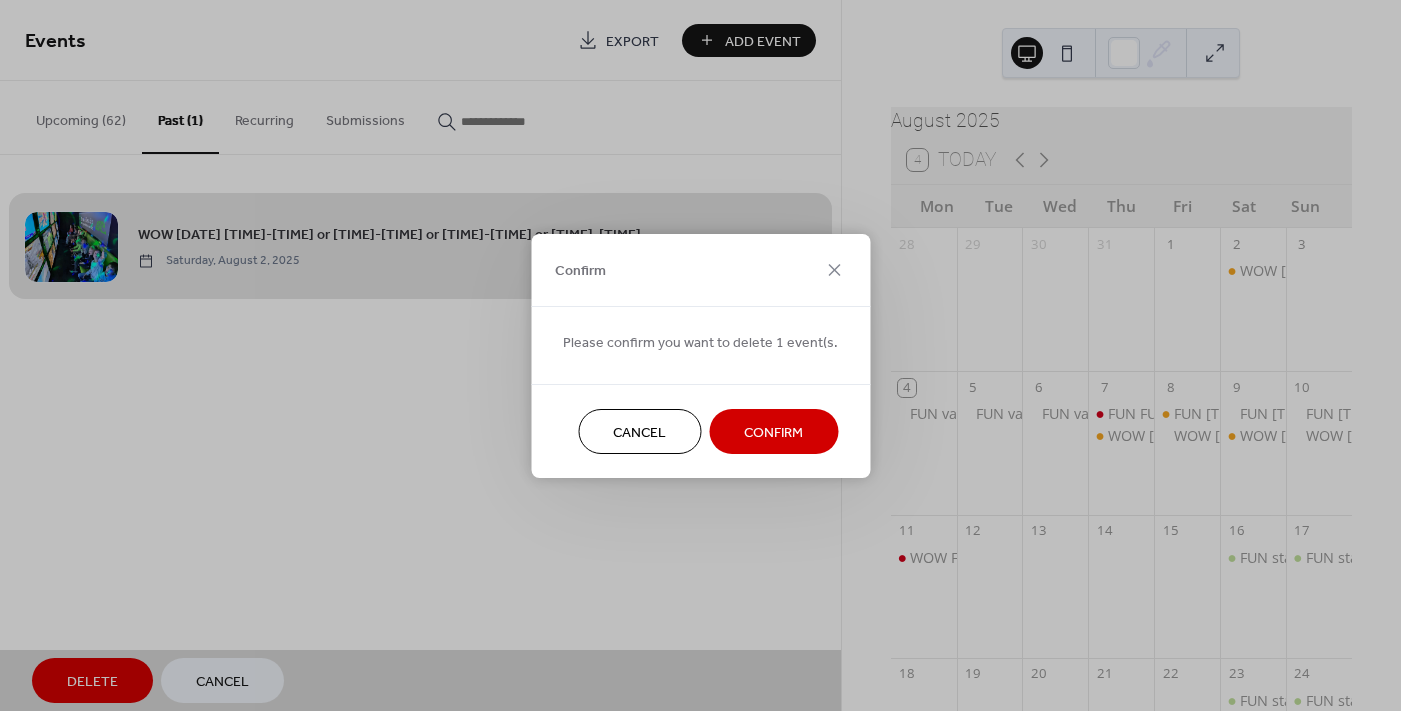 click on "Confirm" at bounding box center [773, 432] 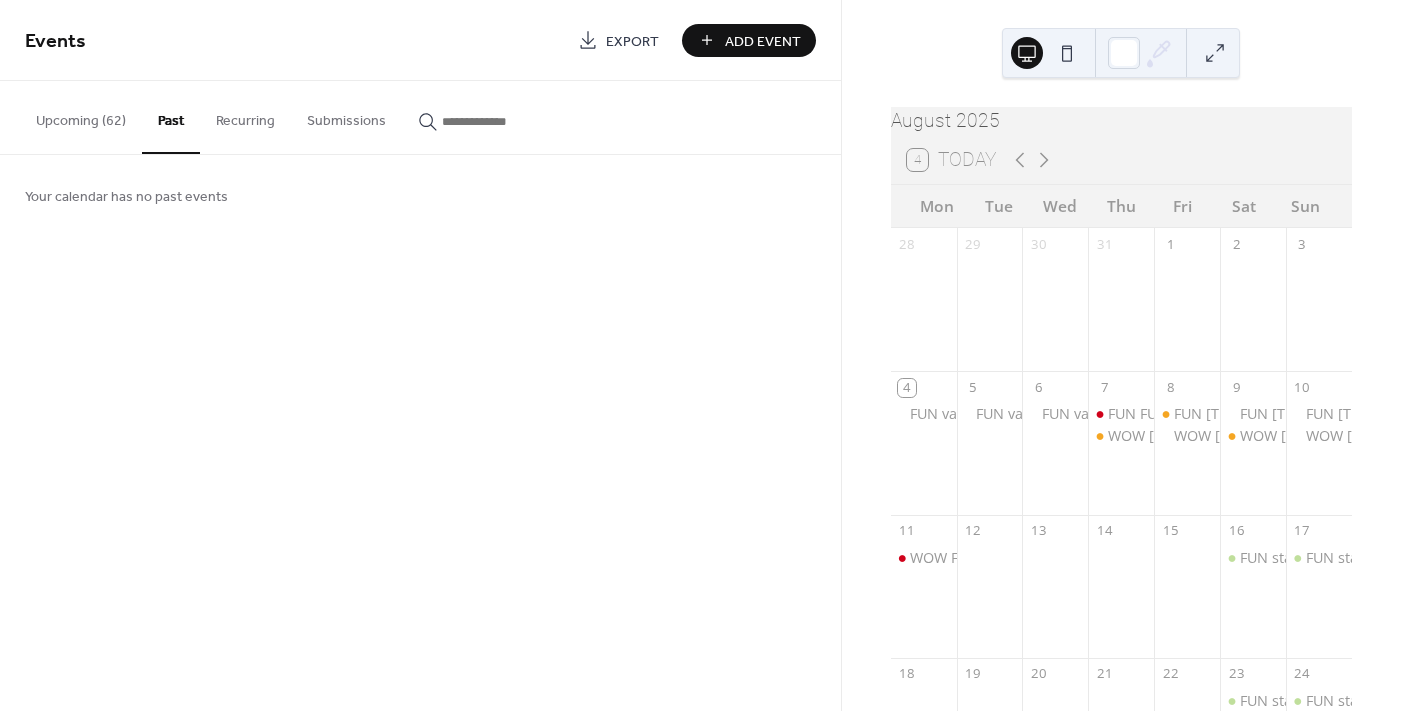 click on "Upcoming (62)" at bounding box center [81, 116] 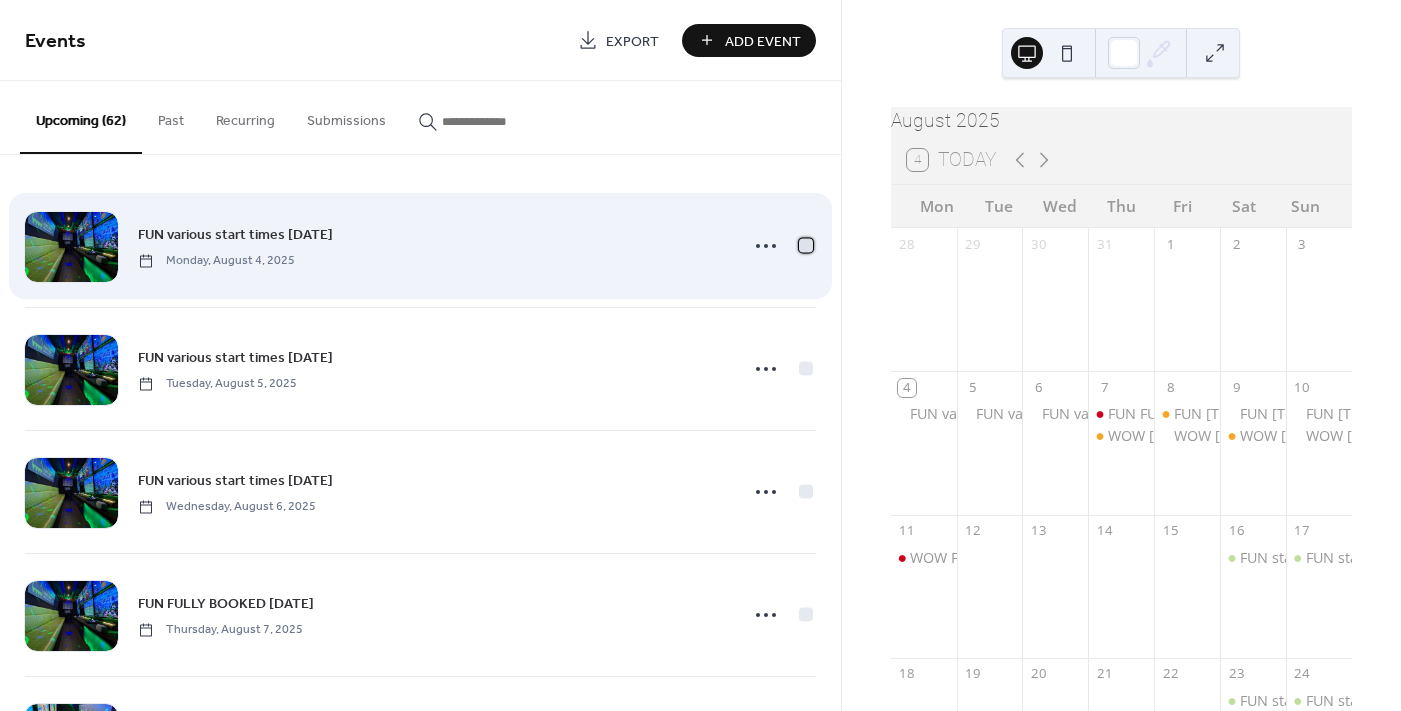 click at bounding box center [806, 245] 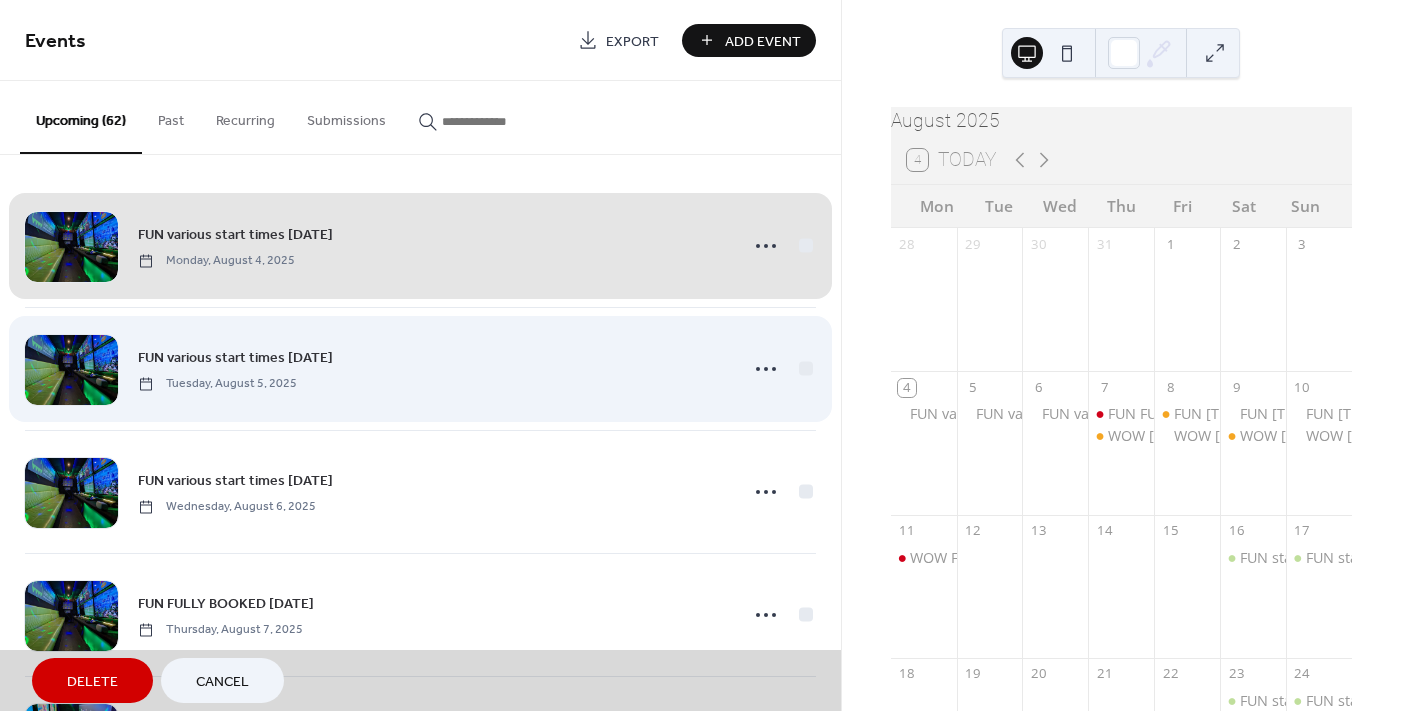 click on "FUN various start times  5th Aug Tuesday, August 5, 2025" at bounding box center [420, 368] 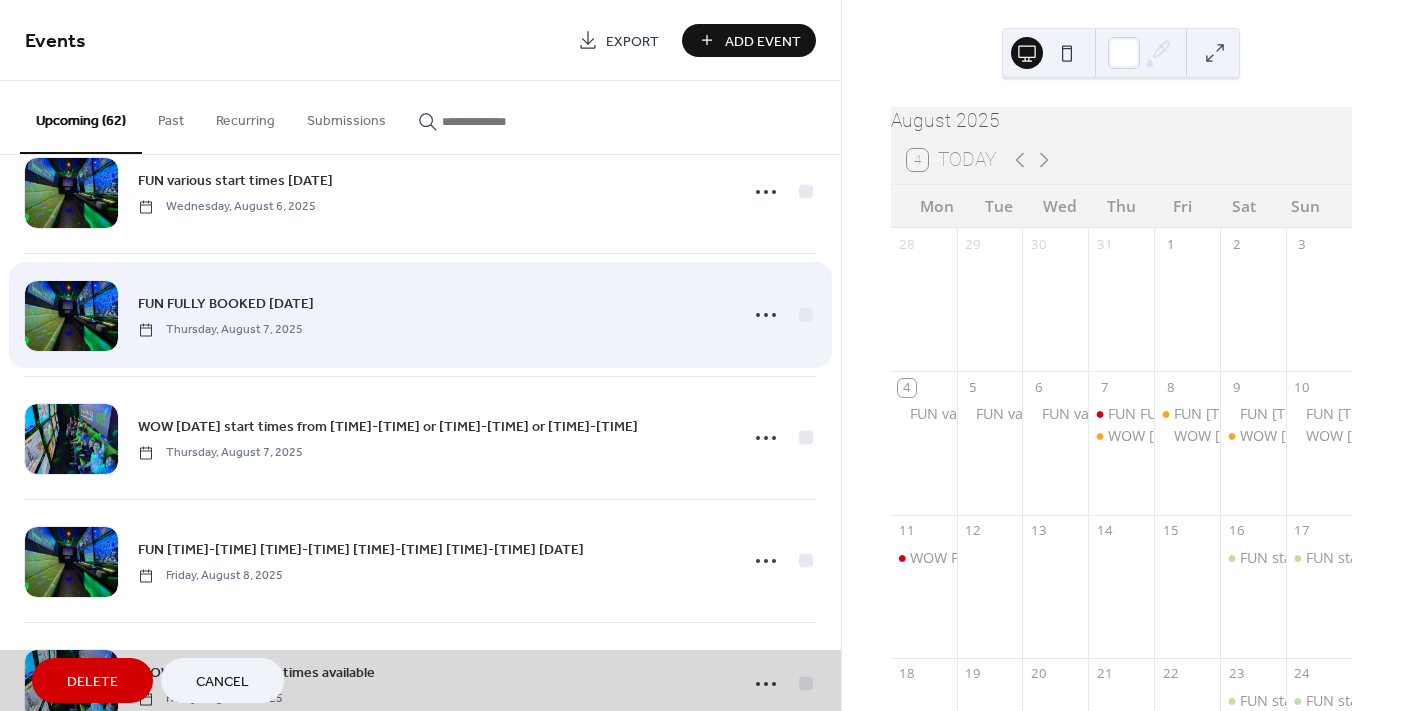 scroll, scrollTop: 0, scrollLeft: 0, axis: both 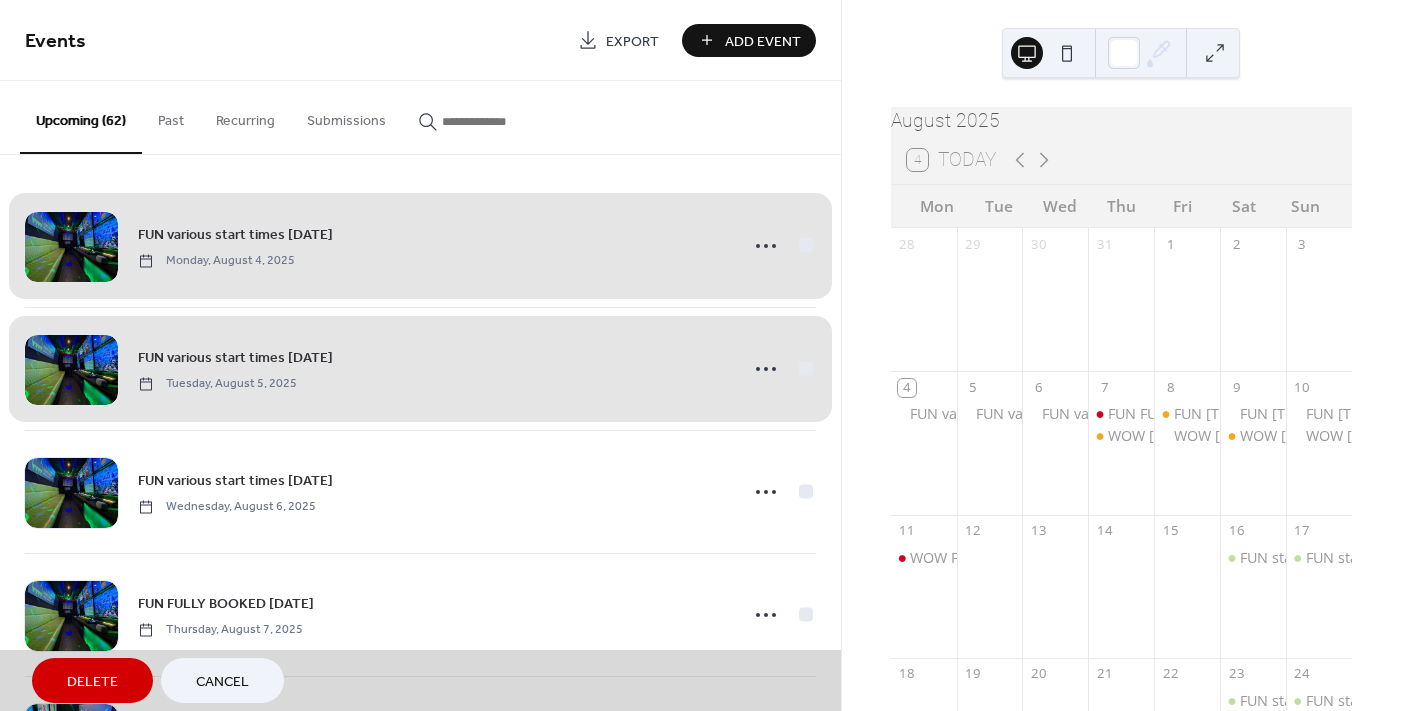click on "FUN various start times  5th Aug Tuesday, August 5, 2025" at bounding box center (420, 368) 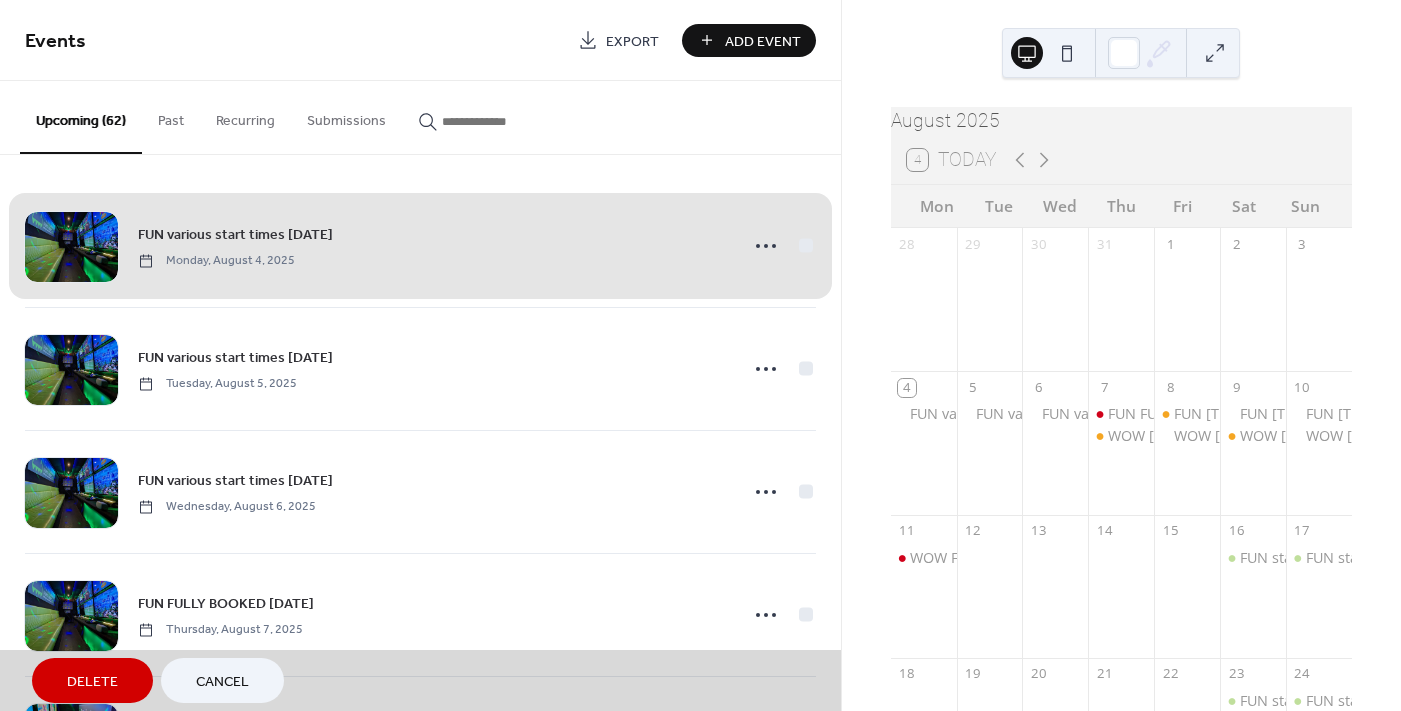 click on "Delete" at bounding box center [92, 682] 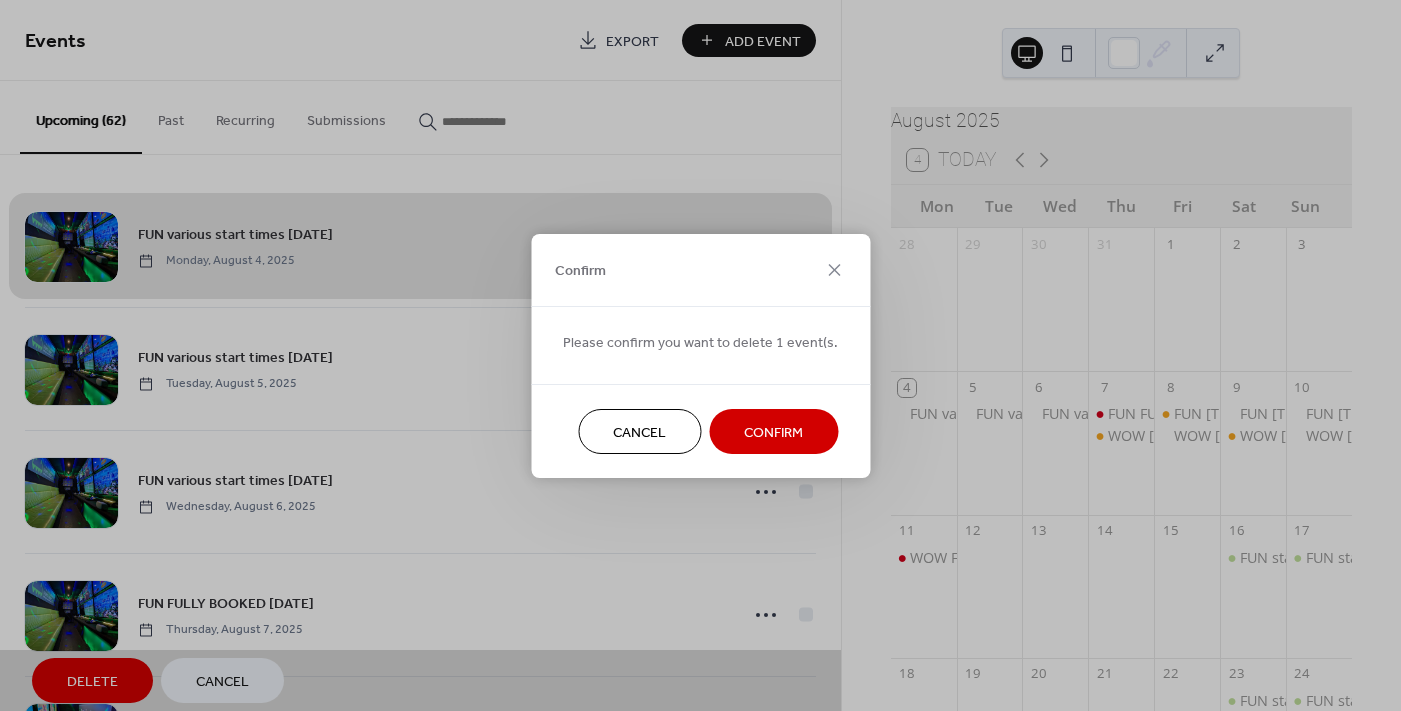 click on "Confirm" at bounding box center (773, 432) 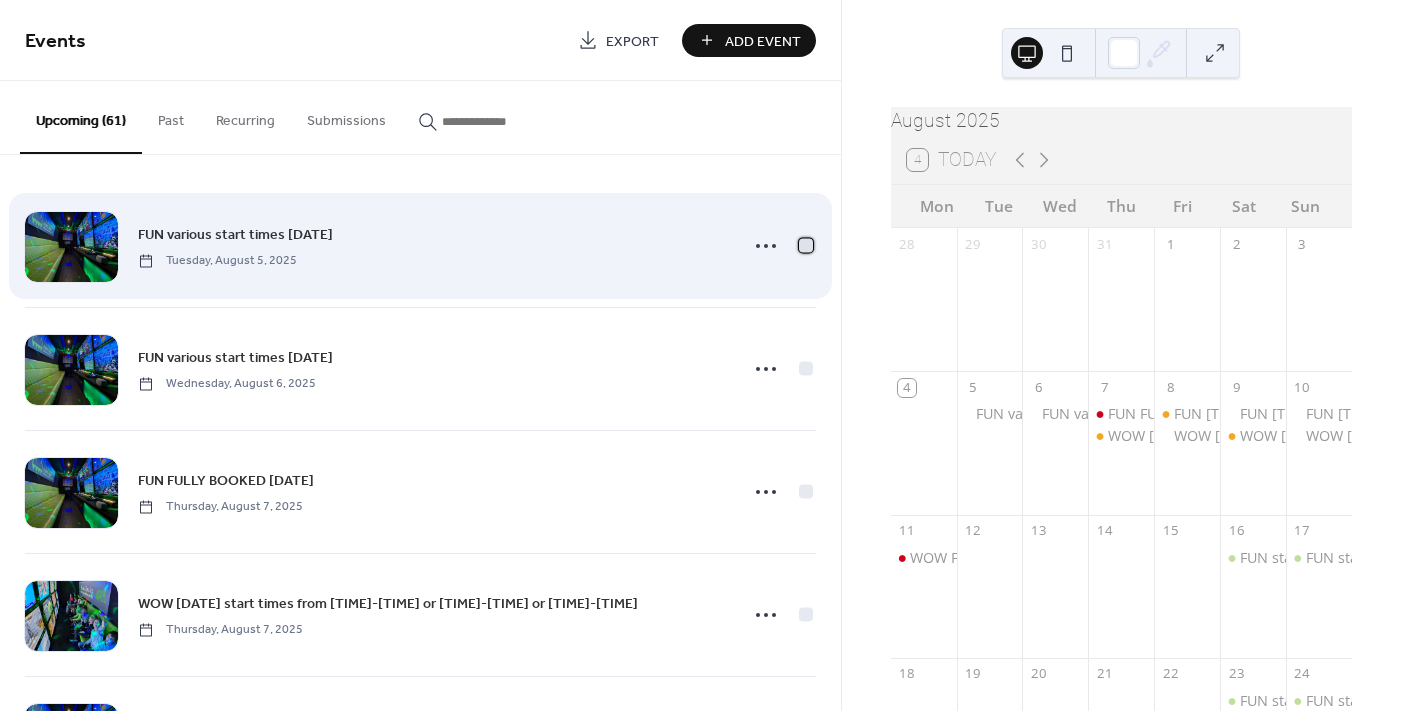 click at bounding box center (806, 245) 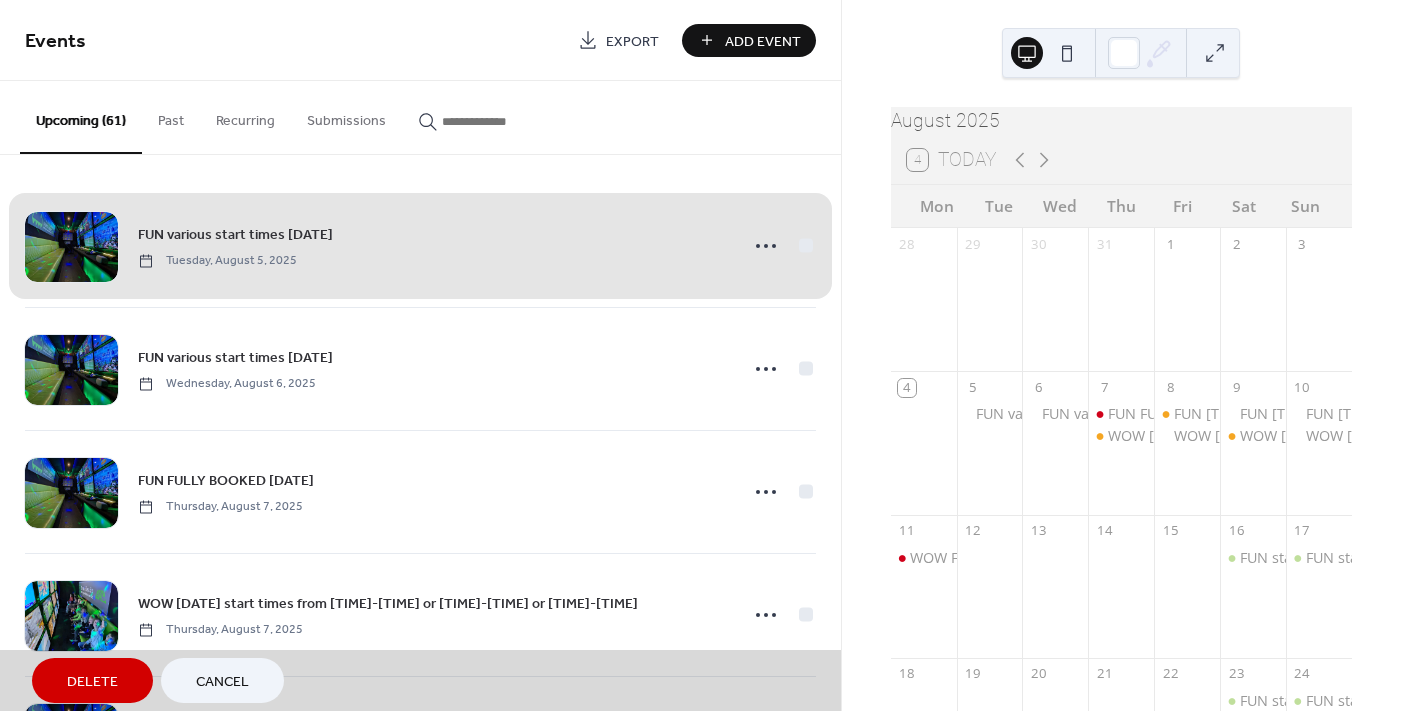 click on "Delete" at bounding box center [92, 680] 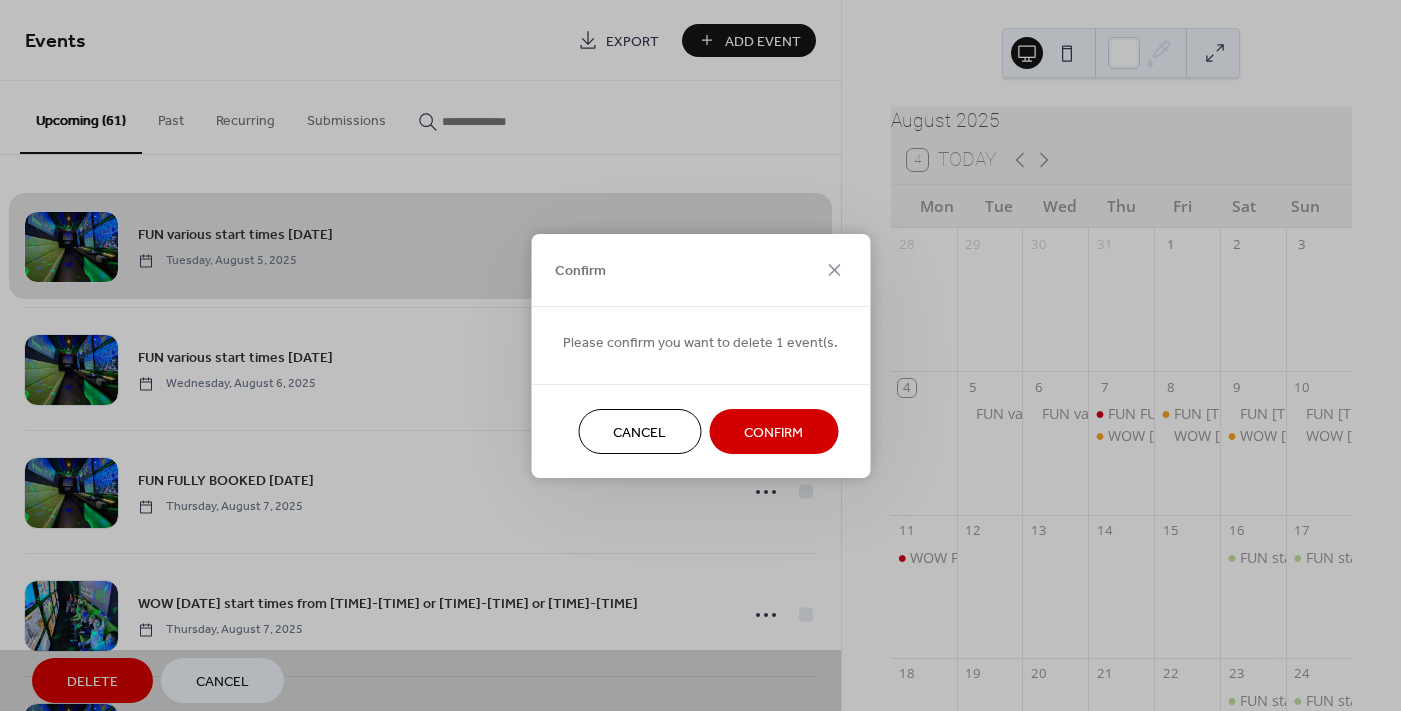 click on "Confirm" at bounding box center (773, 432) 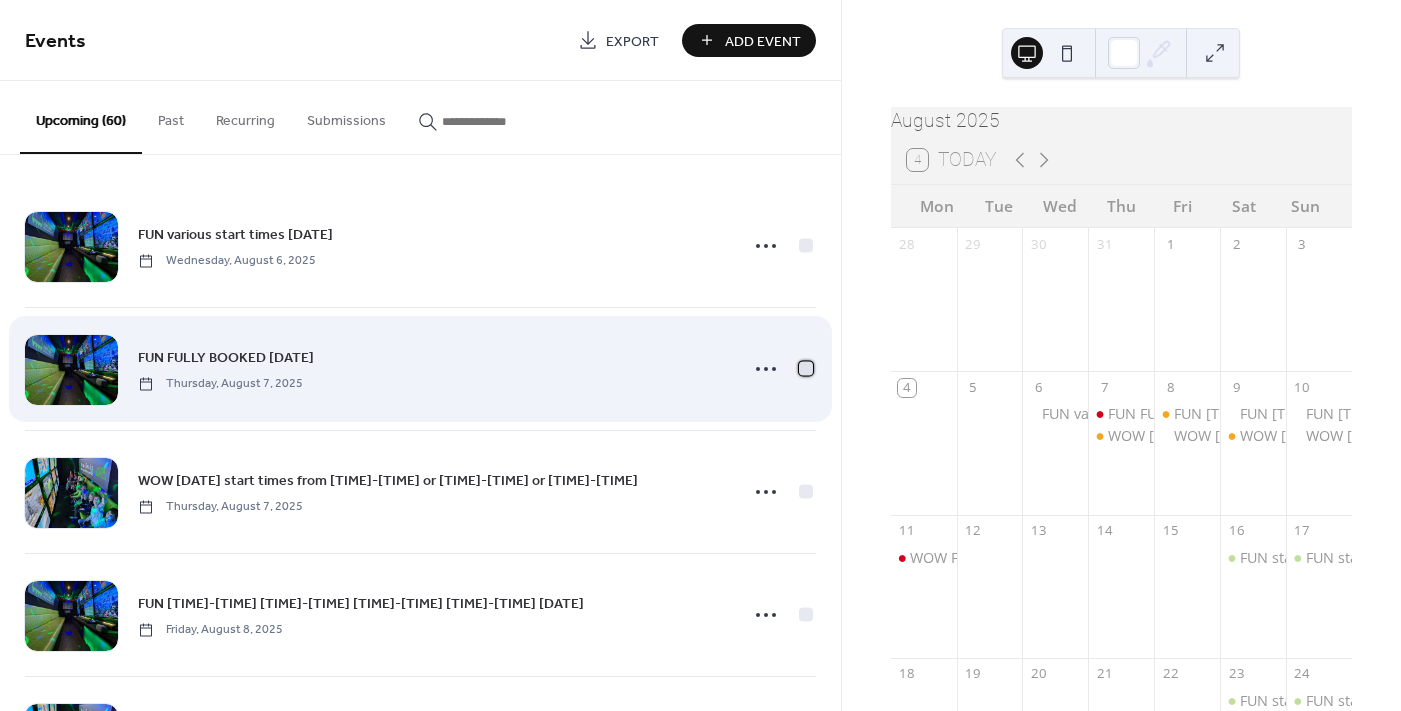 click at bounding box center (806, 368) 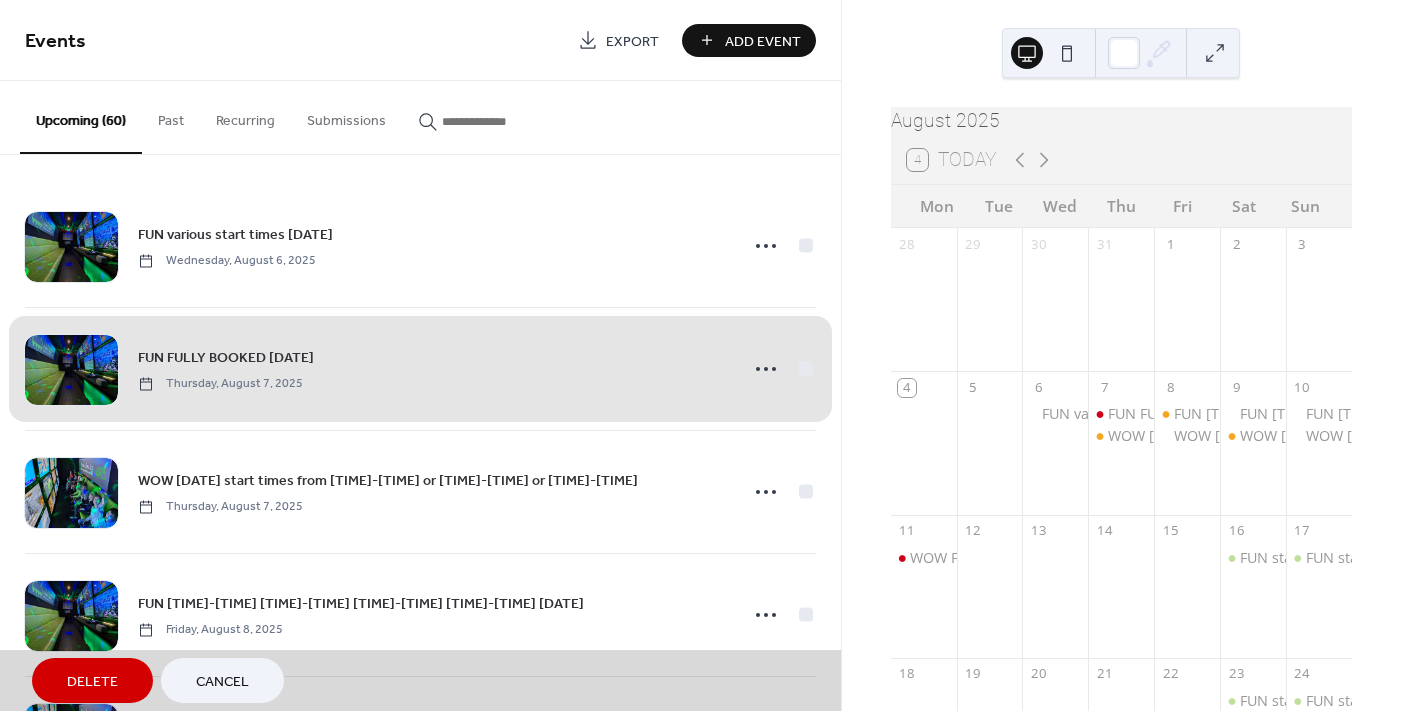 click on "Delete" at bounding box center (92, 682) 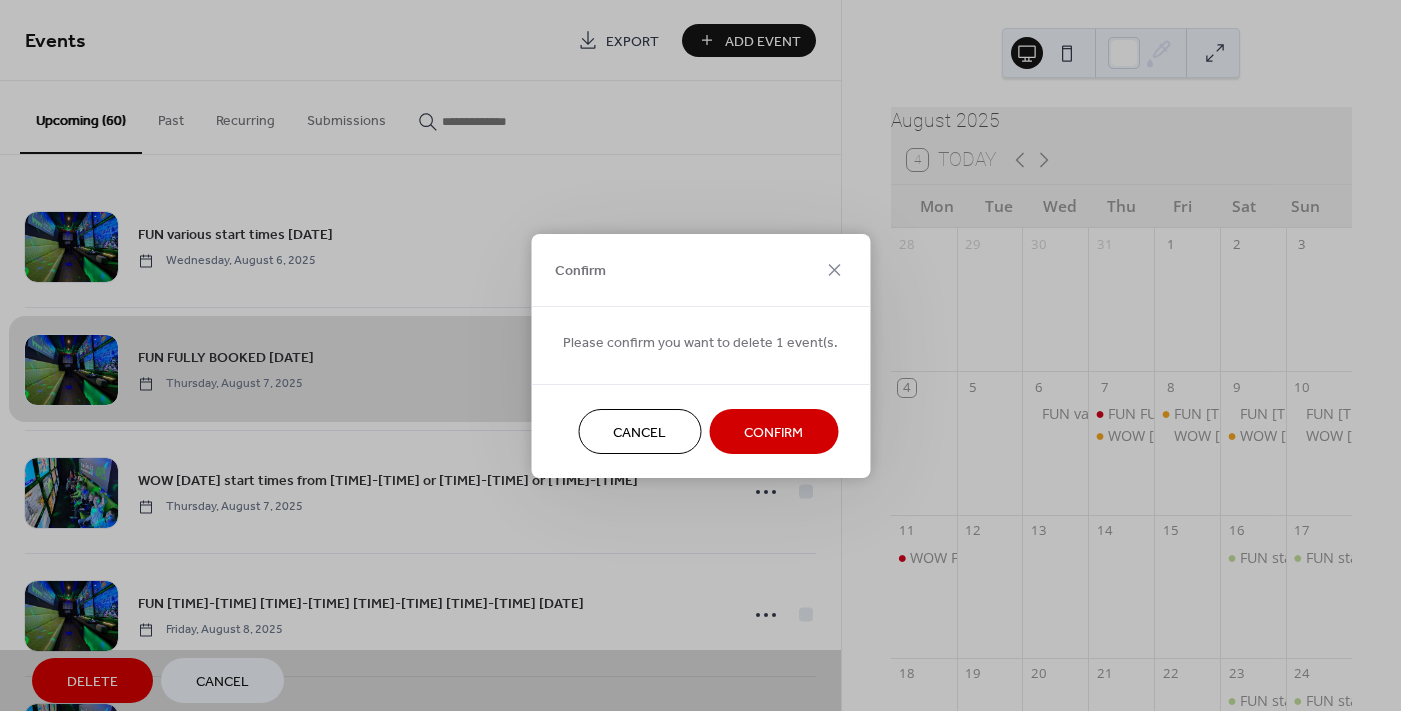 click on "Confirm" at bounding box center [773, 432] 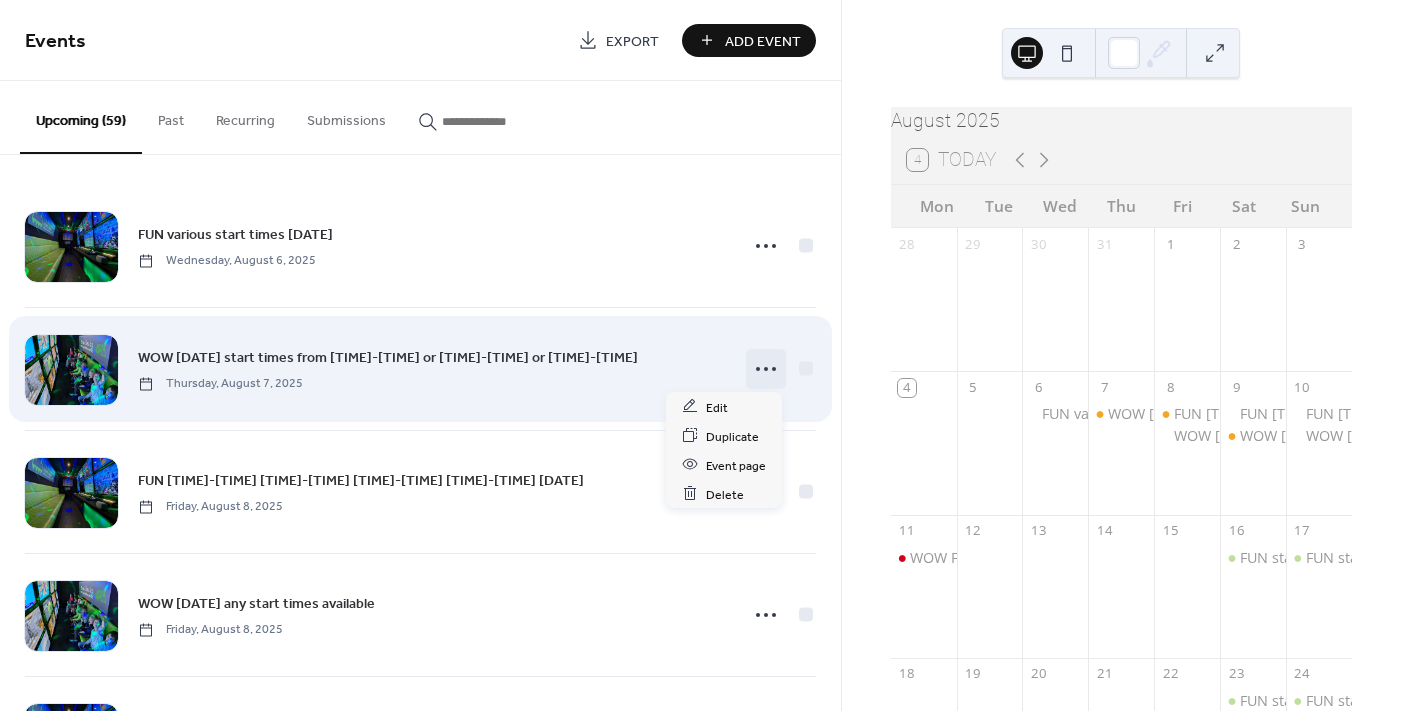 click 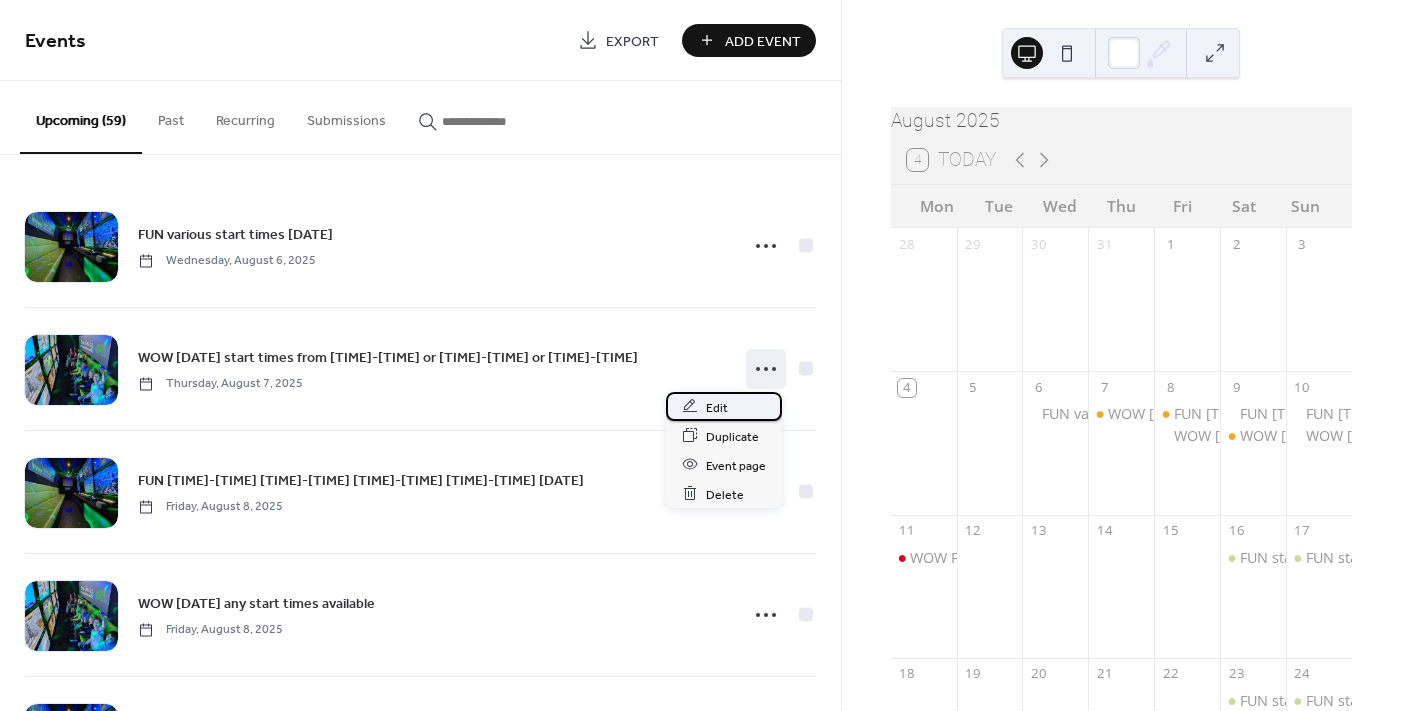click on "Edit" at bounding box center [717, 407] 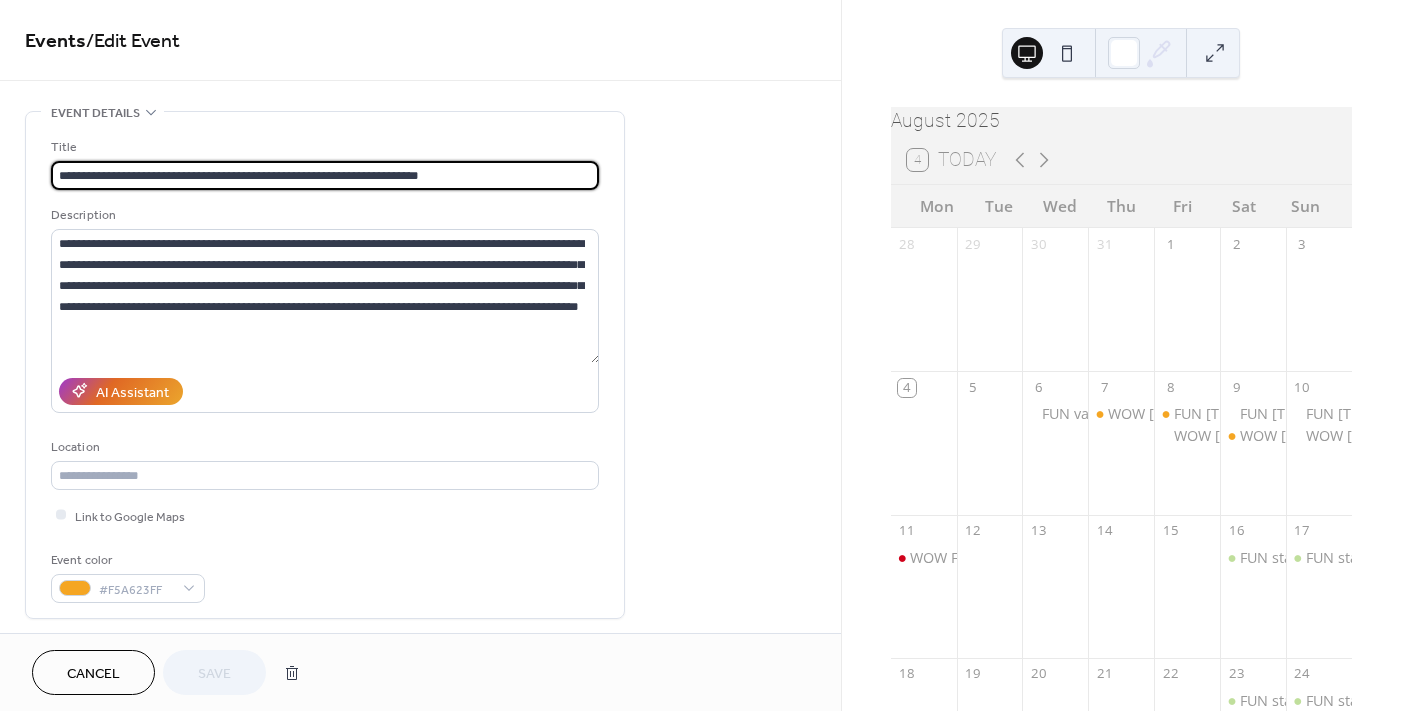 drag, startPoint x: 479, startPoint y: 169, endPoint x: 374, endPoint y: 175, distance: 105.17129 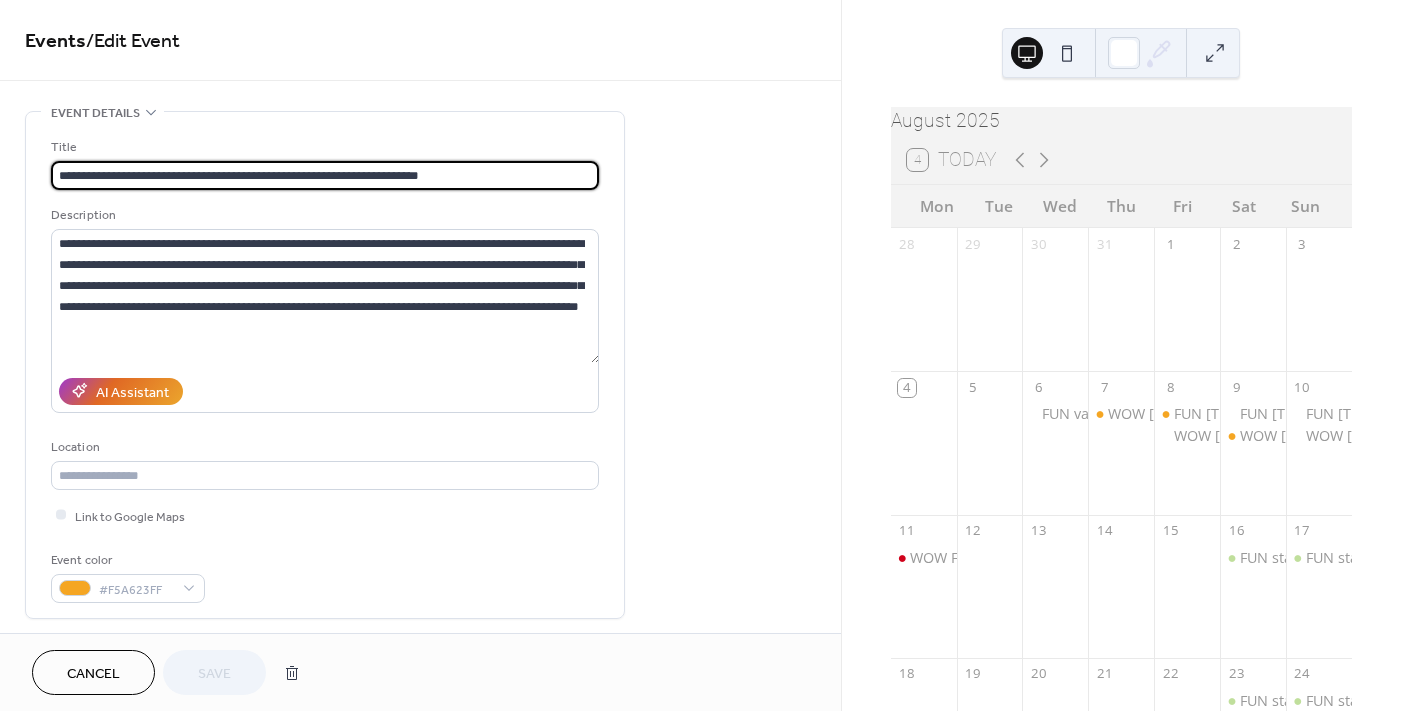click on "**********" at bounding box center [325, 175] 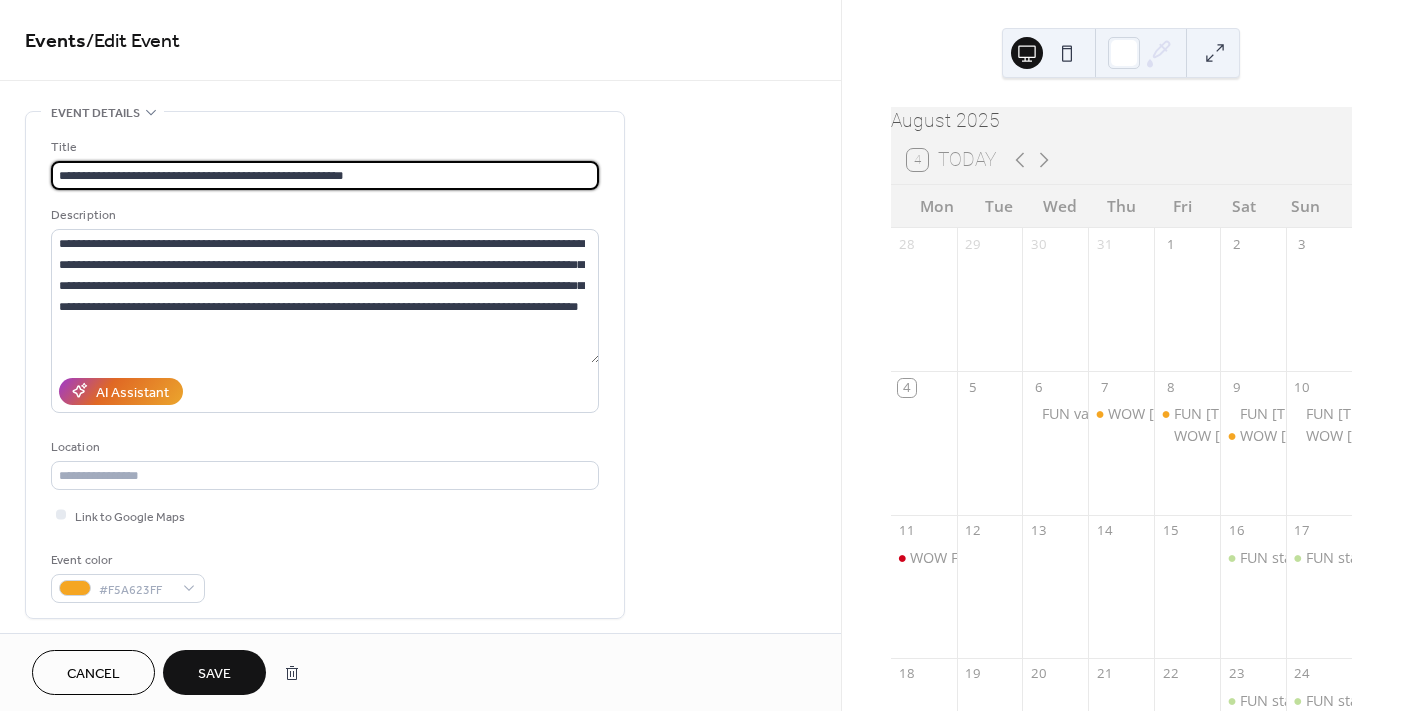 scroll, scrollTop: 0, scrollLeft: 0, axis: both 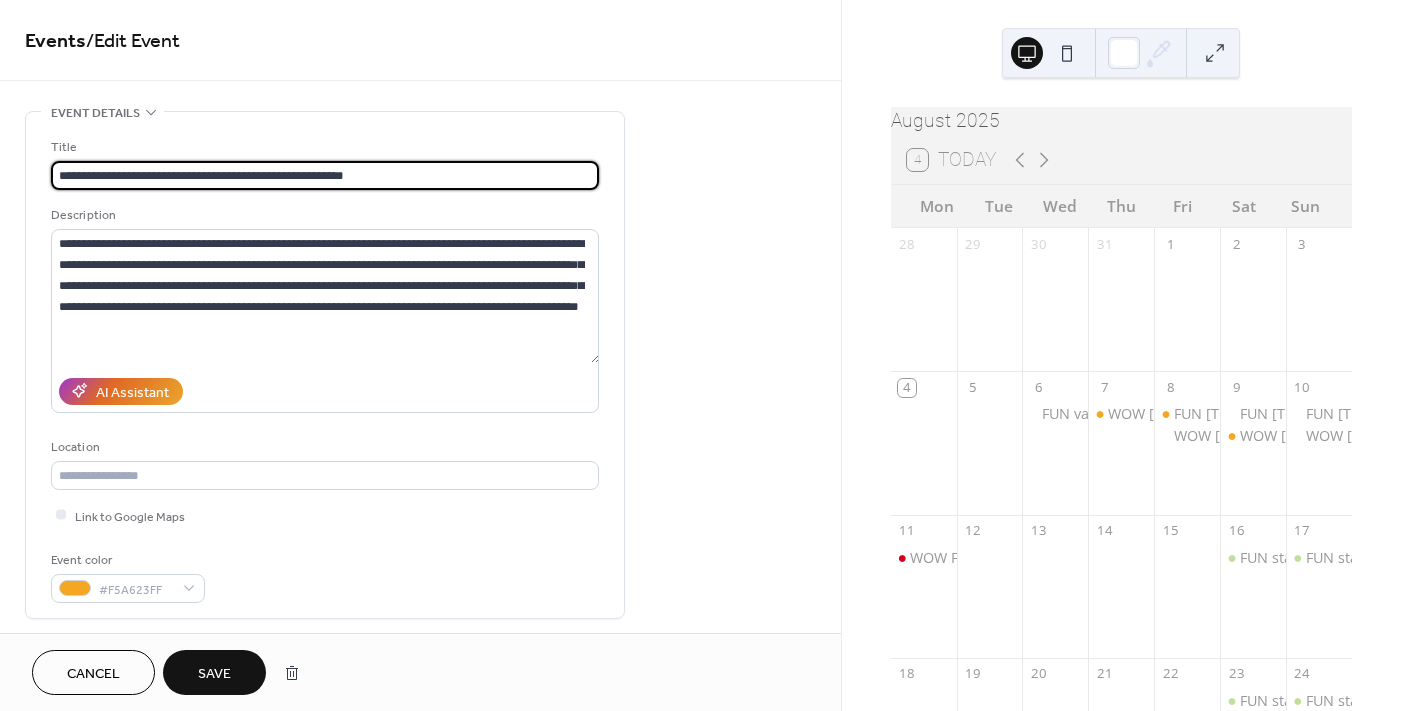 drag, startPoint x: 224, startPoint y: 174, endPoint x: 139, endPoint y: 182, distance: 85.37564 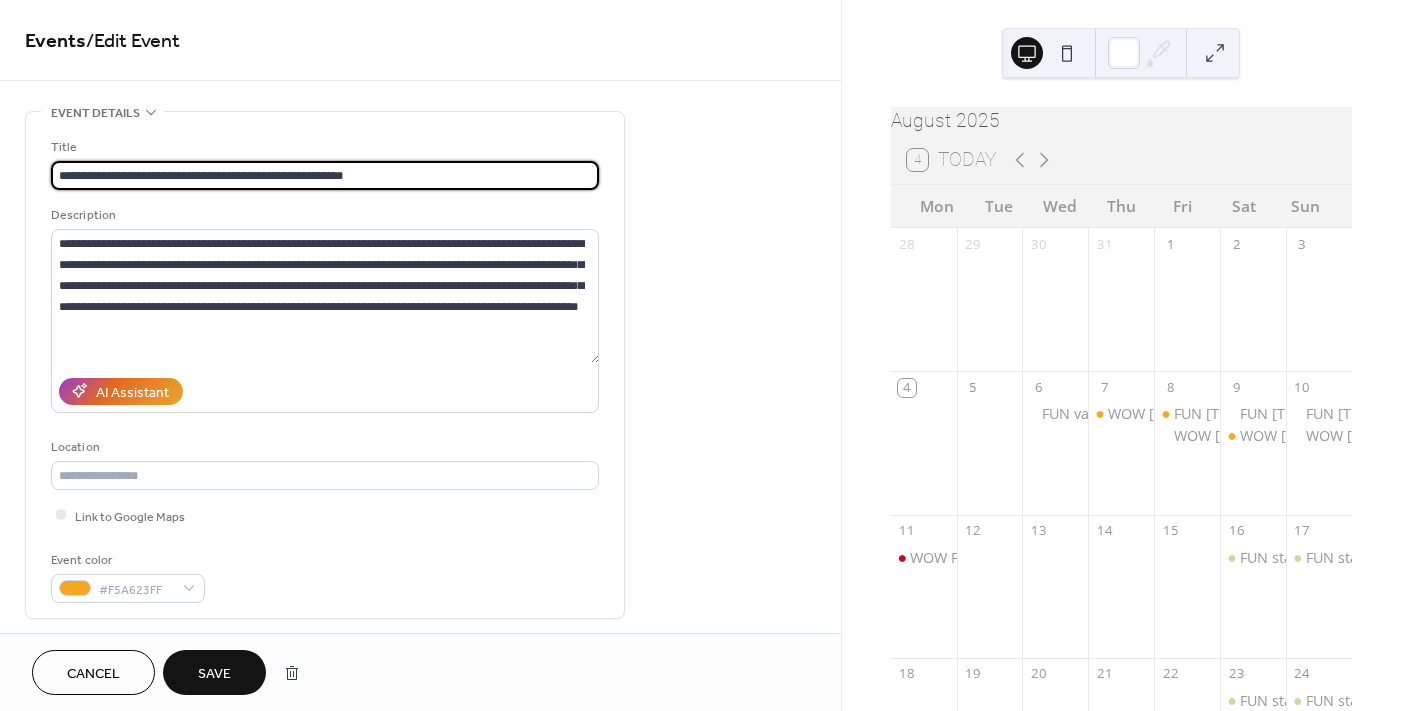 click on "**********" at bounding box center [325, 175] 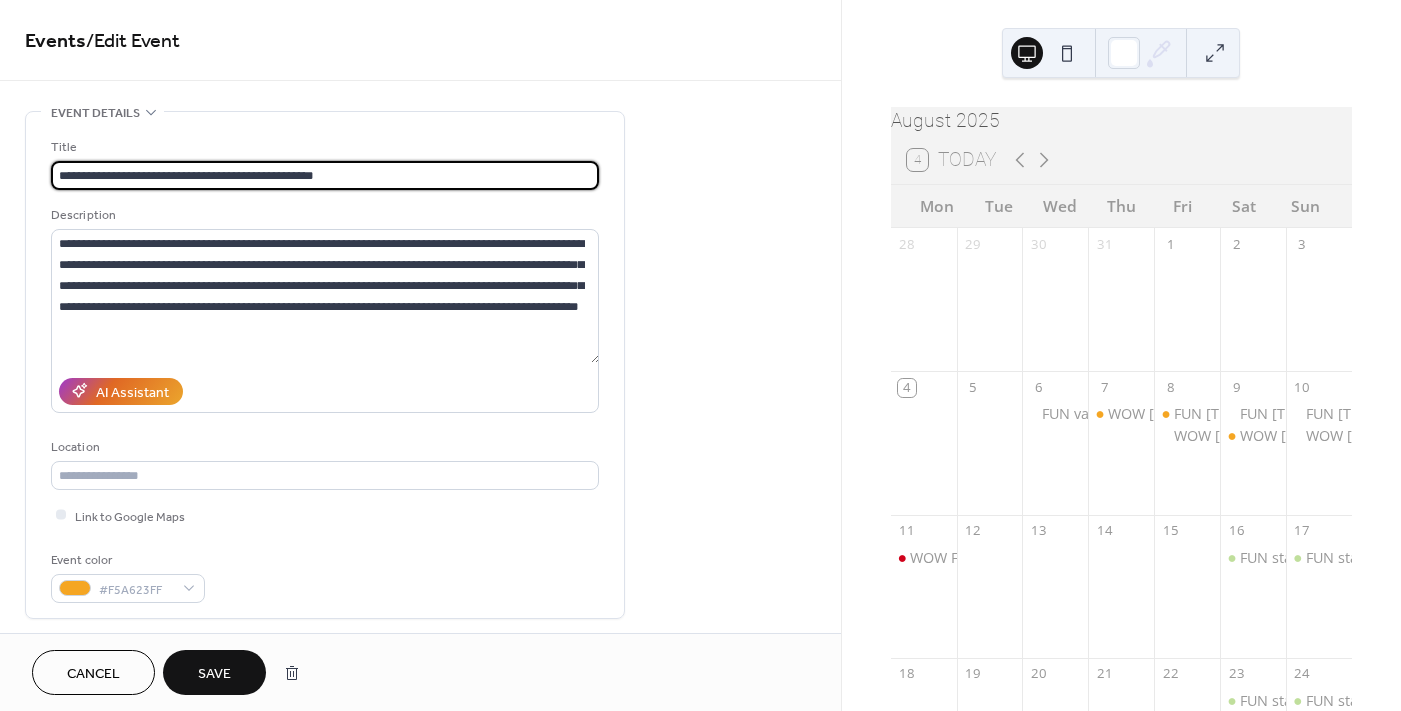 type on "**********" 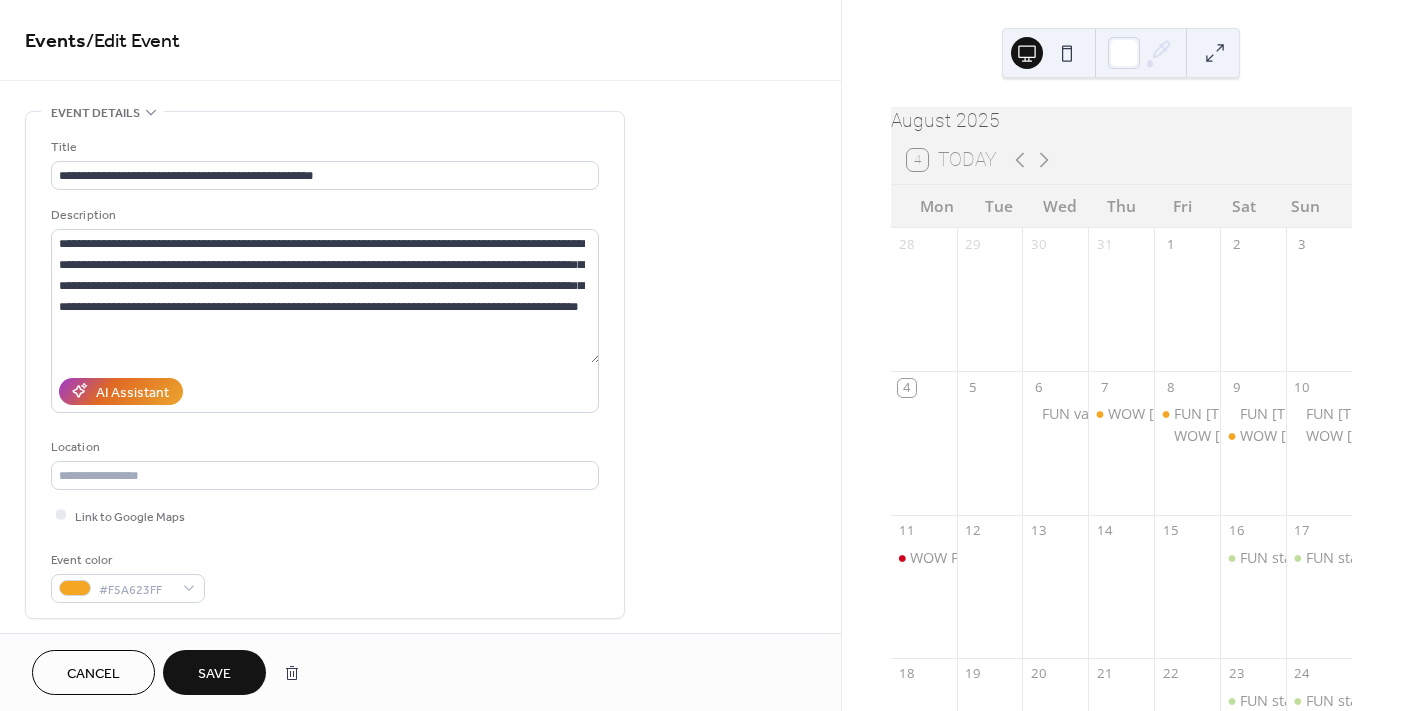 scroll, scrollTop: 0, scrollLeft: 0, axis: both 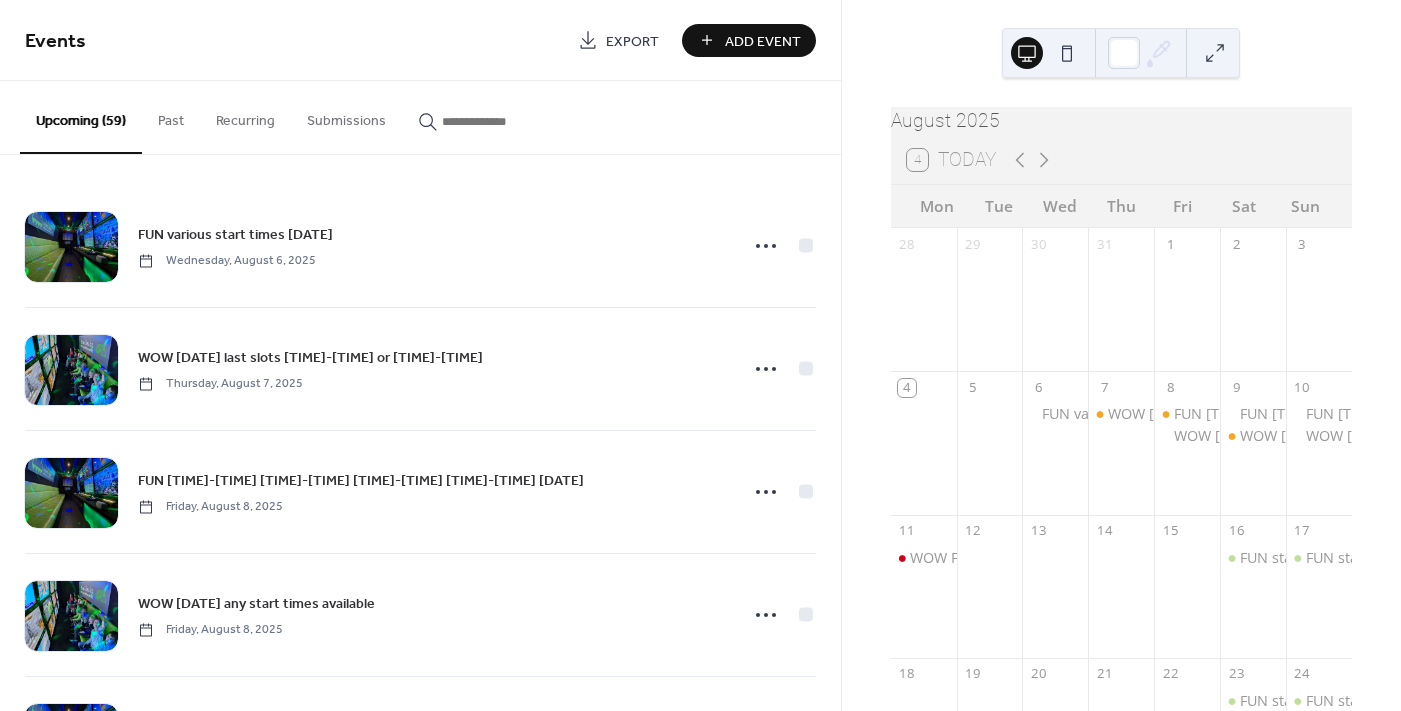 click at bounding box center [502, 121] 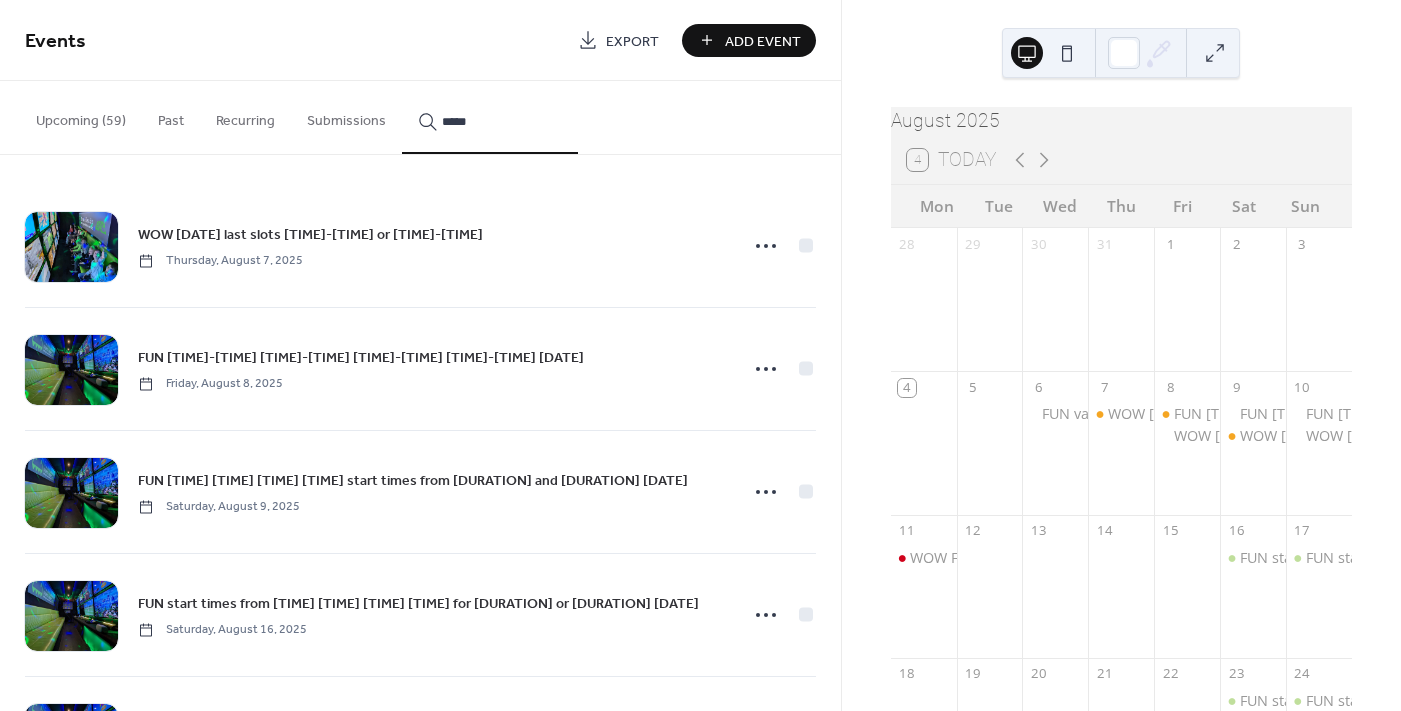 click on "****" at bounding box center (490, 117) 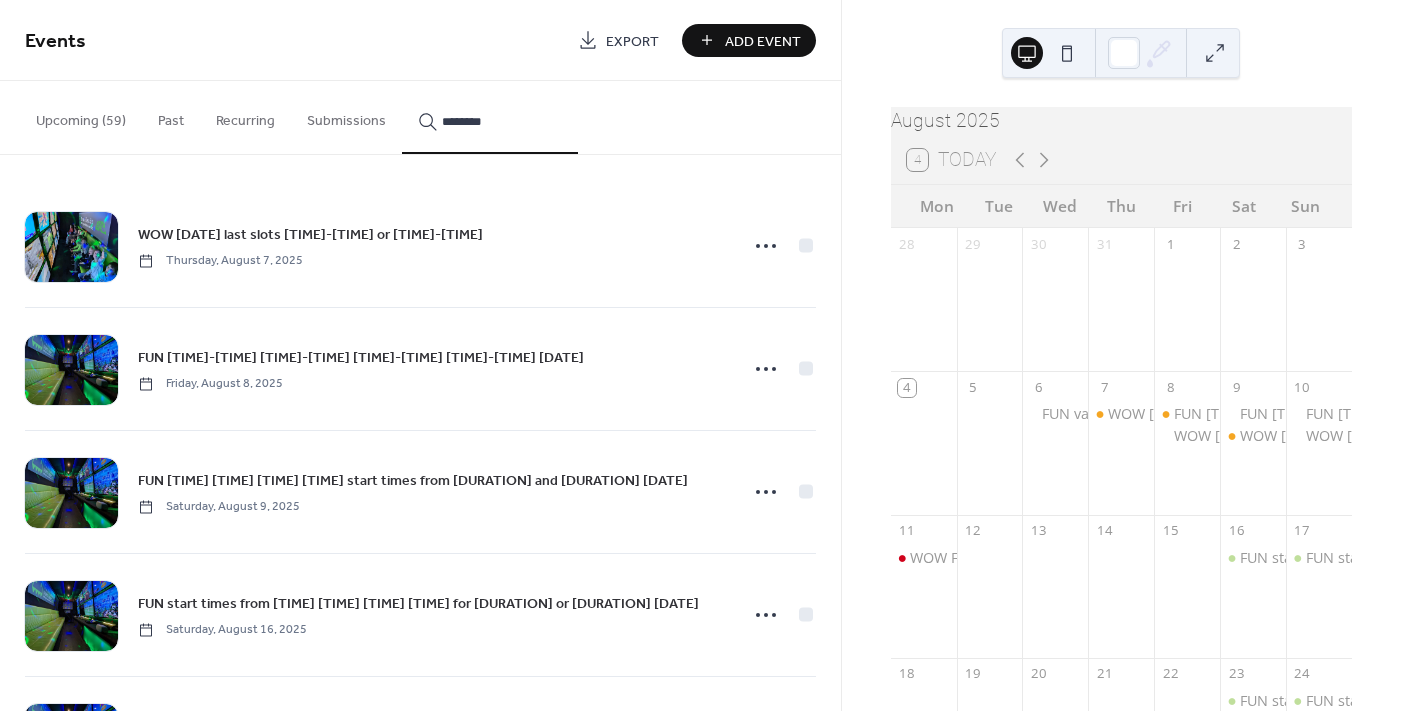 click on "********" at bounding box center [502, 121] 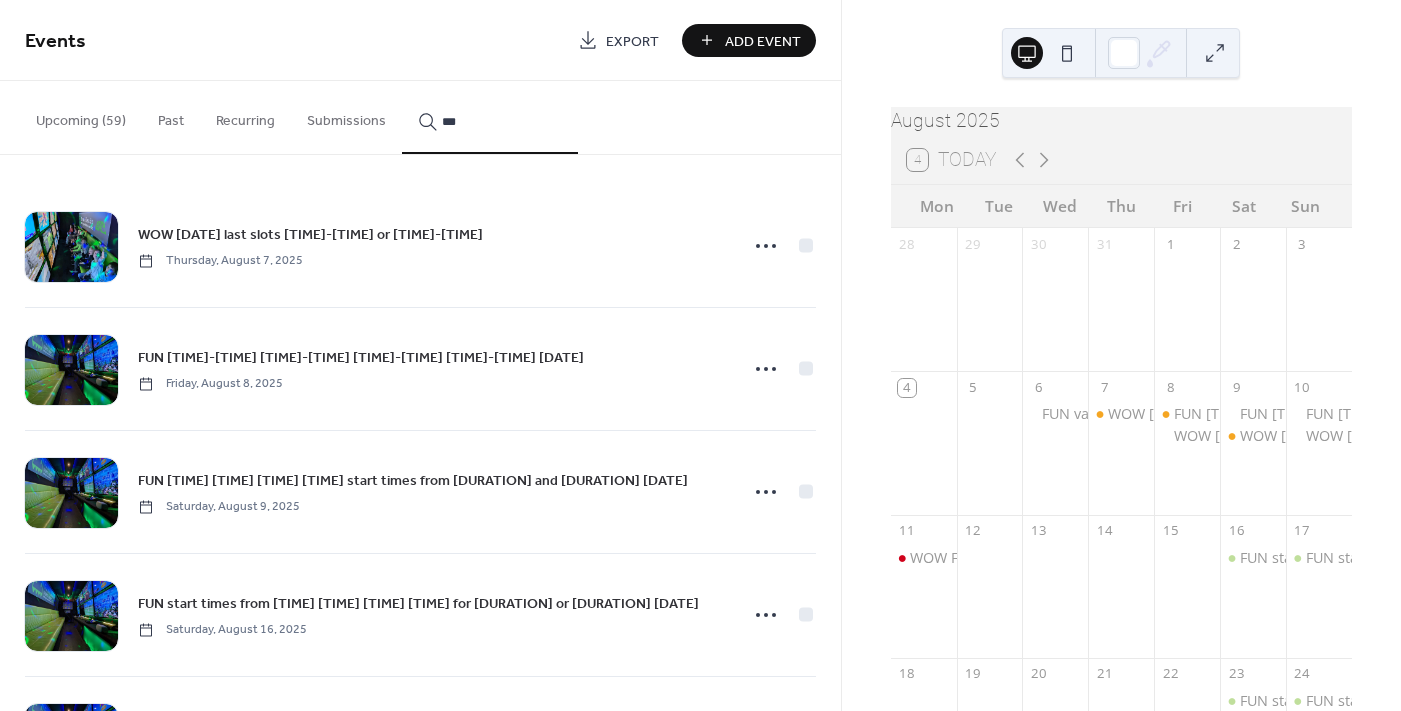 type on "***" 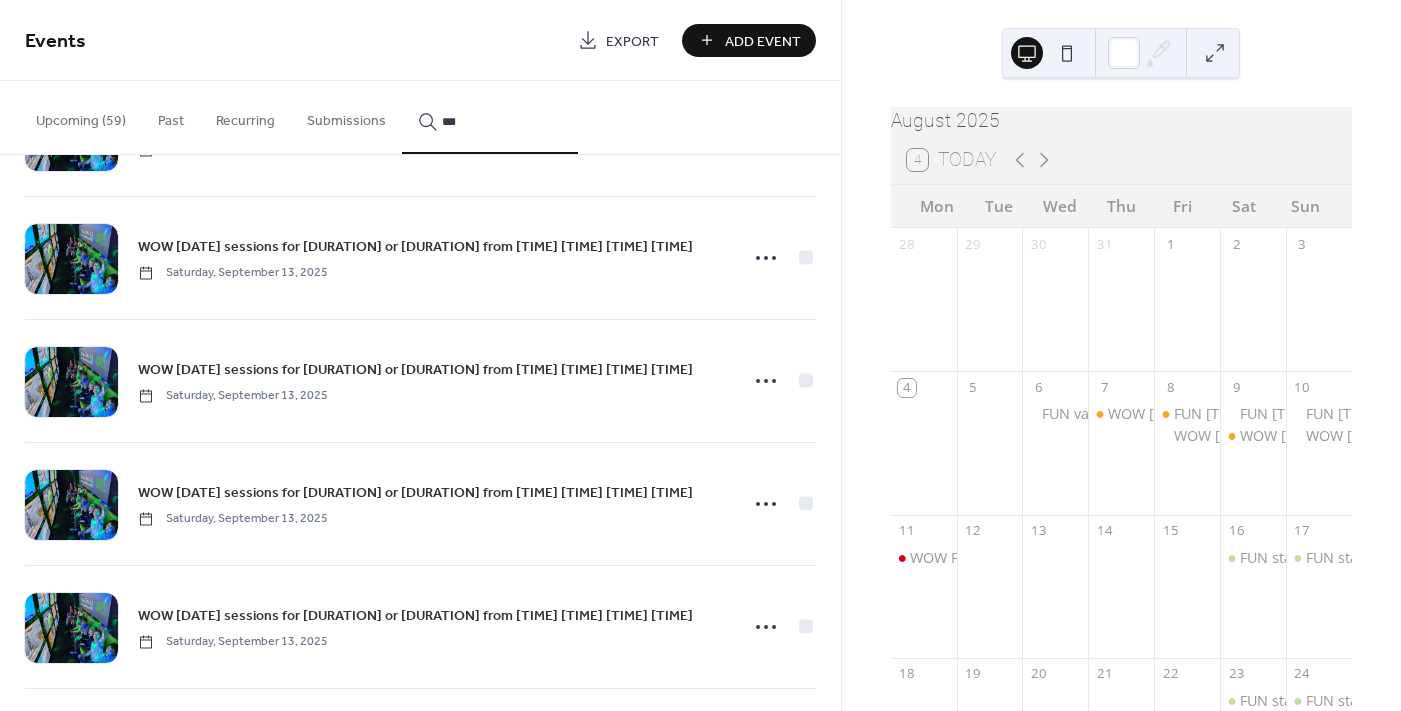 scroll, scrollTop: 1300, scrollLeft: 0, axis: vertical 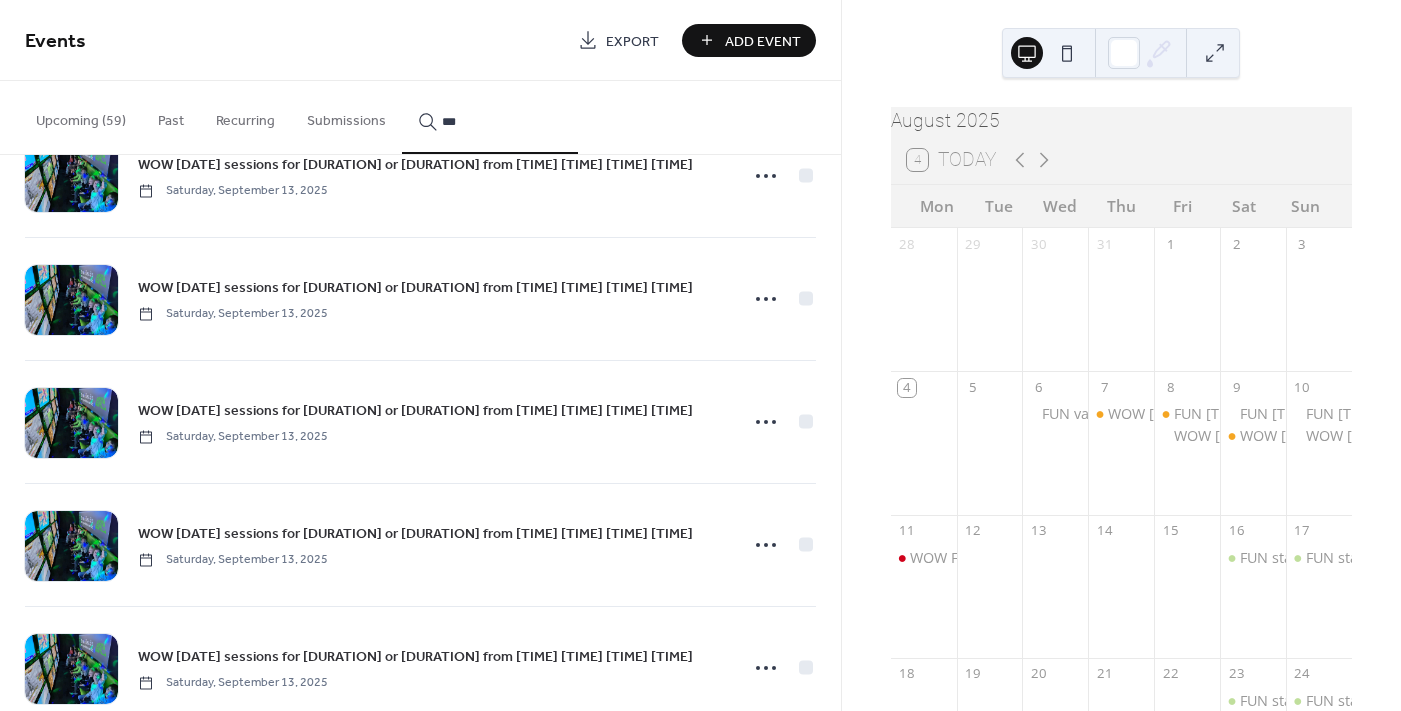 click 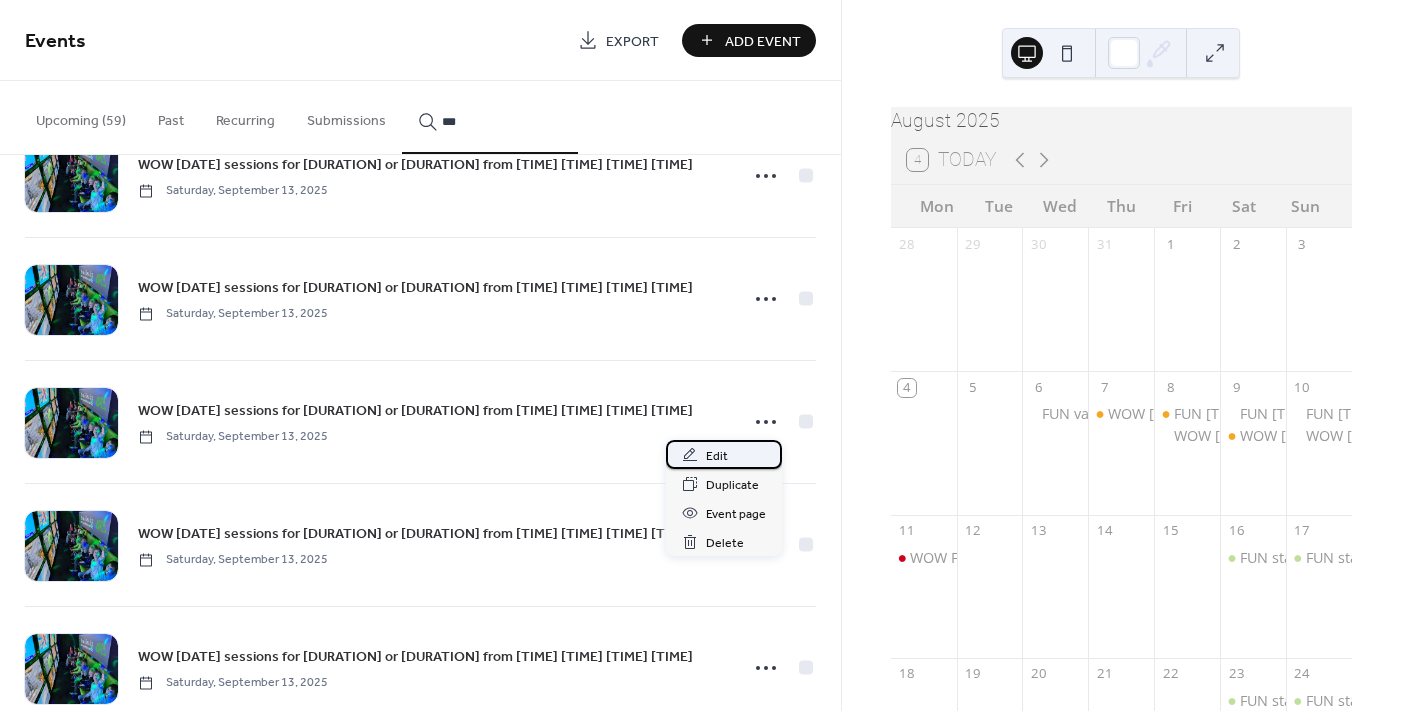 click on "Edit" at bounding box center [717, 456] 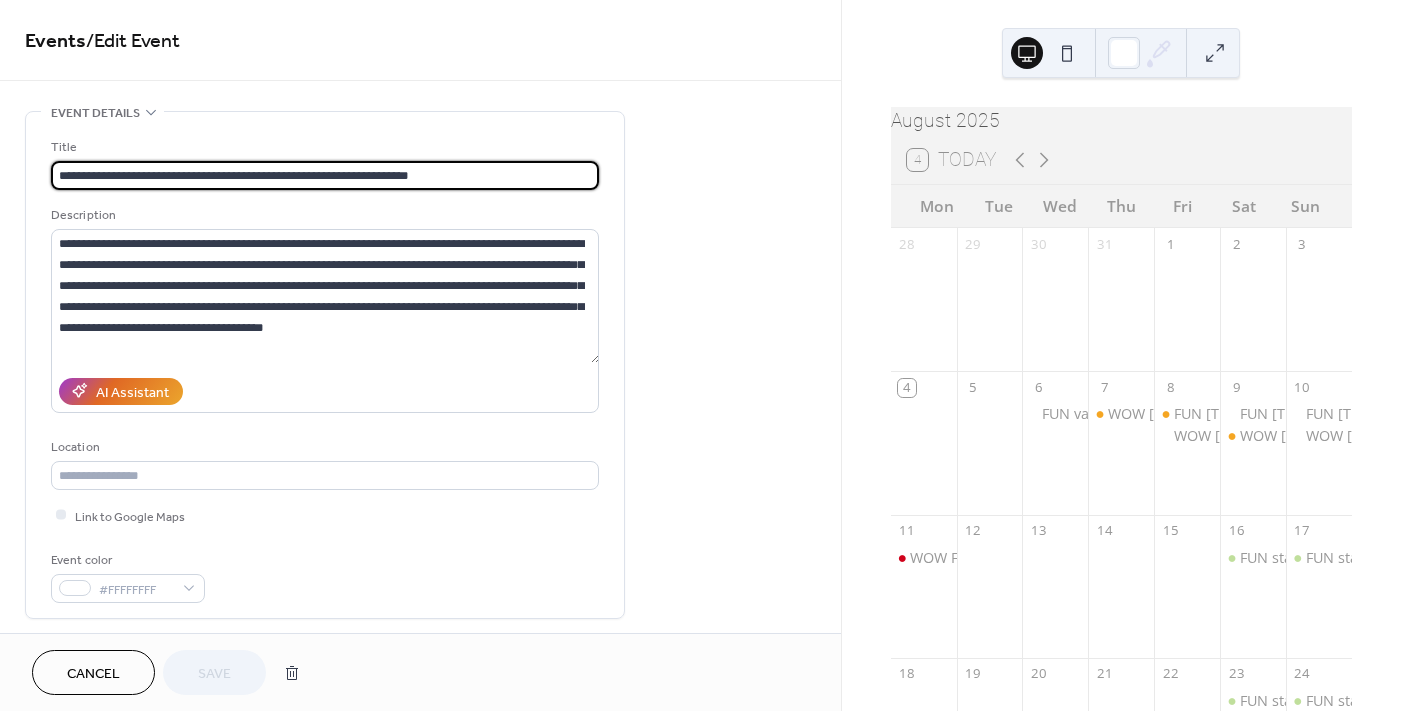 drag, startPoint x: 449, startPoint y: 172, endPoint x: 132, endPoint y: 170, distance: 317.00632 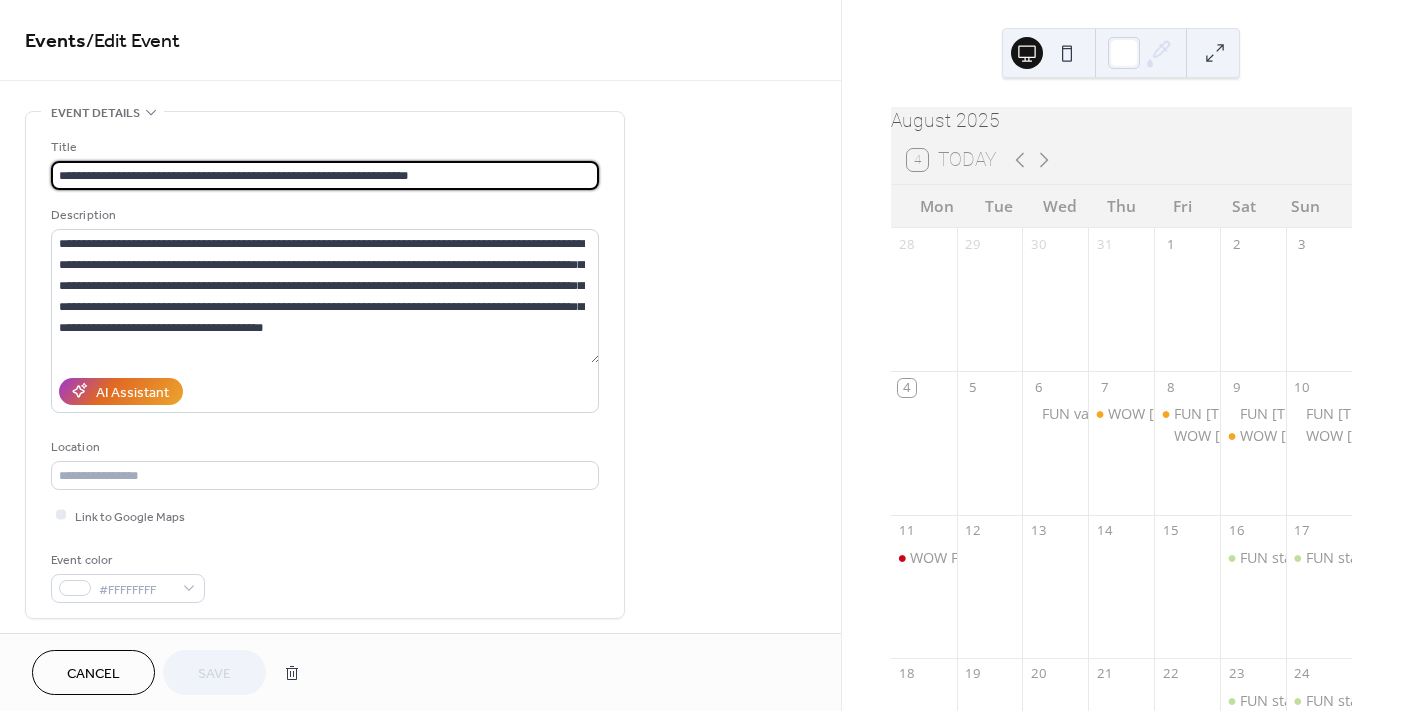 click on "**********" at bounding box center (325, 175) 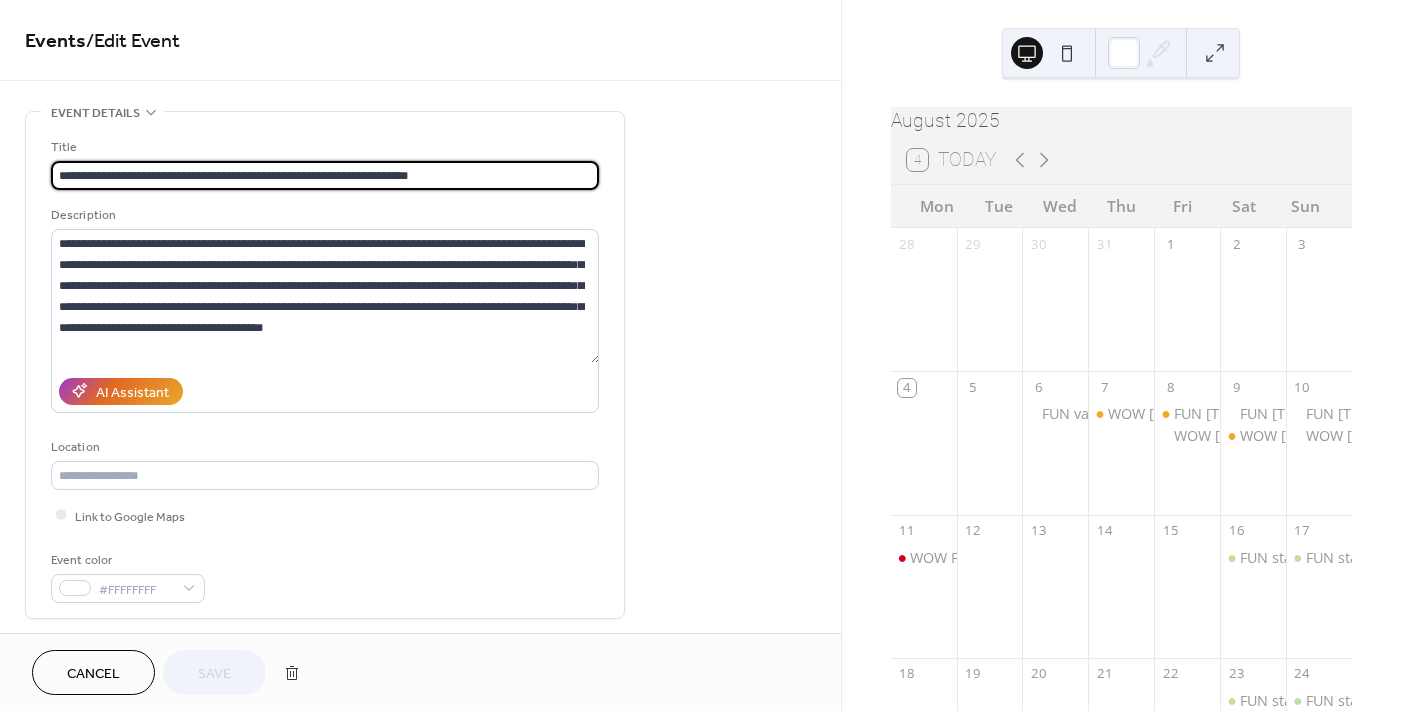 drag, startPoint x: 461, startPoint y: 173, endPoint x: 190, endPoint y: 160, distance: 271.3116 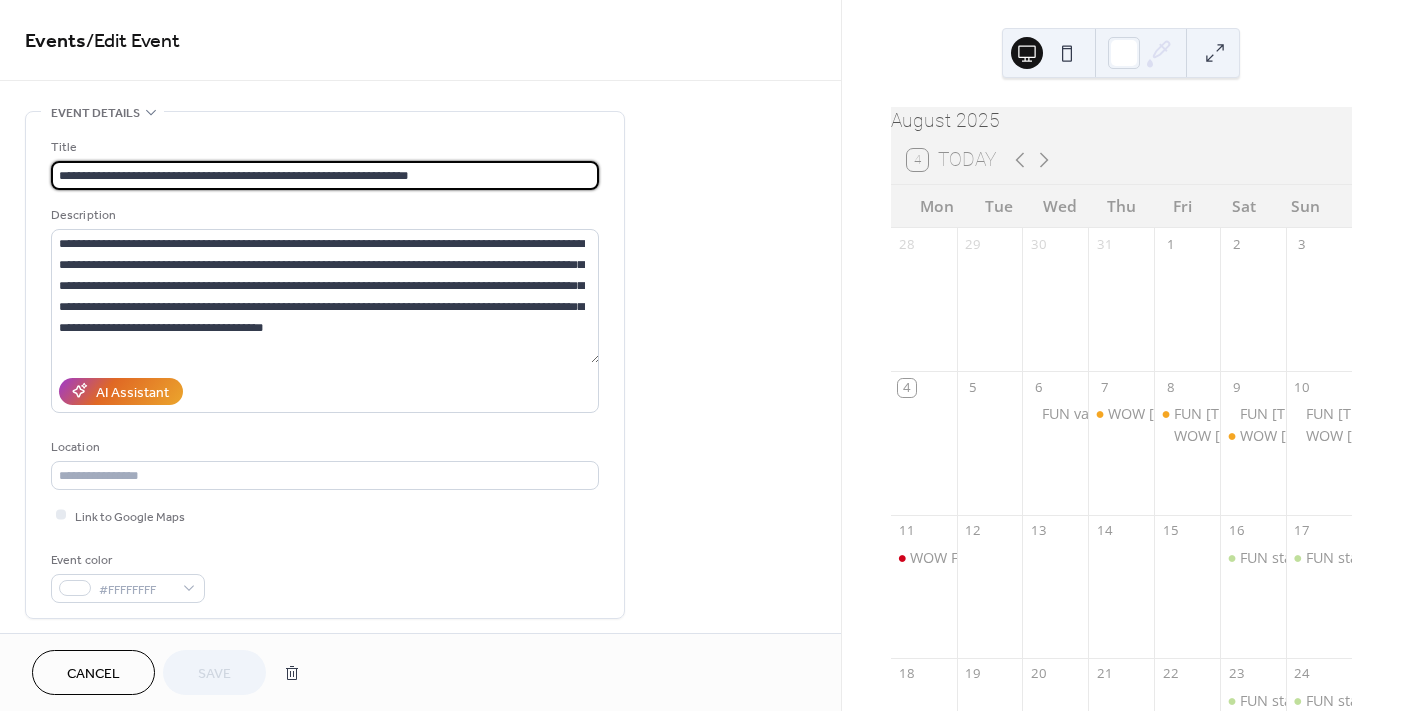 click on "**********" at bounding box center (325, 175) 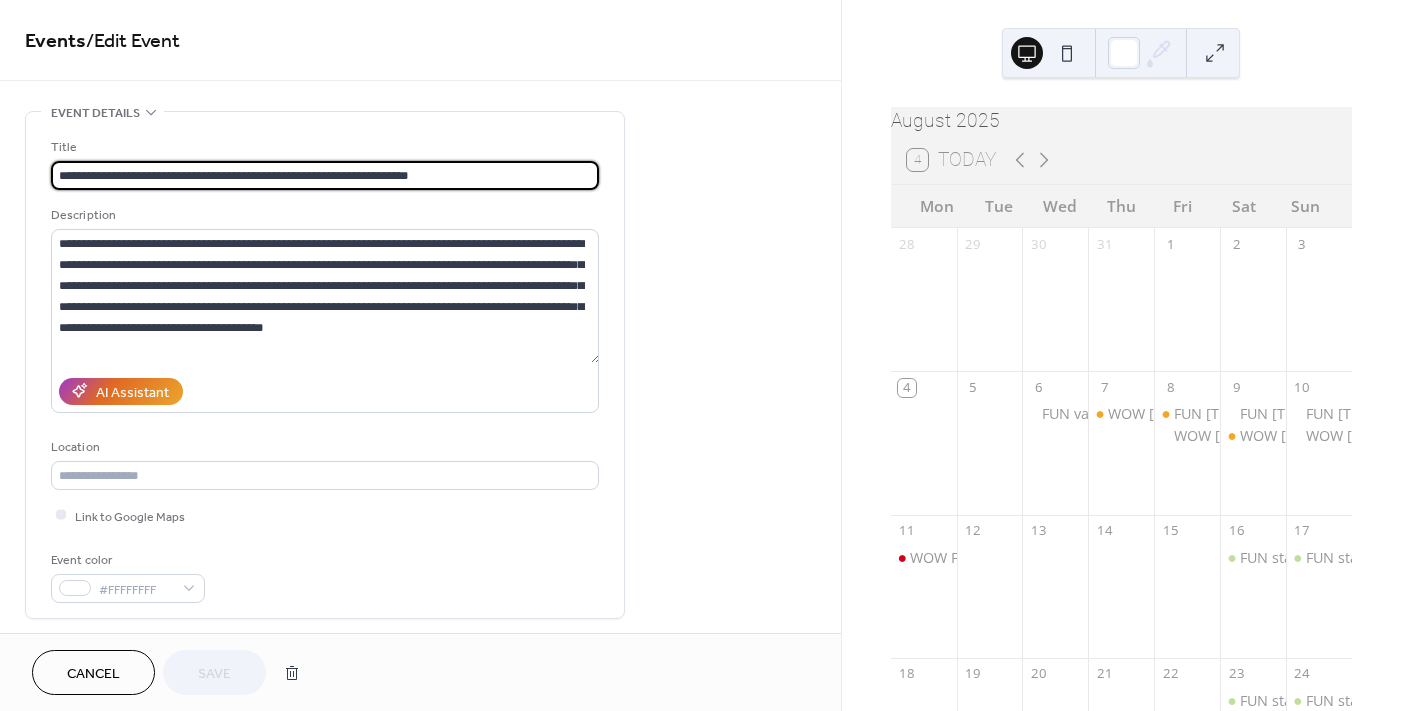 drag, startPoint x: 479, startPoint y: 172, endPoint x: 136, endPoint y: 154, distance: 343.472 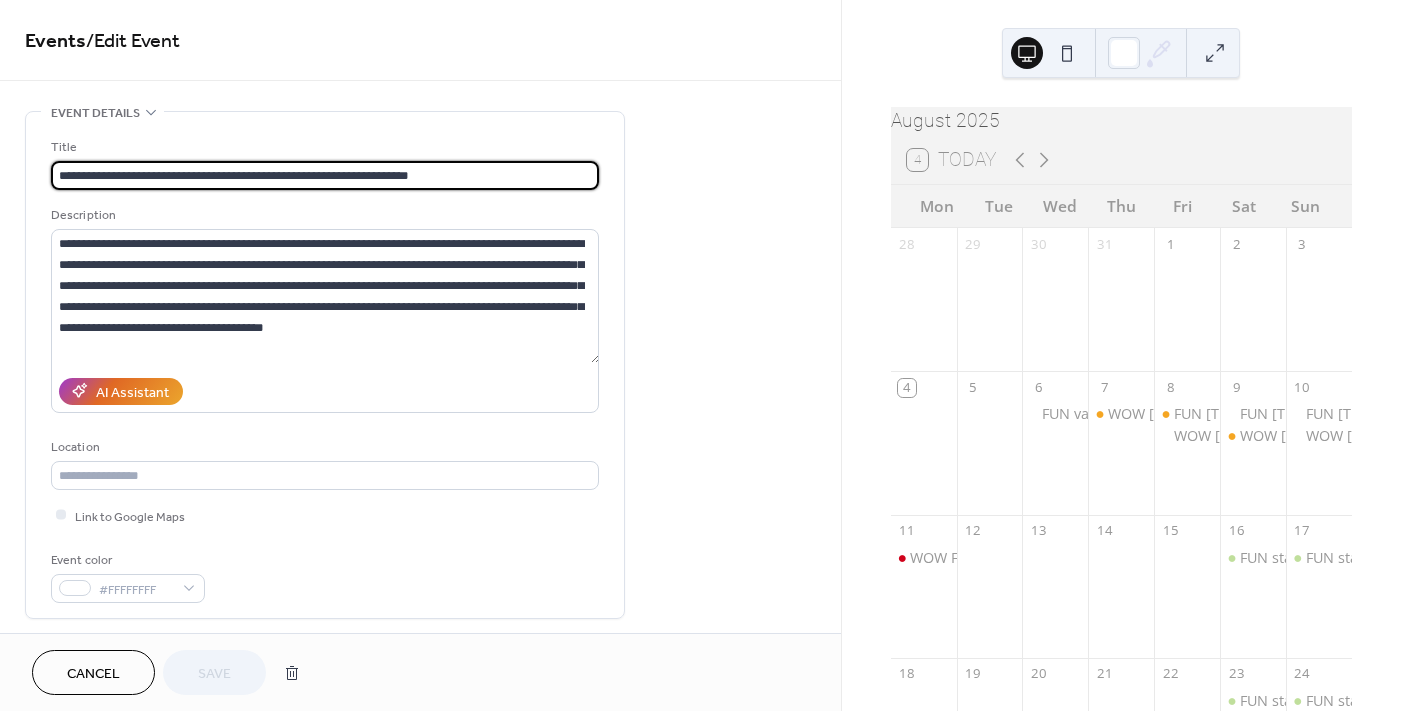 click on "**********" at bounding box center (325, 163) 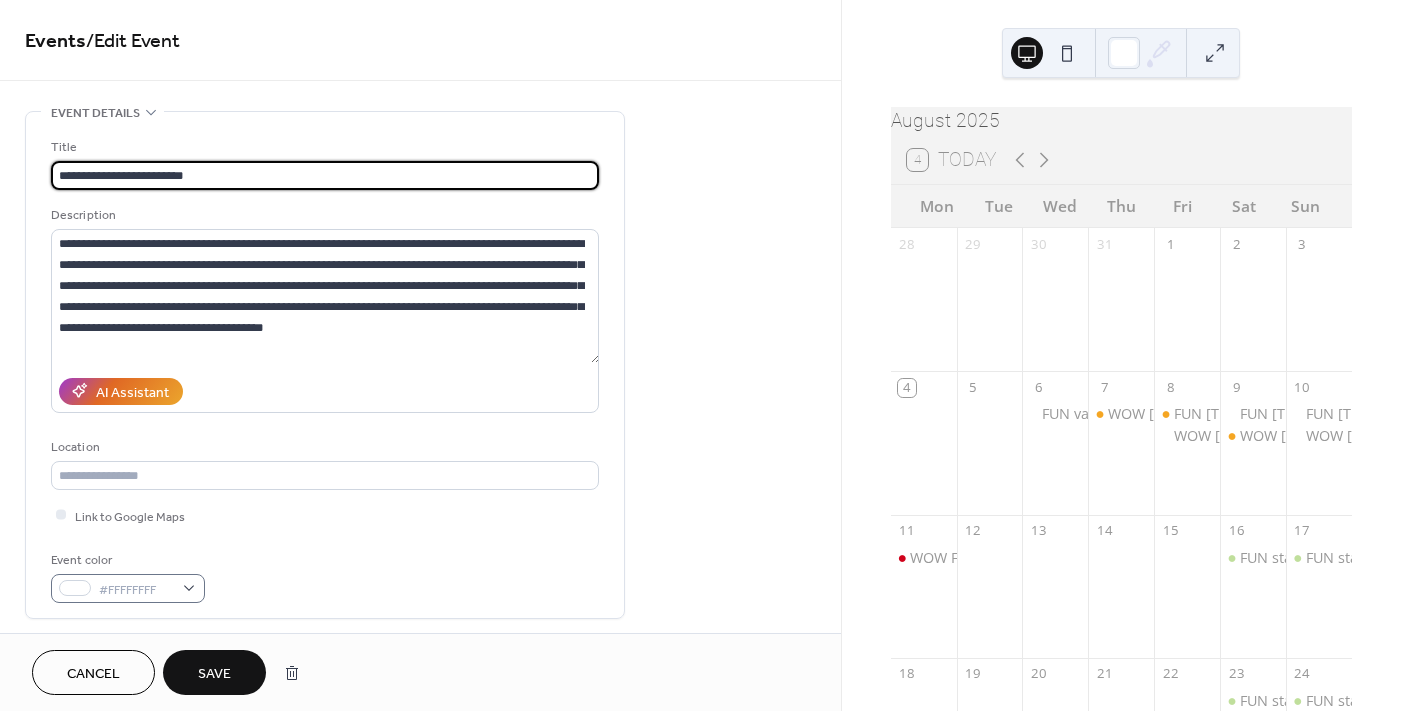 type on "**********" 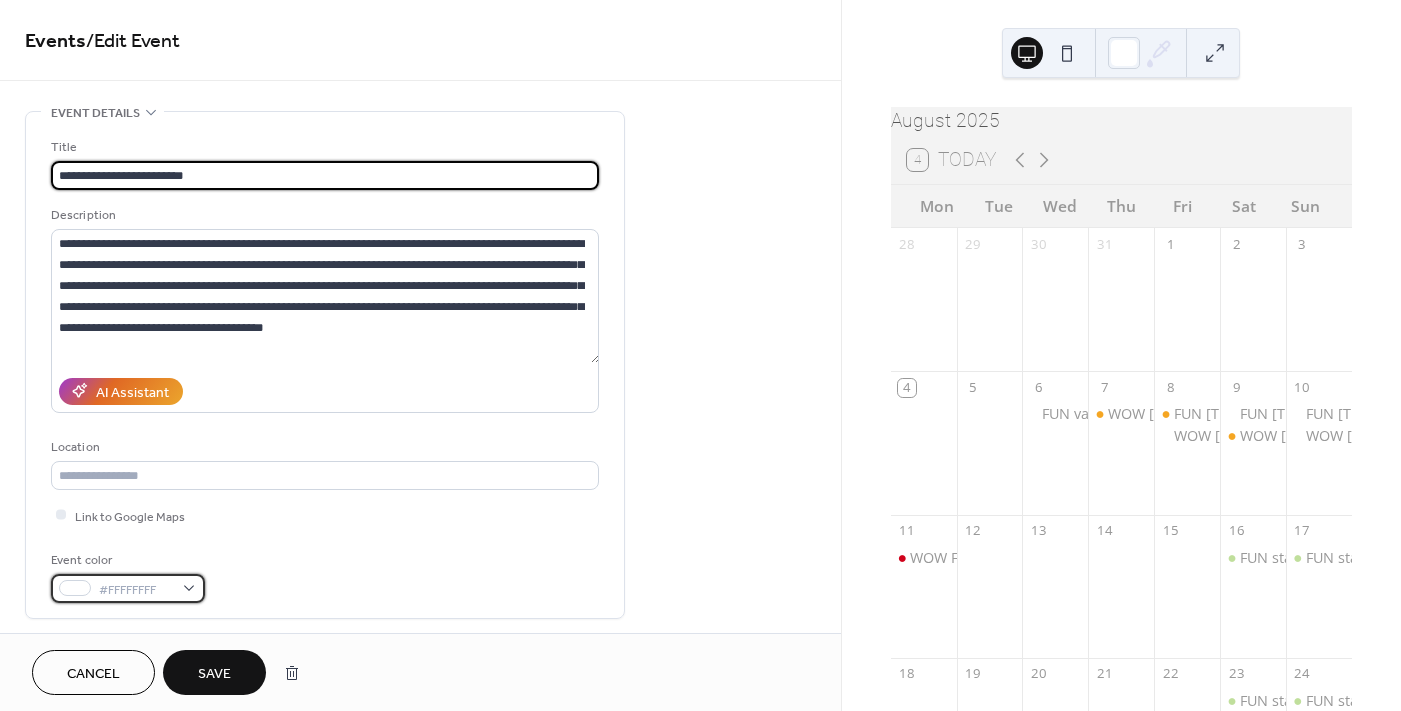 click on "#FFFFFFFF" at bounding box center [128, 588] 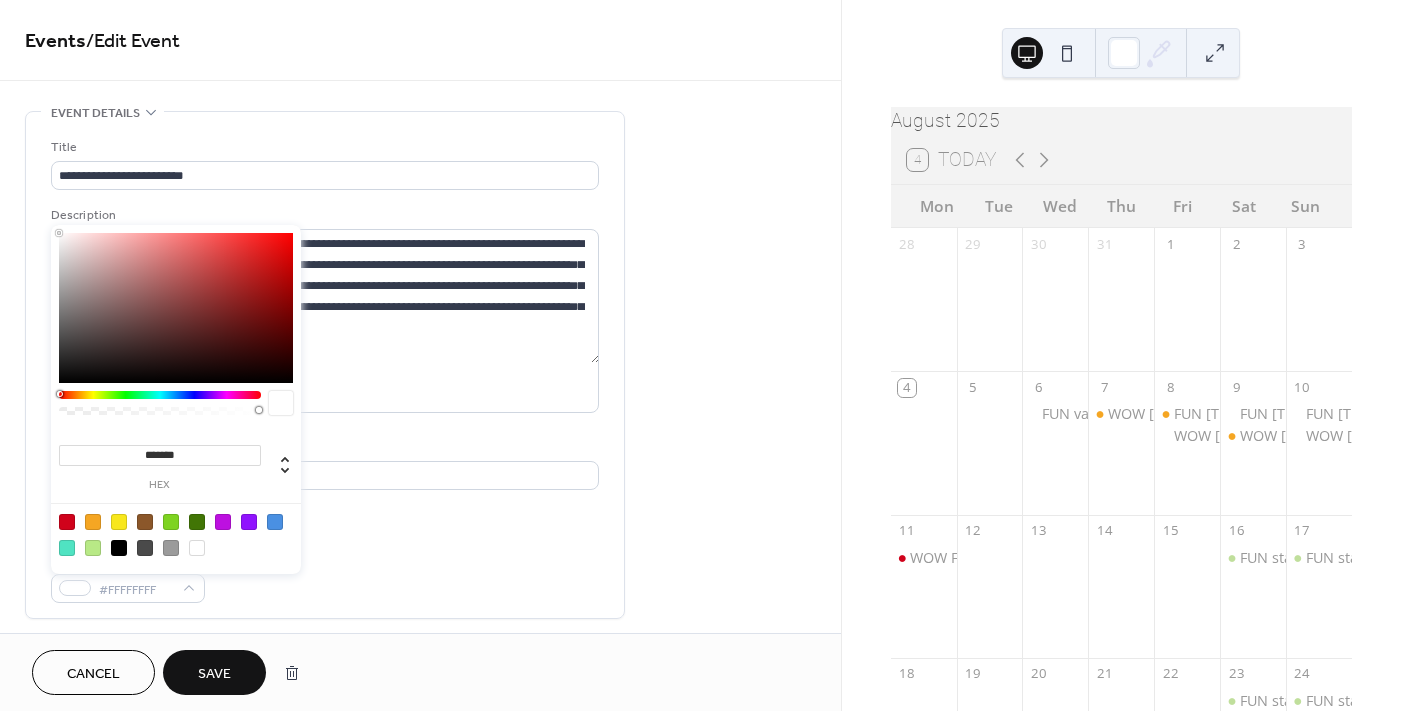 click at bounding box center [67, 522] 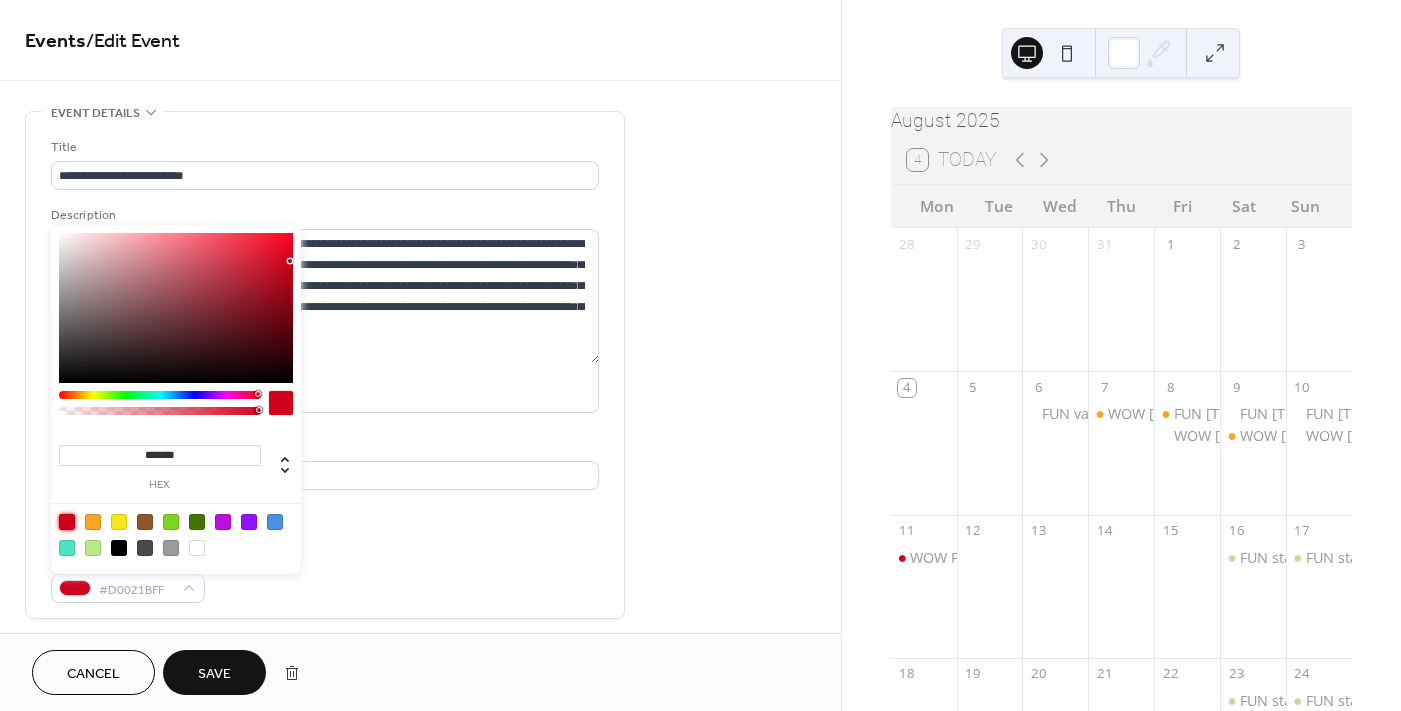 click on "Save" at bounding box center [214, 674] 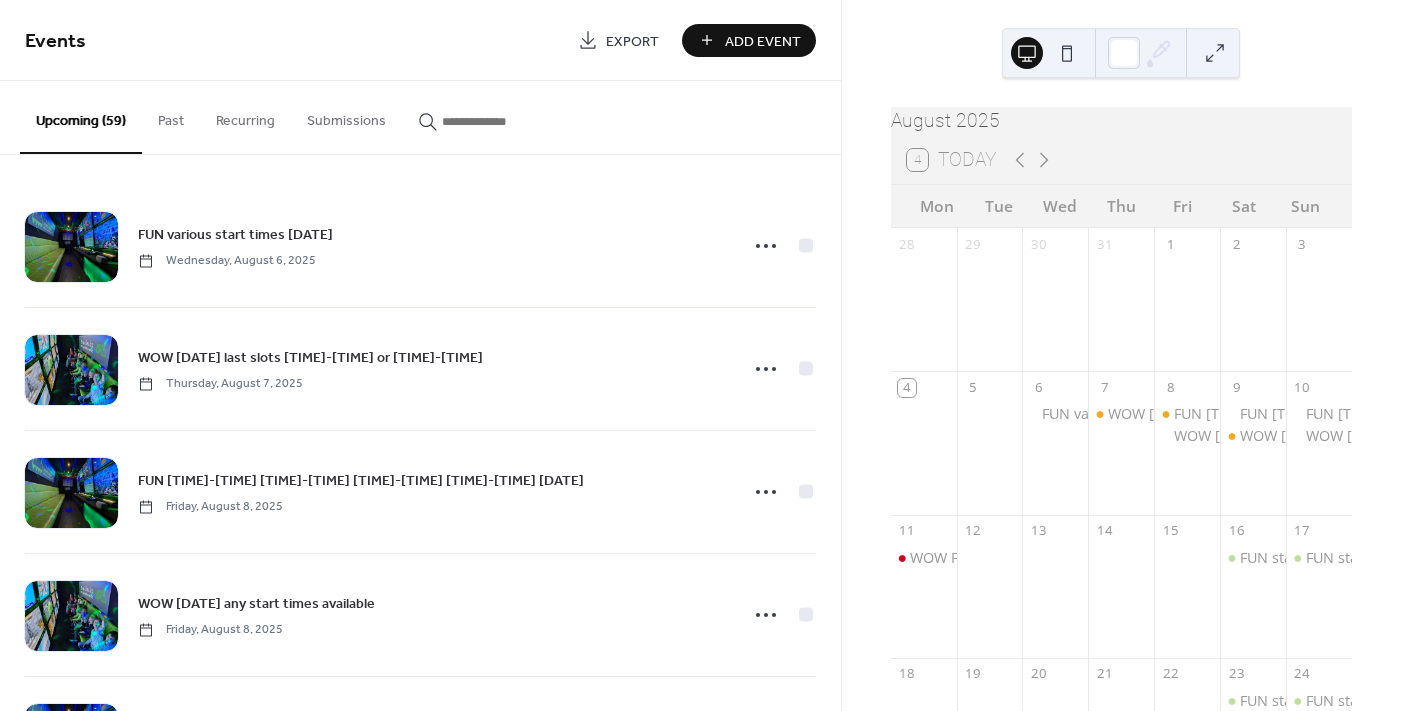 click at bounding box center [502, 121] 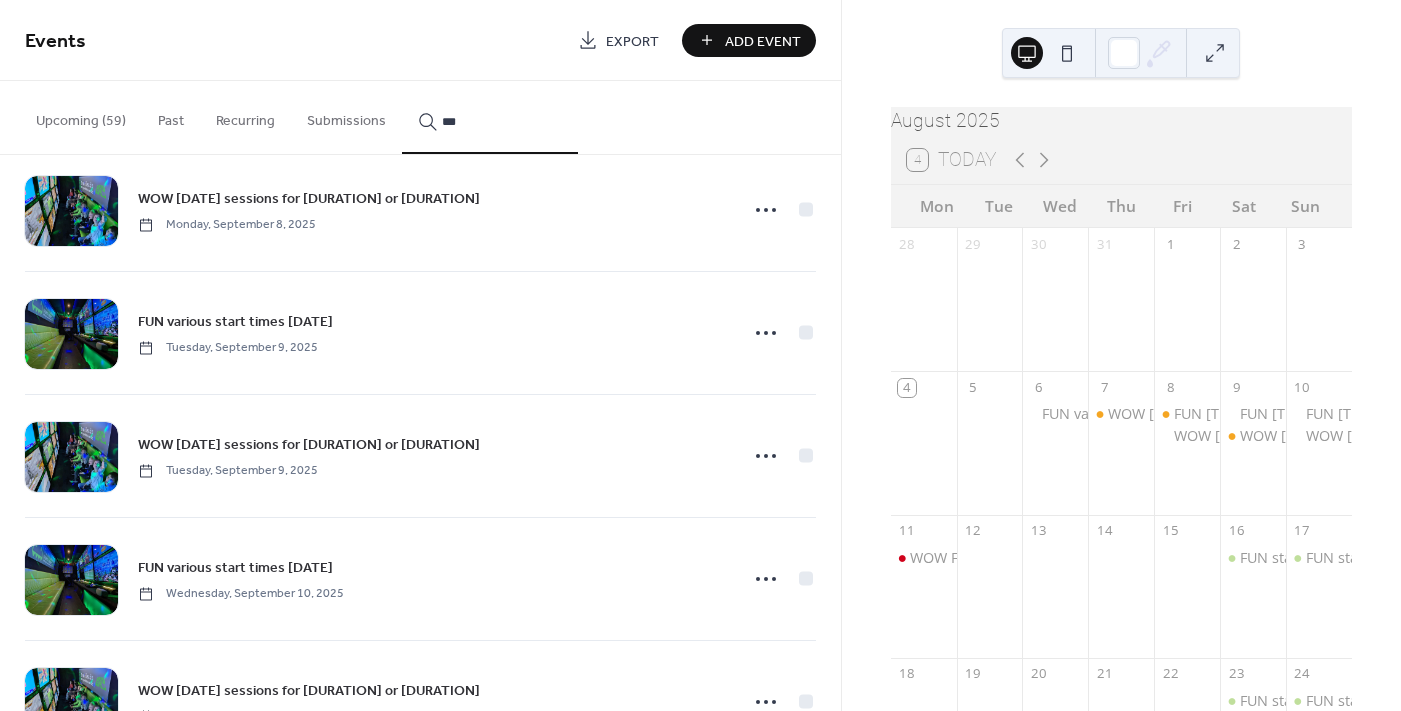 scroll, scrollTop: 4600, scrollLeft: 0, axis: vertical 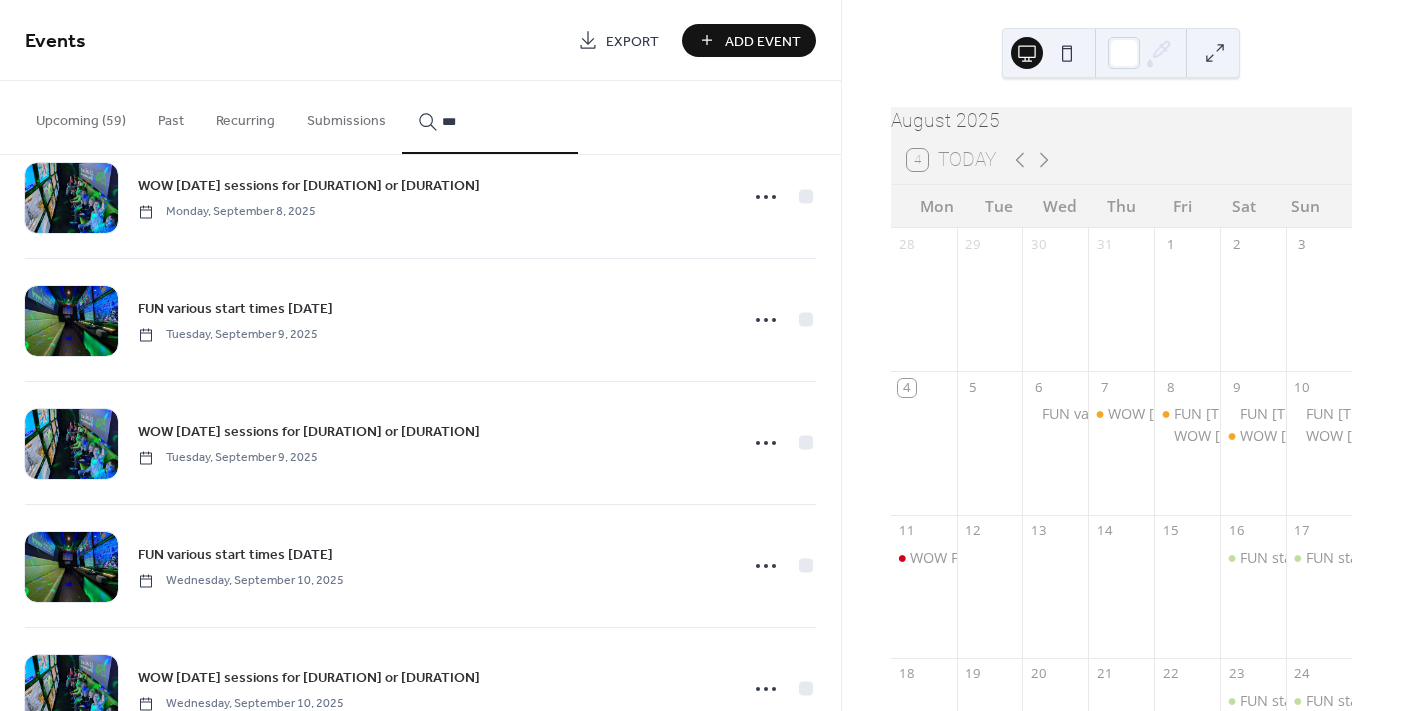 click on "***" at bounding box center (490, 117) 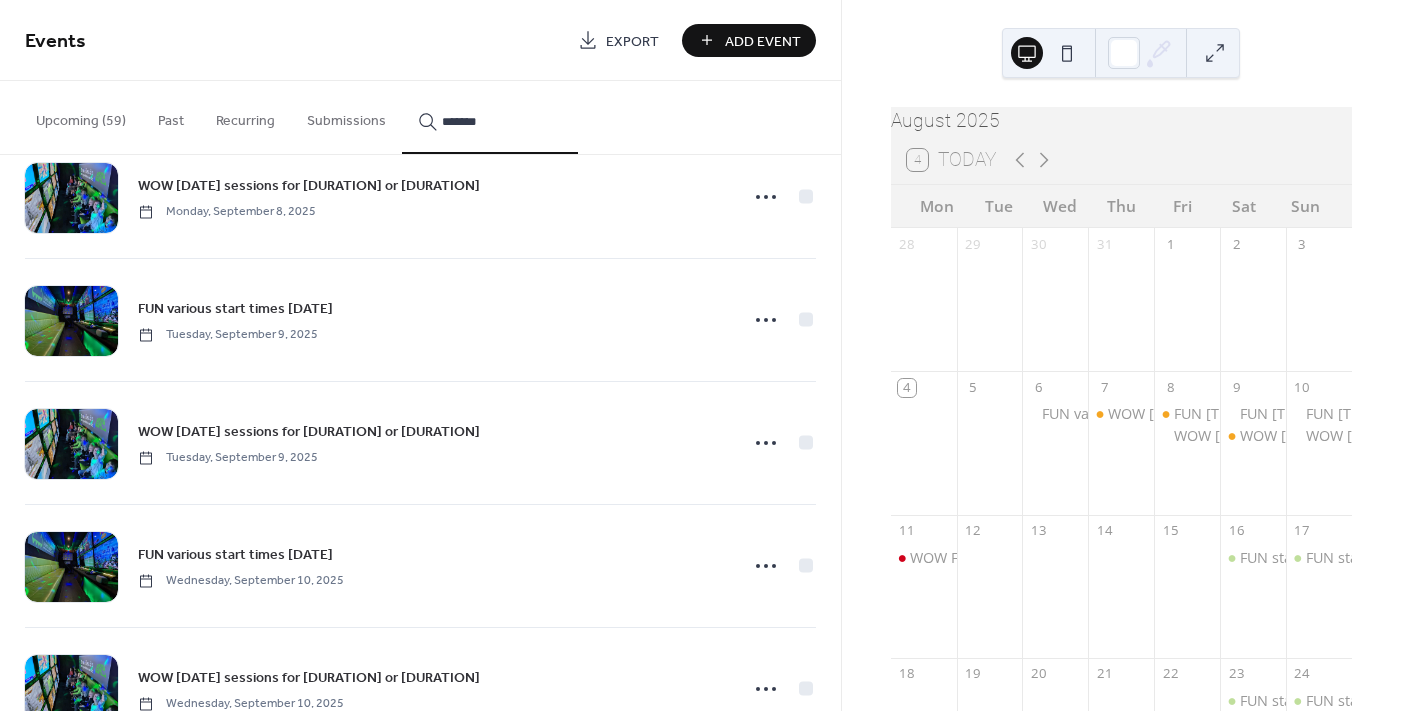 scroll, scrollTop: 0, scrollLeft: 0, axis: both 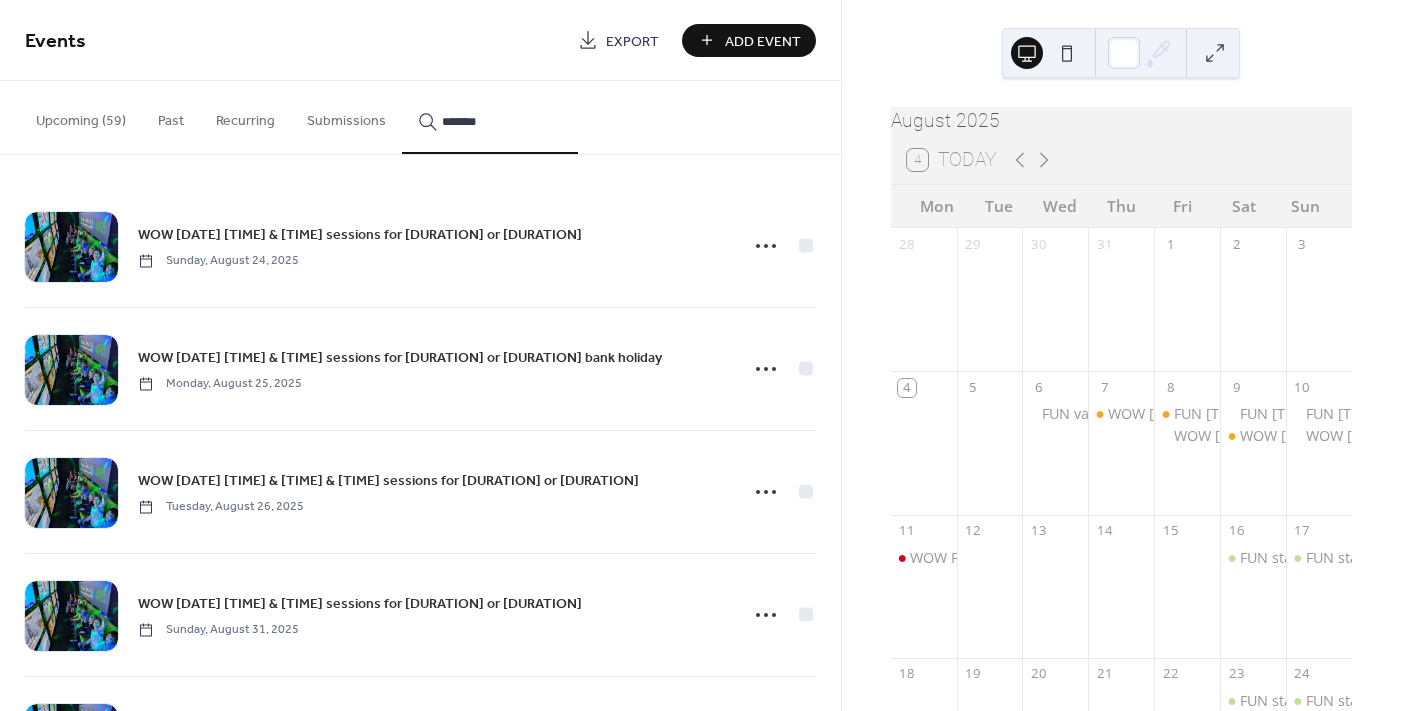 click on "*******" at bounding box center [502, 121] 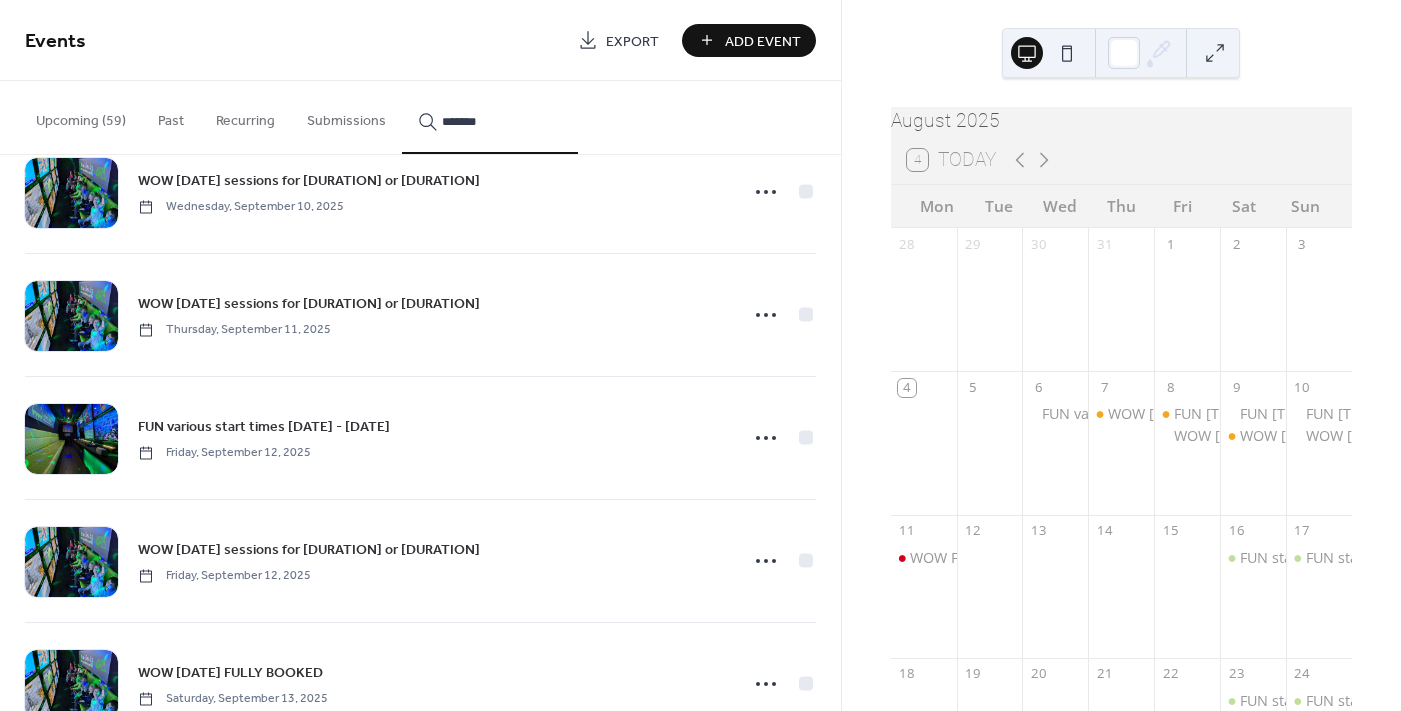 scroll, scrollTop: 2000, scrollLeft: 0, axis: vertical 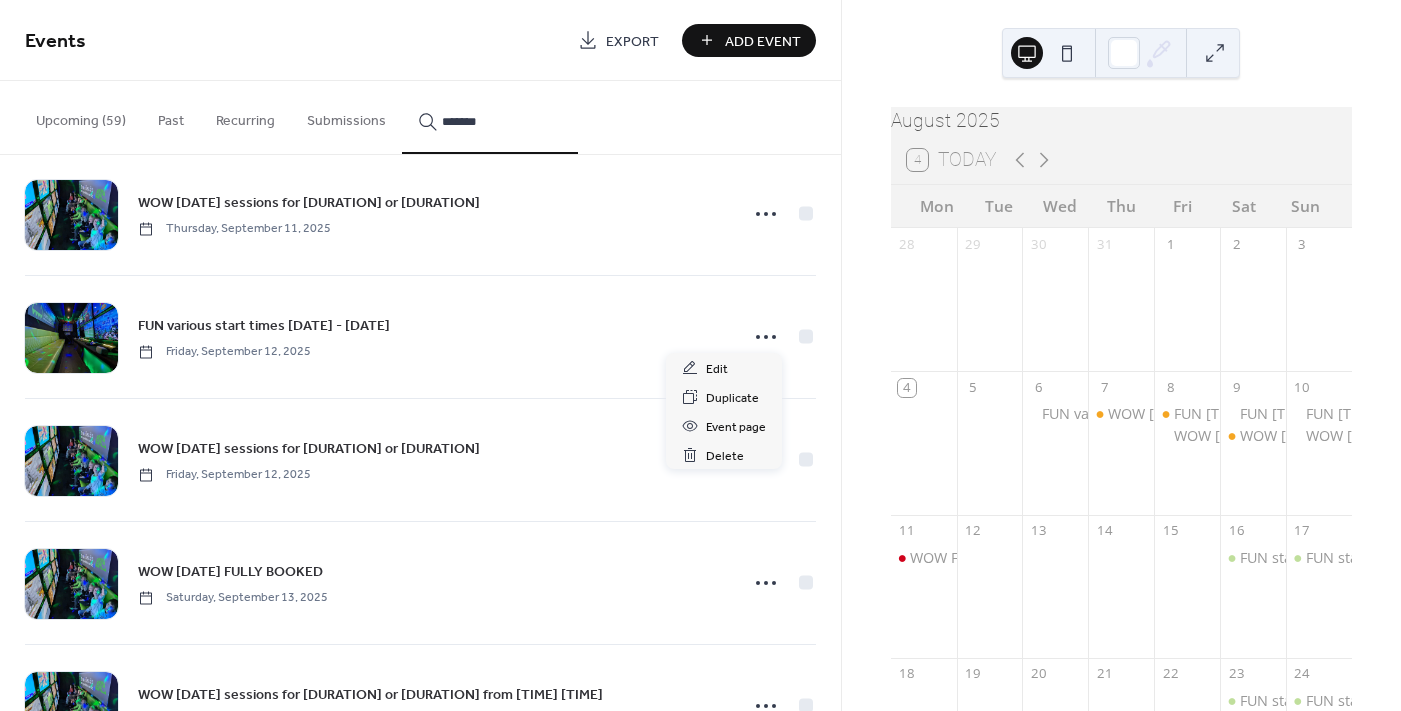 click 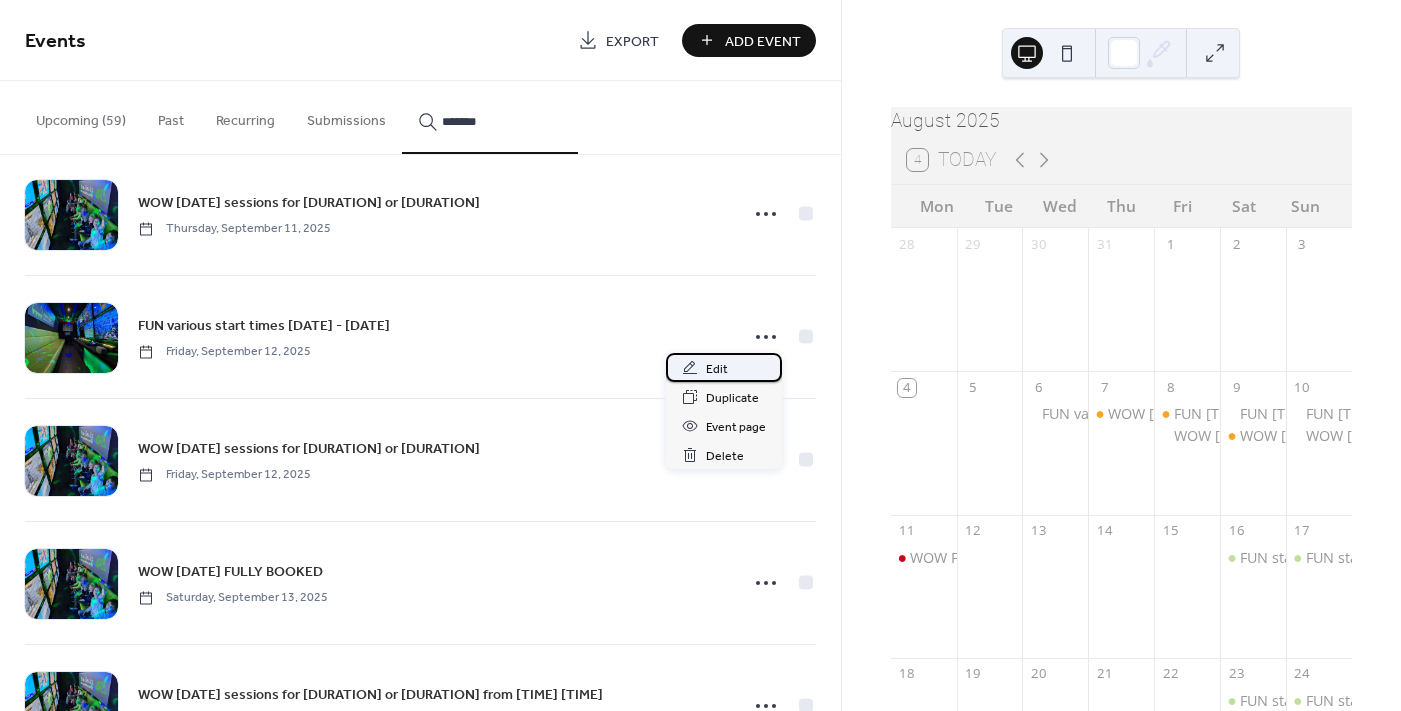 click on "Edit" at bounding box center (717, 369) 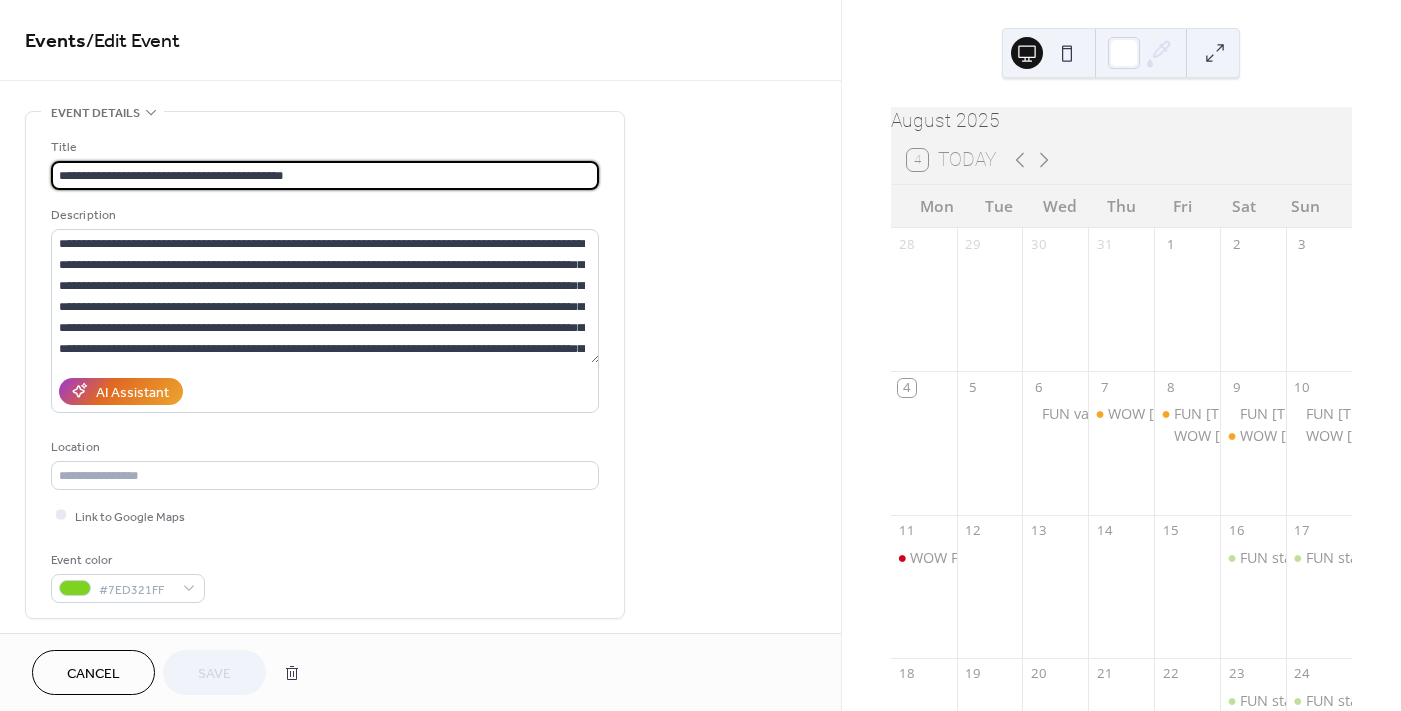 scroll, scrollTop: 0, scrollLeft: 0, axis: both 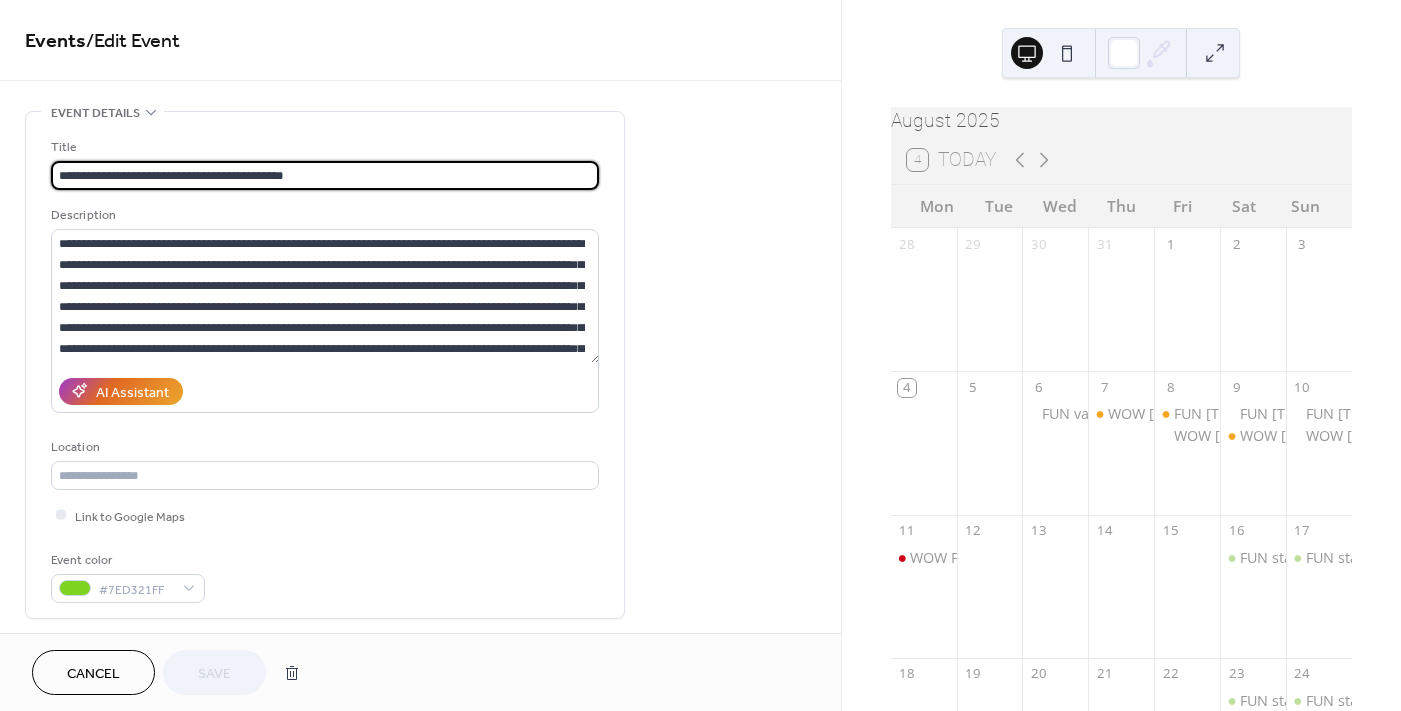 drag, startPoint x: 312, startPoint y: 178, endPoint x: 236, endPoint y: 176, distance: 76.02631 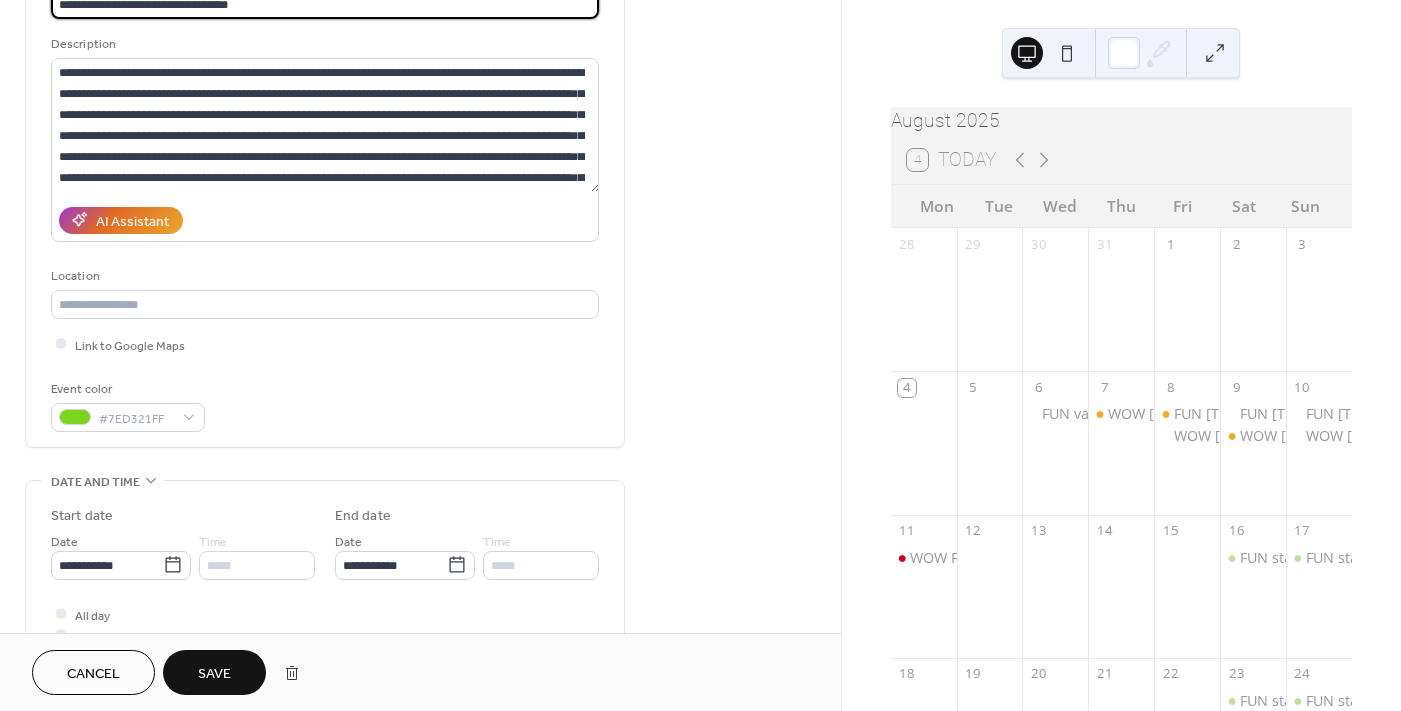 scroll, scrollTop: 199, scrollLeft: 0, axis: vertical 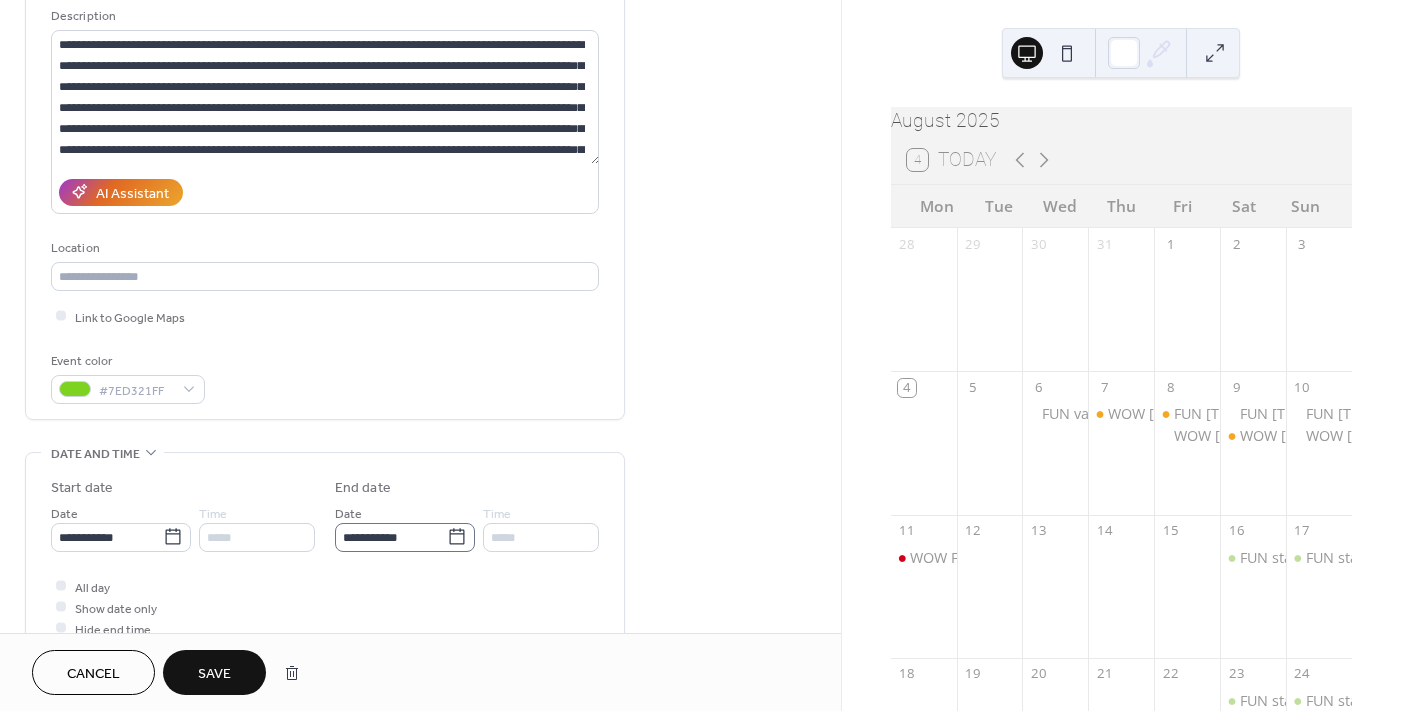 type on "**********" 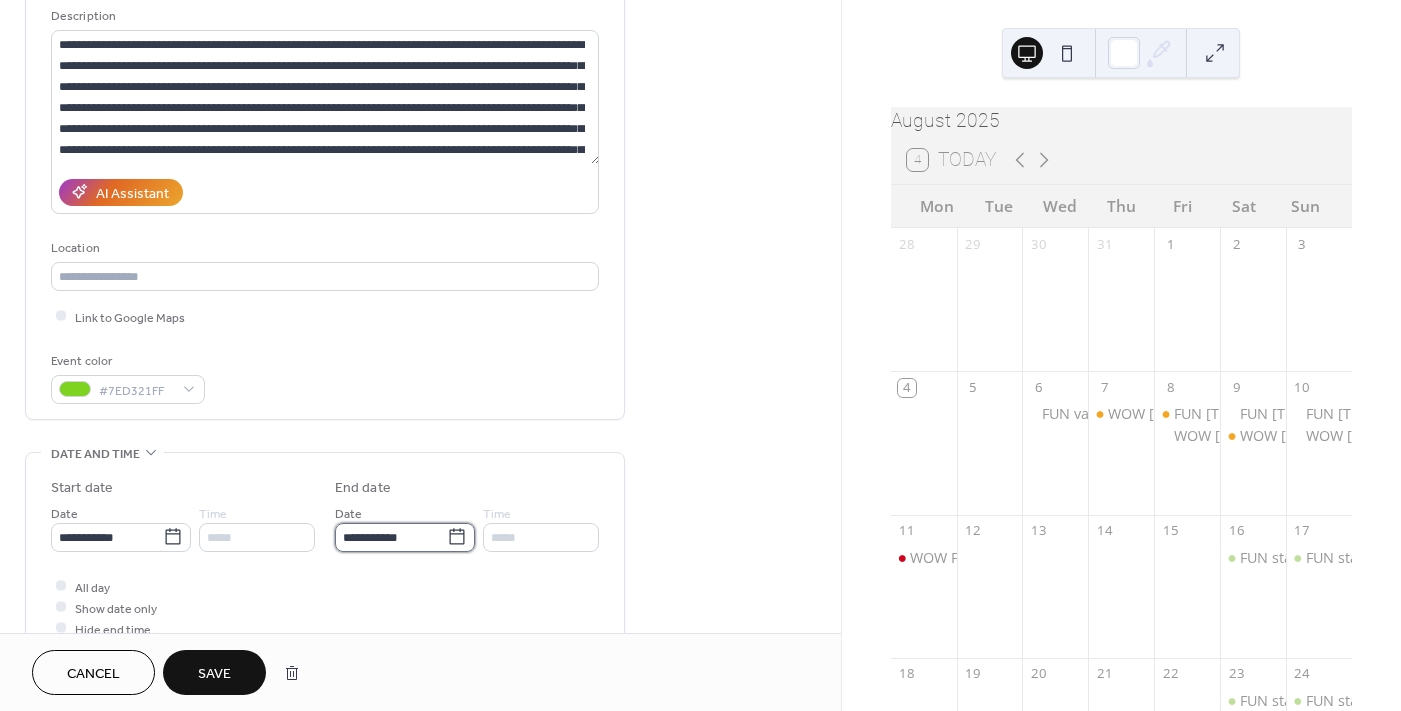scroll, scrollTop: 0, scrollLeft: 0, axis: both 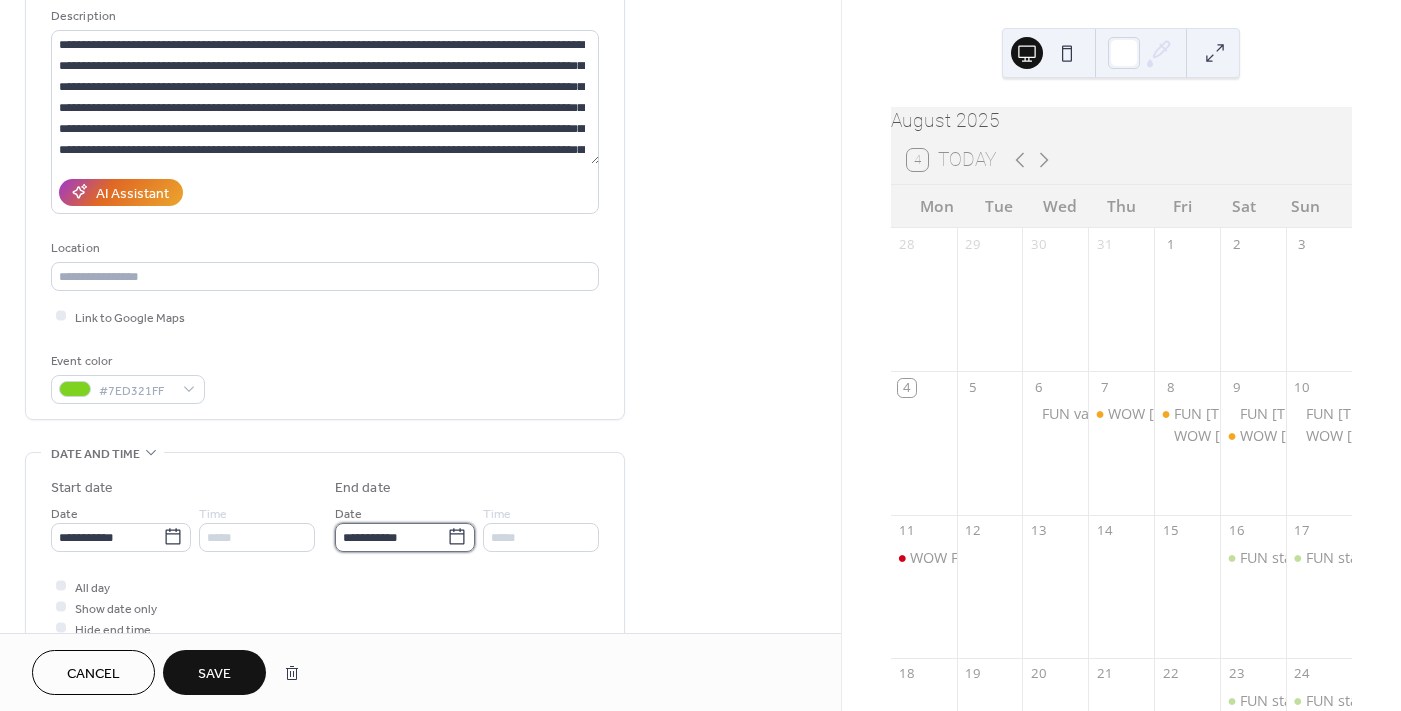 click on "**********" at bounding box center (391, 537) 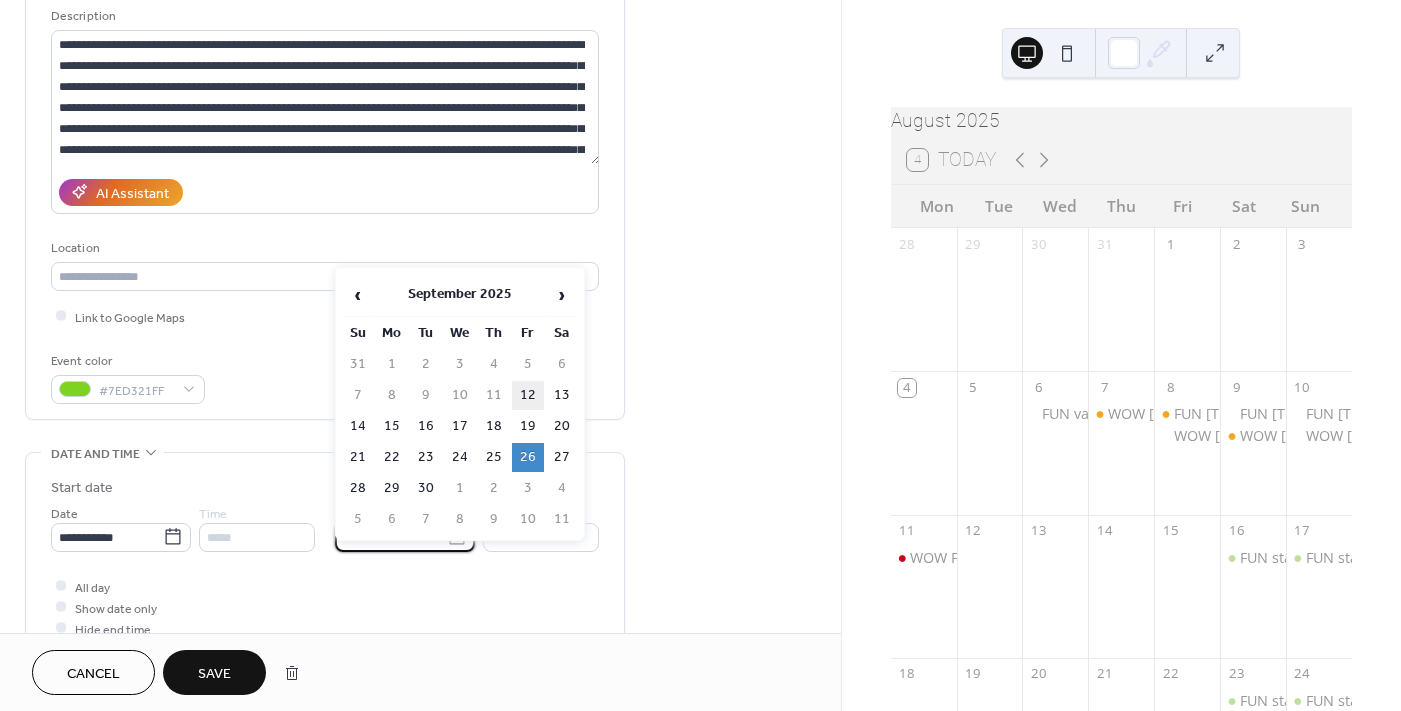 click on "12" at bounding box center (528, 395) 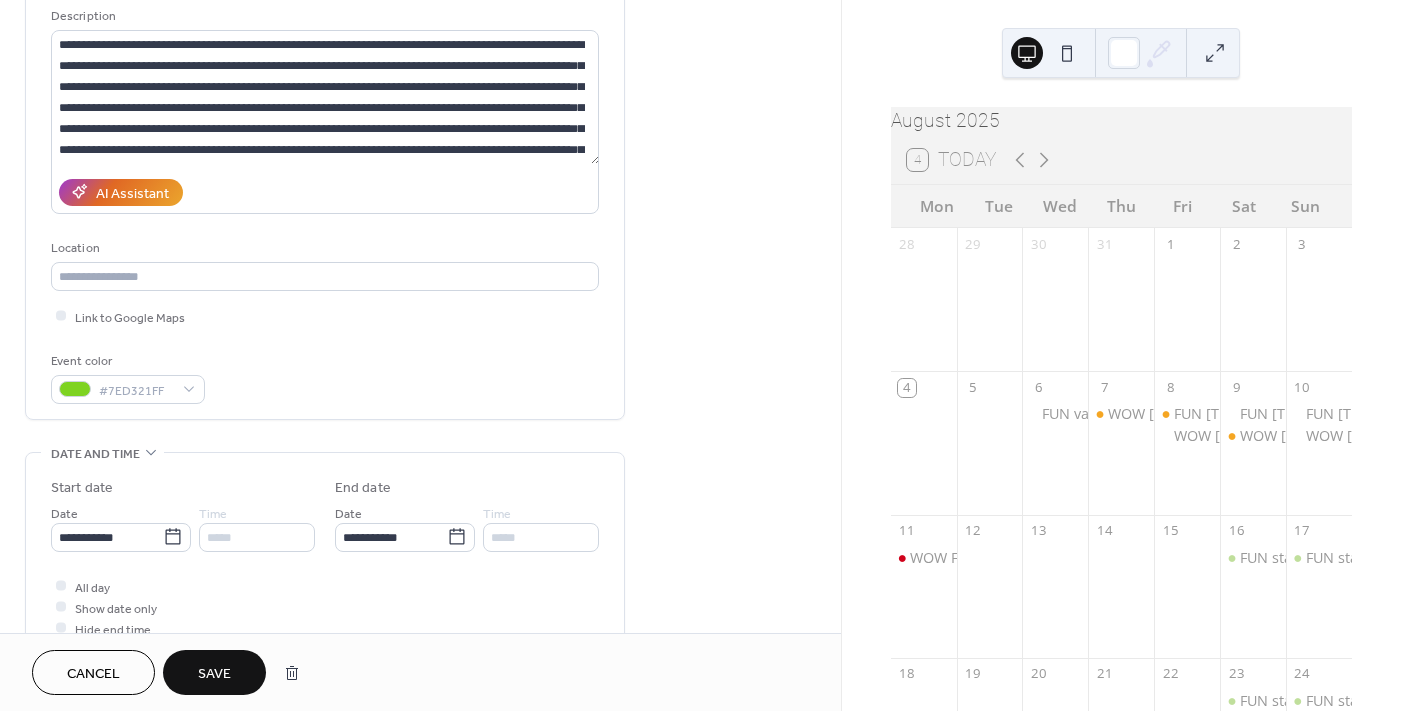 scroll, scrollTop: 0, scrollLeft: 0, axis: both 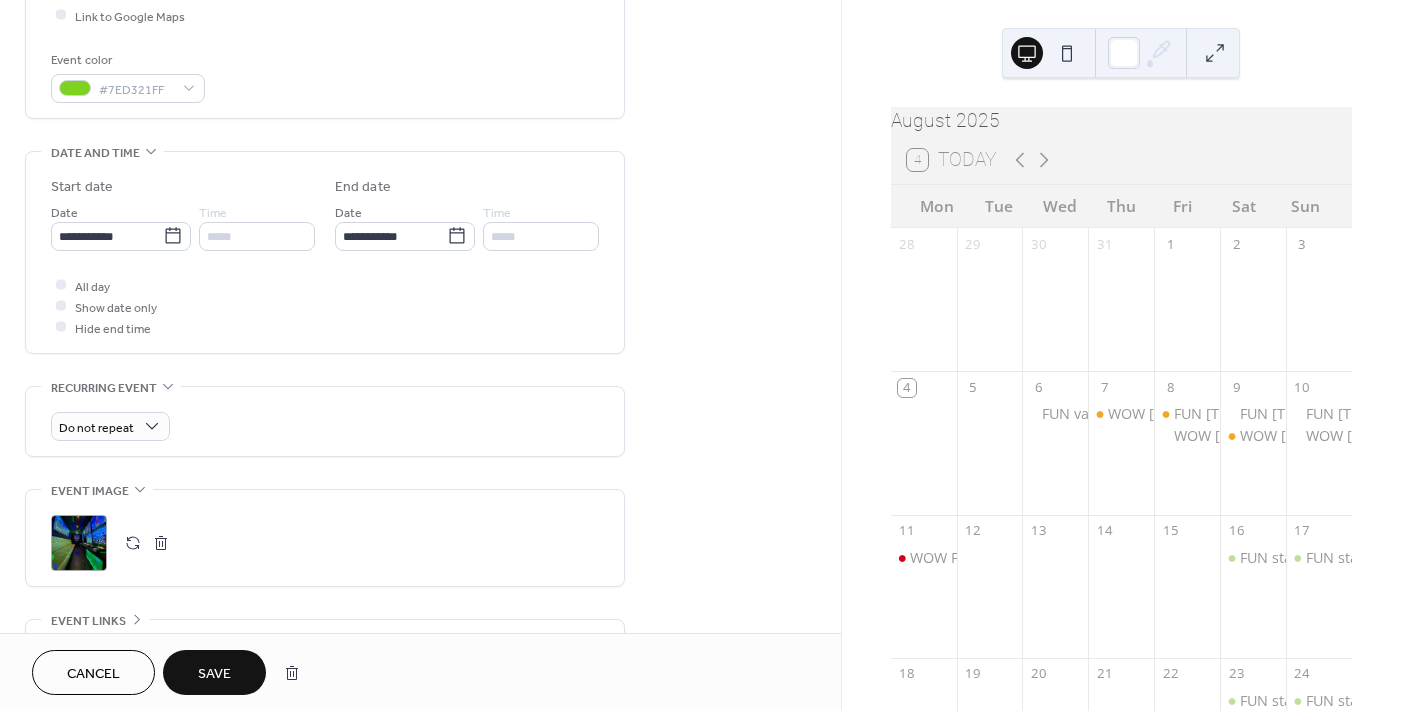 click on "Save" at bounding box center (214, 674) 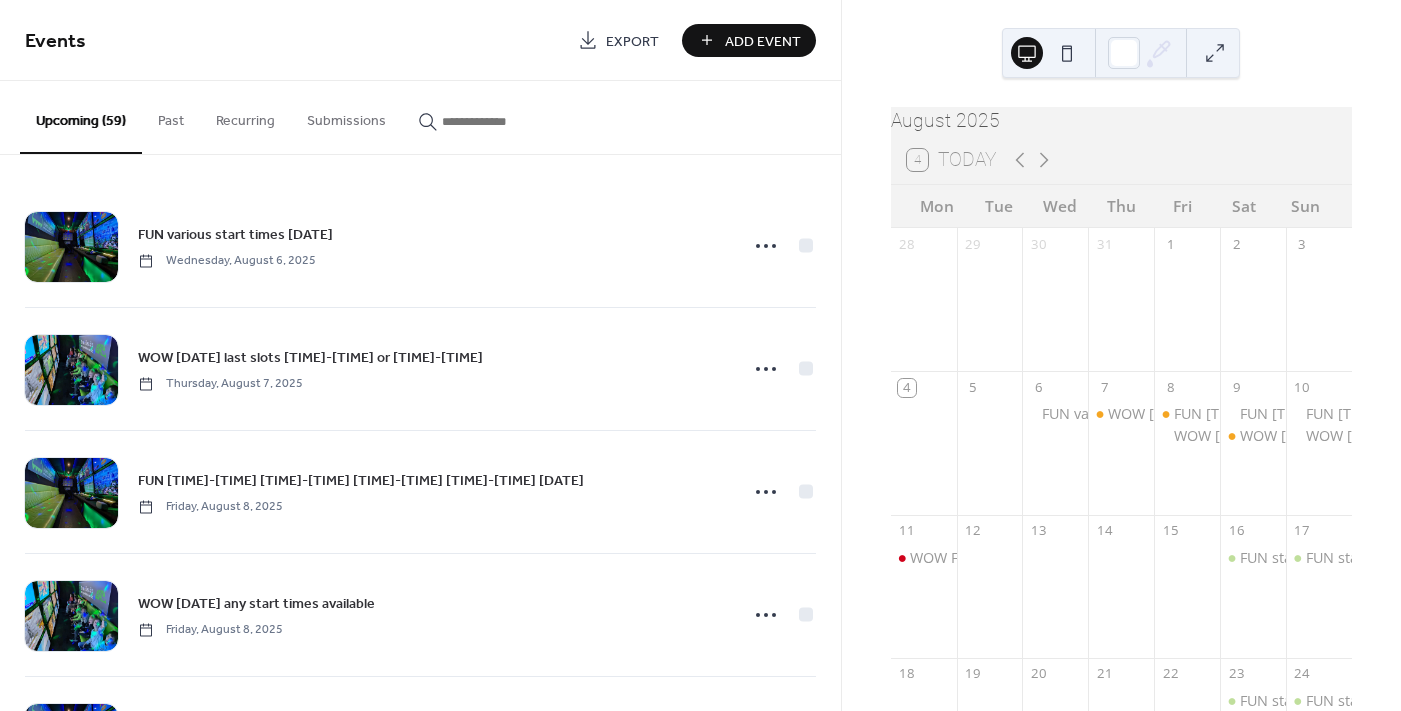 click at bounding box center (490, 116) 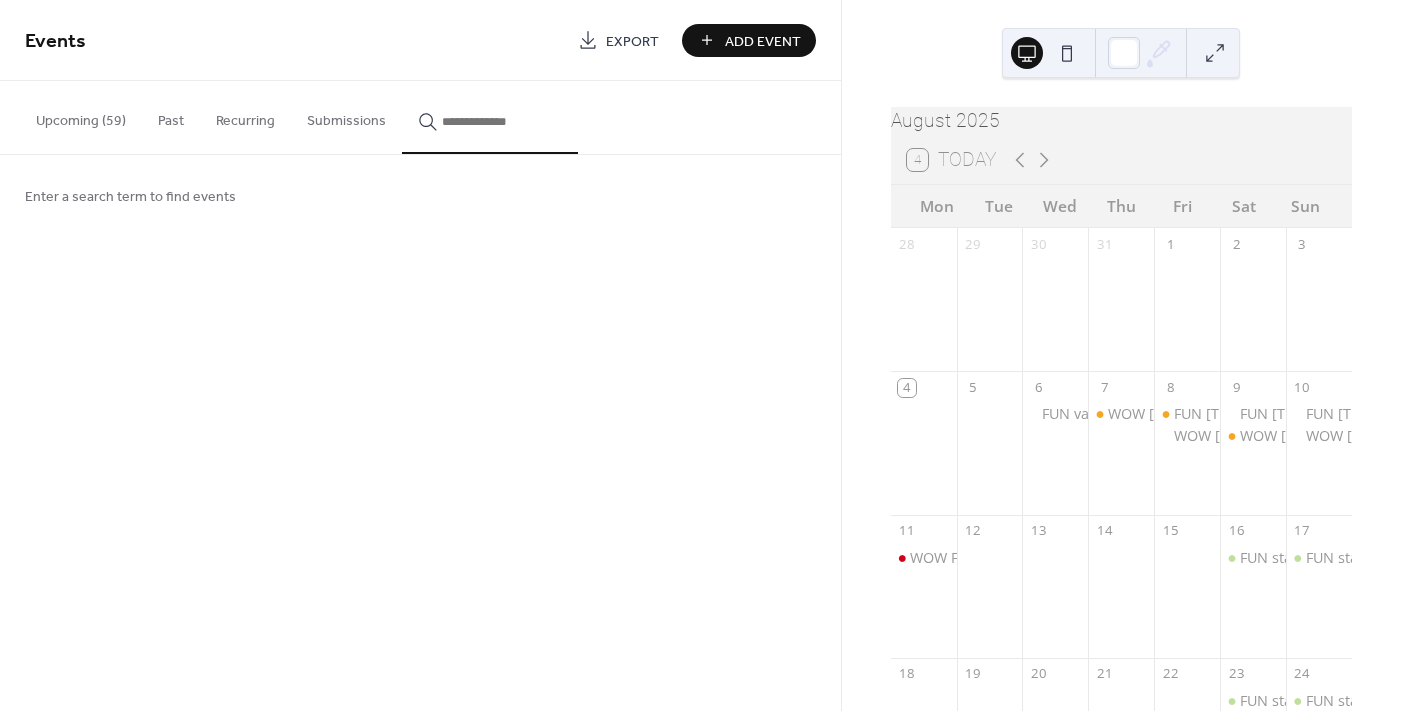 click at bounding box center [502, 121] 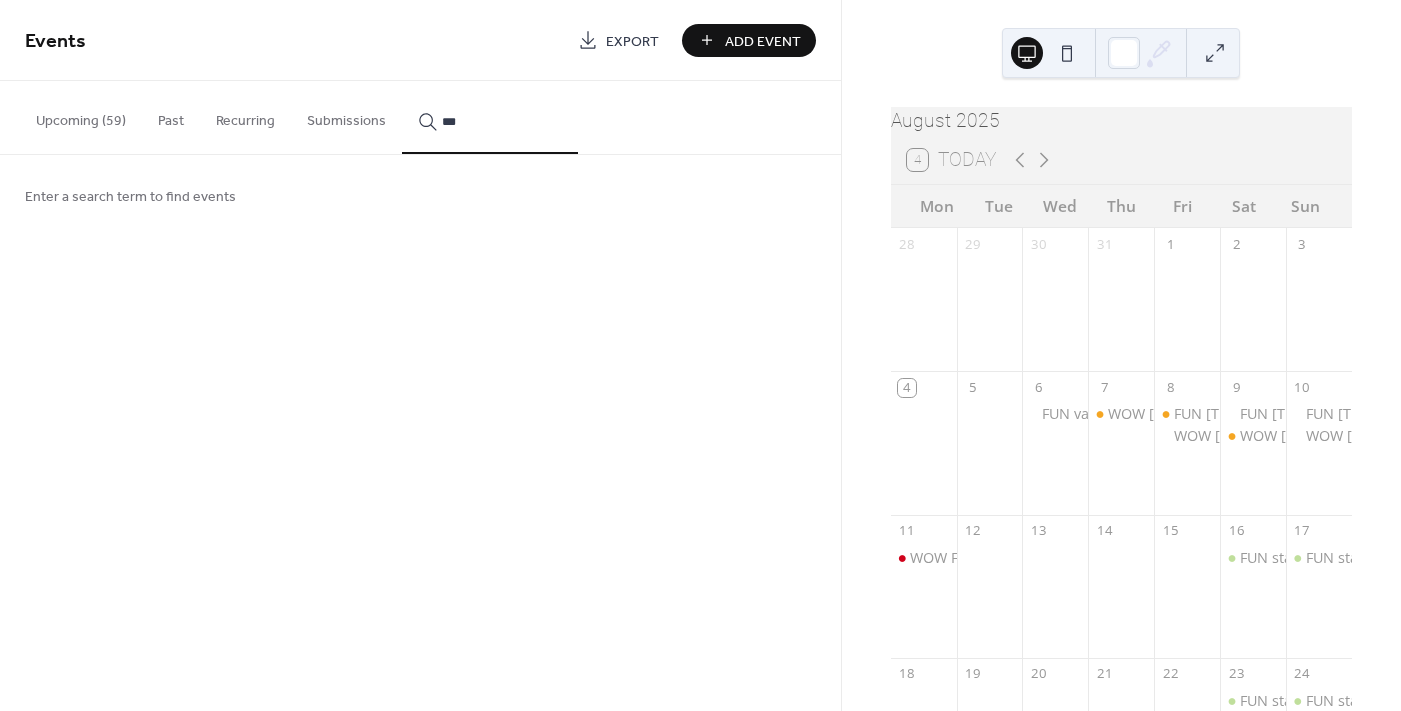 click on "**" at bounding box center (490, 117) 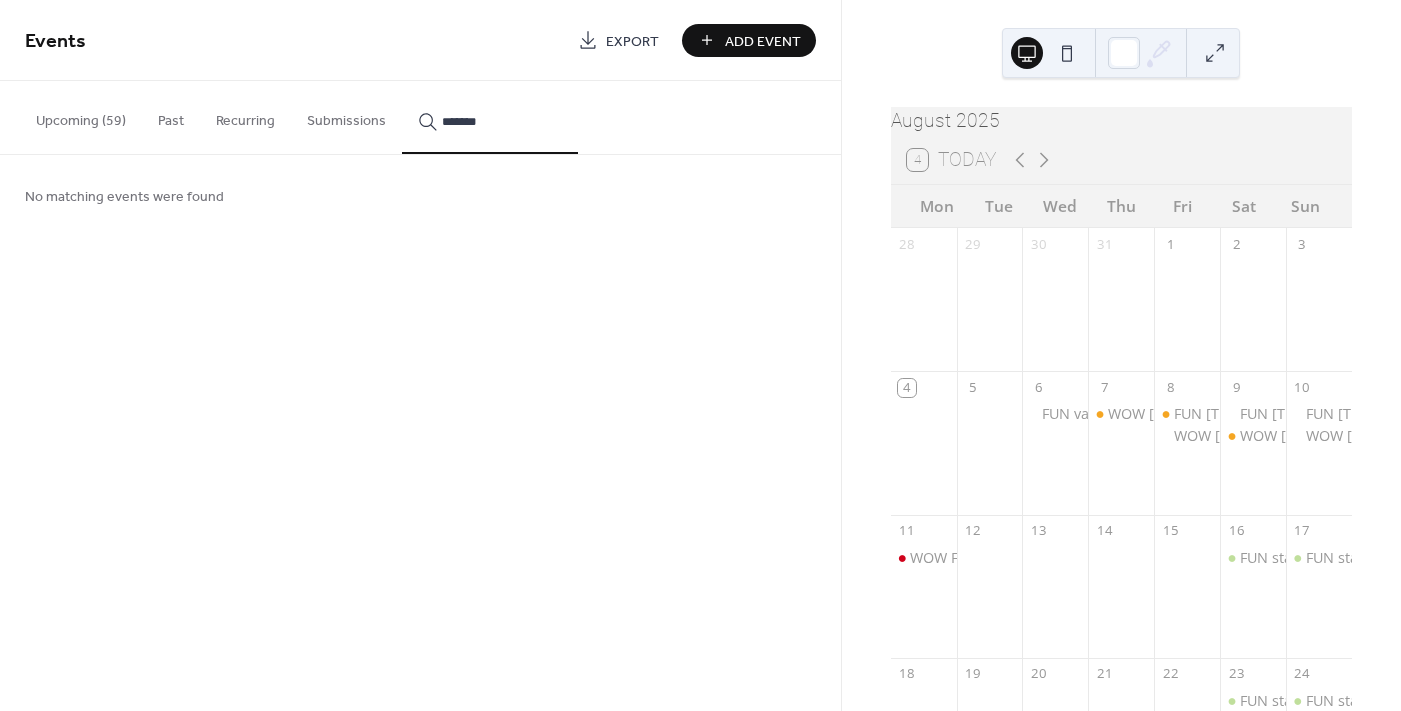 click on "******" at bounding box center [490, 117] 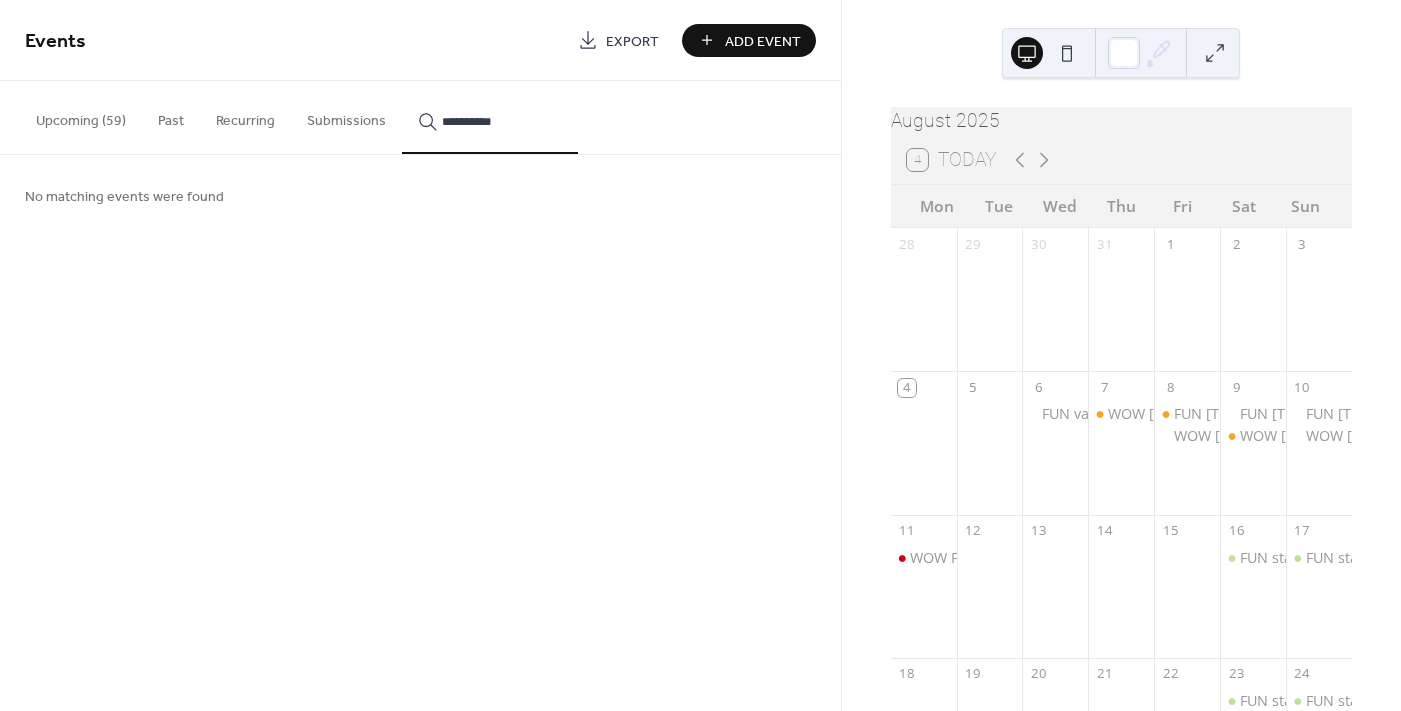 drag, startPoint x: 452, startPoint y: 120, endPoint x: 430, endPoint y: 120, distance: 22 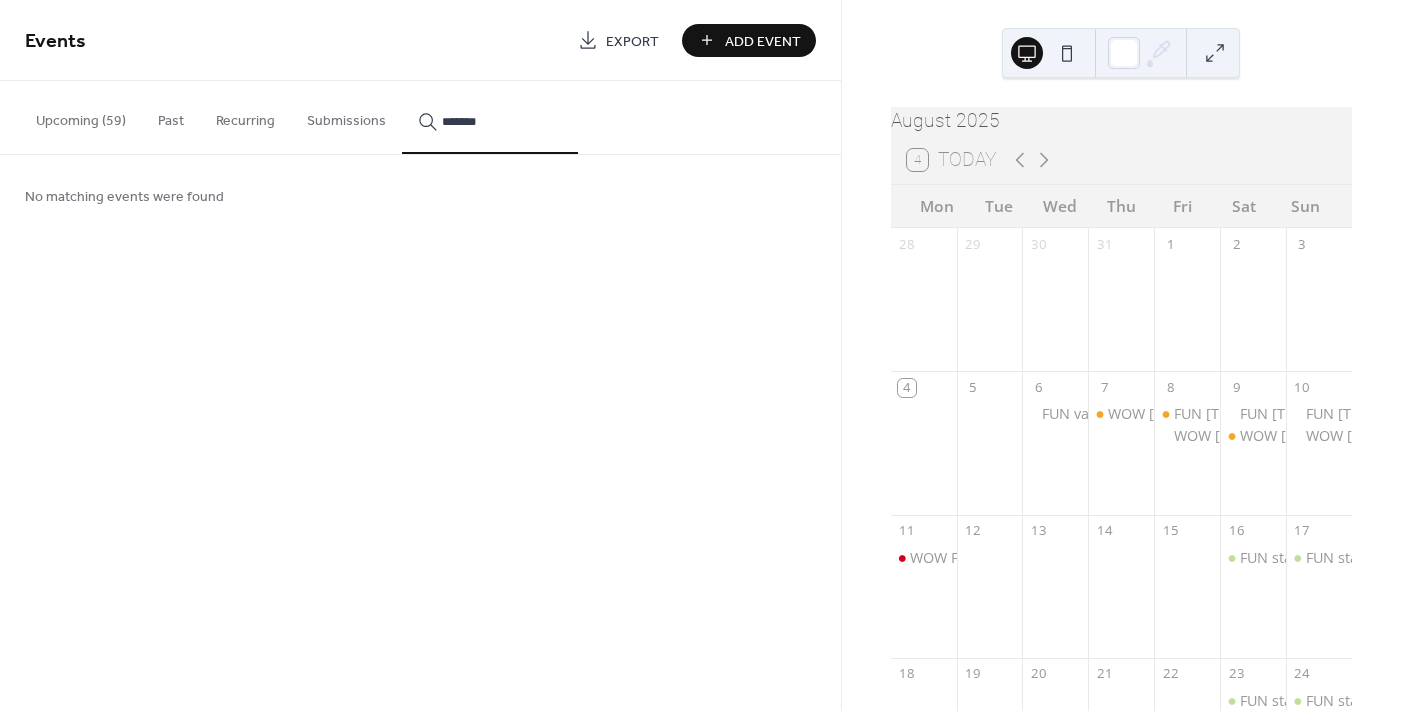 click on "*******" at bounding box center [502, 121] 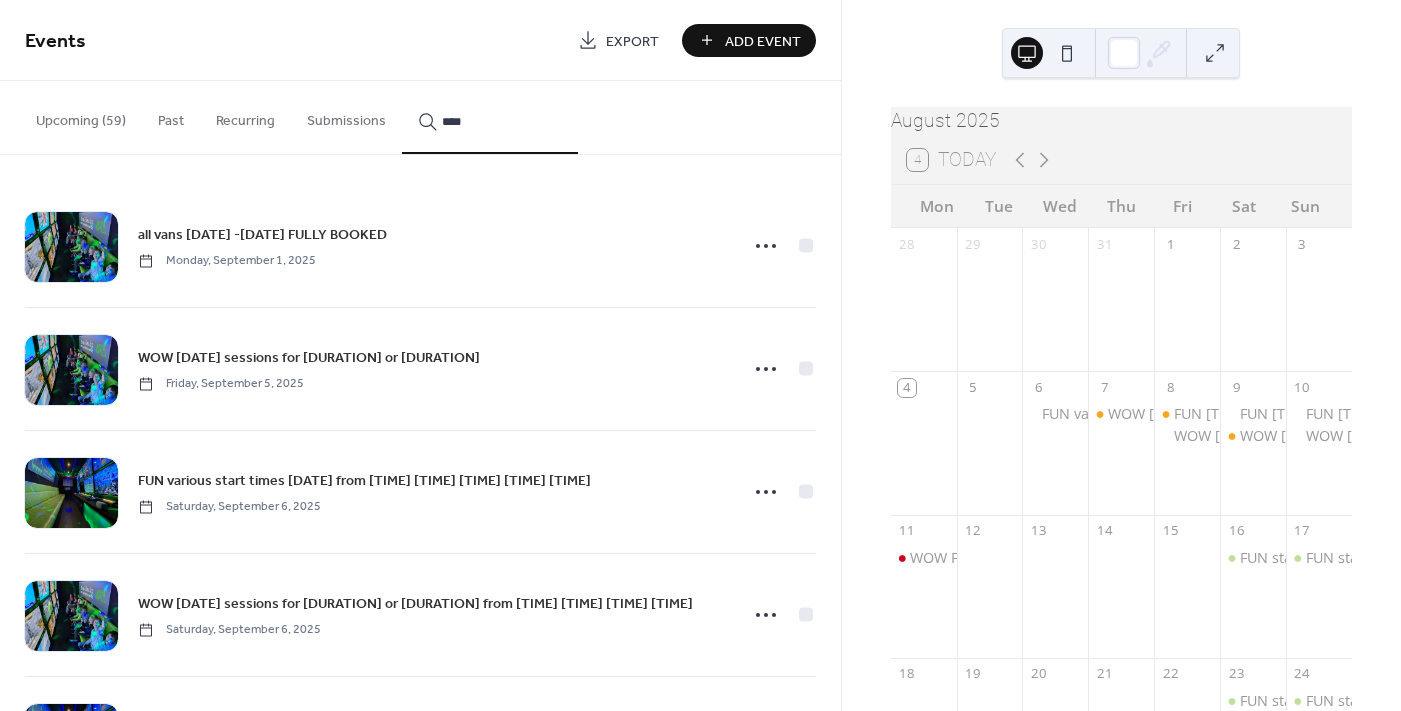 type on "***" 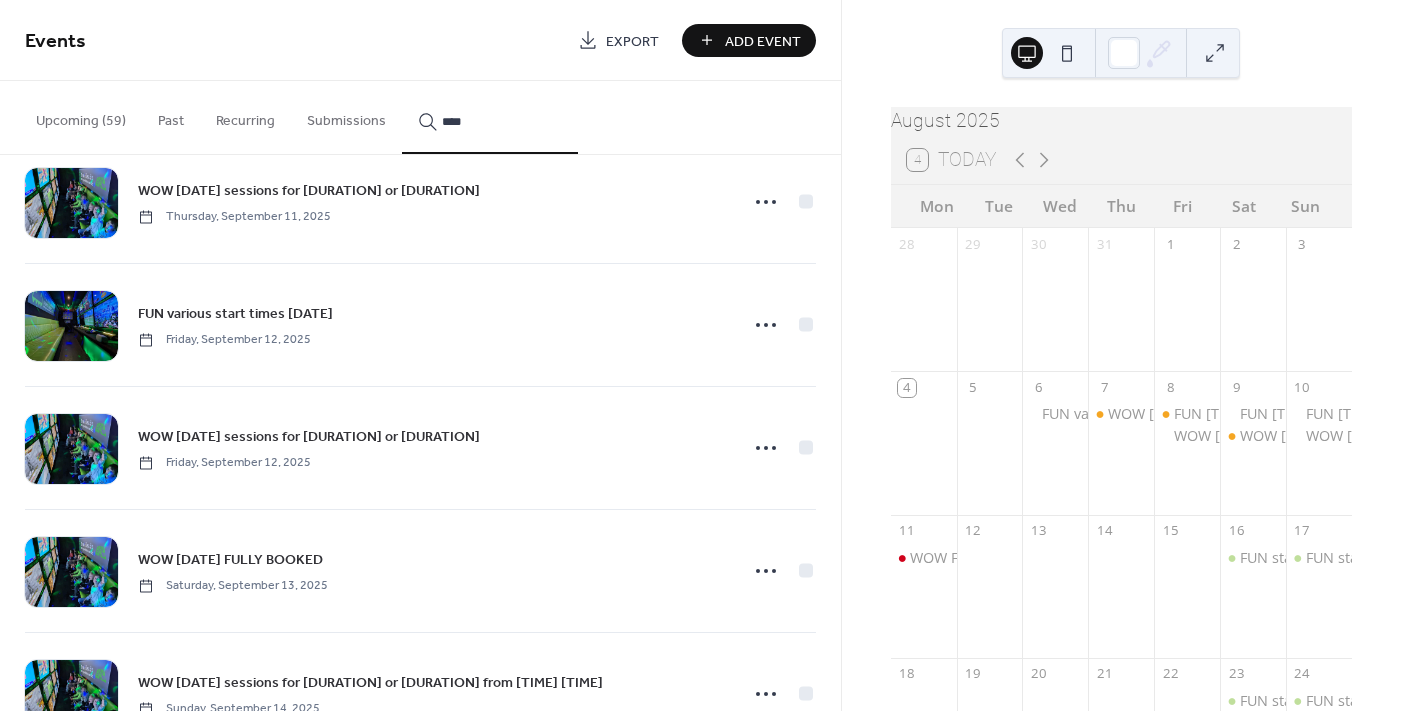 scroll, scrollTop: 1500, scrollLeft: 0, axis: vertical 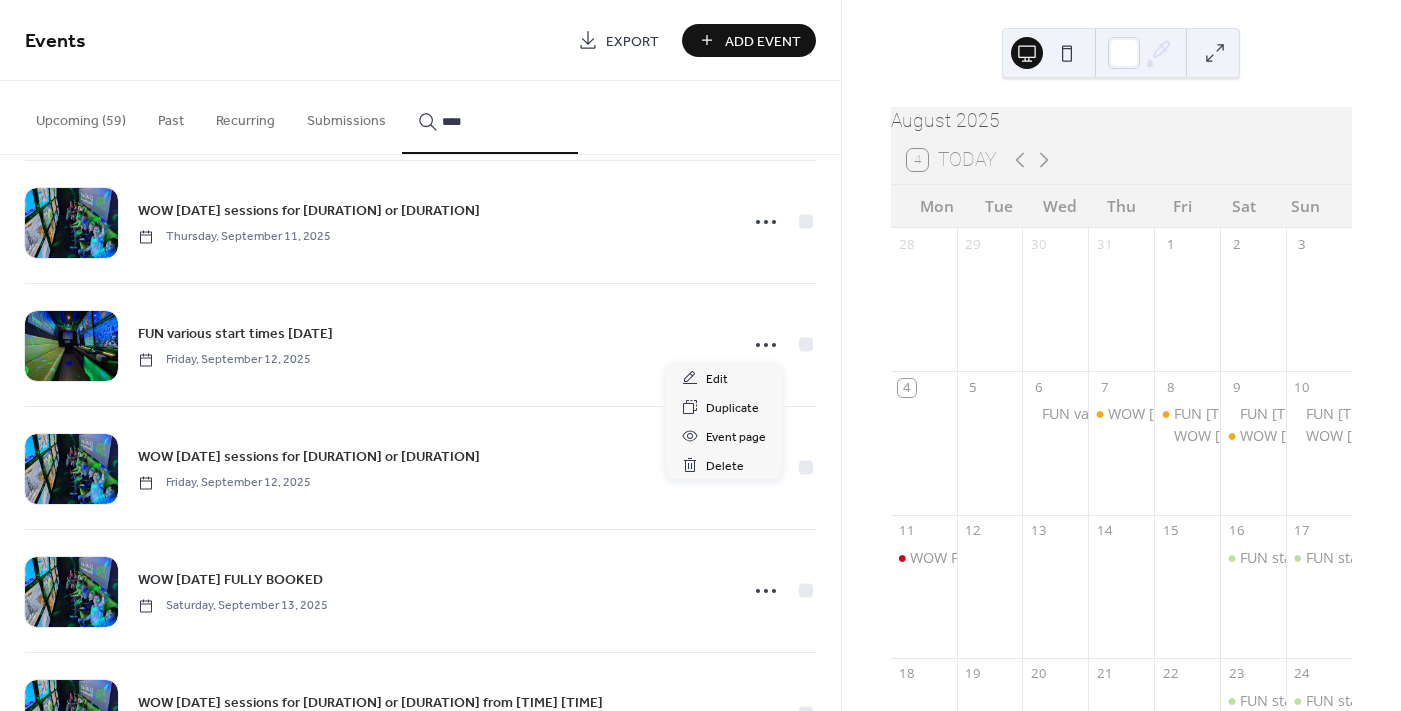 click 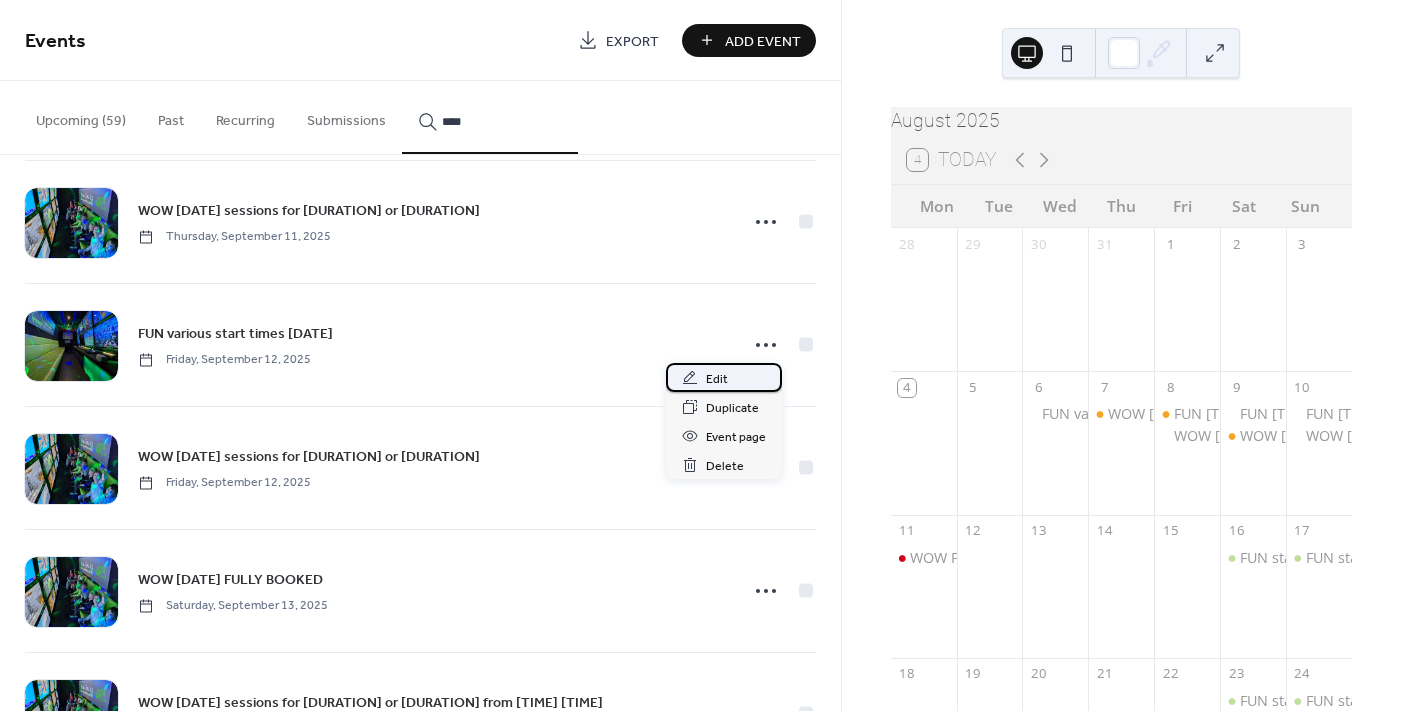 click on "Edit" at bounding box center [717, 379] 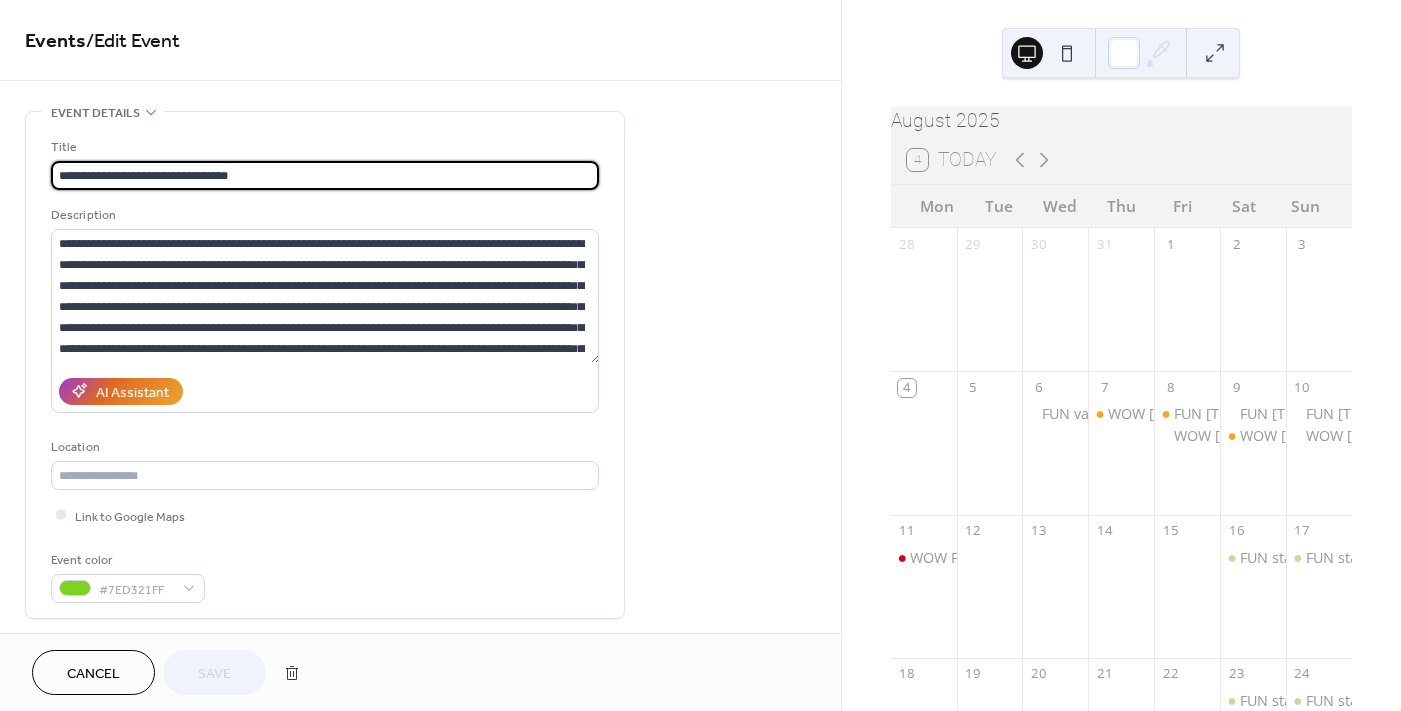 click on "**********" at bounding box center (325, 175) 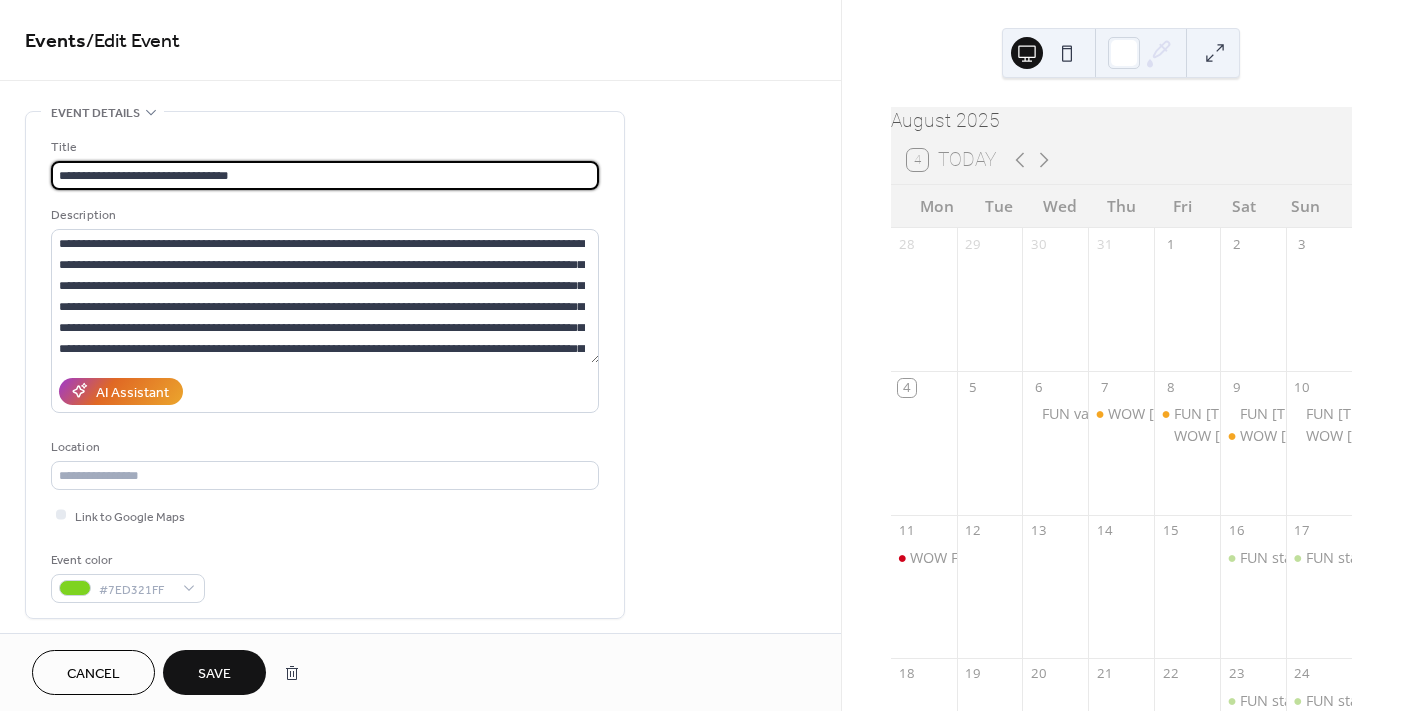 drag, startPoint x: 185, startPoint y: 176, endPoint x: 85, endPoint y: 175, distance: 100.005 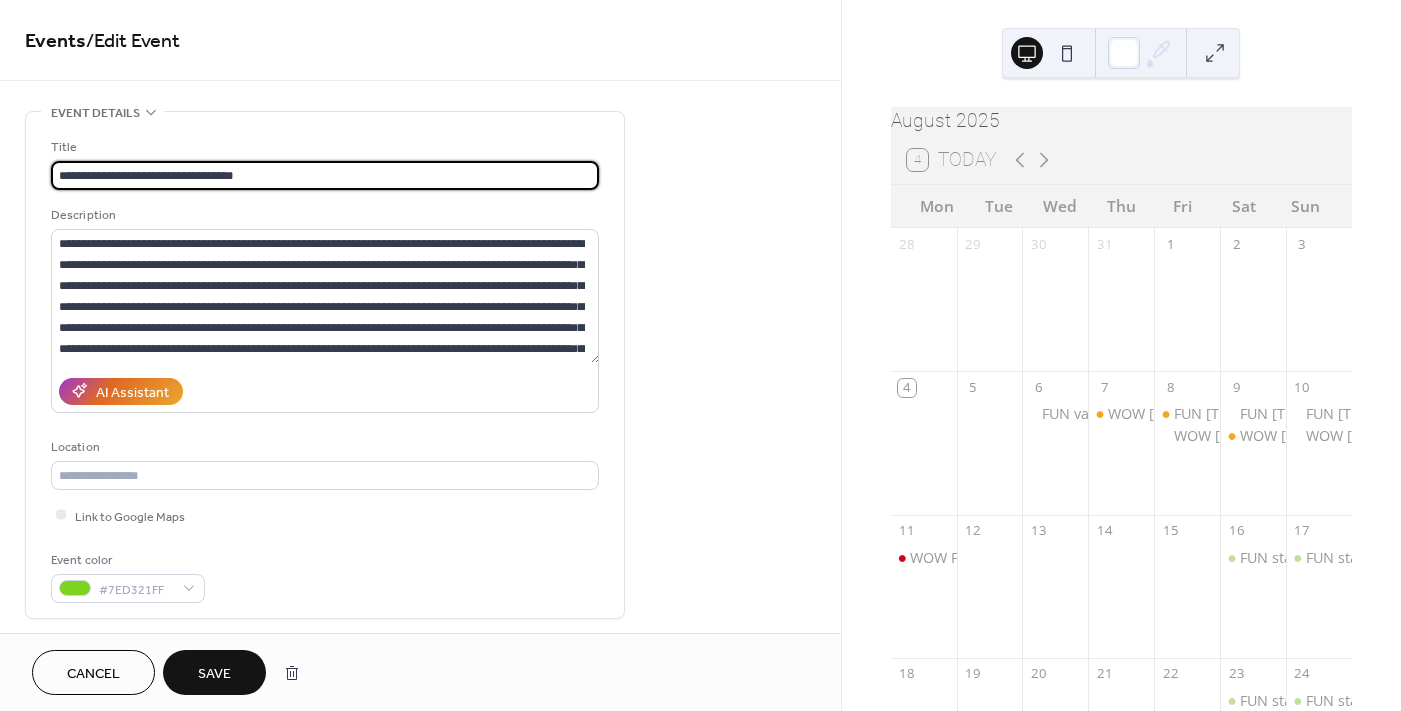 click on "**********" at bounding box center (325, 175) 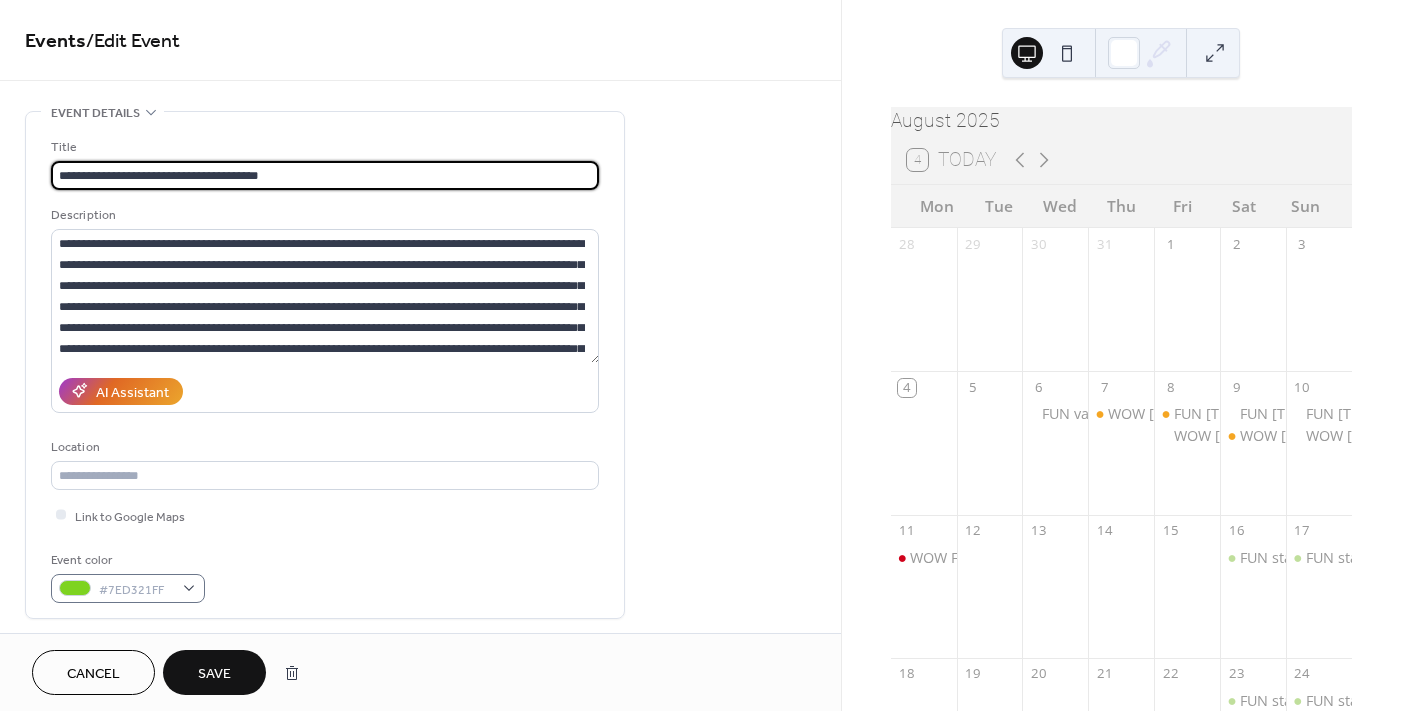 type on "**********" 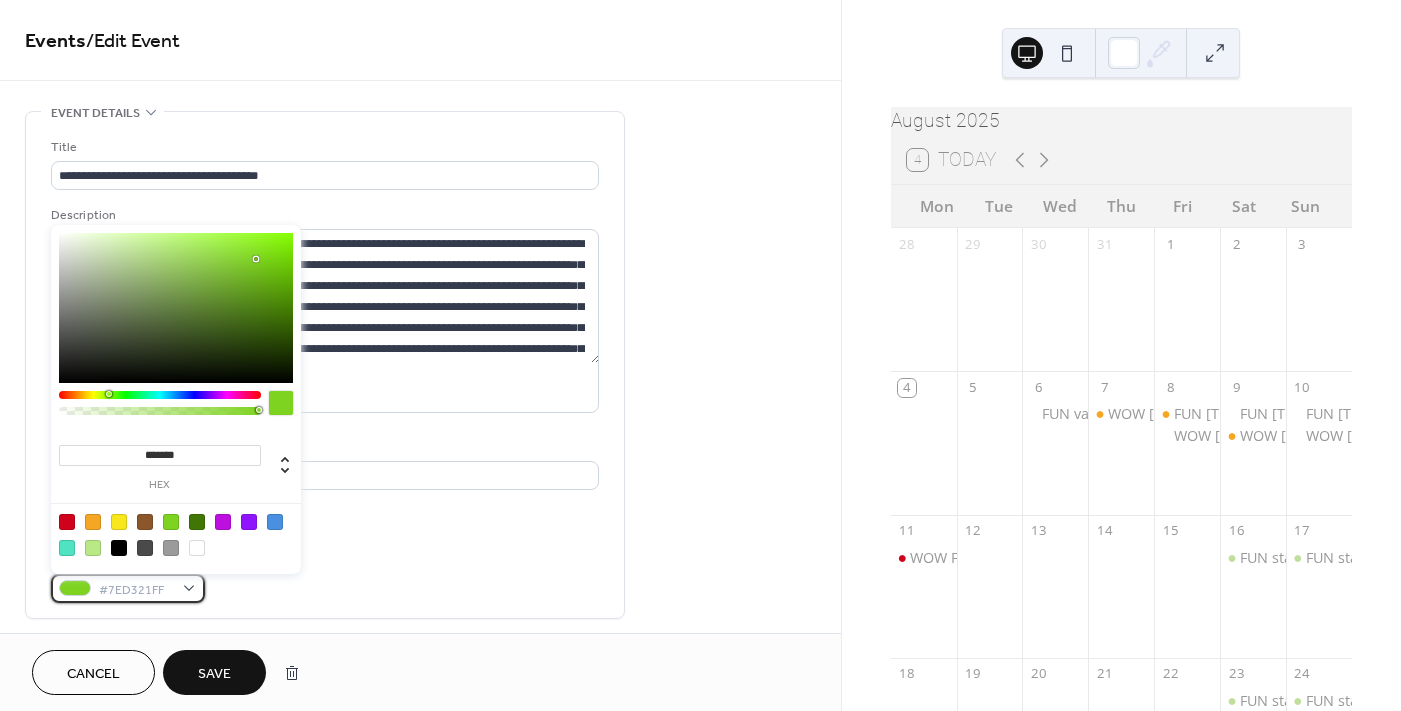 click on "#7ED321FF" at bounding box center (136, 589) 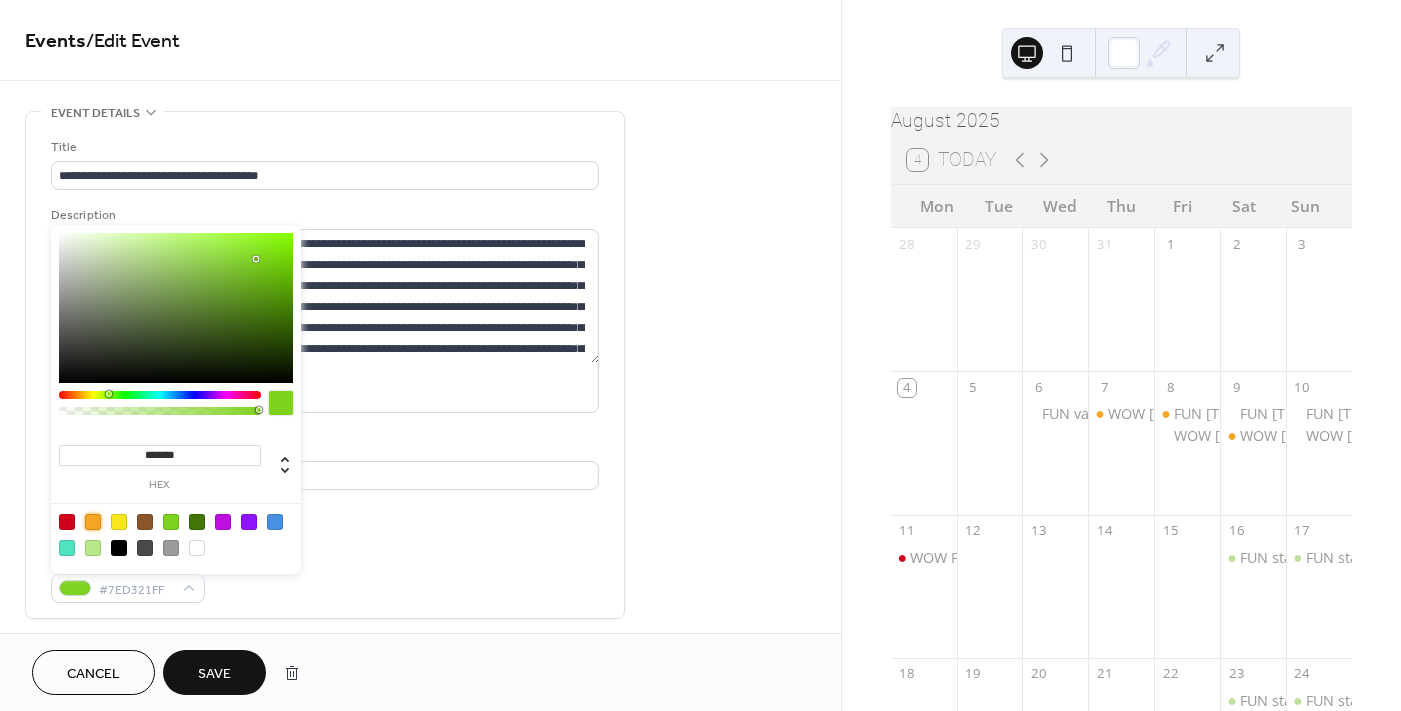 click at bounding box center (93, 522) 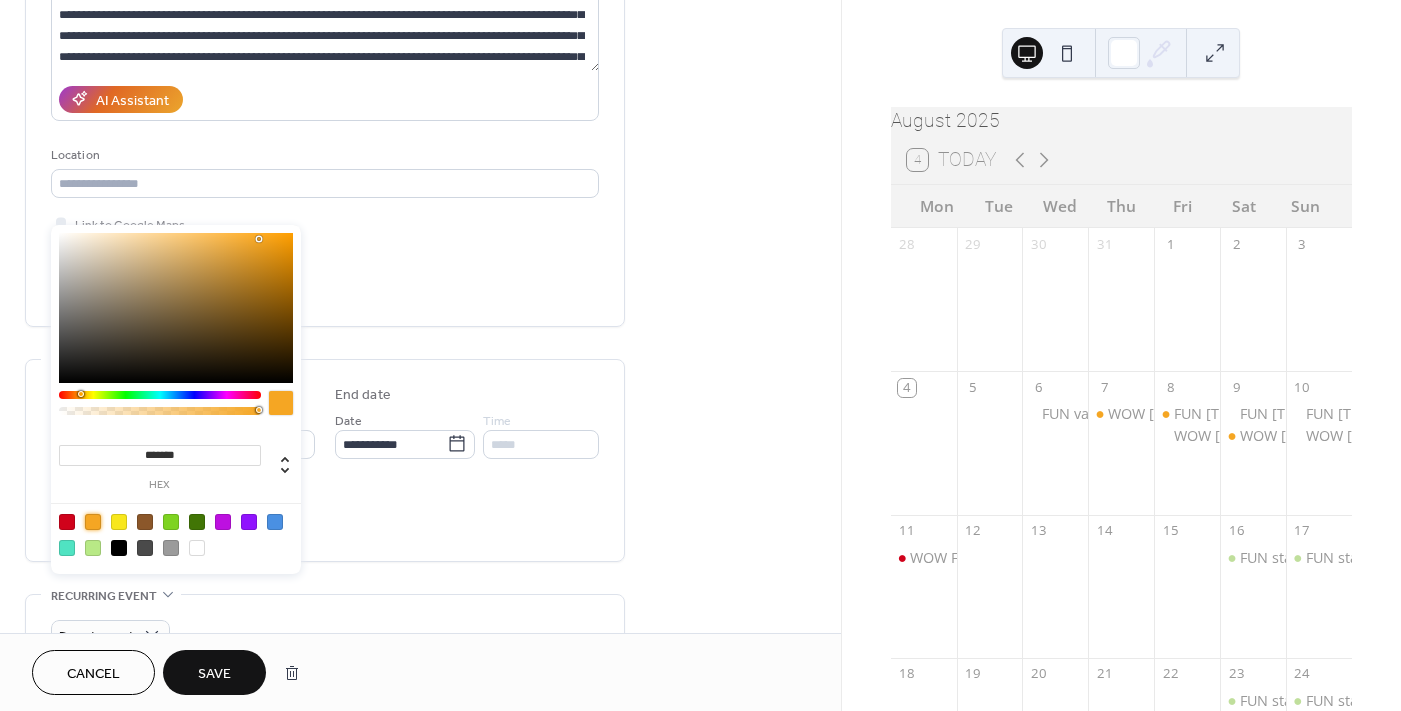 scroll, scrollTop: 300, scrollLeft: 0, axis: vertical 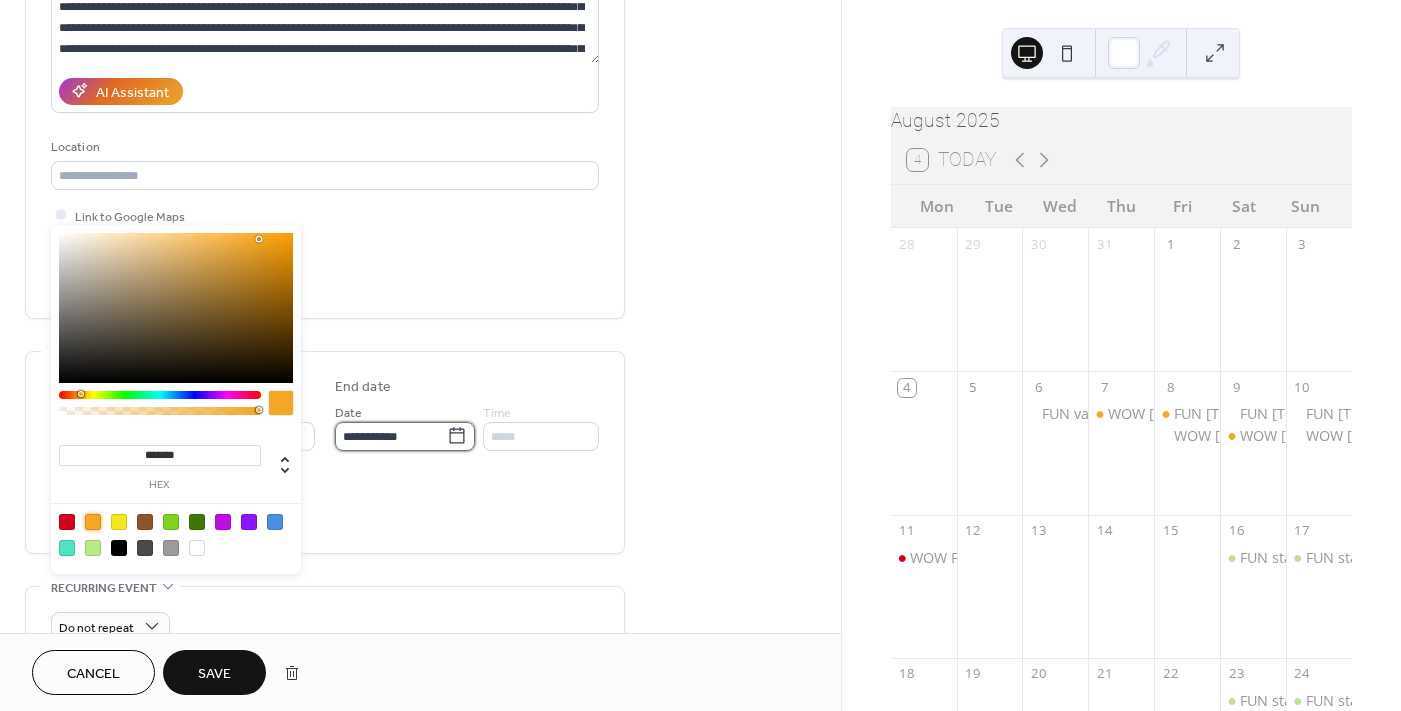 click on "**********" at bounding box center [391, 436] 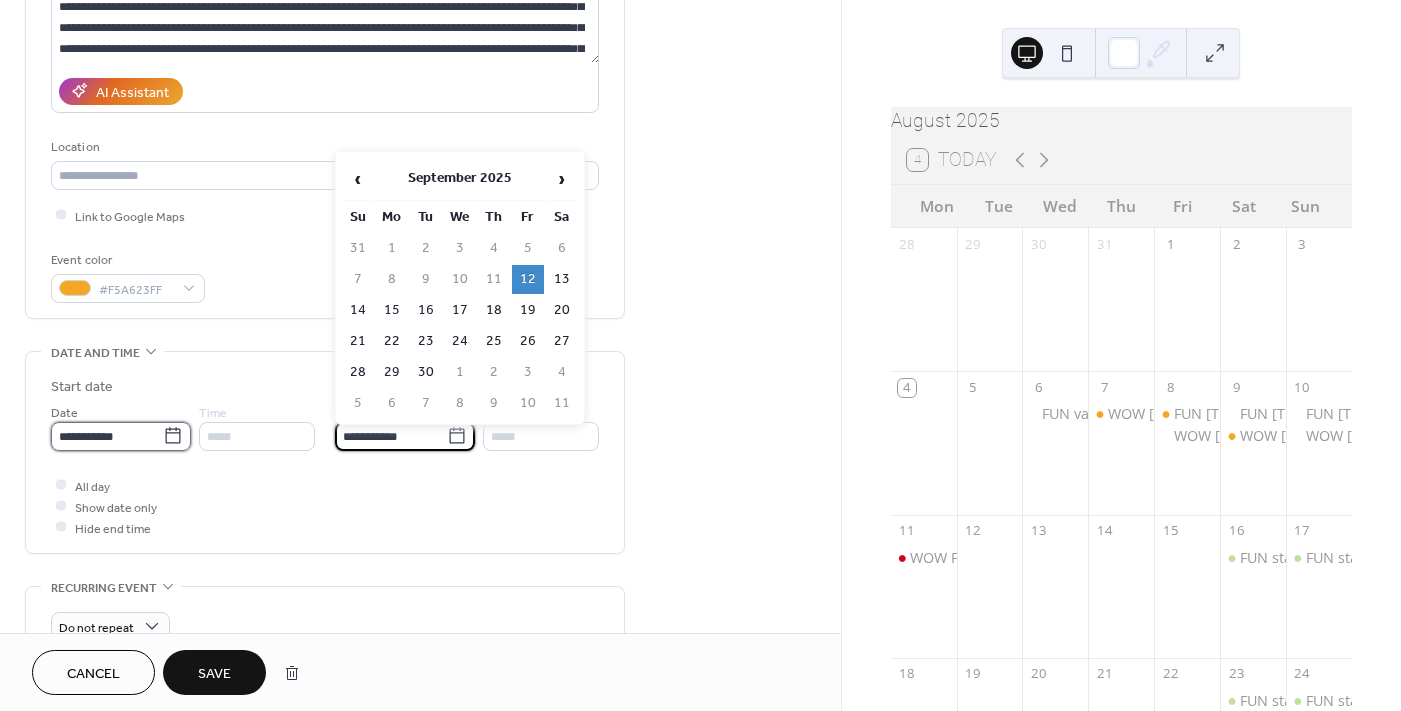 click on "**********" at bounding box center [107, 436] 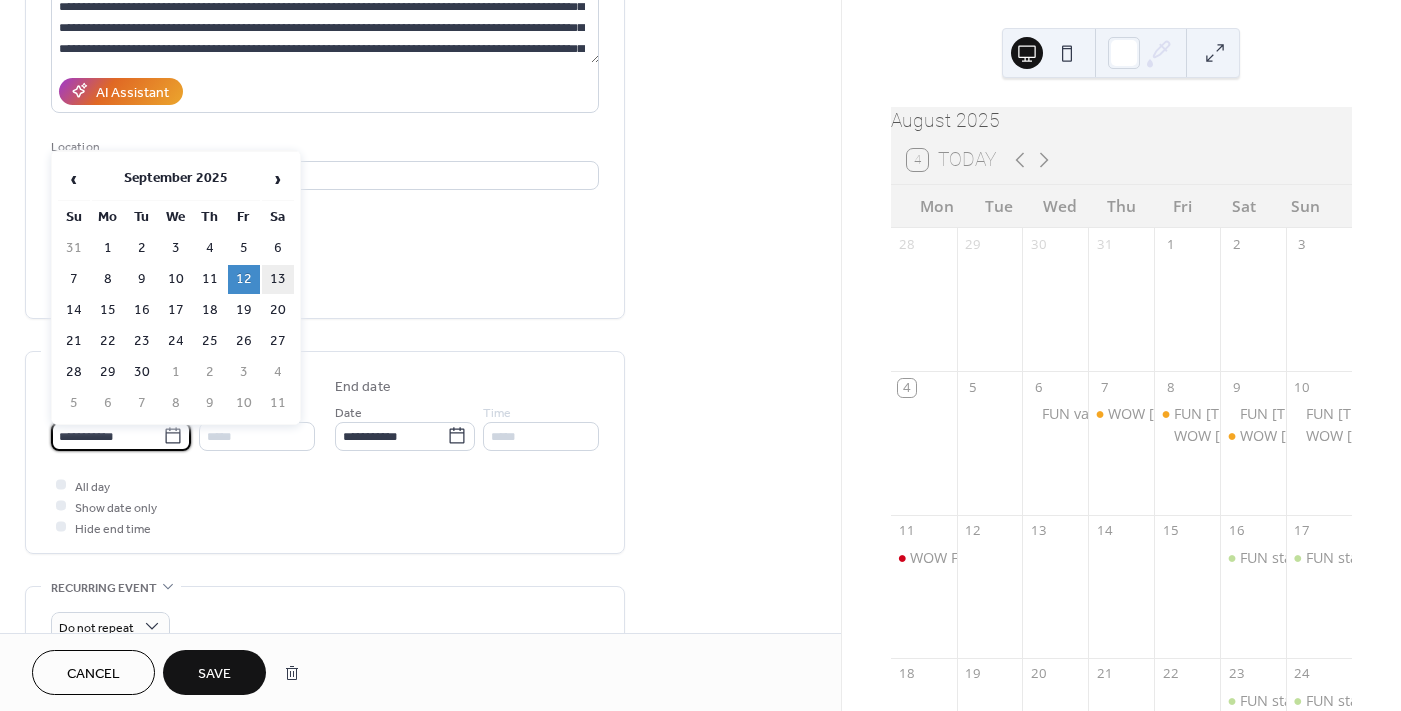 click on "13" at bounding box center (278, 279) 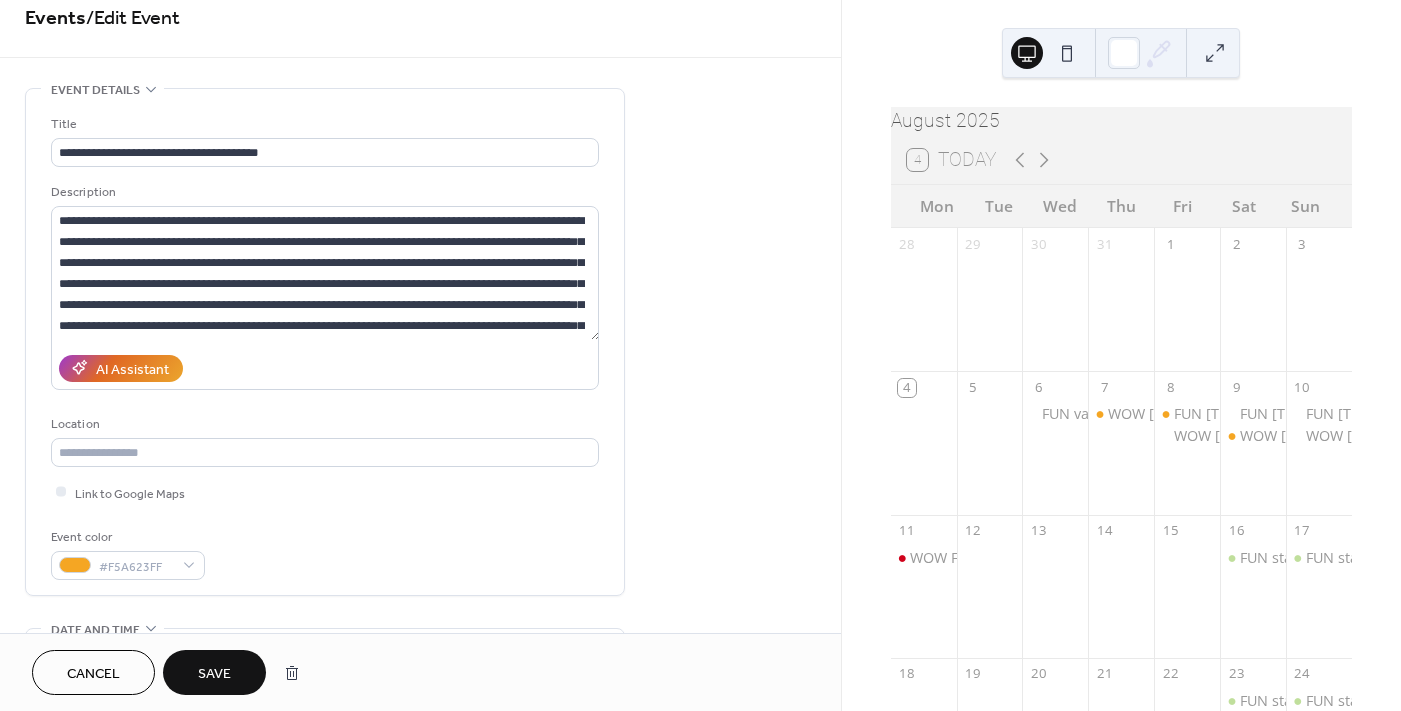 scroll, scrollTop: 0, scrollLeft: 0, axis: both 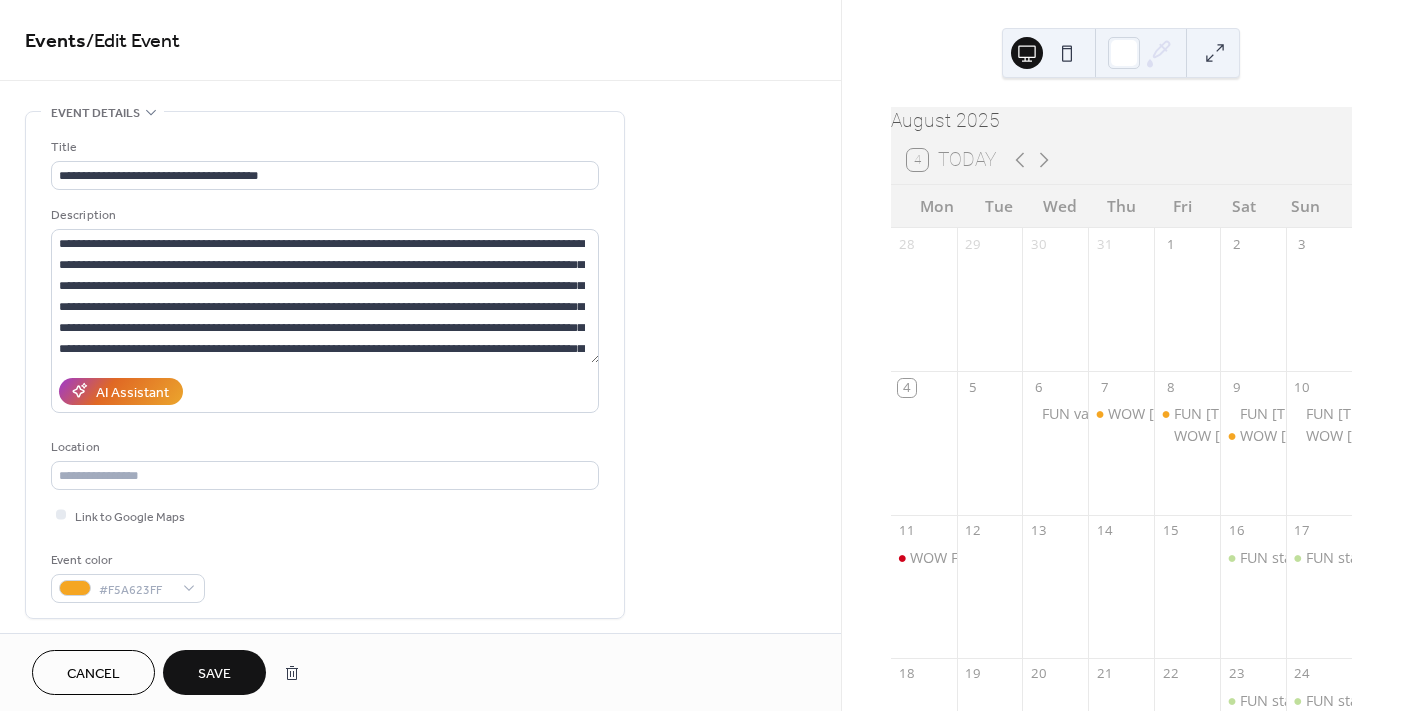 click on "Save" at bounding box center [214, 674] 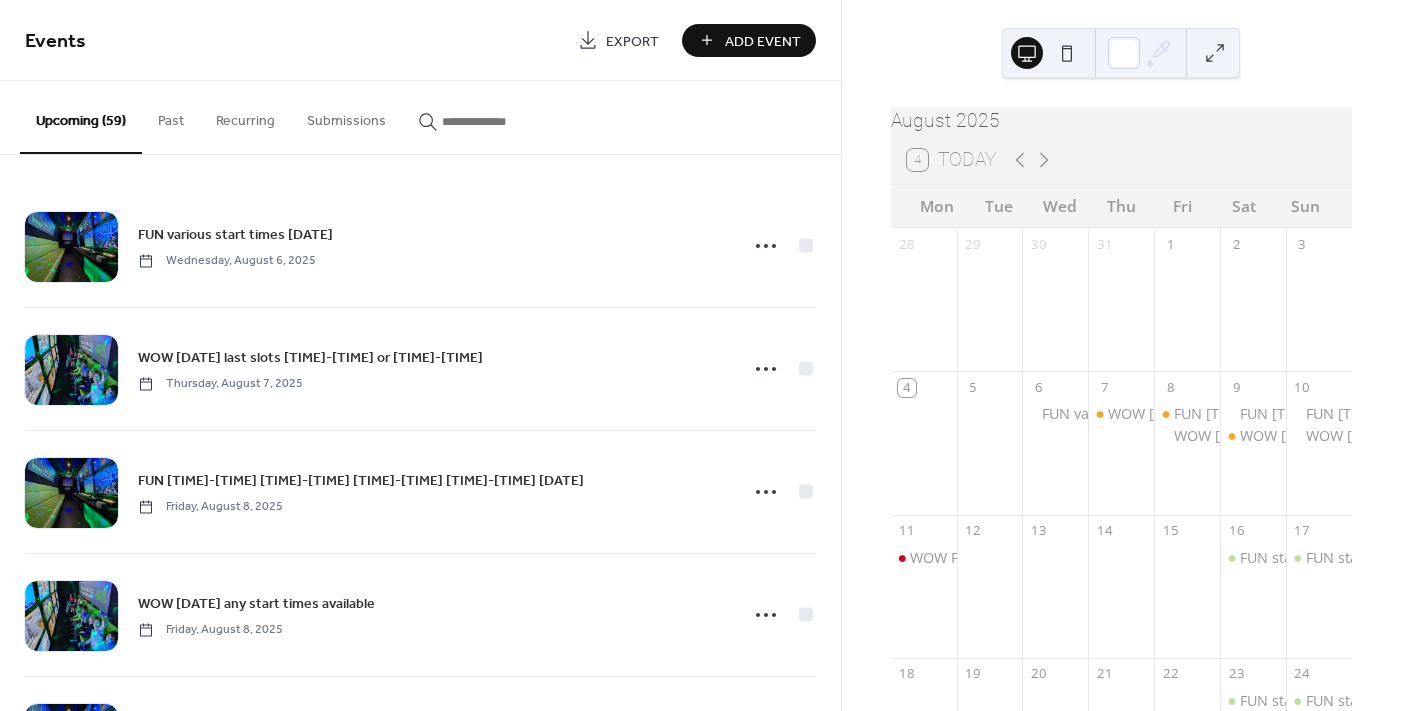 click at bounding box center [502, 121] 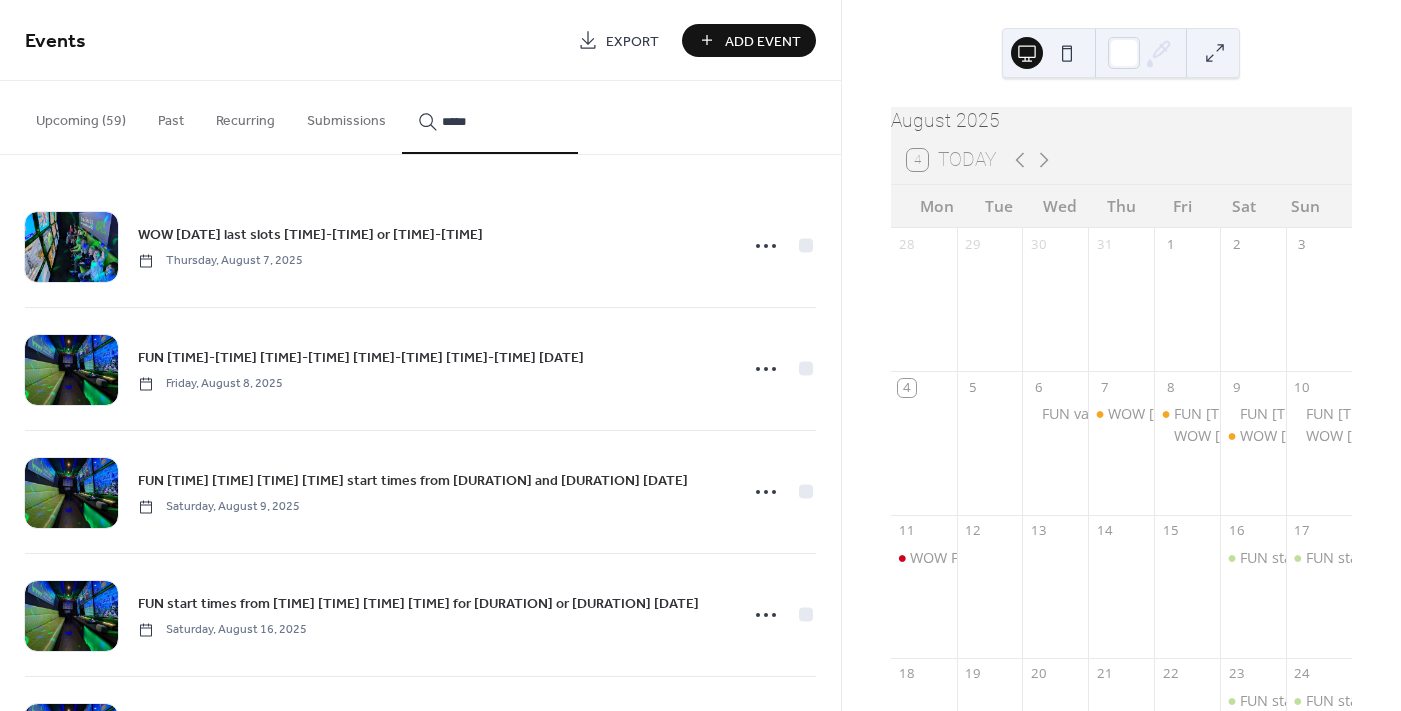 click on "****" at bounding box center (490, 117) 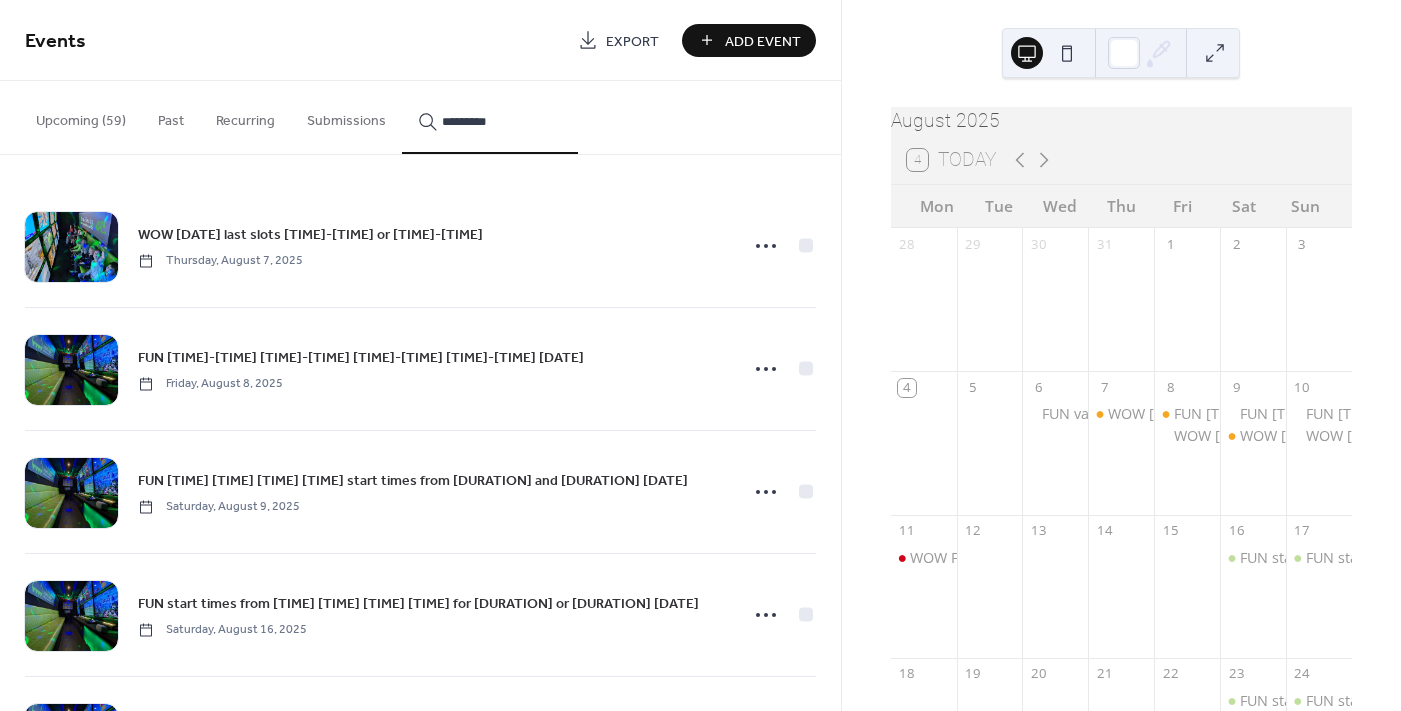 click on "********" at bounding box center (490, 117) 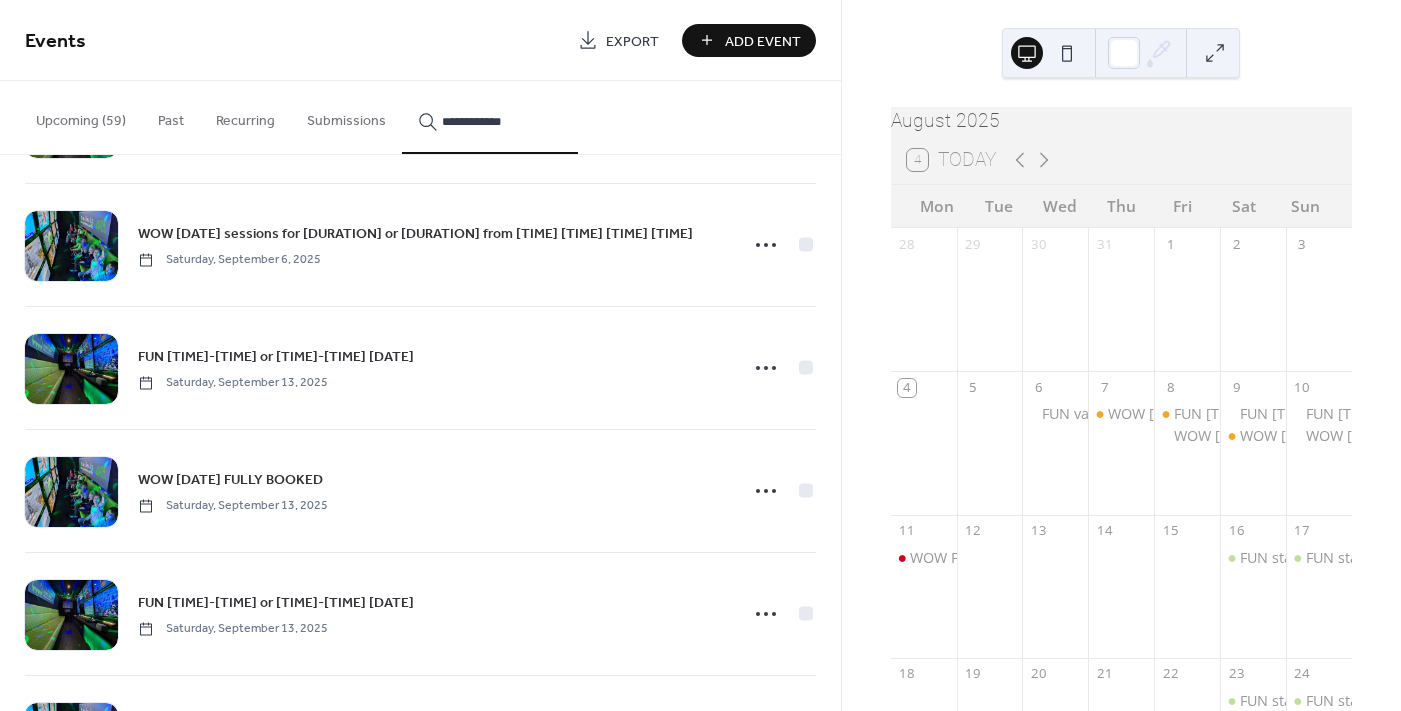 scroll, scrollTop: 1099, scrollLeft: 0, axis: vertical 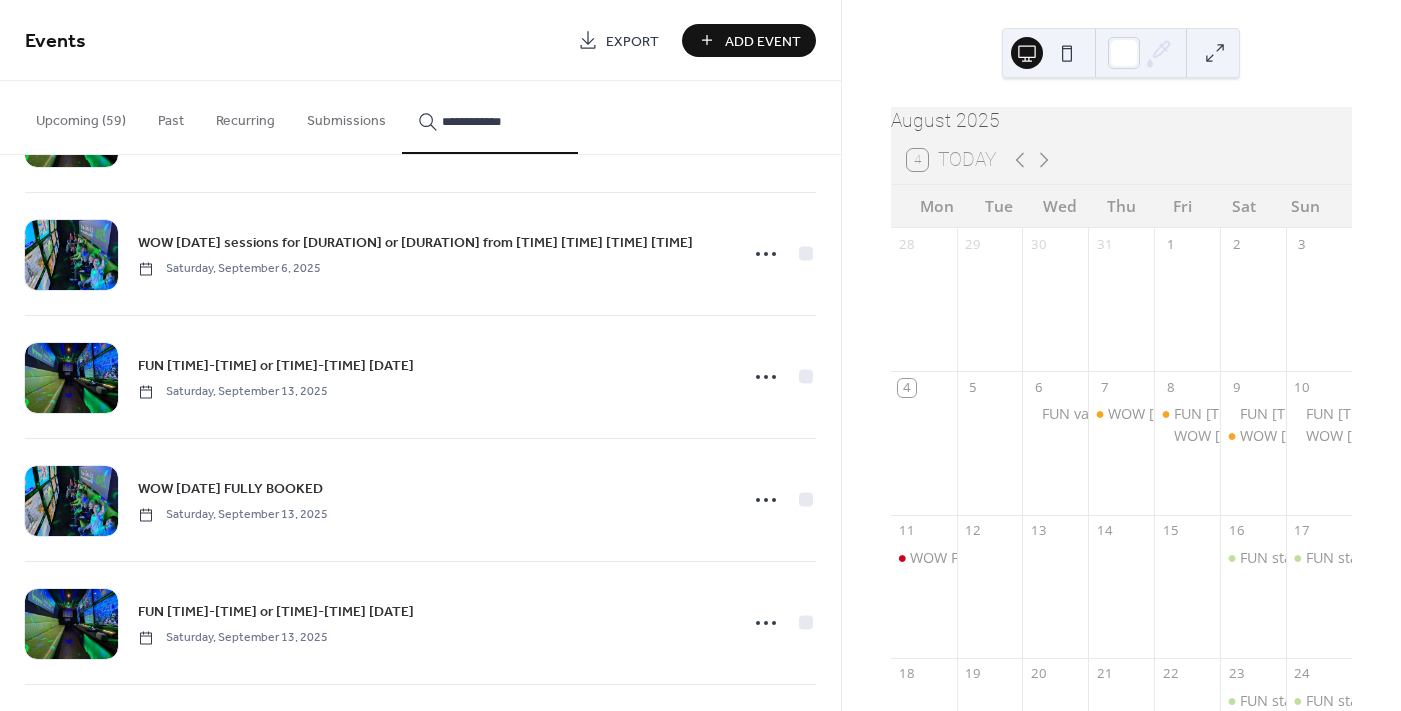 type on "**********" 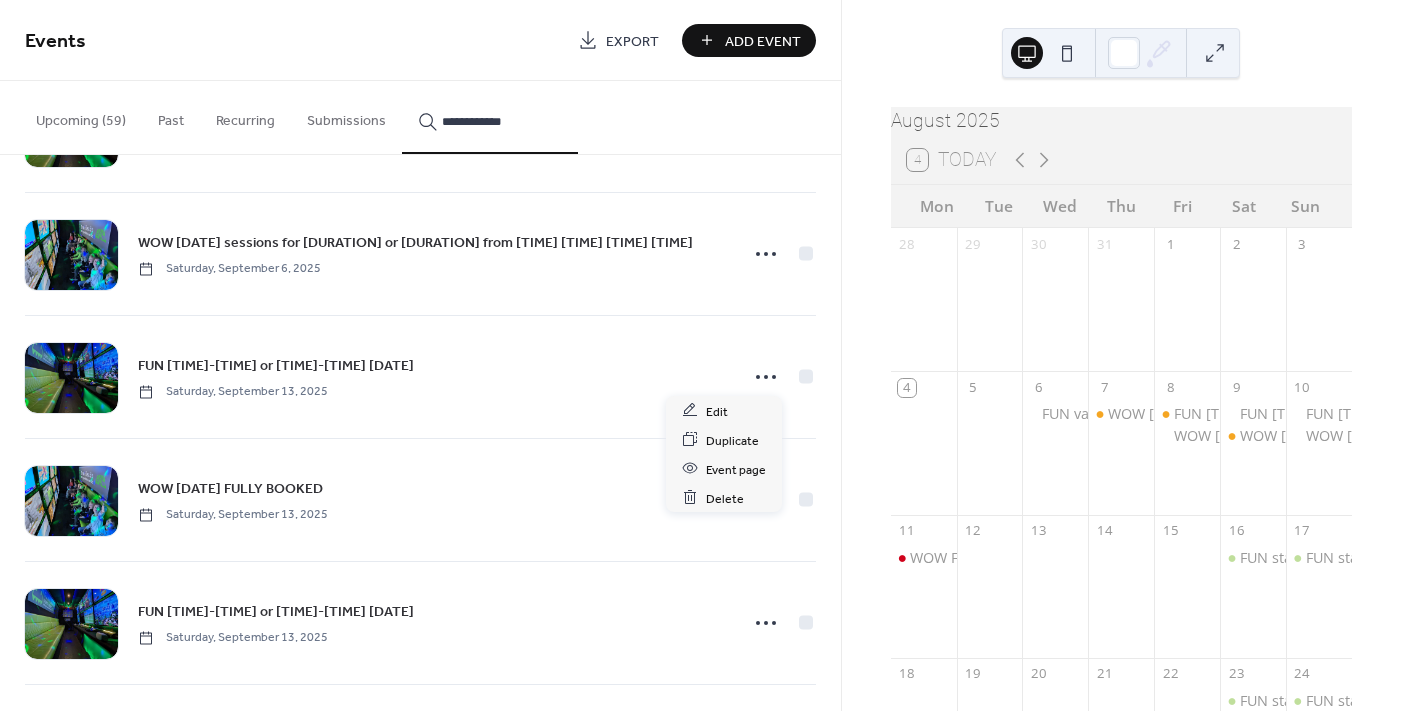 click 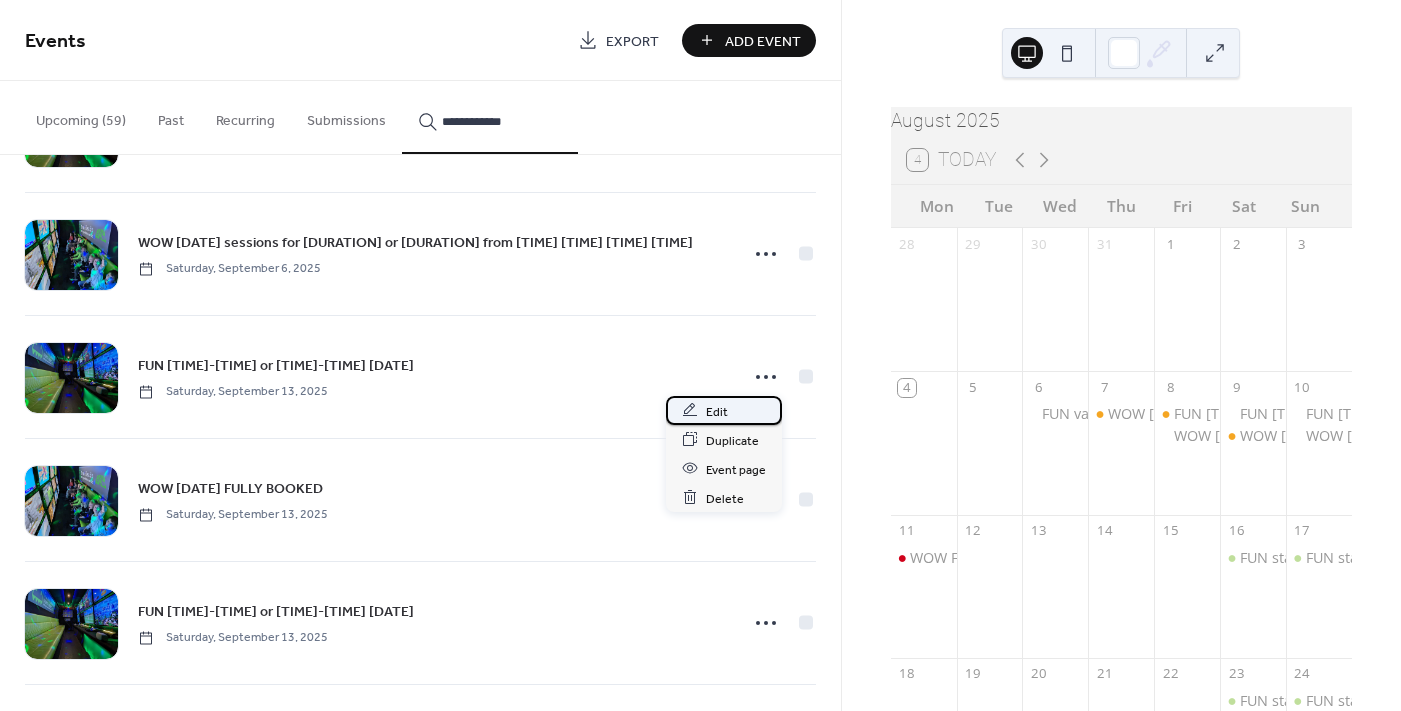 click on "Edit" at bounding box center [717, 411] 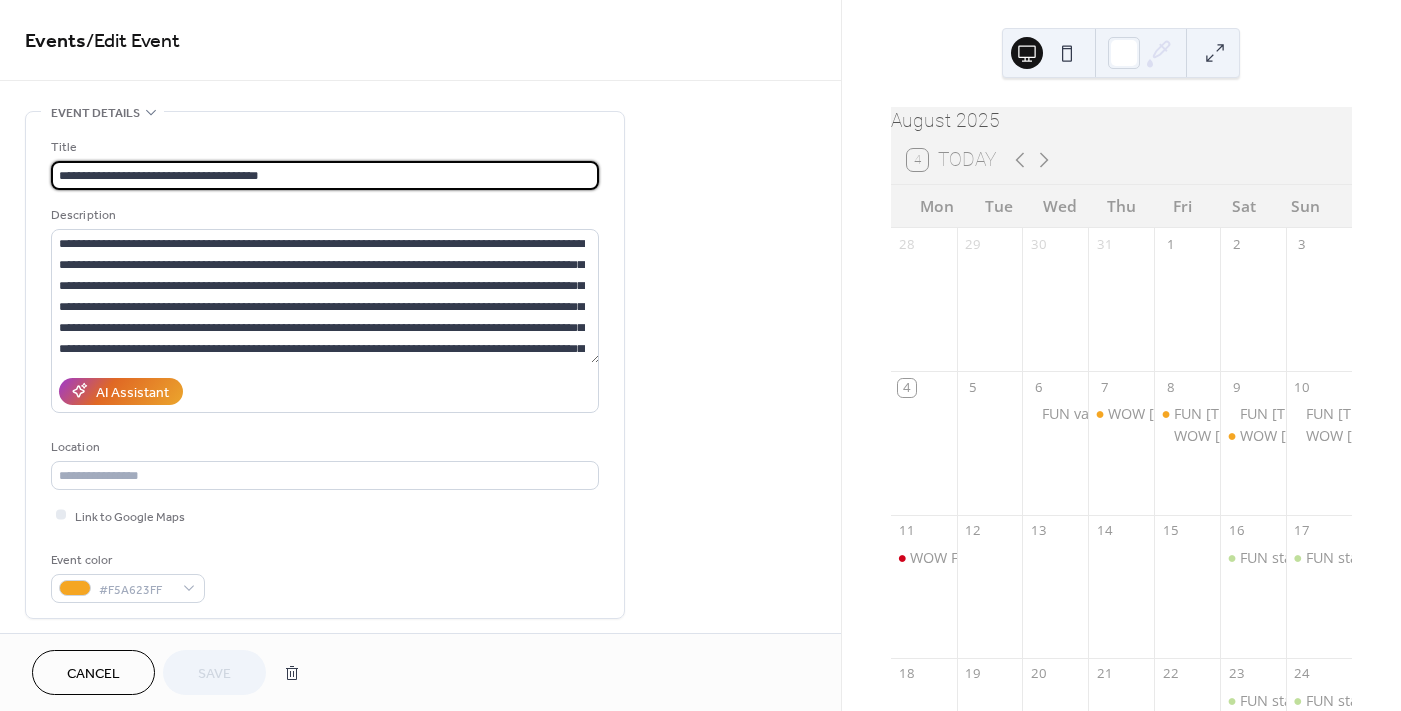 click on "**********" at bounding box center [325, 175] 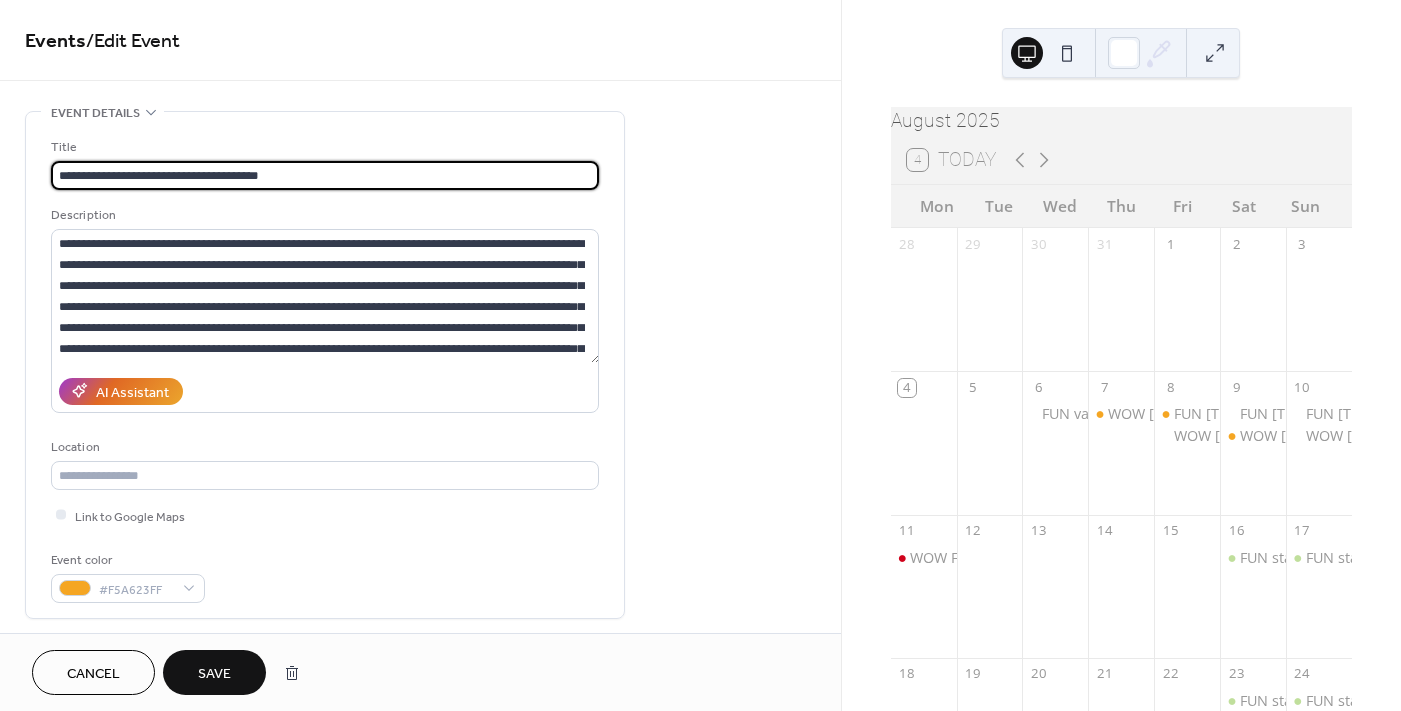 click on "**********" at bounding box center [325, 175] 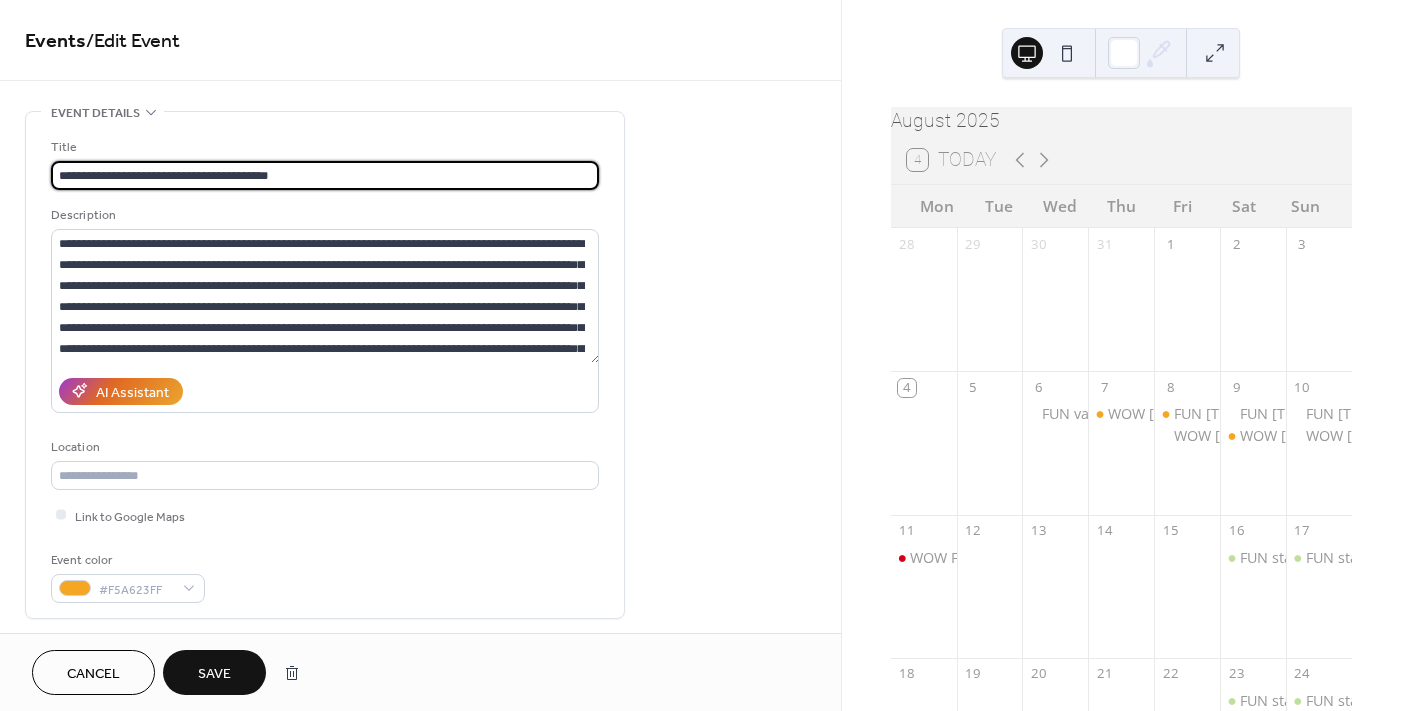 click on "**********" at bounding box center (325, 175) 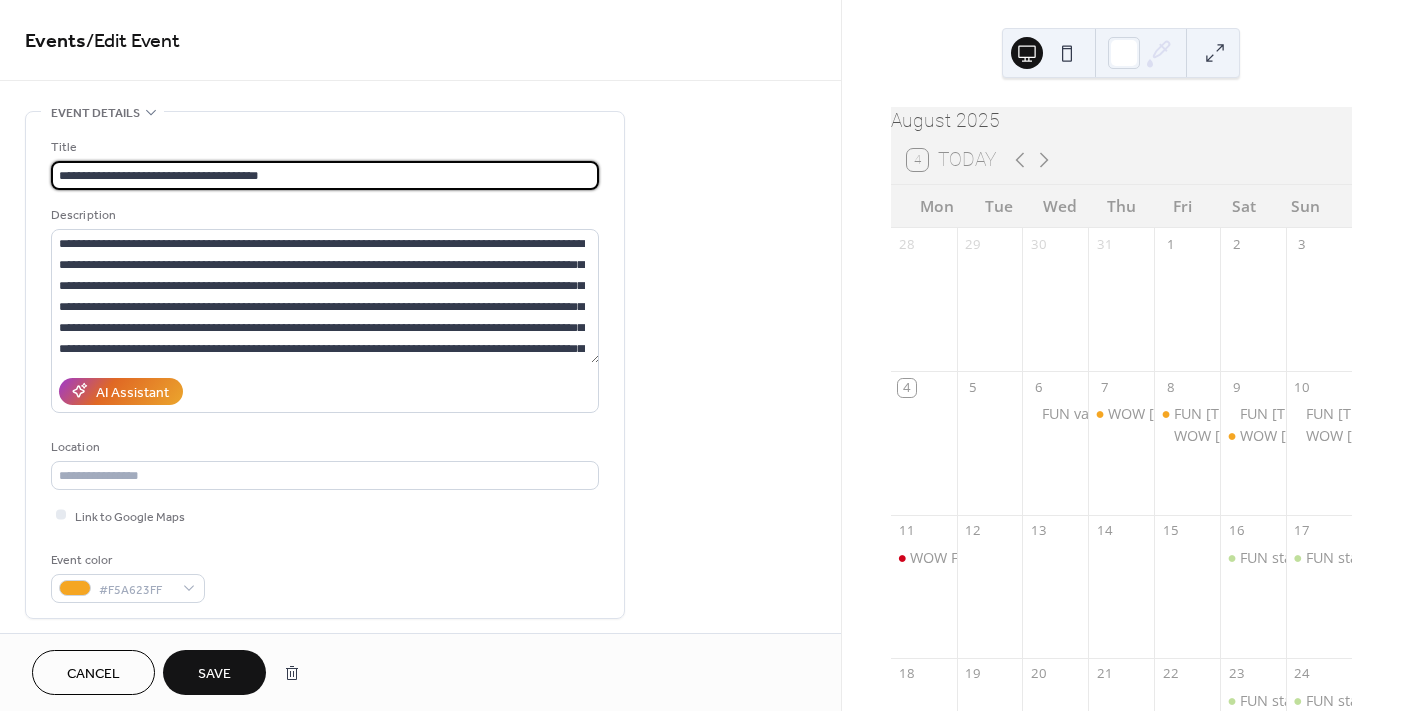 click on "**********" at bounding box center (325, 175) 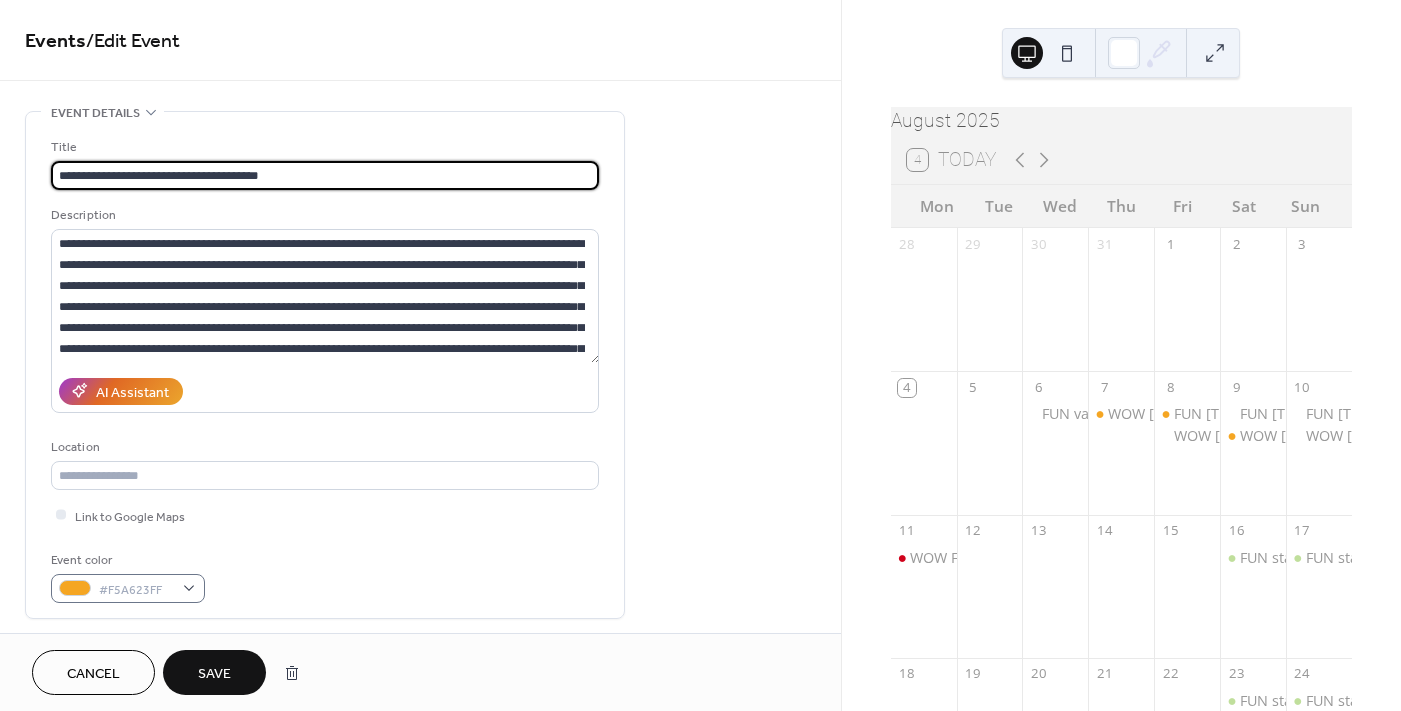 type on "**********" 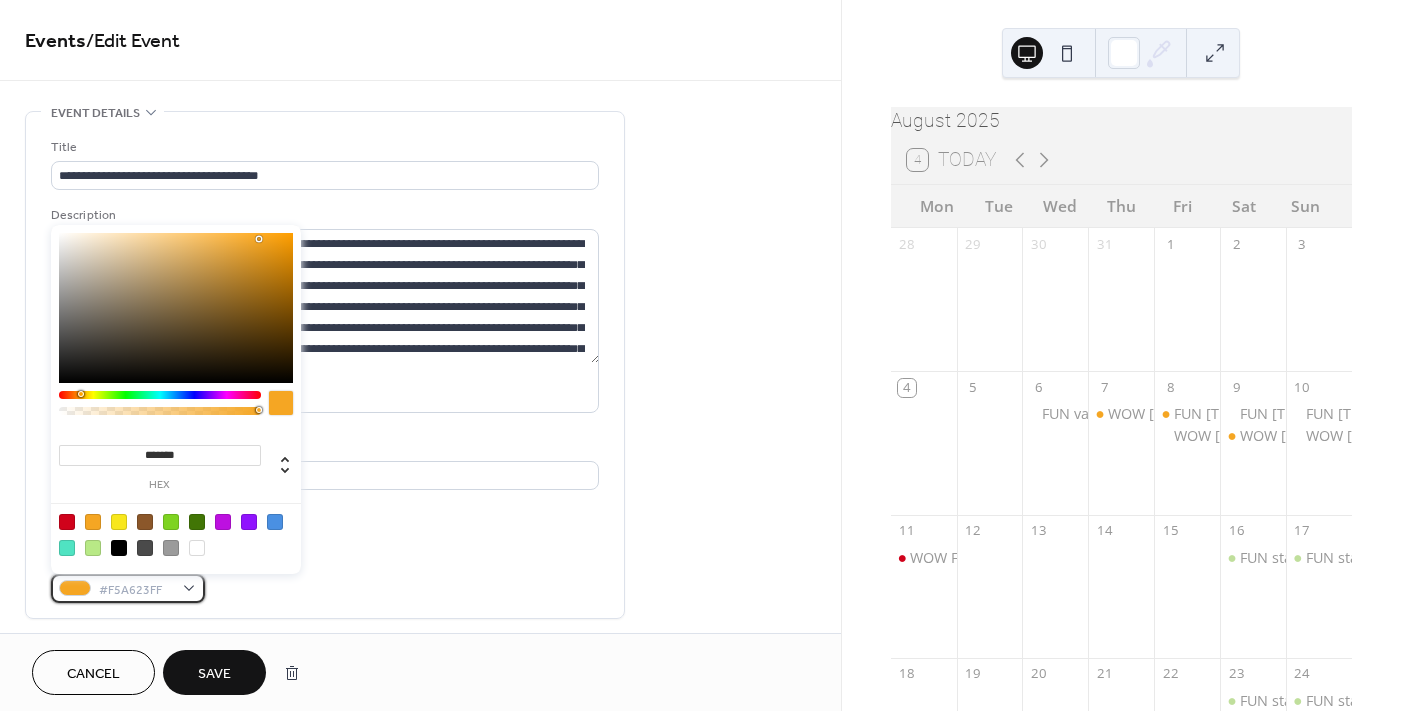 click on "#F5A623FF" at bounding box center (136, 589) 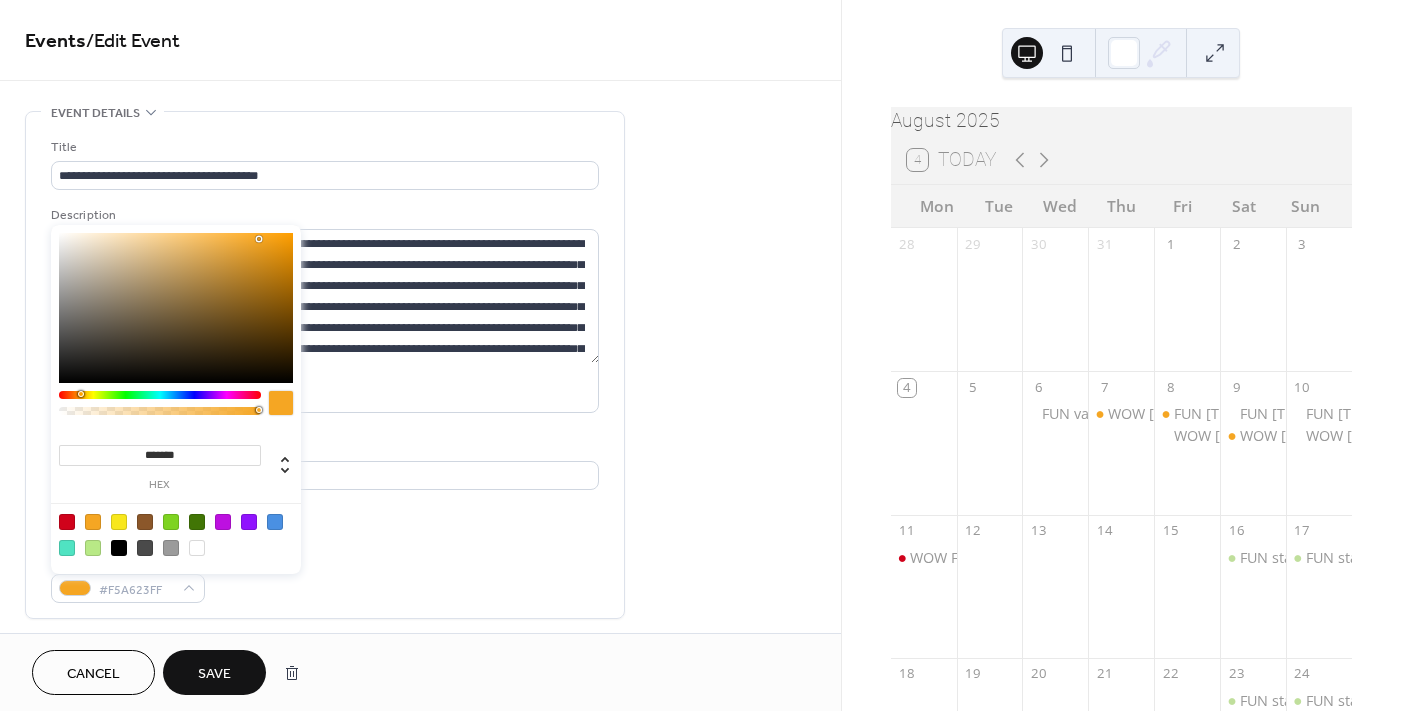 click at bounding box center [171, 522] 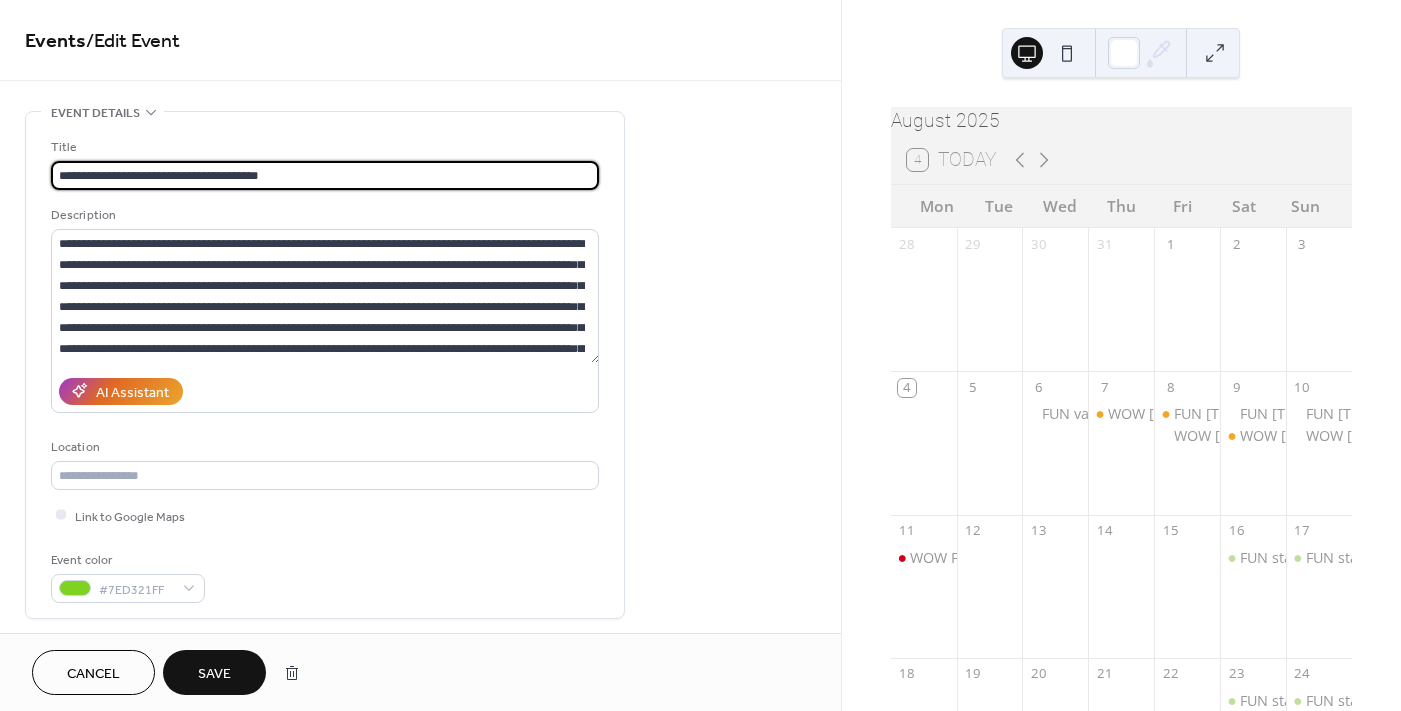 click on "**********" at bounding box center (325, 175) 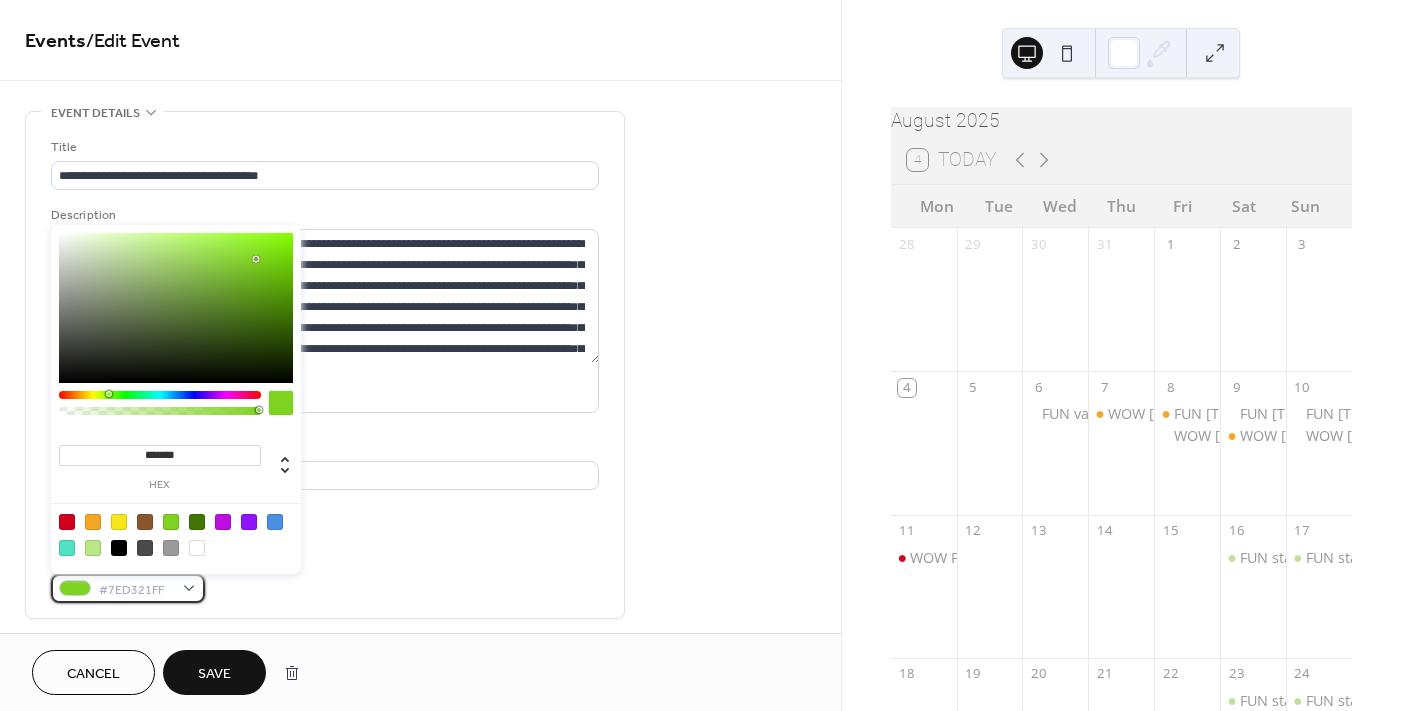 click on "#7ED321FF" at bounding box center [128, 588] 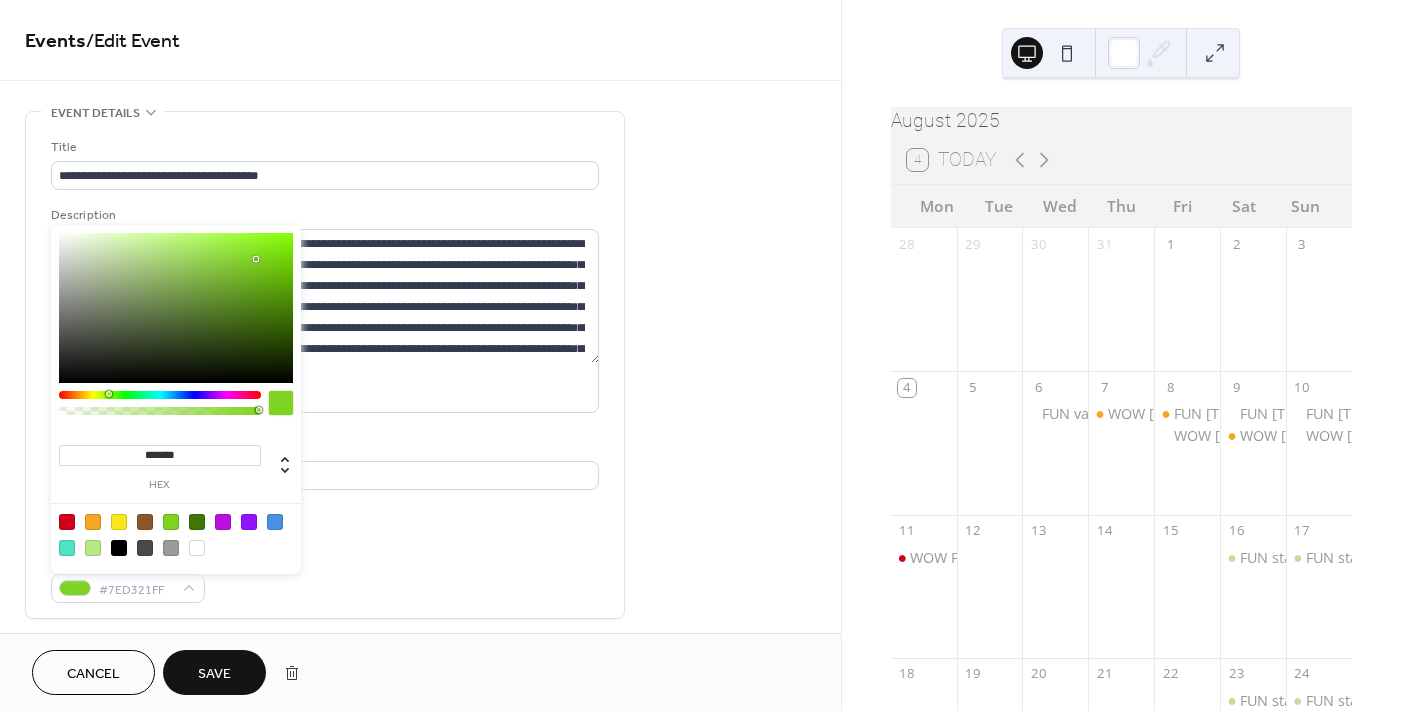 click at bounding box center (93, 522) 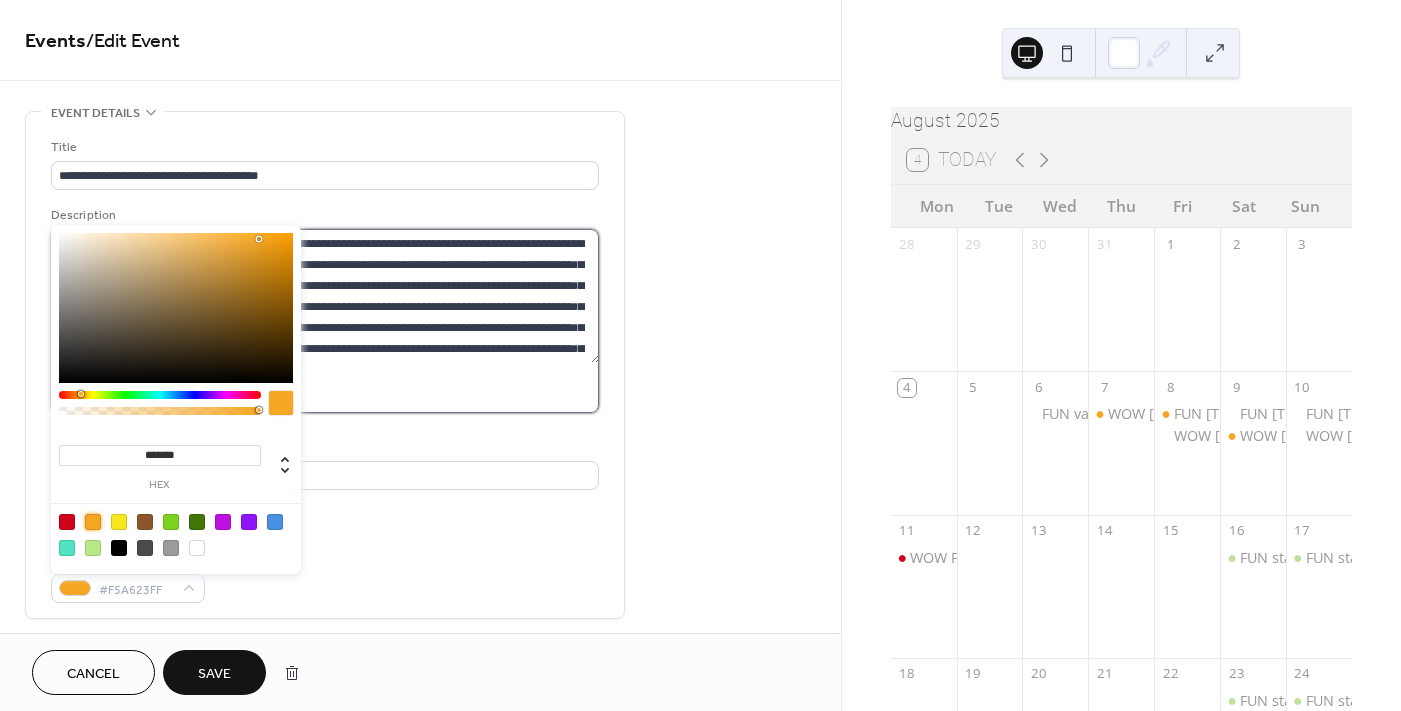 click on "**********" at bounding box center [325, 296] 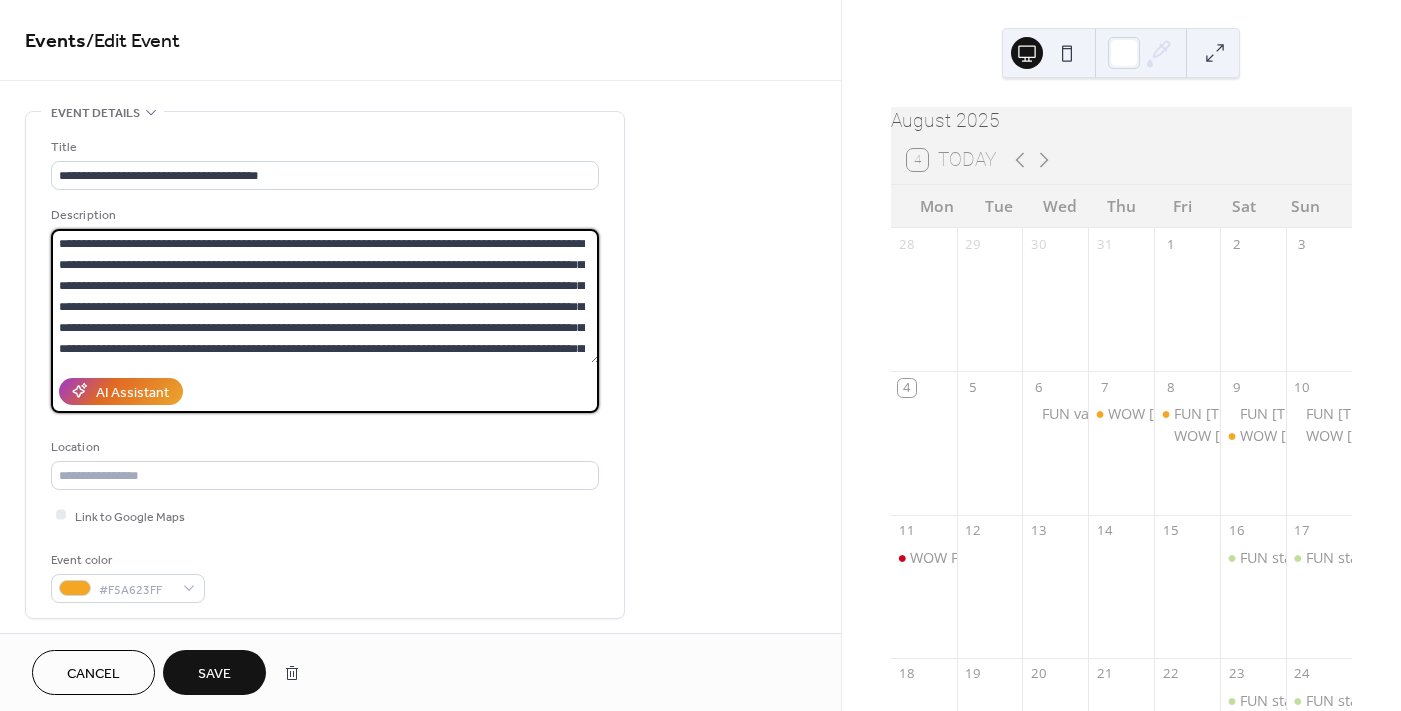 click on "Save" at bounding box center [214, 672] 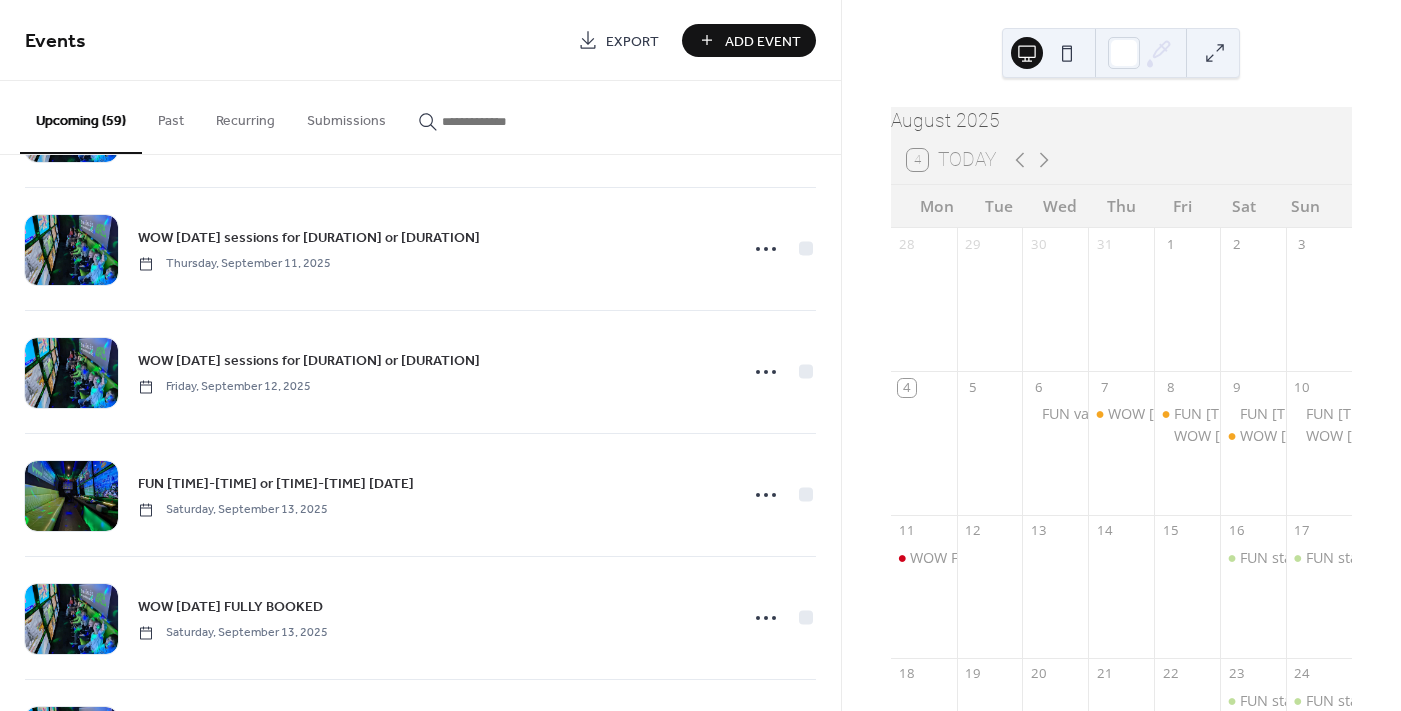 scroll, scrollTop: 4405, scrollLeft: 0, axis: vertical 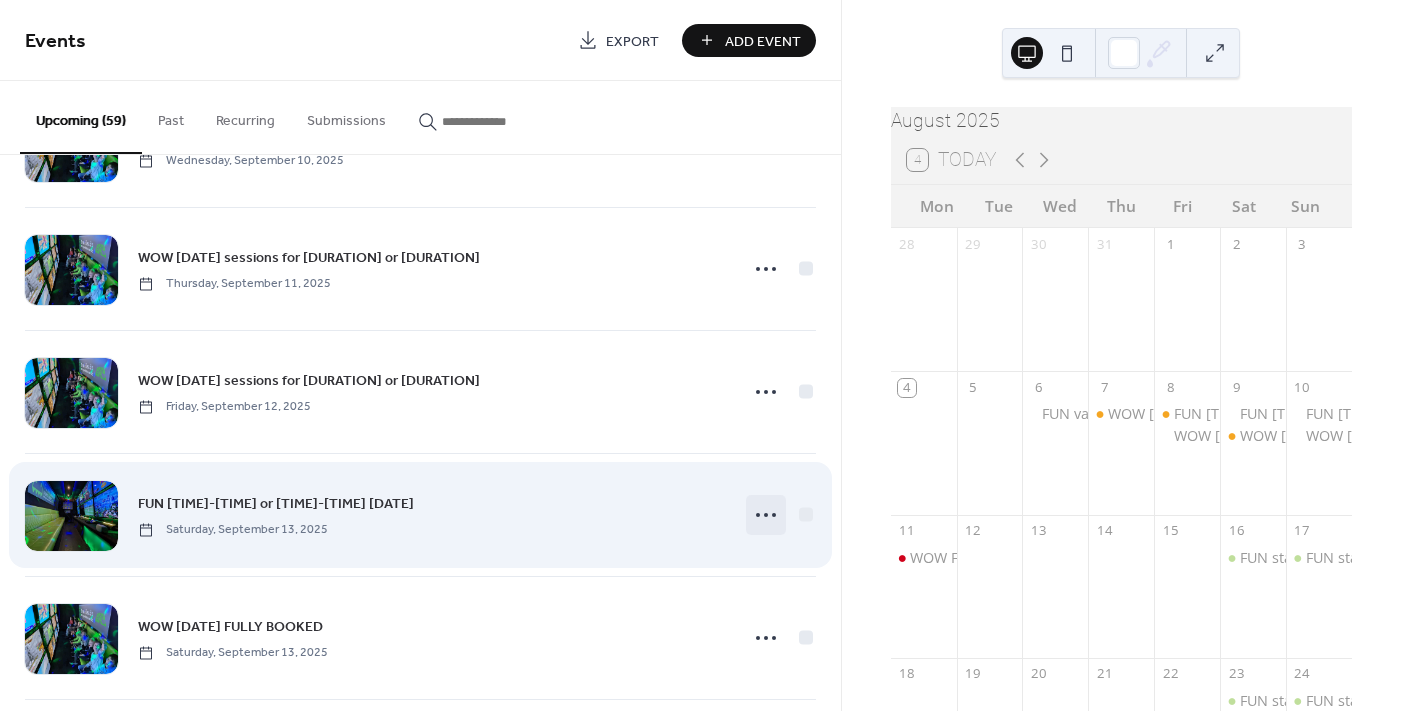 click 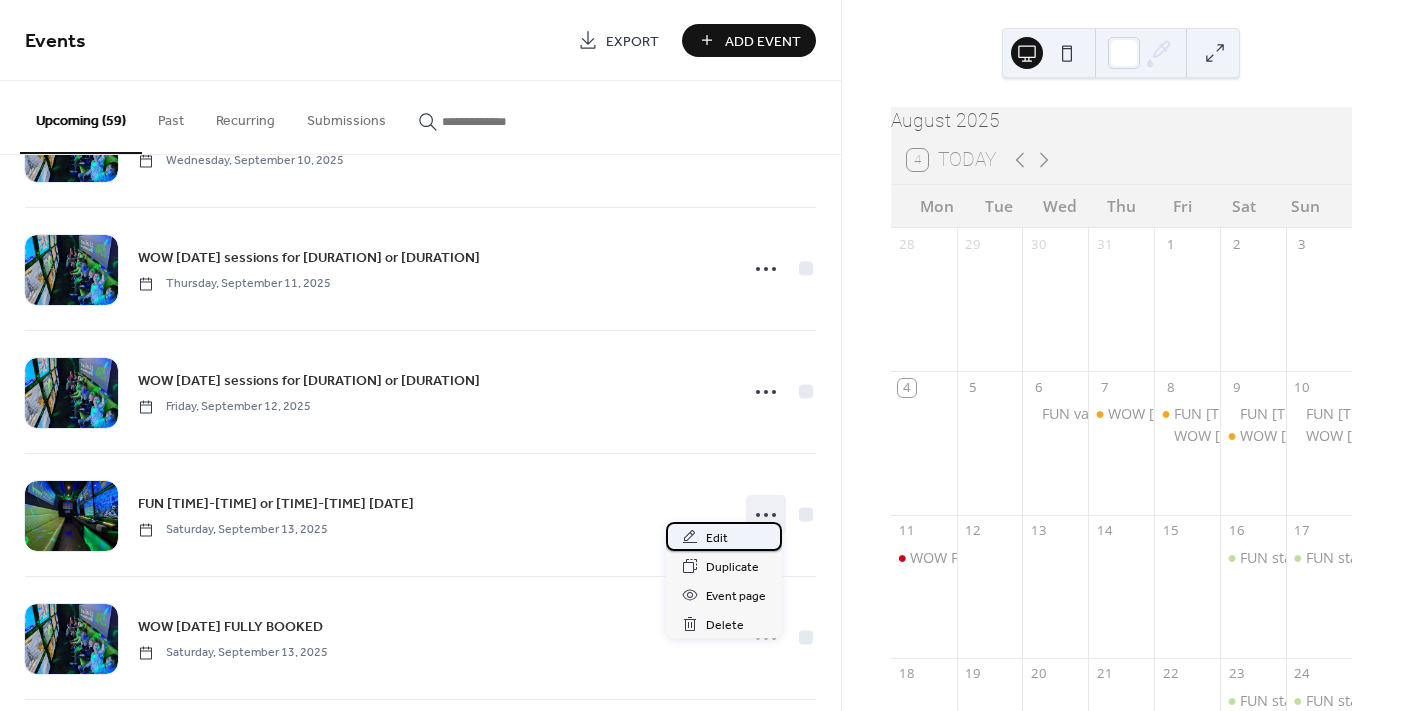 click on "Edit" at bounding box center (724, 536) 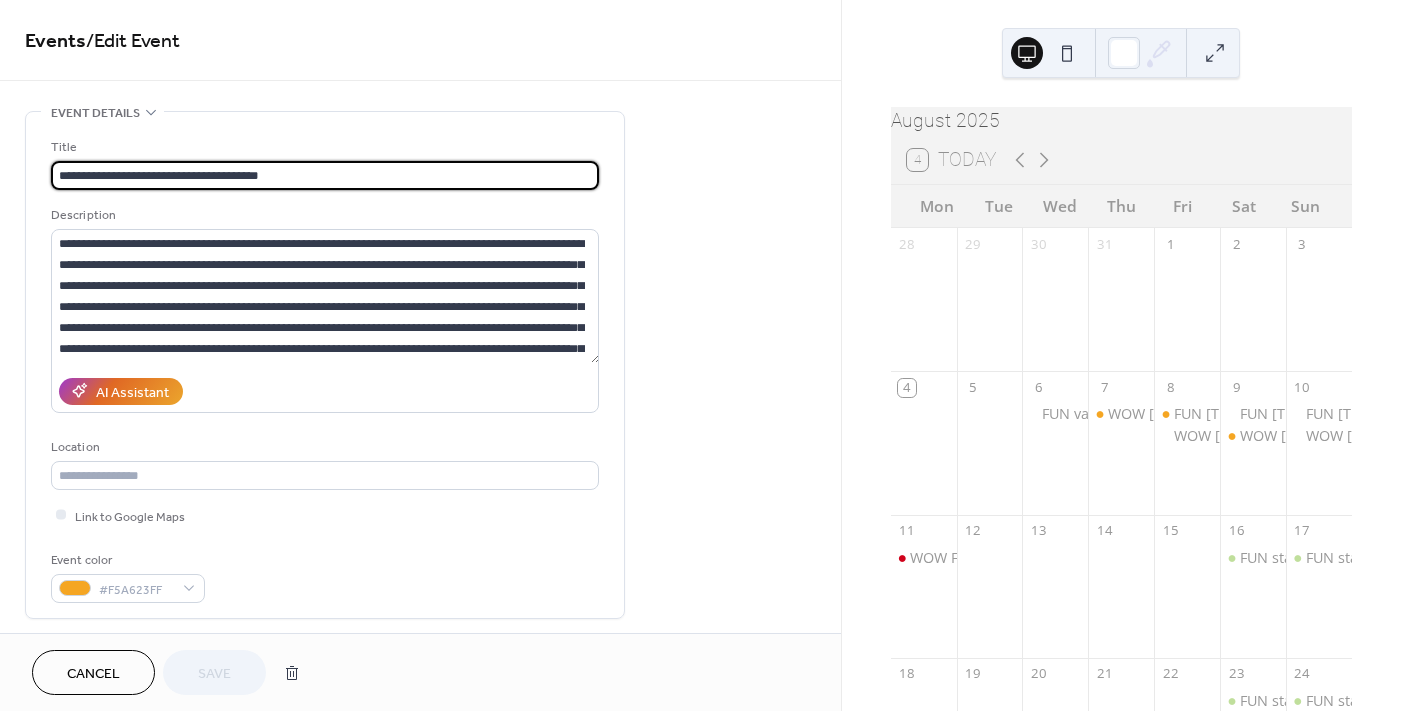 scroll, scrollTop: 691, scrollLeft: 0, axis: vertical 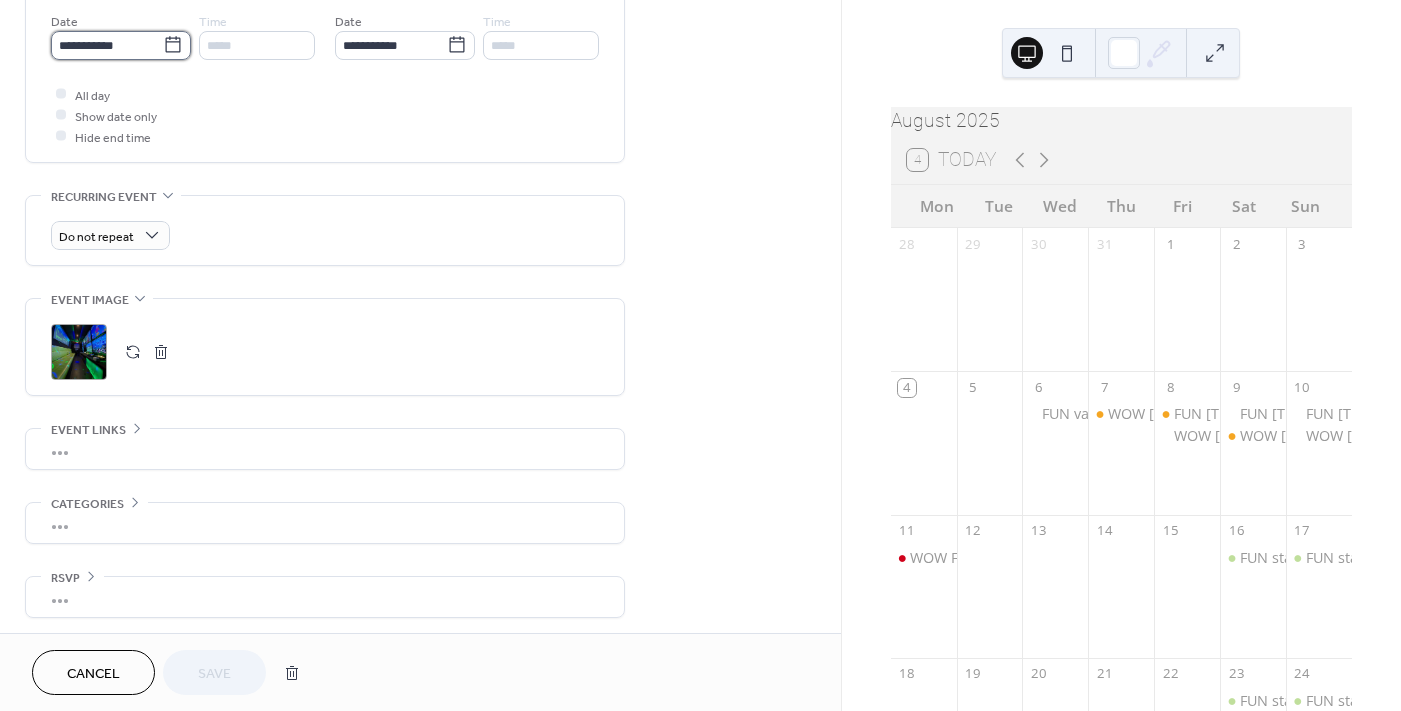 click on "**********" at bounding box center (107, 45) 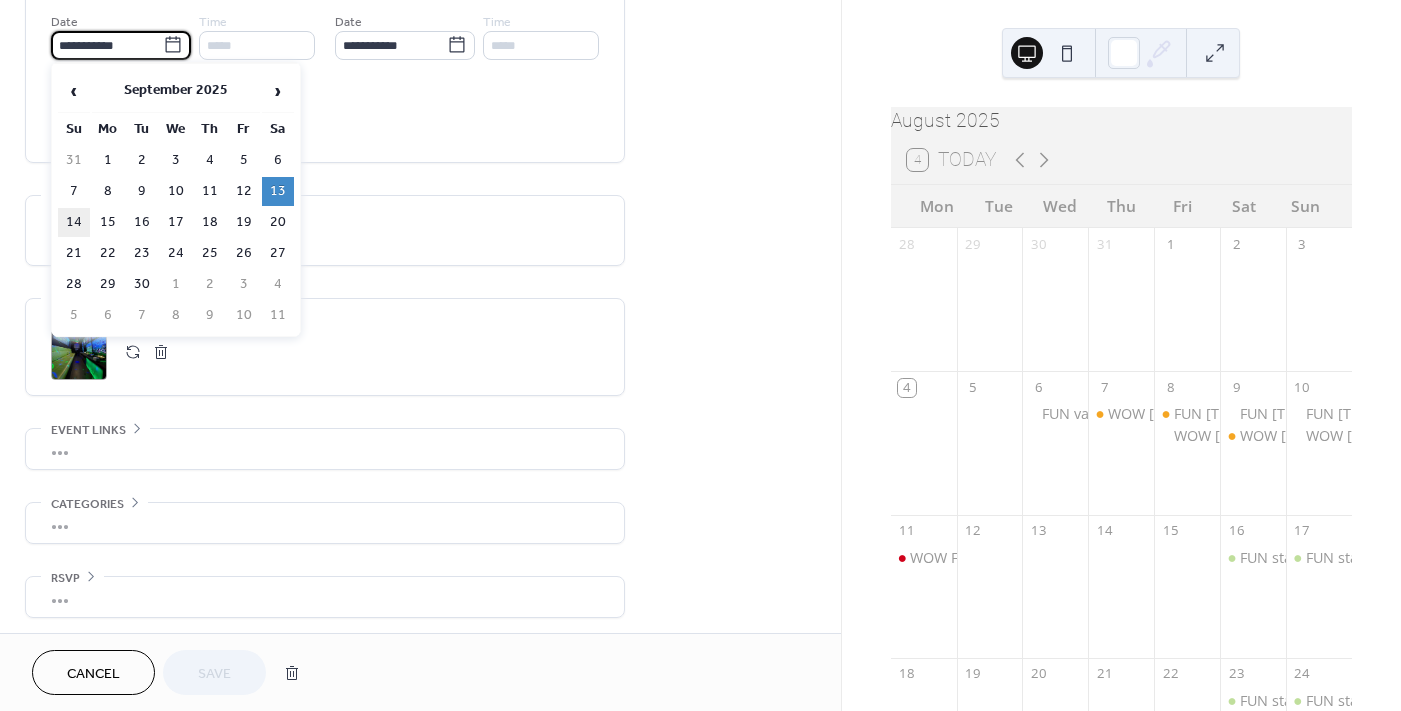 click on "14" at bounding box center [74, 222] 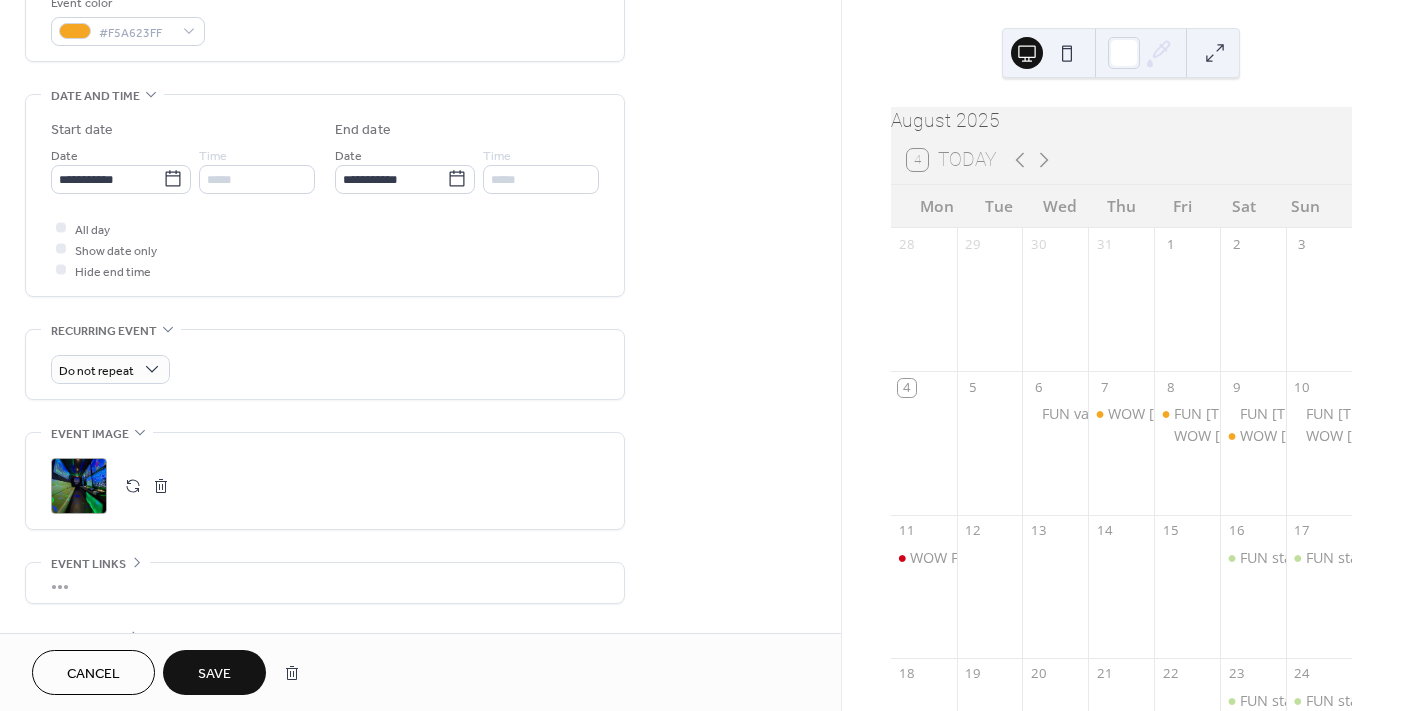 scroll, scrollTop: 0, scrollLeft: 0, axis: both 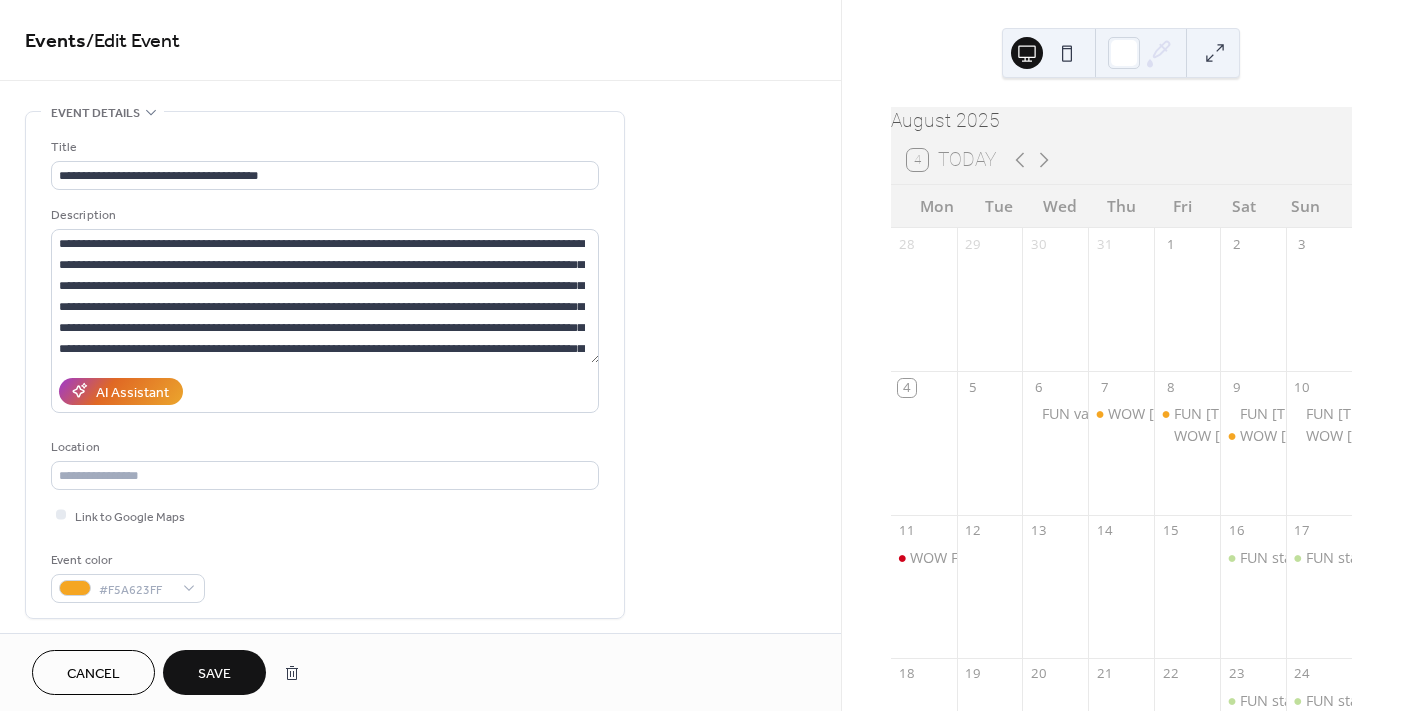 click on "Save" at bounding box center (214, 674) 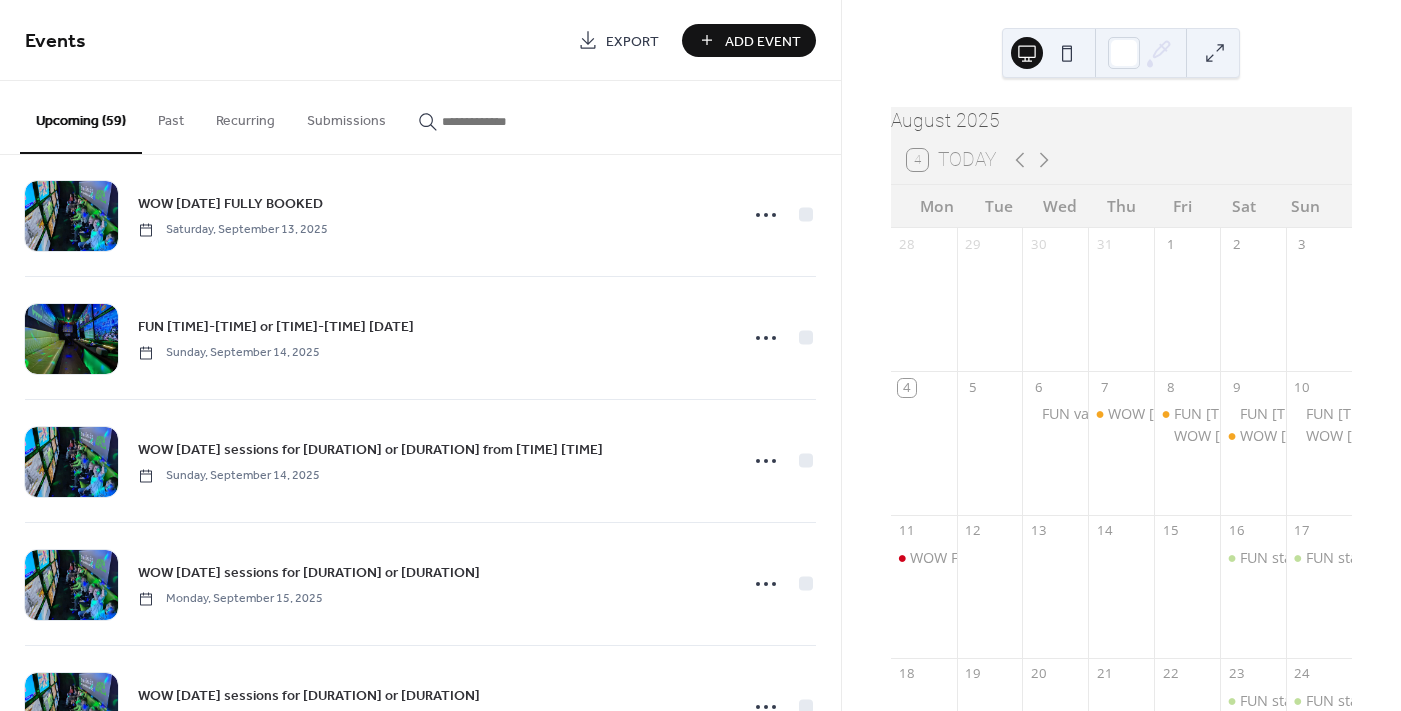 scroll, scrollTop: 4705, scrollLeft: 0, axis: vertical 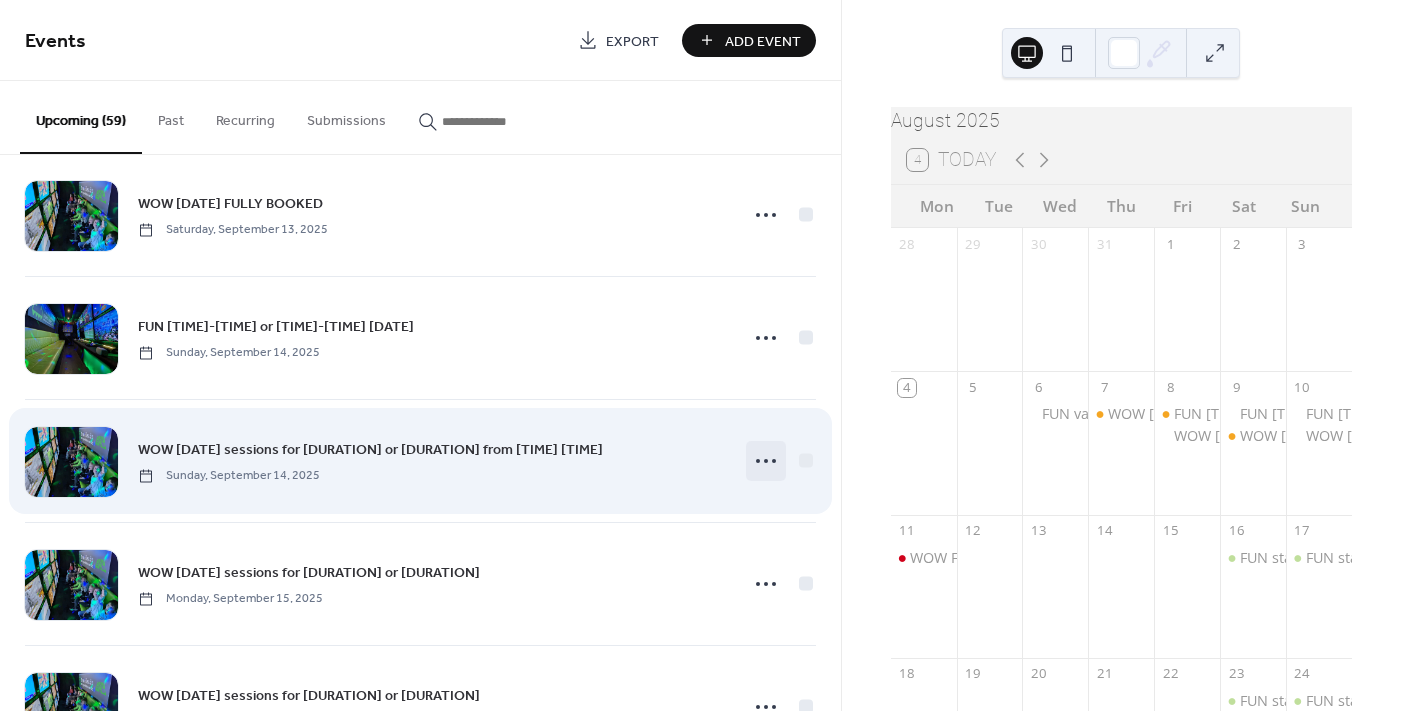click 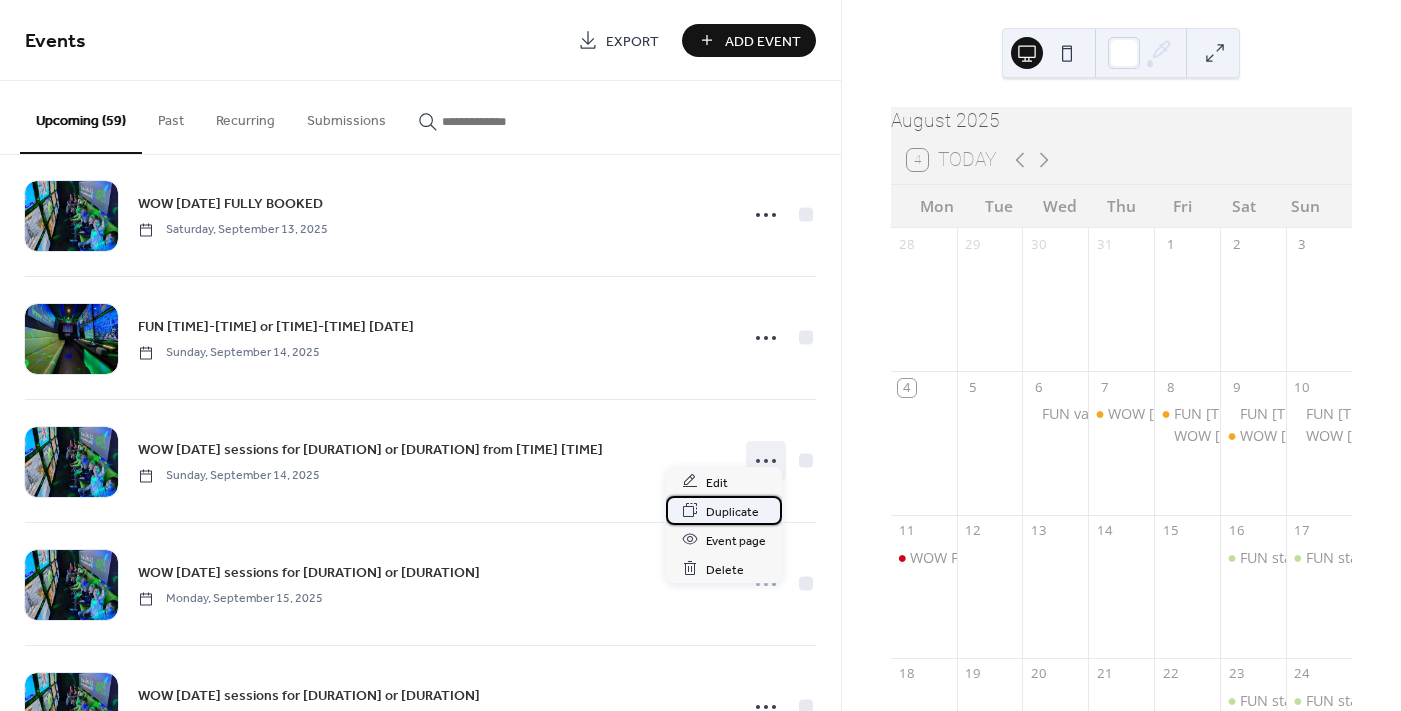 click on "Duplicate" at bounding box center [732, 511] 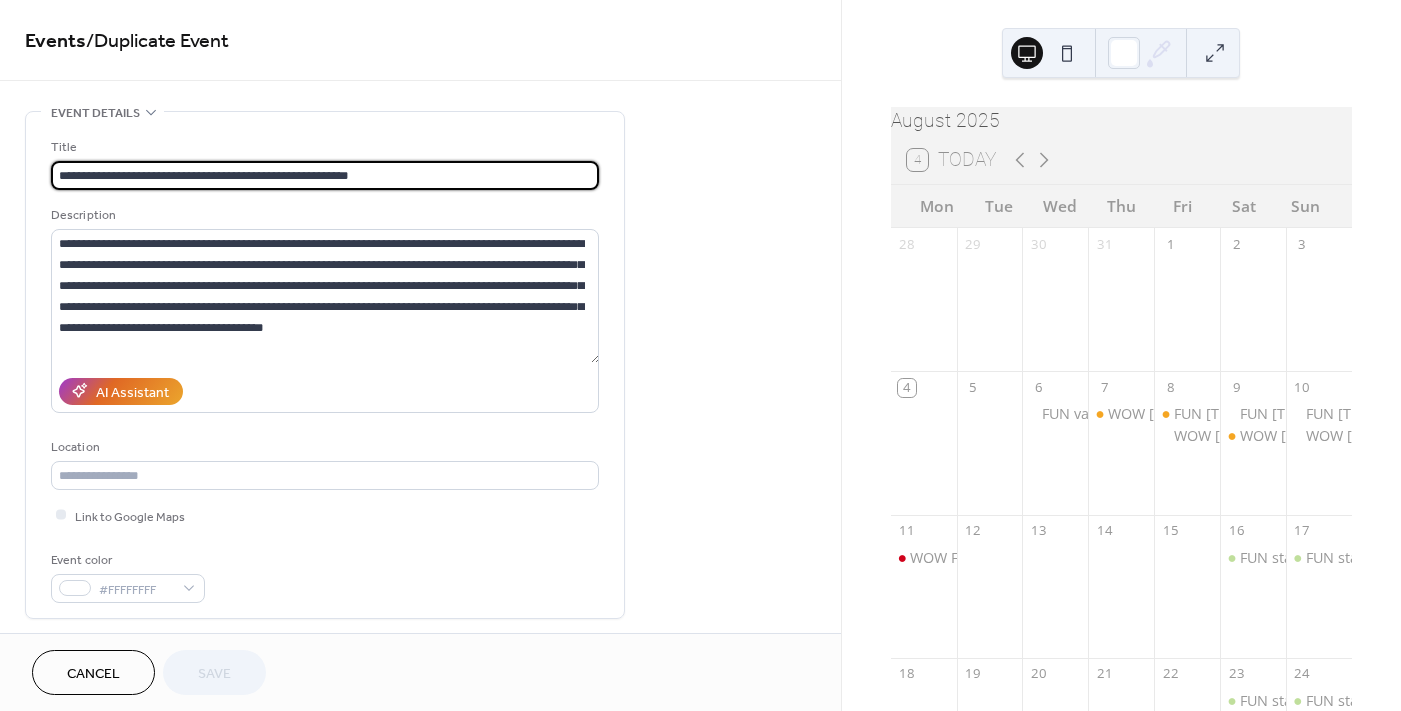 click on "**********" at bounding box center (325, 175) 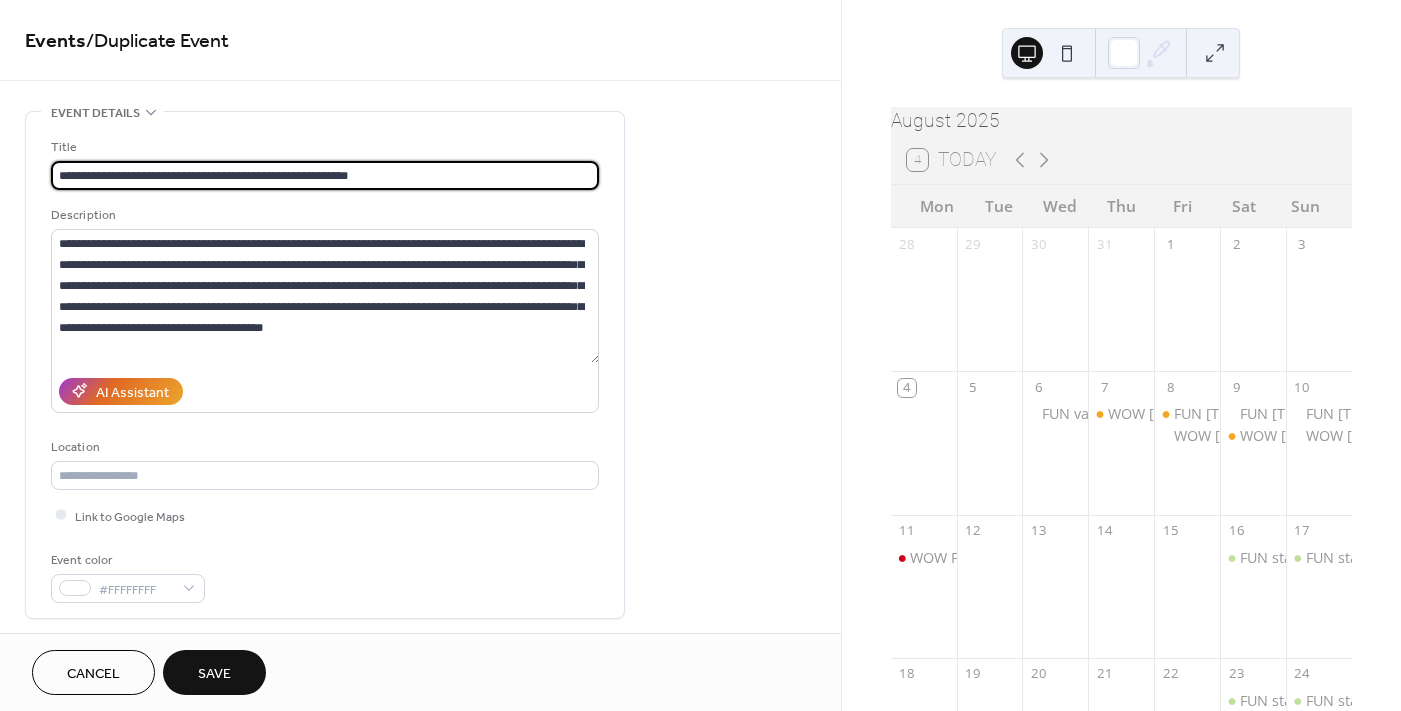 drag, startPoint x: 388, startPoint y: 173, endPoint x: 141, endPoint y: 168, distance: 247.0506 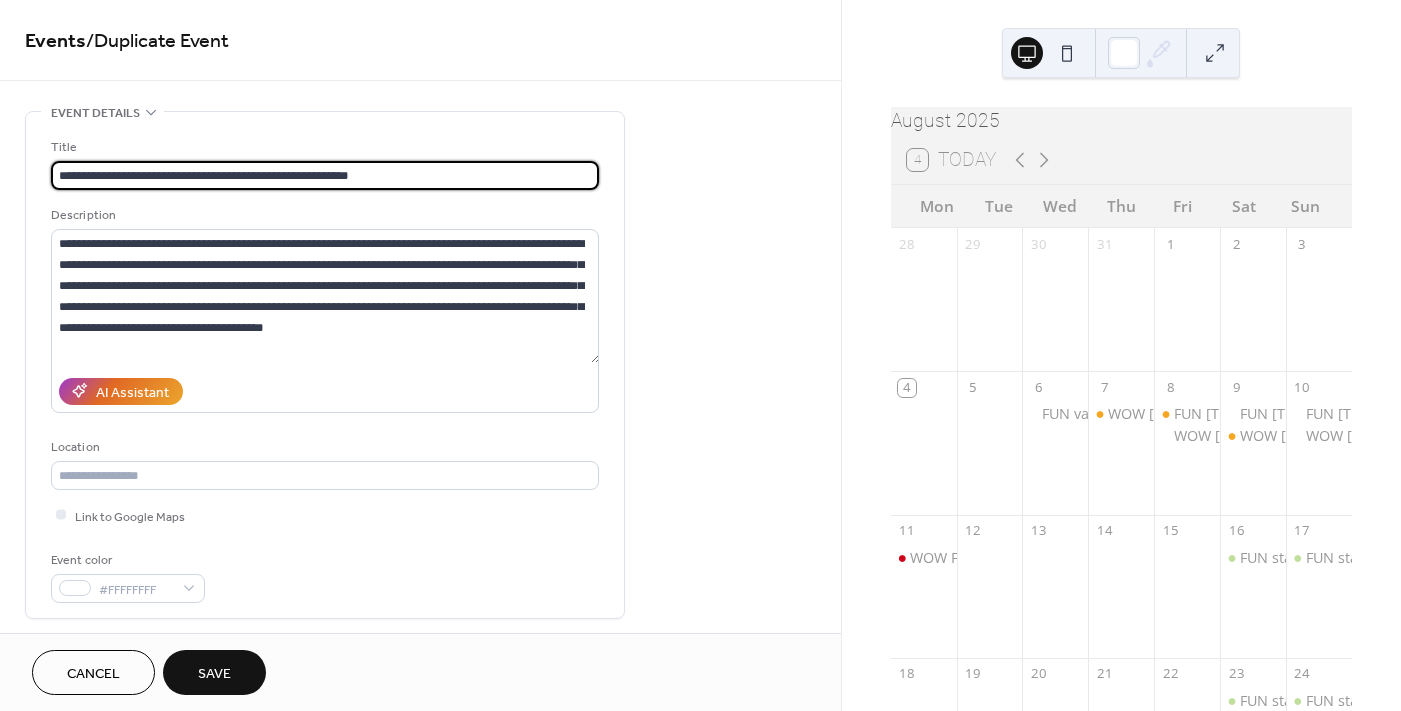 click on "**********" at bounding box center [325, 175] 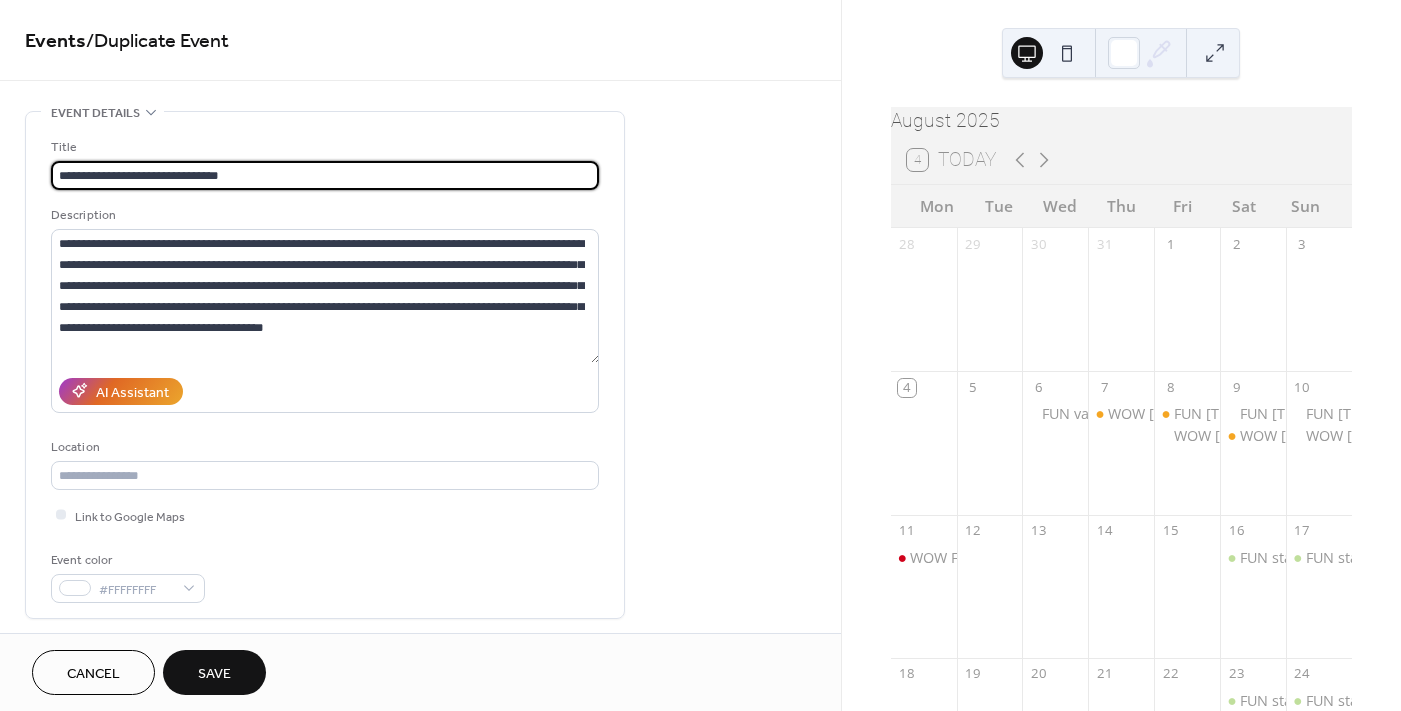 scroll, scrollTop: 100, scrollLeft: 0, axis: vertical 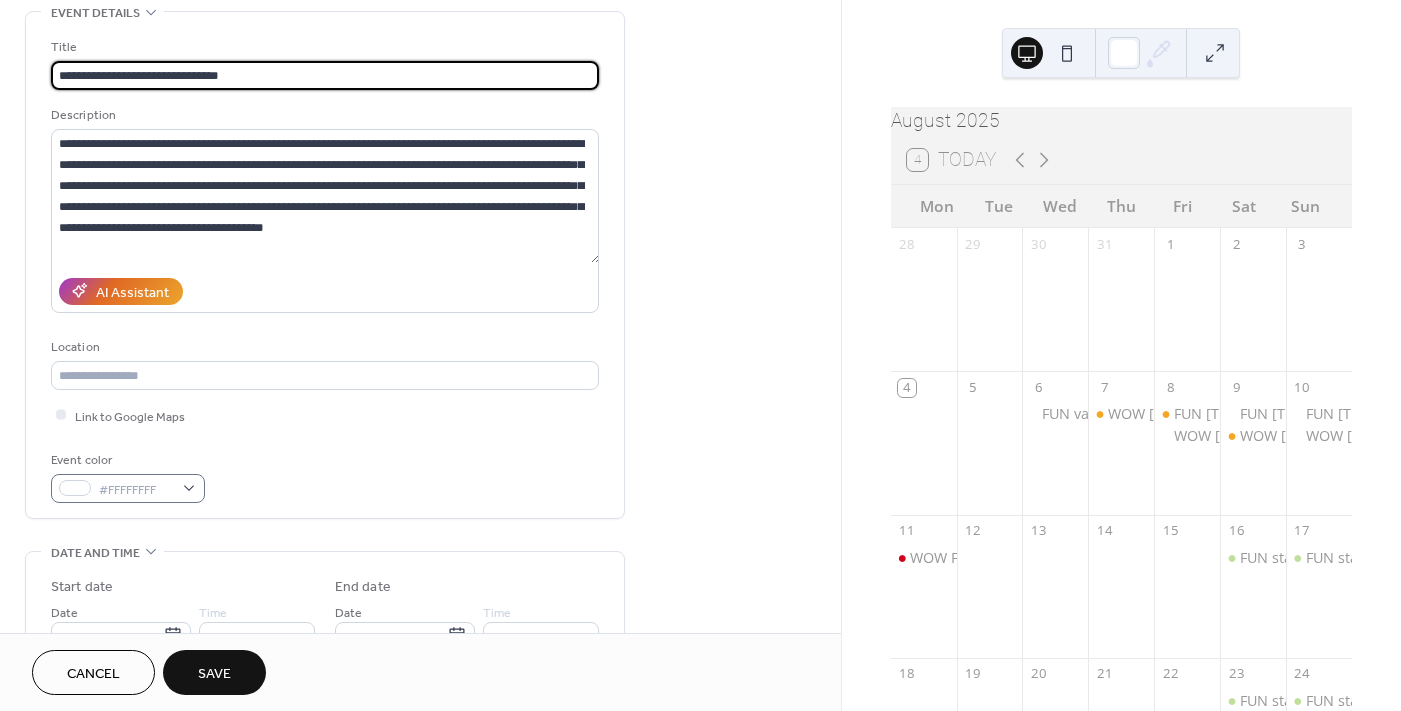 type on "**********" 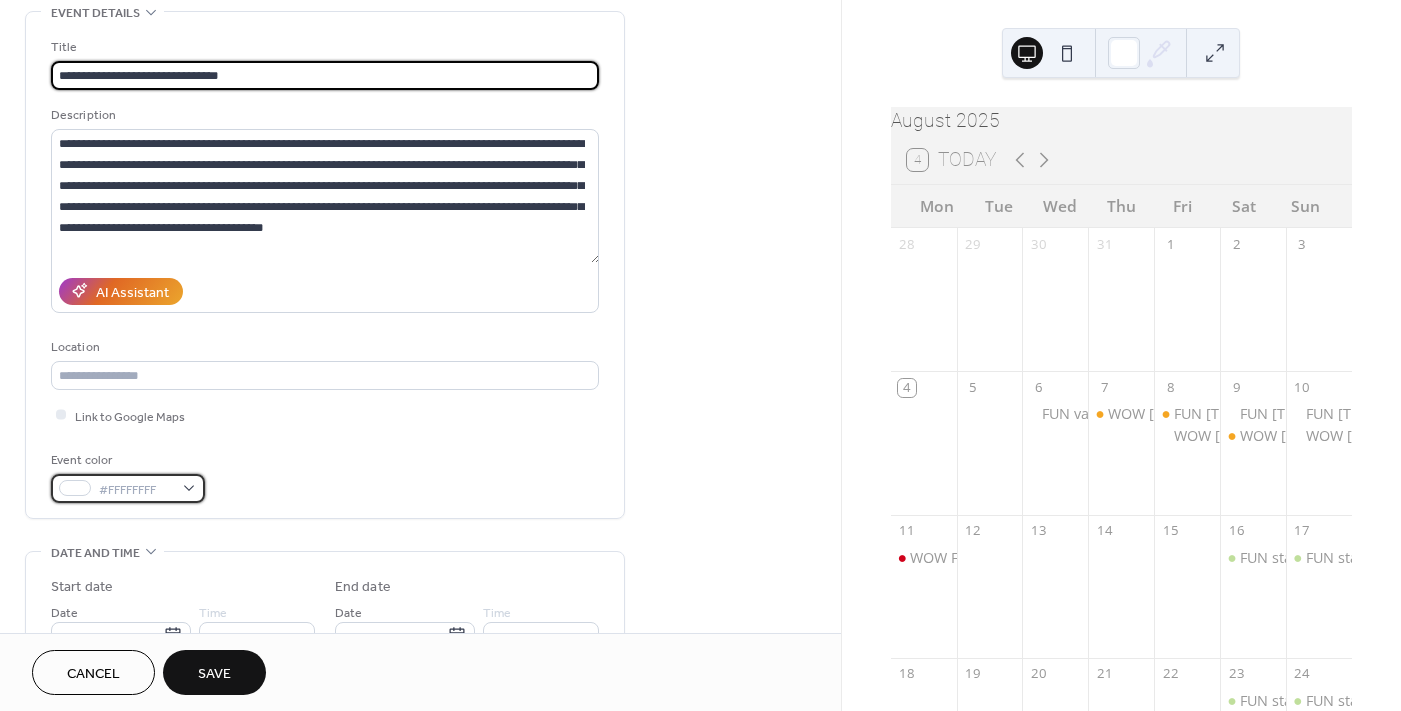 click on "#FFFFFFFF" at bounding box center (128, 488) 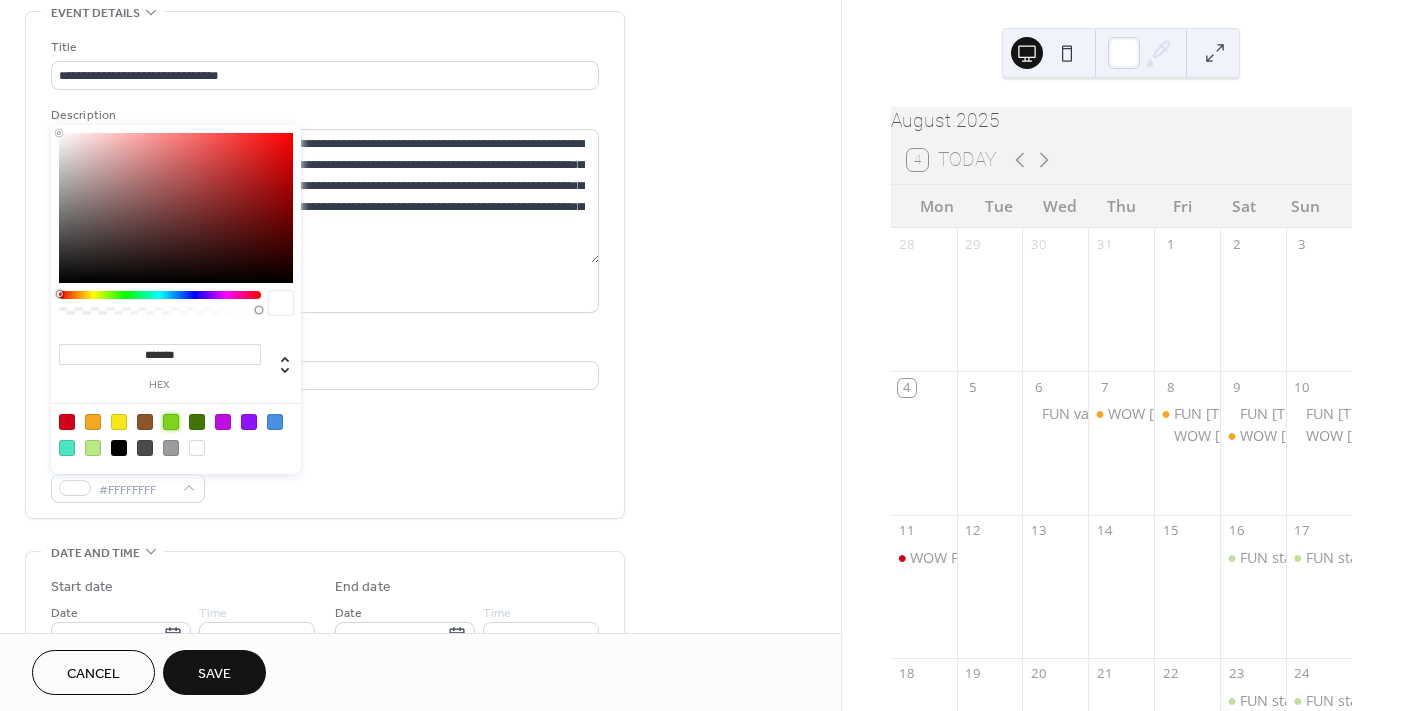 click at bounding box center (171, 422) 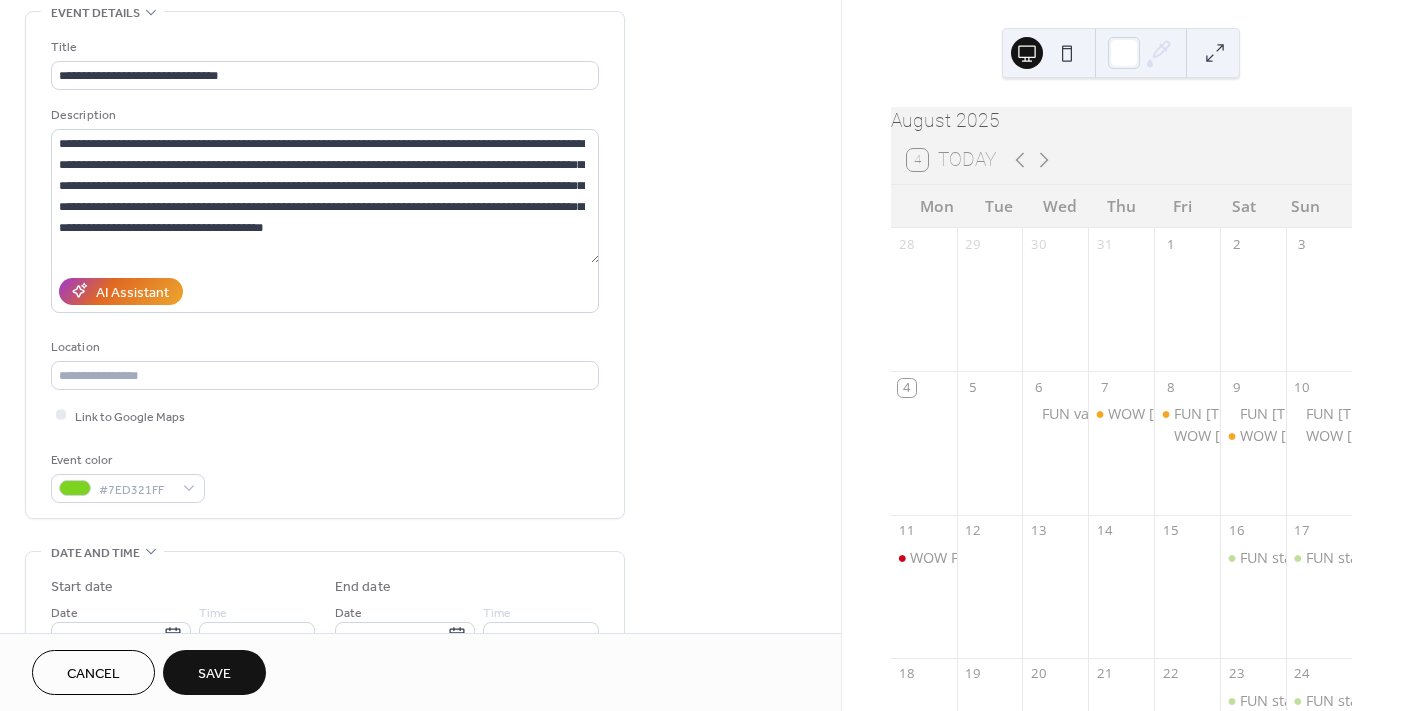 click on "**********" at bounding box center [325, 270] 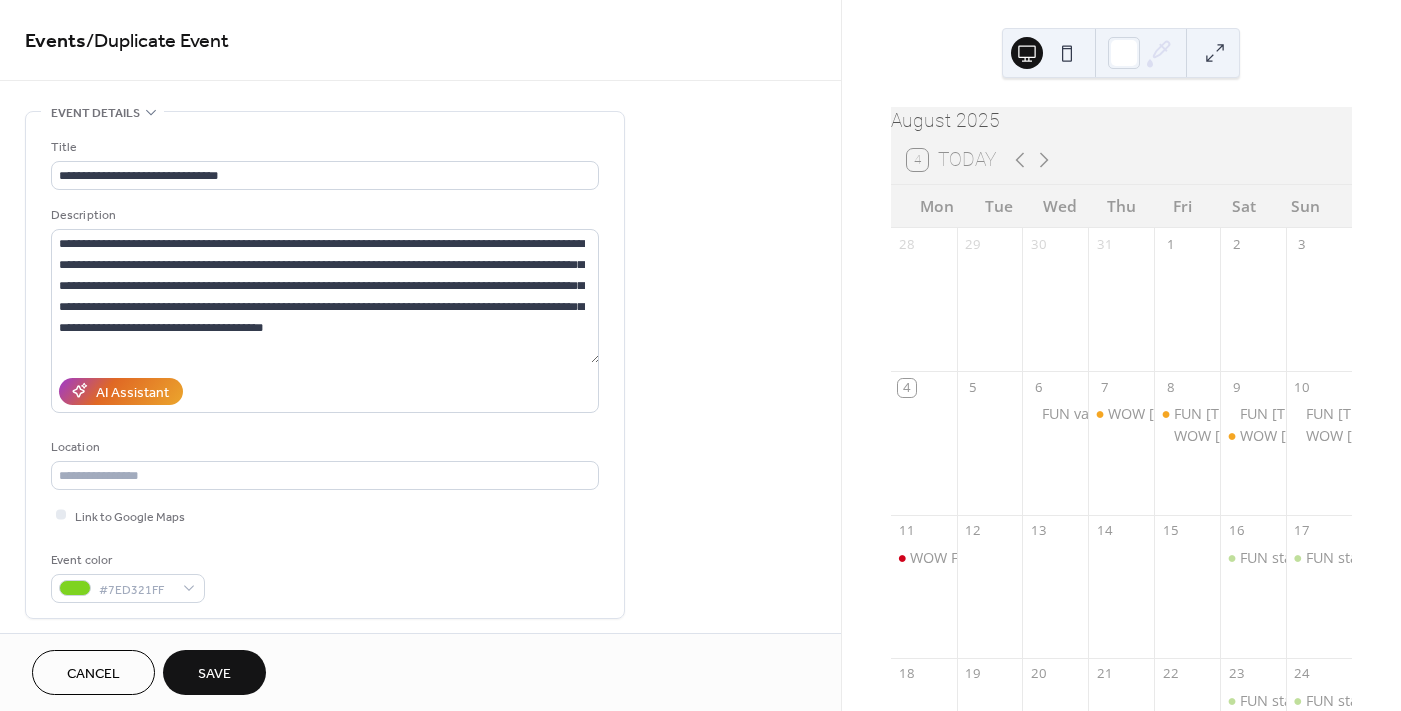 scroll, scrollTop: 399, scrollLeft: 0, axis: vertical 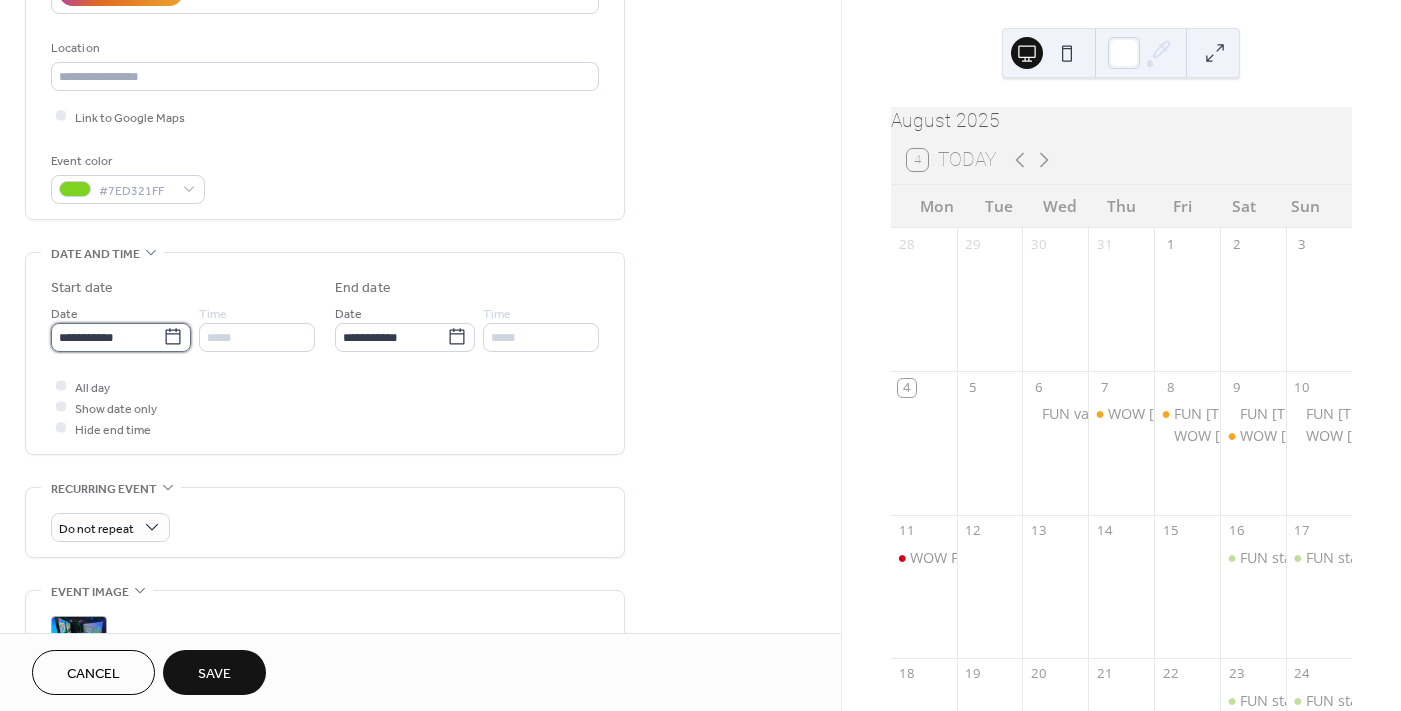 click on "**********" at bounding box center (107, 337) 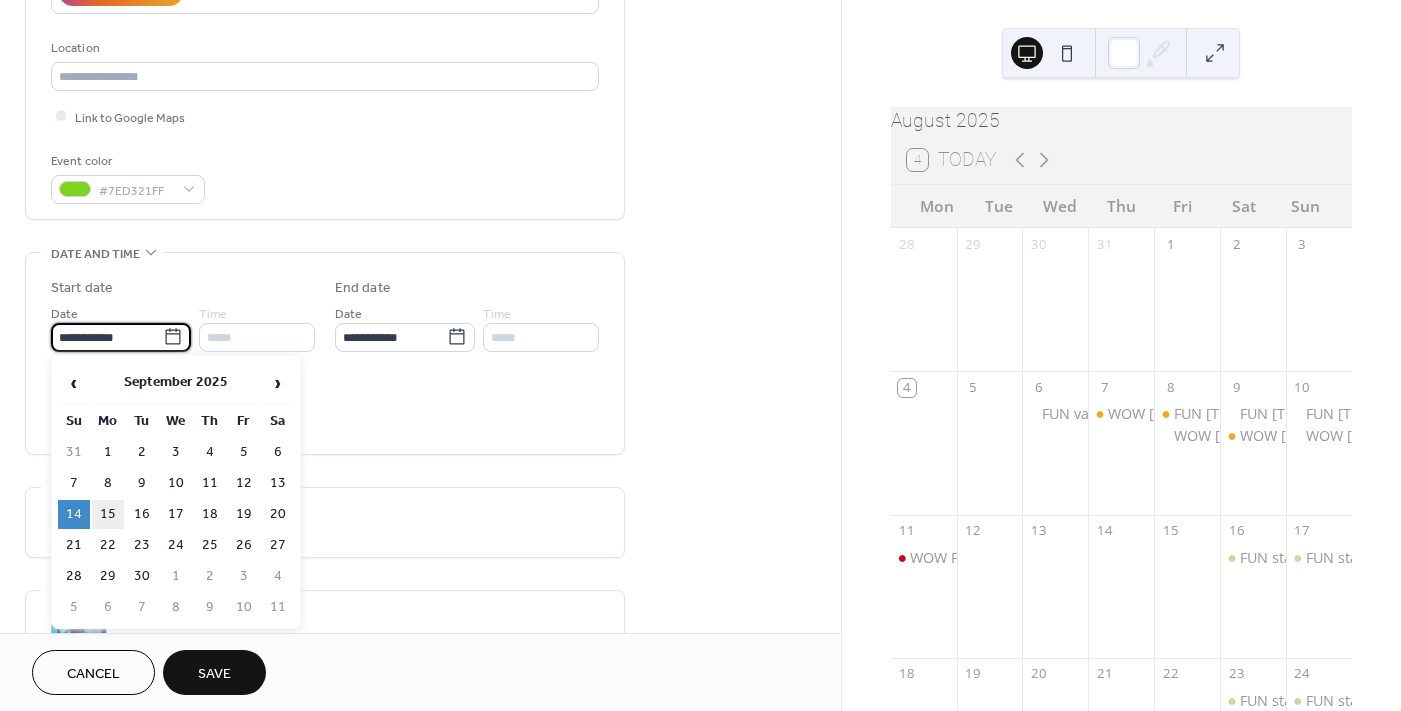 click on "15" at bounding box center [108, 514] 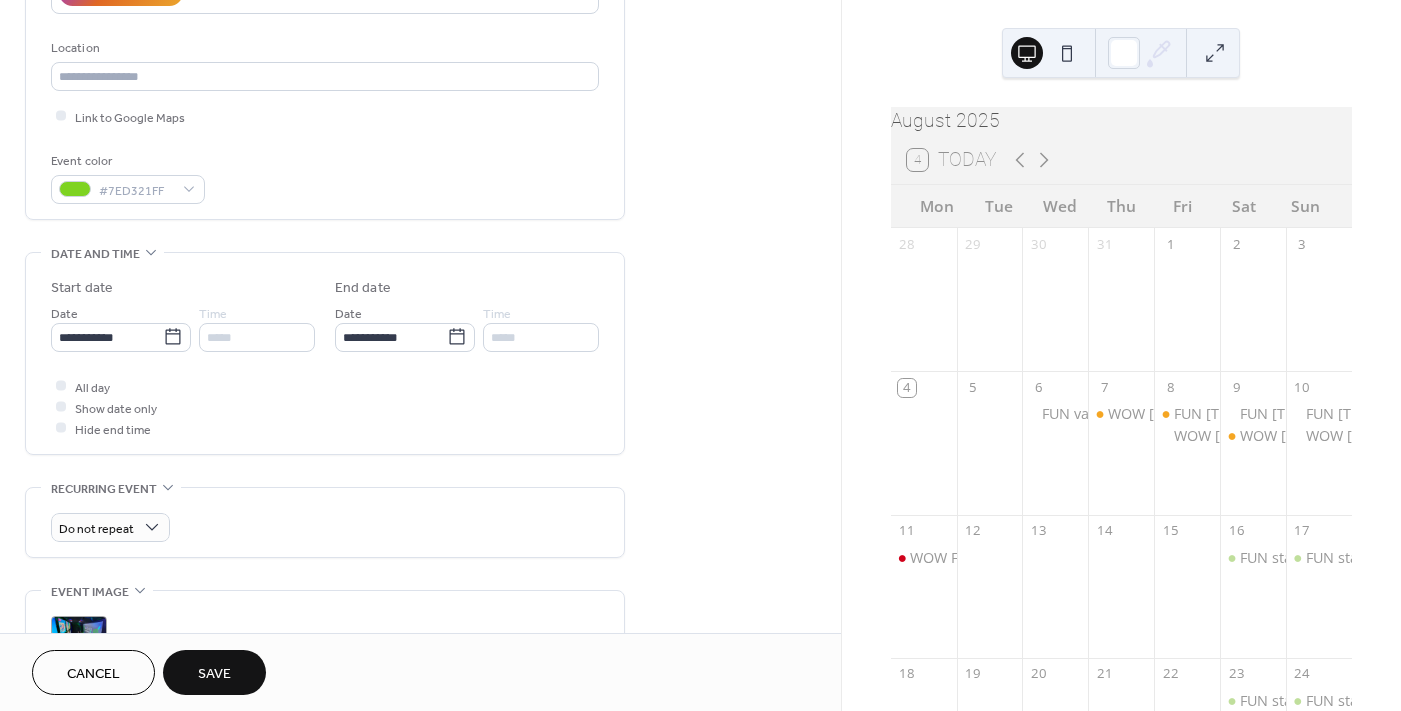 scroll, scrollTop: 0, scrollLeft: 0, axis: both 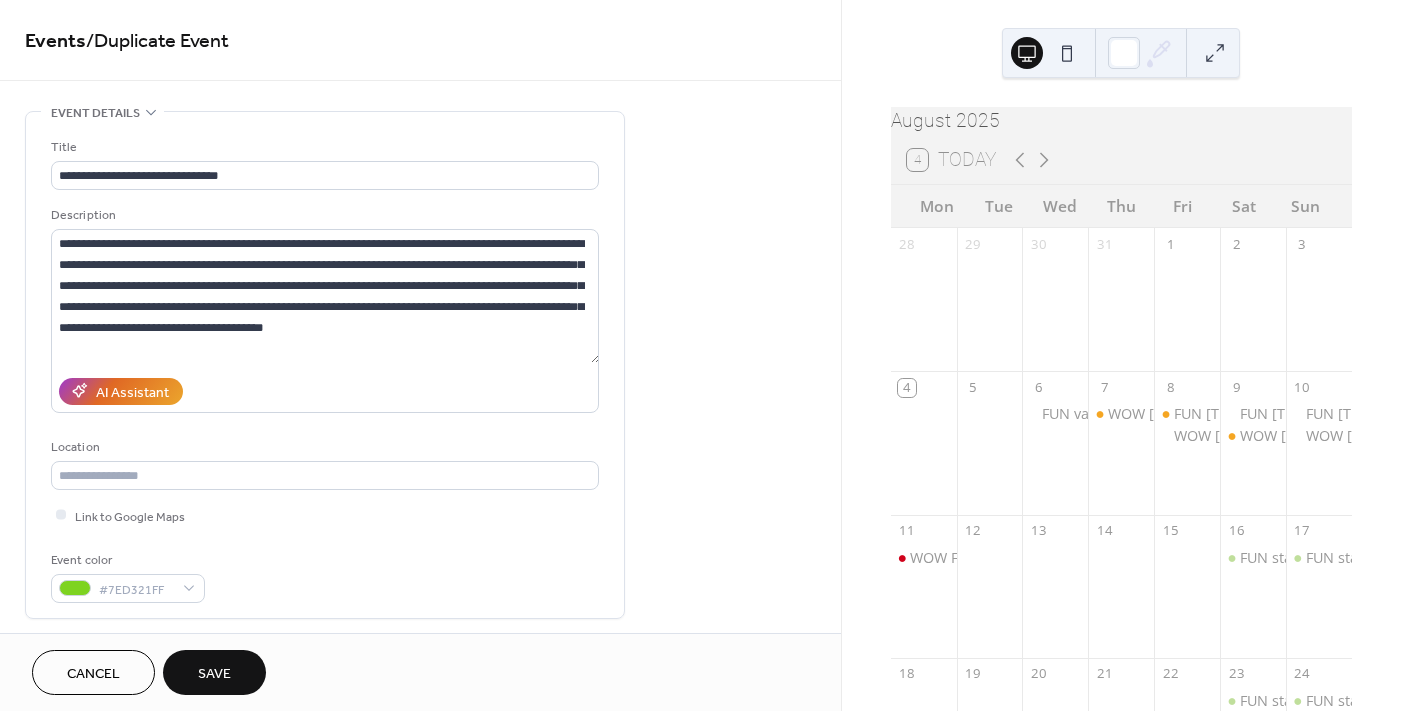 click on "Save" at bounding box center [214, 674] 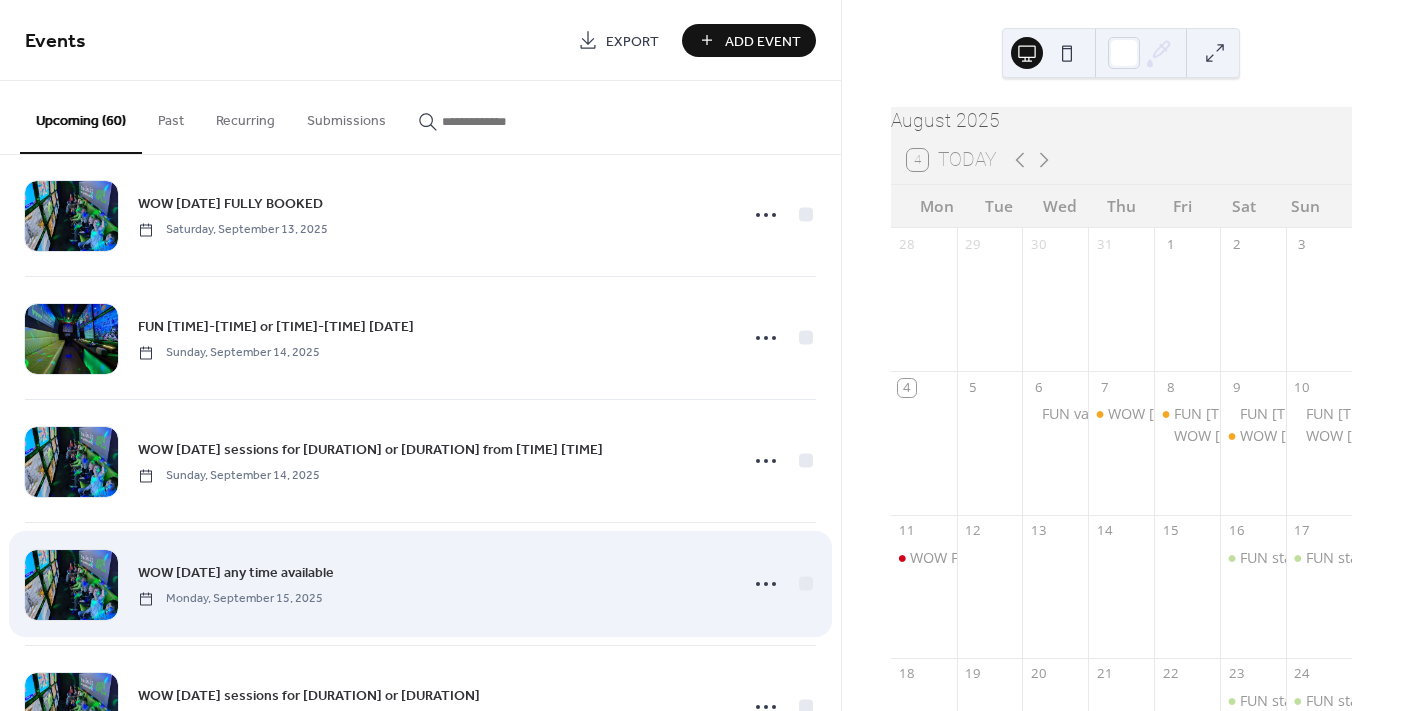 scroll, scrollTop: 4805, scrollLeft: 0, axis: vertical 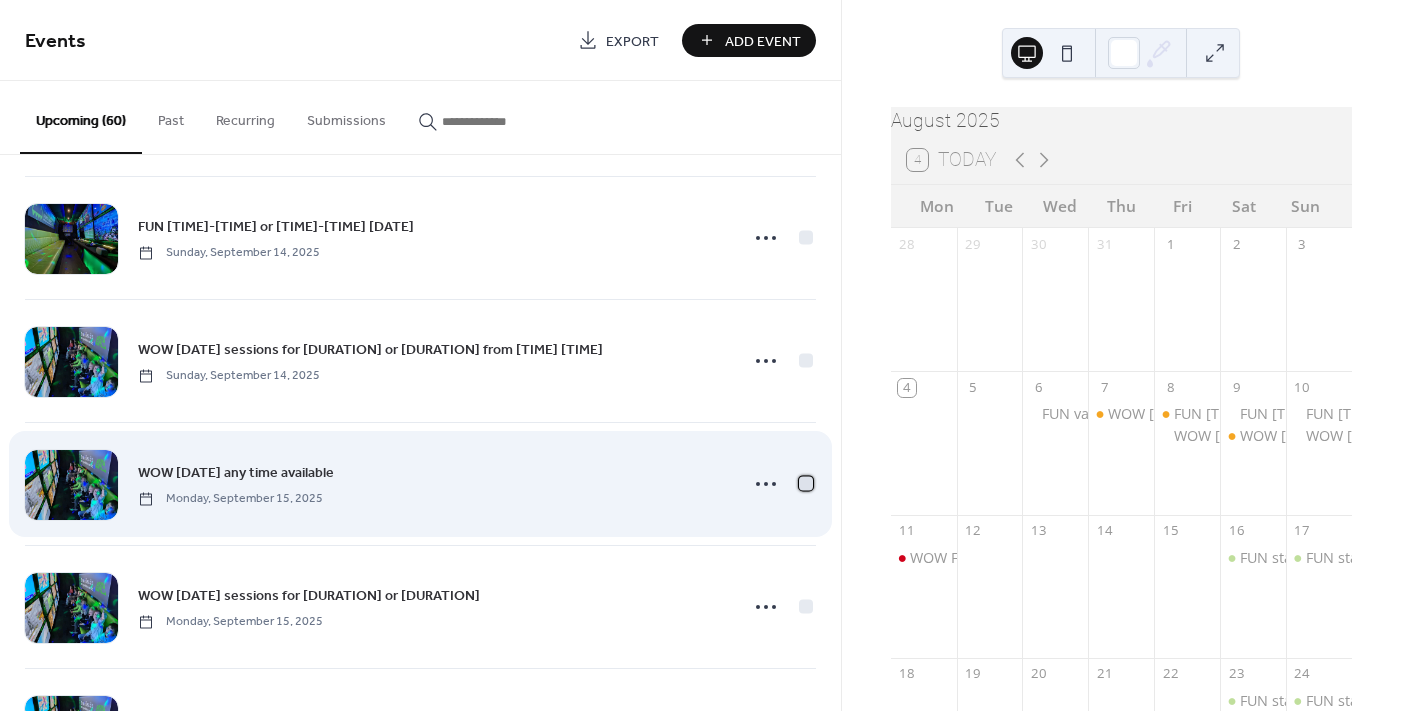 click at bounding box center [806, 483] 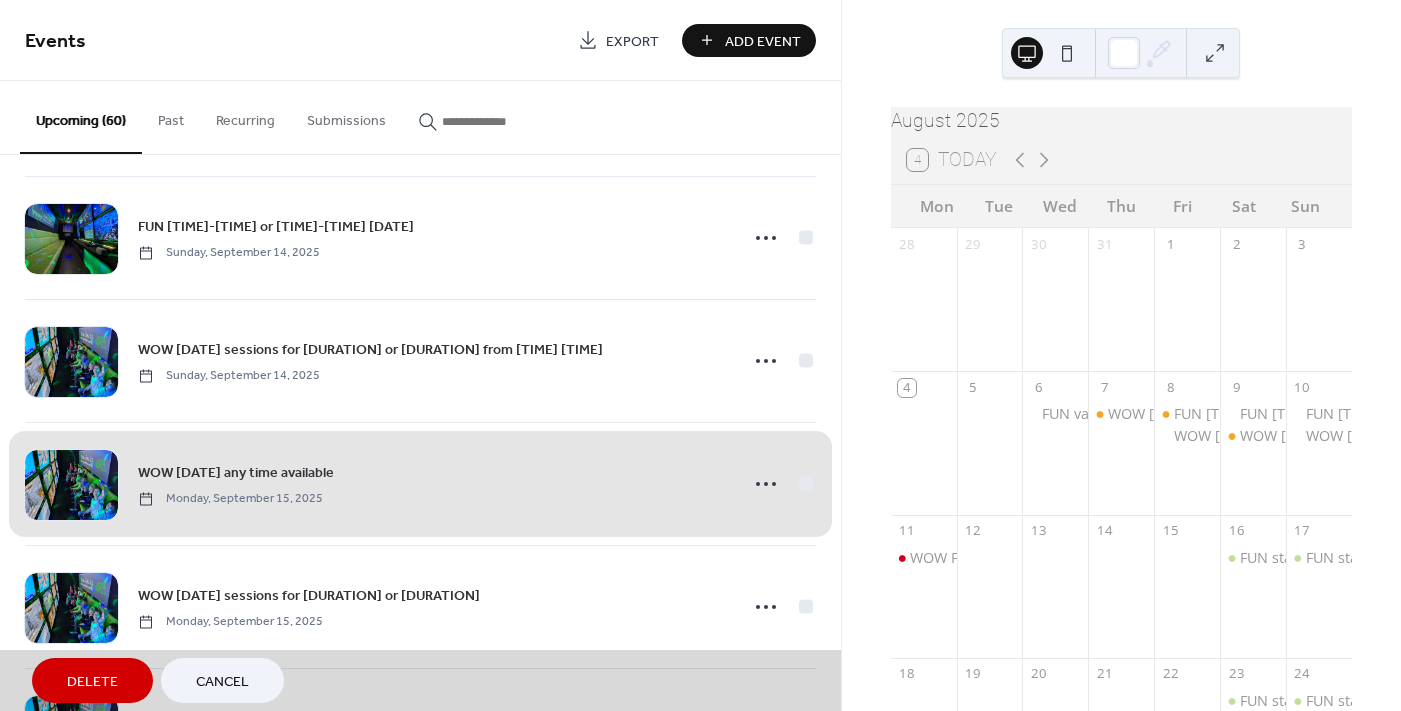 click on "Delete" at bounding box center (92, 682) 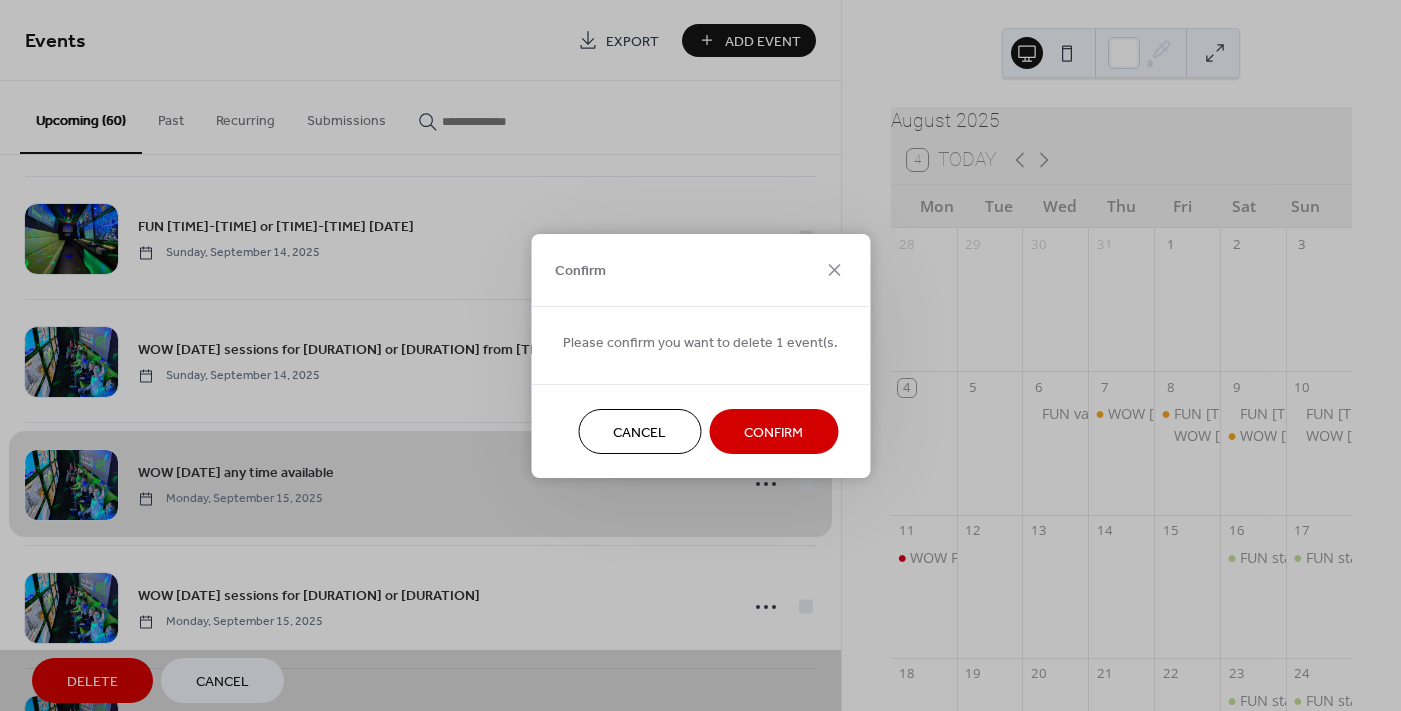 click on "Confirm" at bounding box center (773, 431) 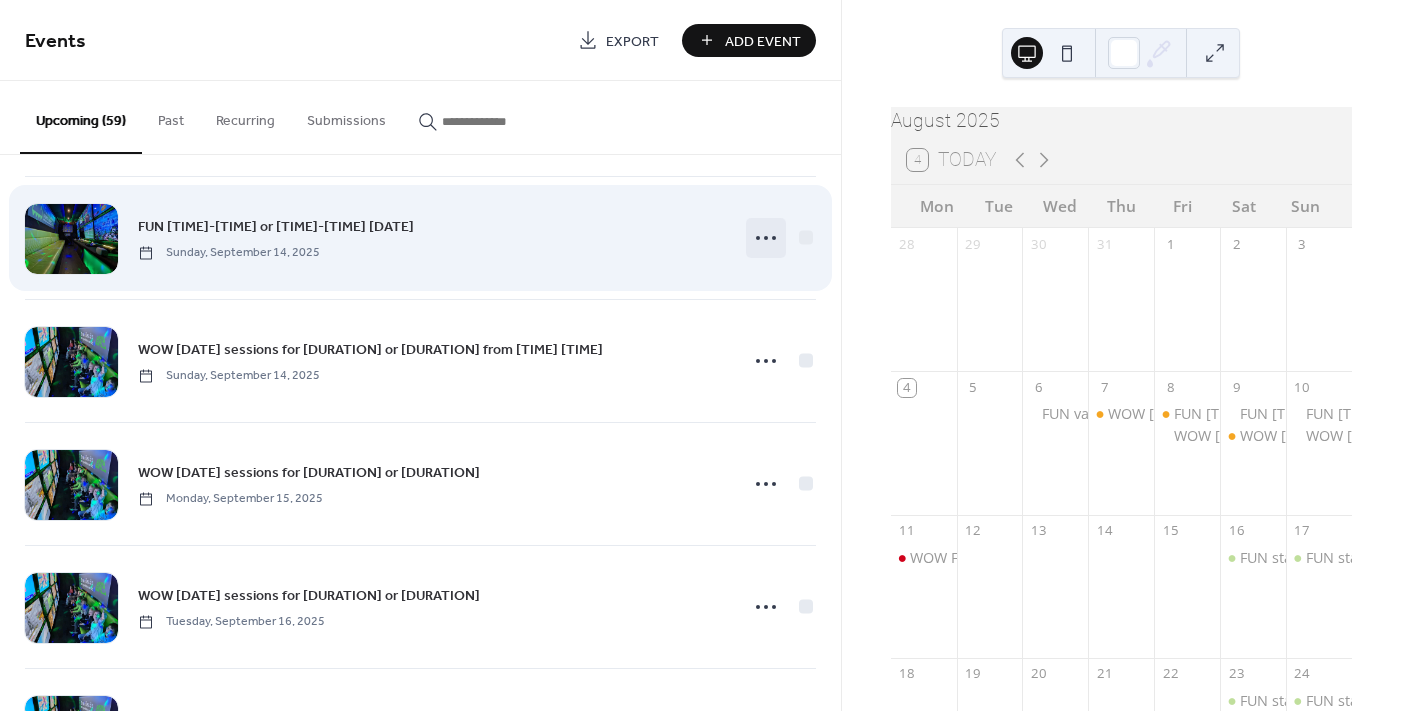 click 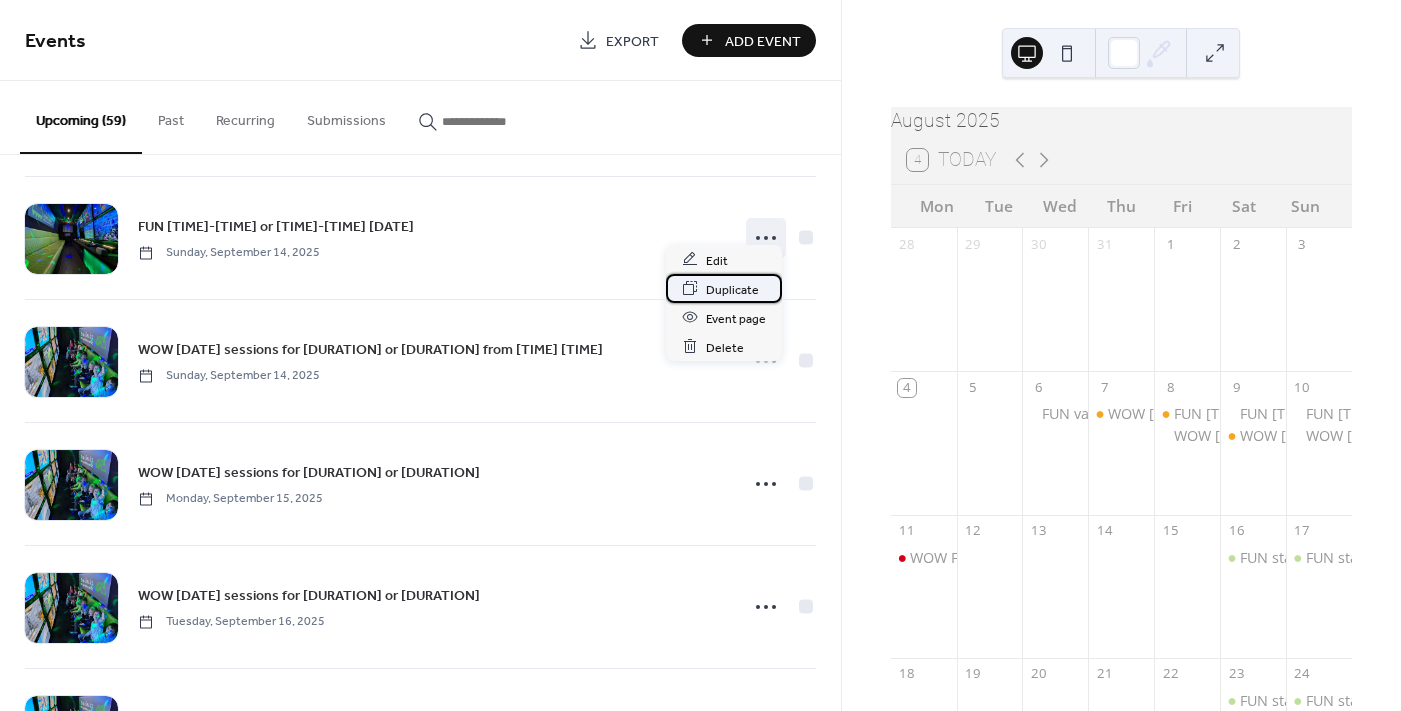 click on "Duplicate" at bounding box center [732, 289] 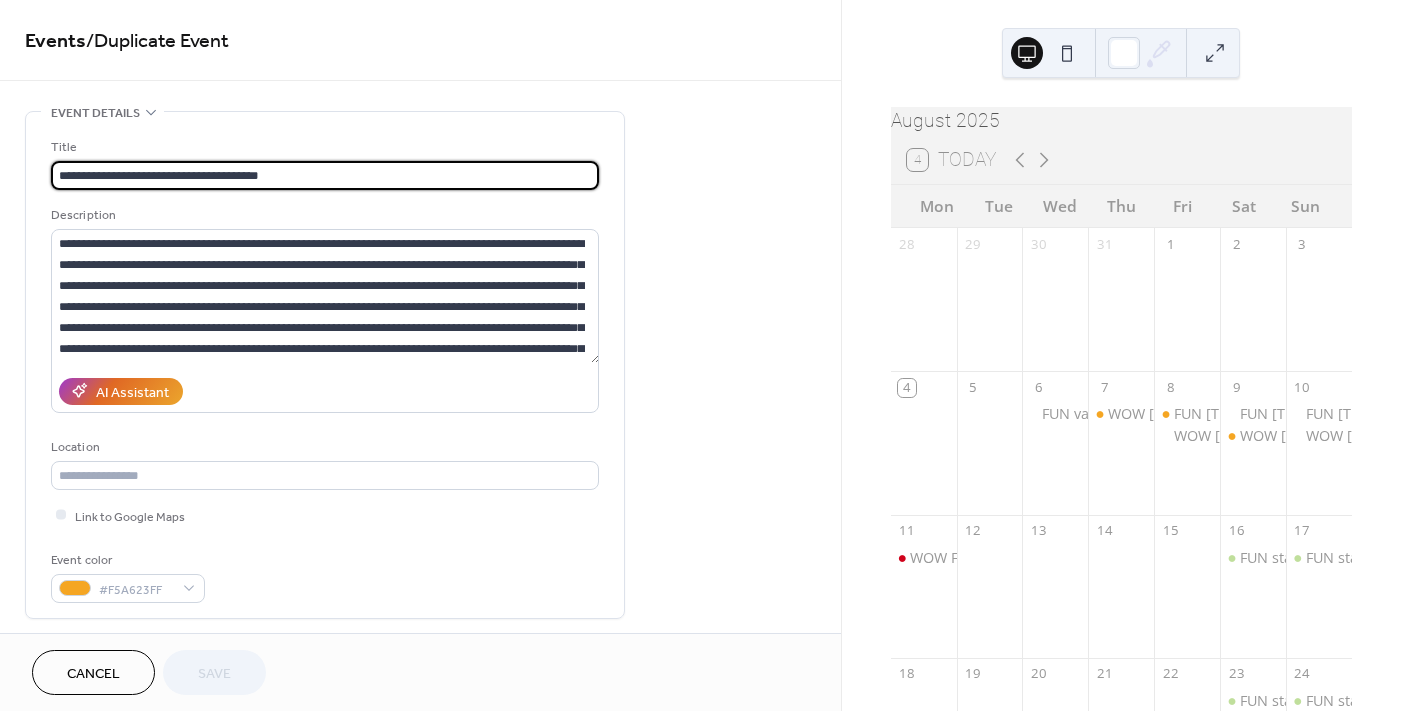 click on "**********" at bounding box center (325, 175) 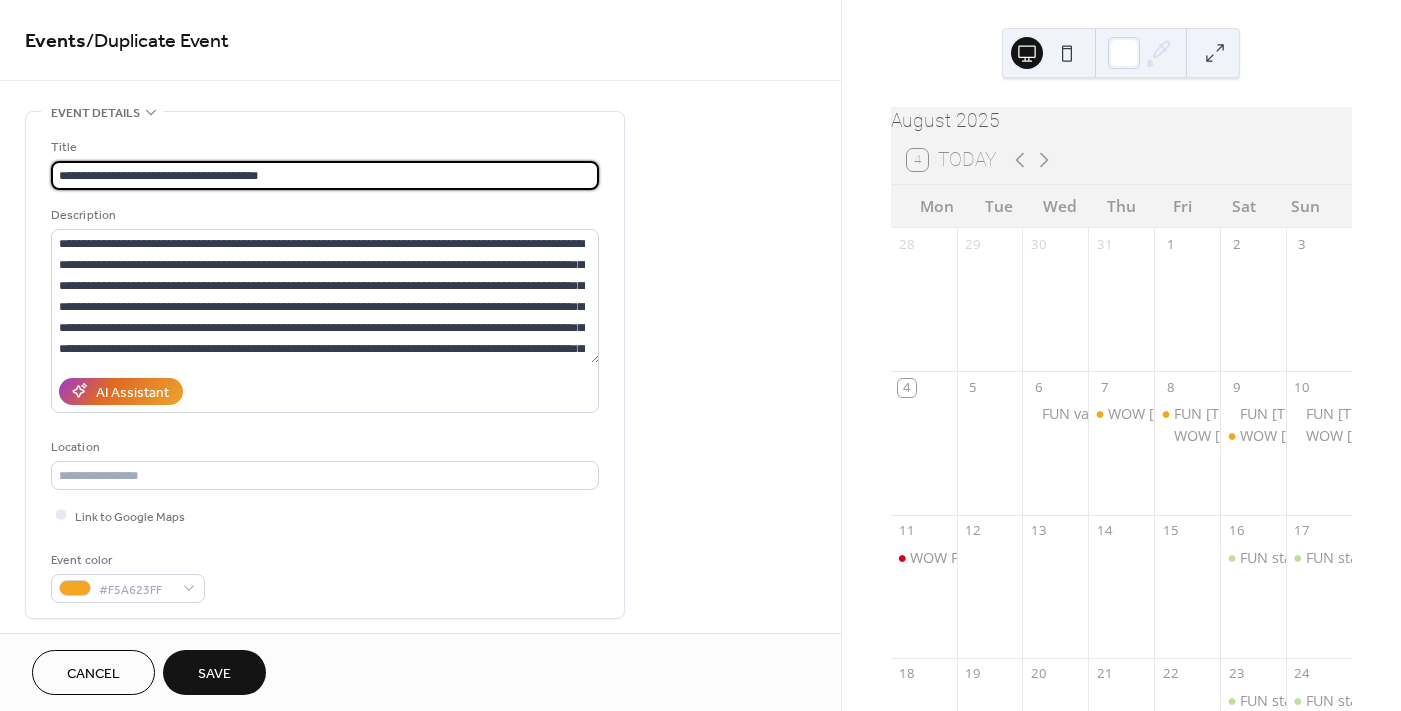 drag, startPoint x: 232, startPoint y: 173, endPoint x: 83, endPoint y: 175, distance: 149.01343 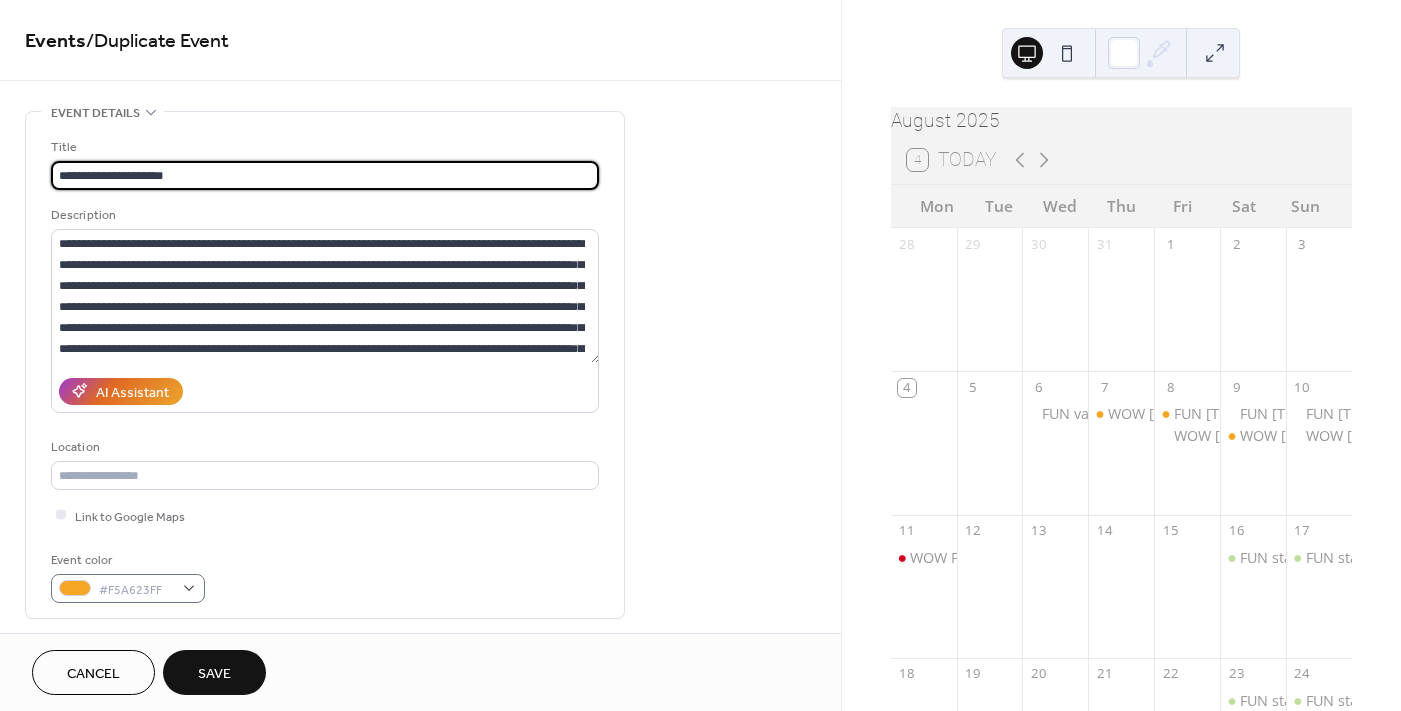 type on "**********" 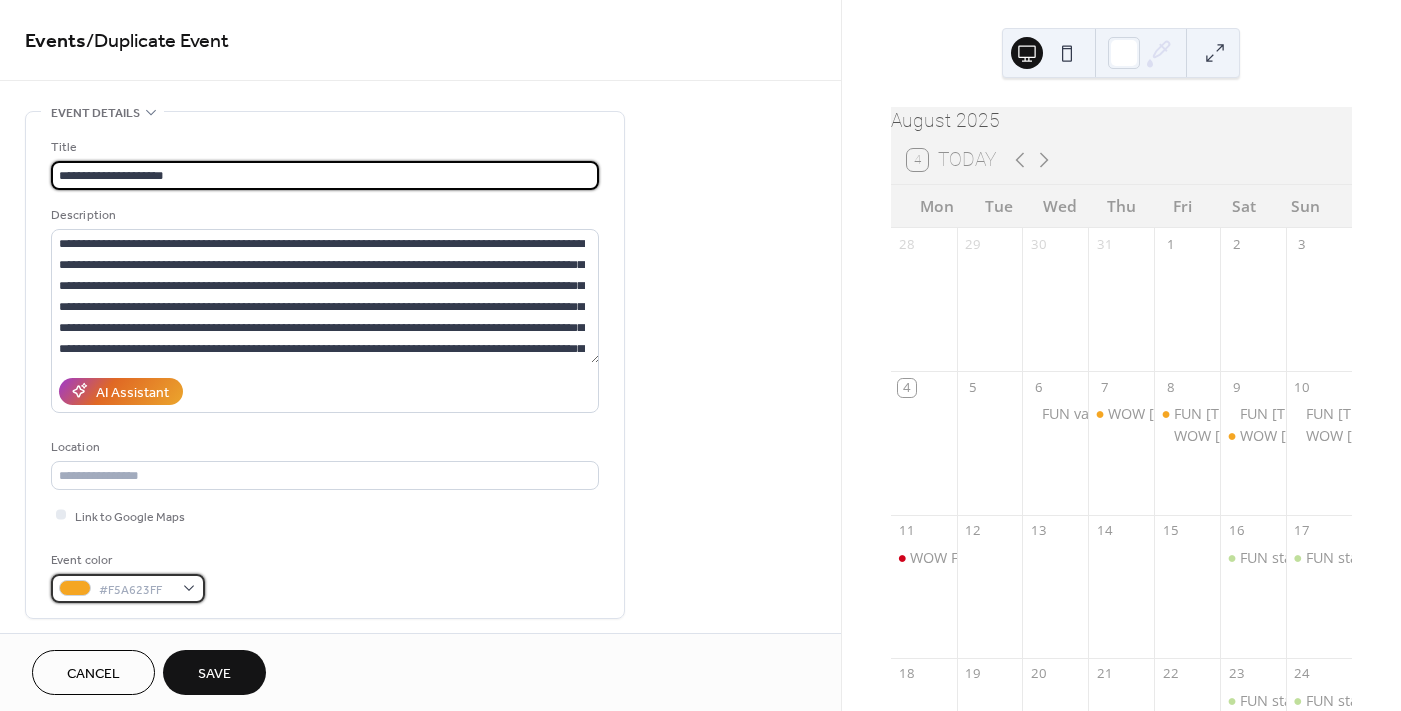 click on "#F5A623FF" at bounding box center (128, 588) 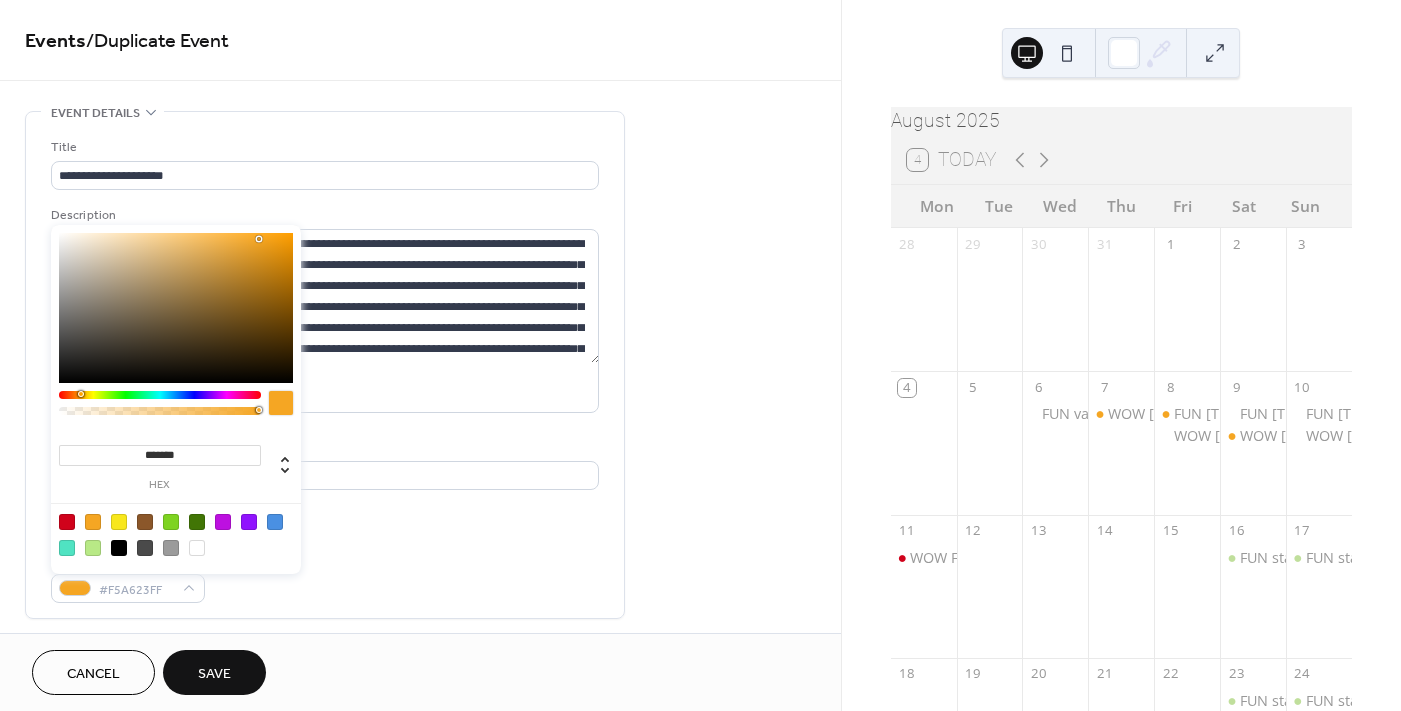 click at bounding box center [171, 522] 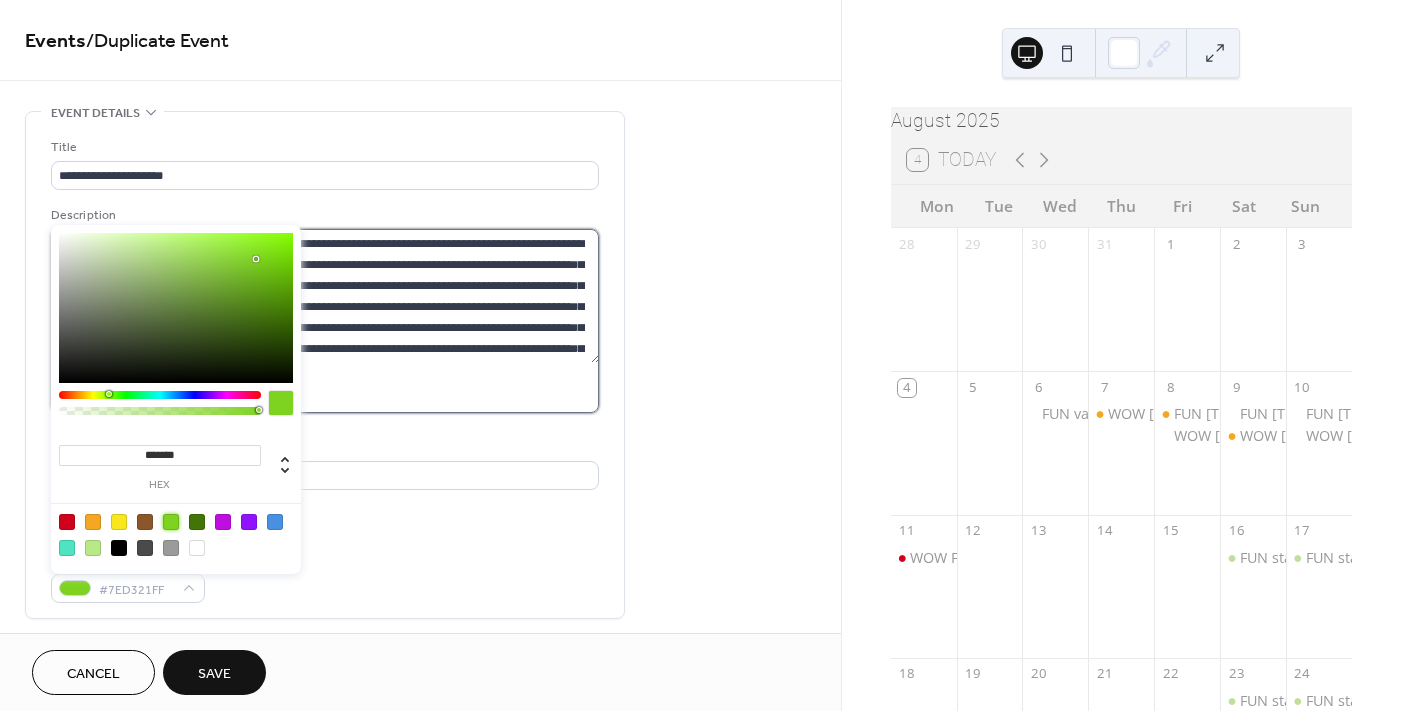 click on "**********" at bounding box center [325, 296] 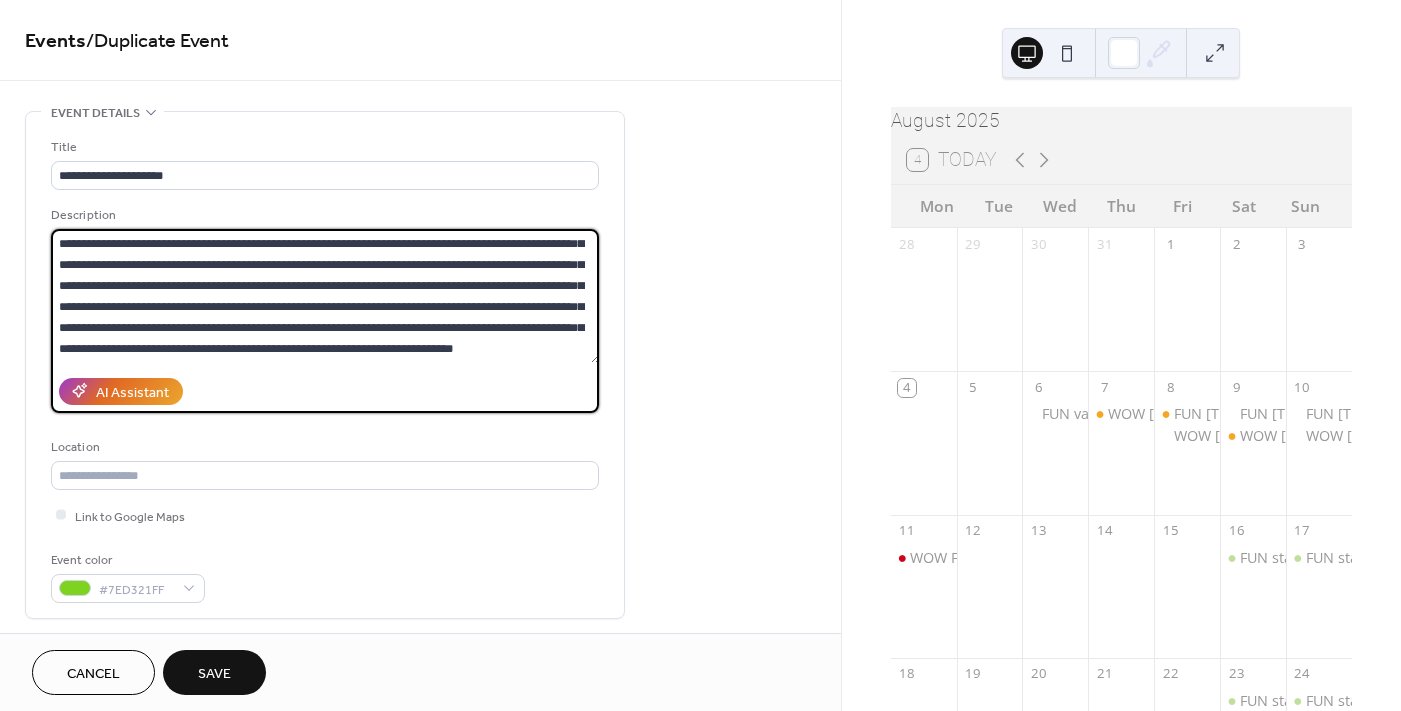 scroll, scrollTop: 41, scrollLeft: 0, axis: vertical 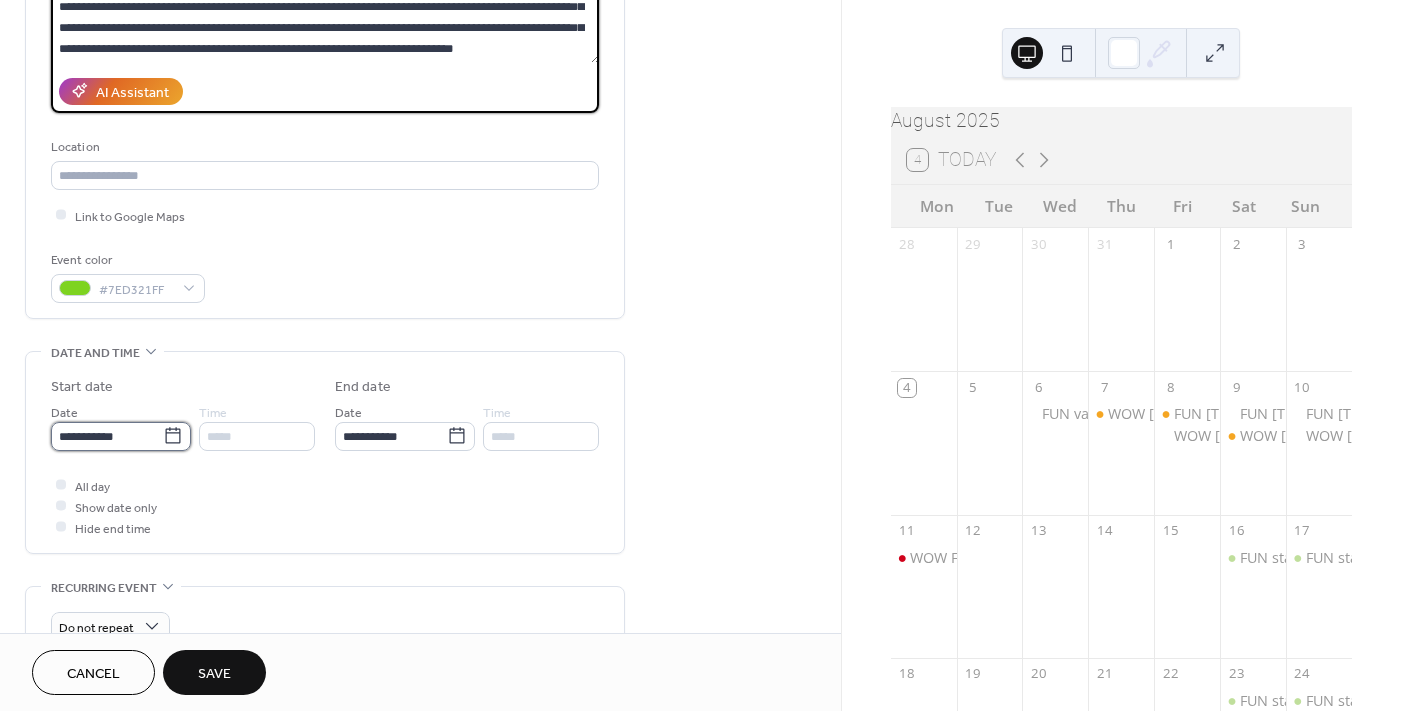 click on "**********" at bounding box center [107, 436] 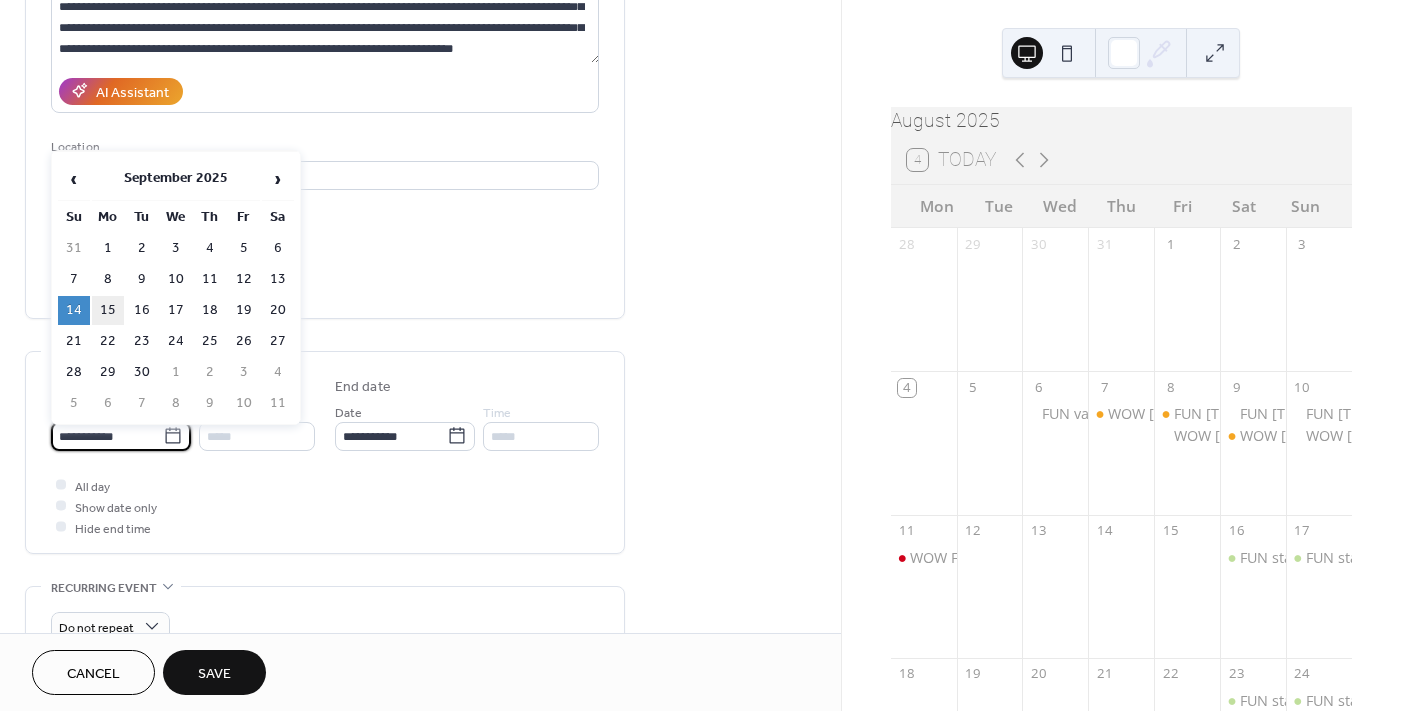 click on "15" at bounding box center (108, 310) 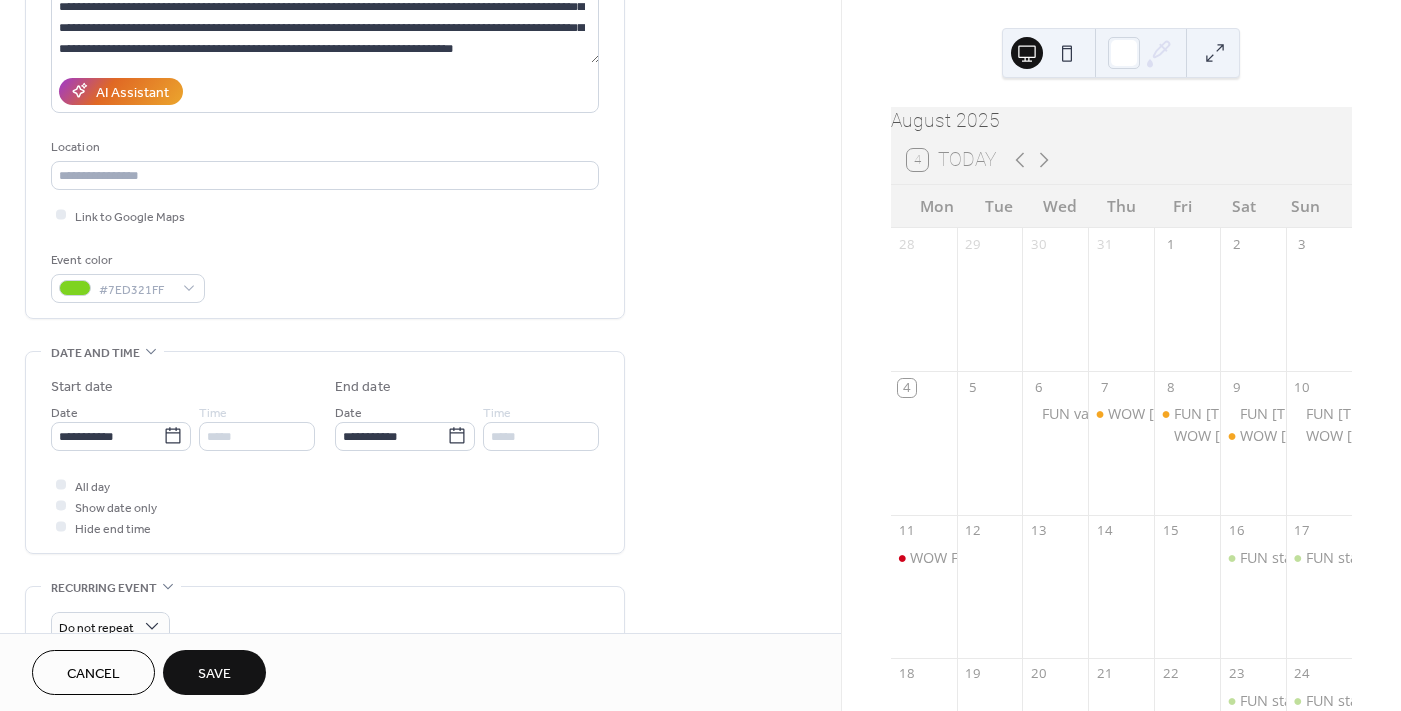 click on "Save" at bounding box center [214, 672] 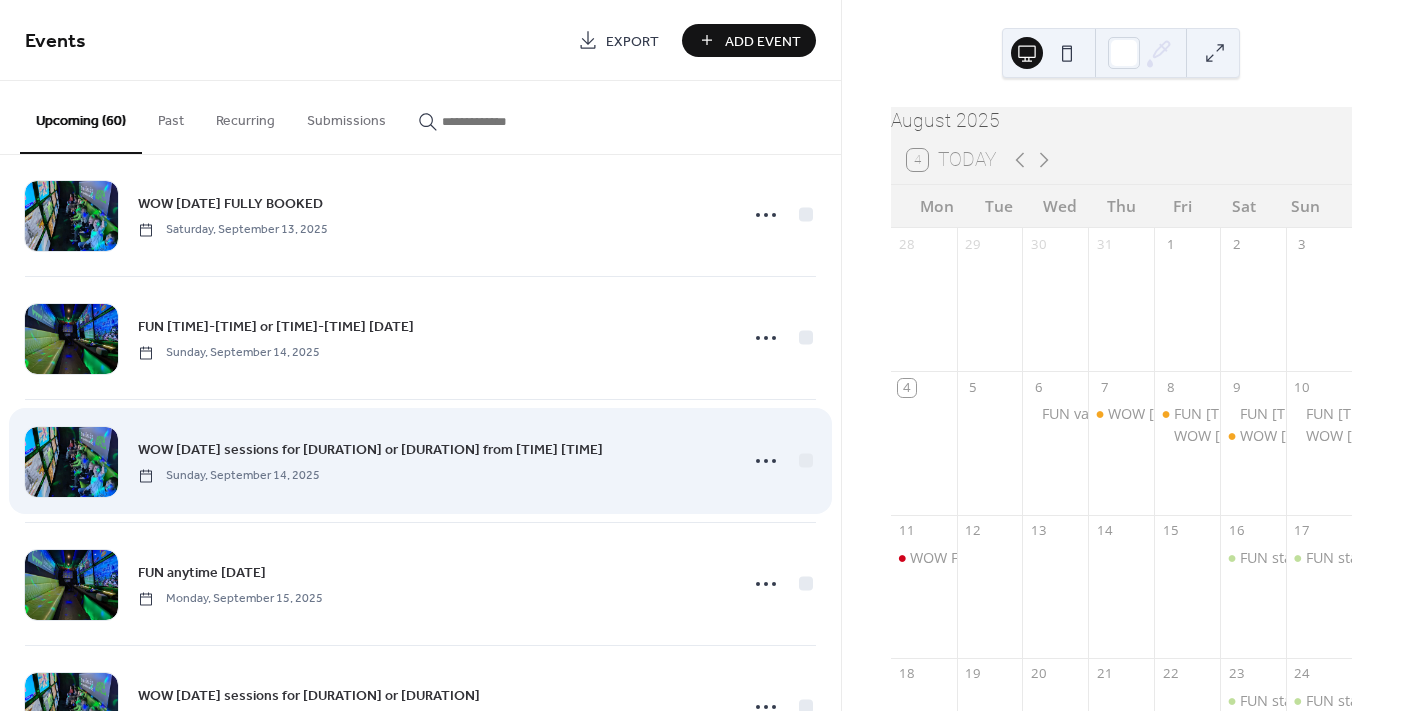scroll, scrollTop: 4805, scrollLeft: 0, axis: vertical 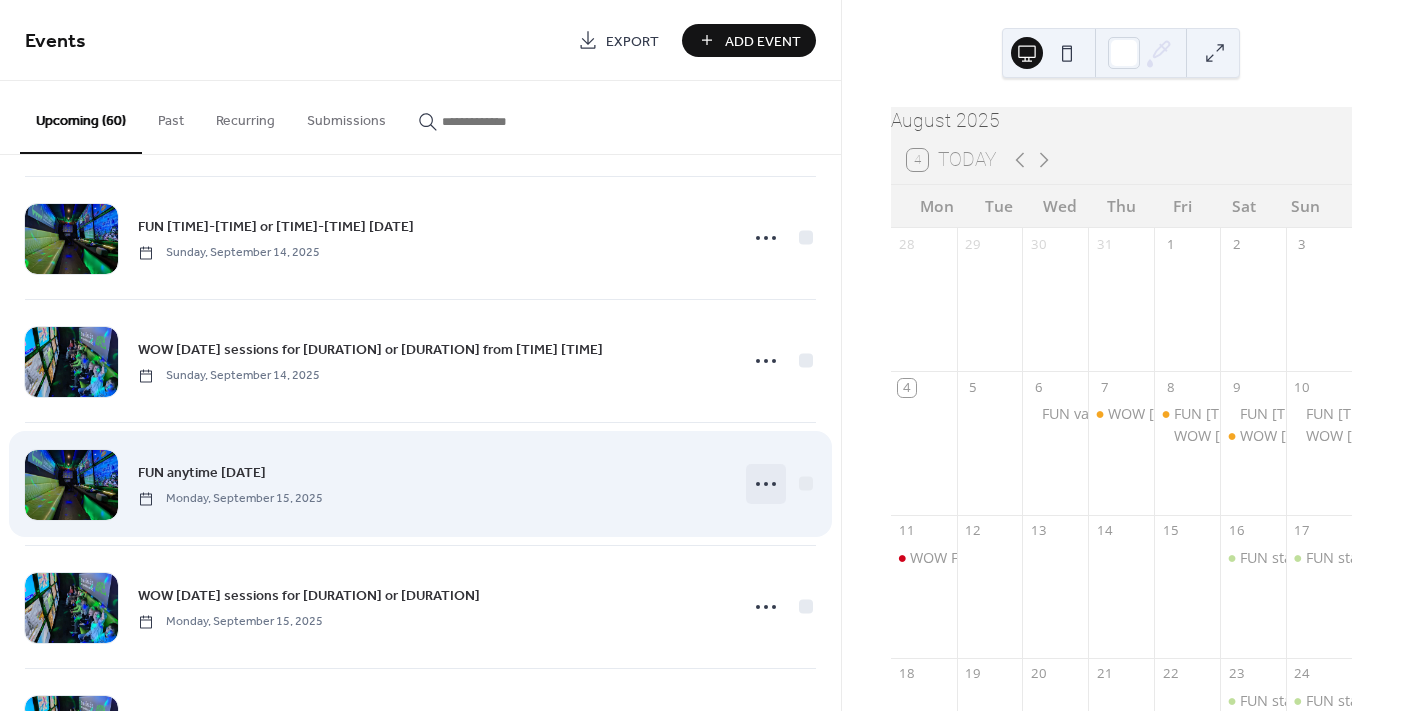 click 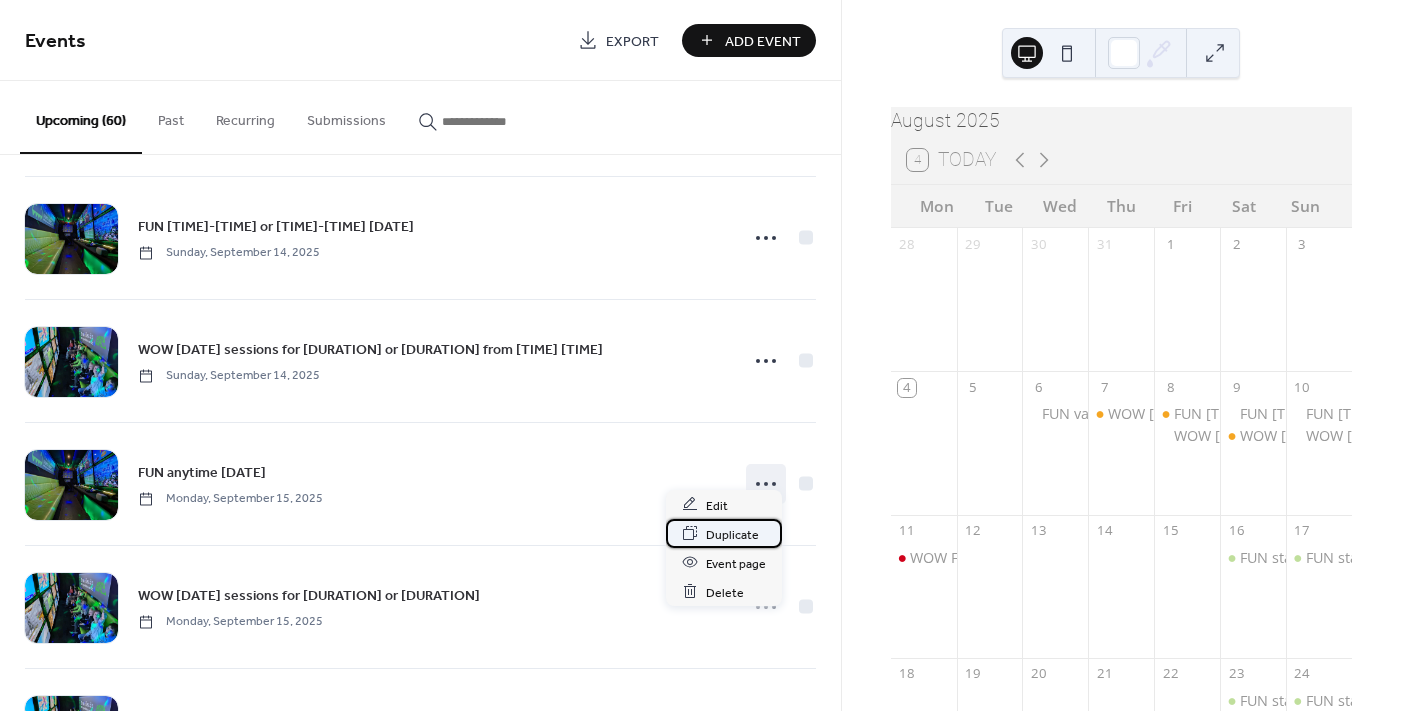 click on "Duplicate" at bounding box center [732, 534] 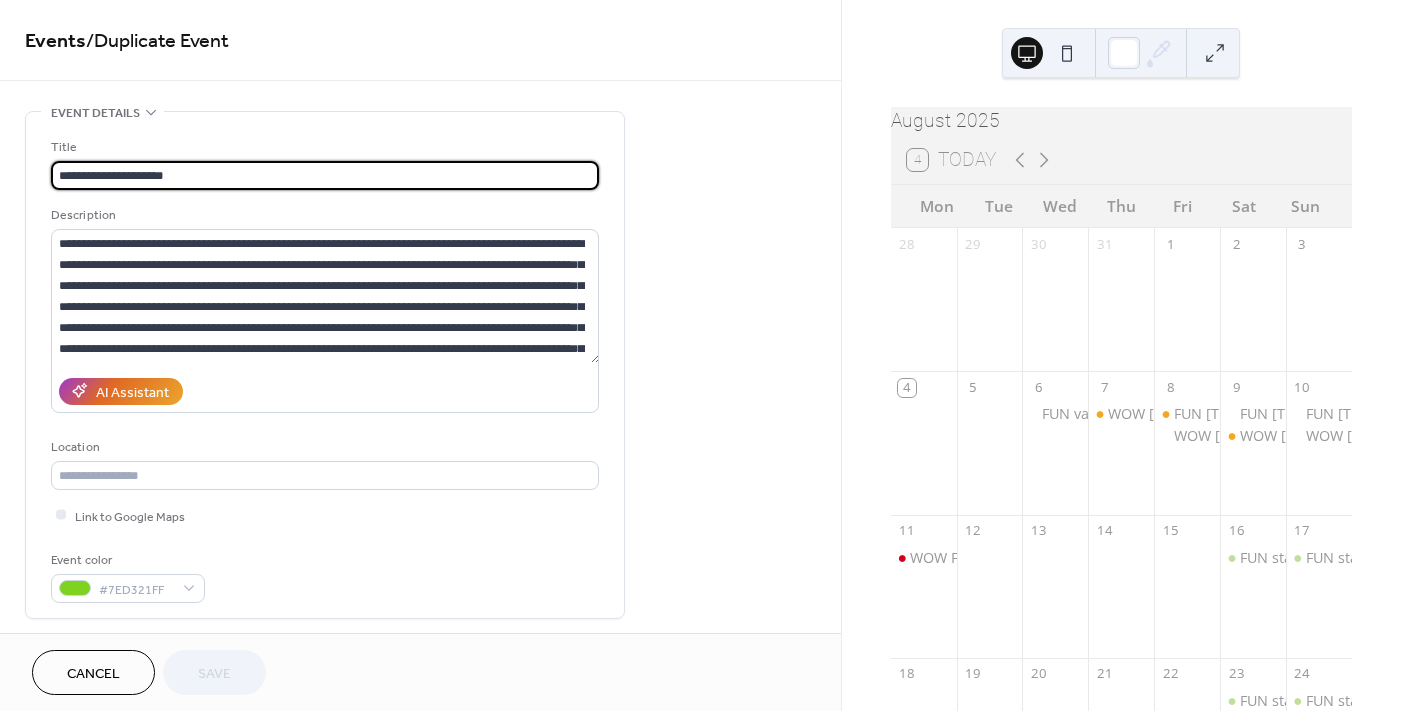 click on "**********" at bounding box center (325, 175) 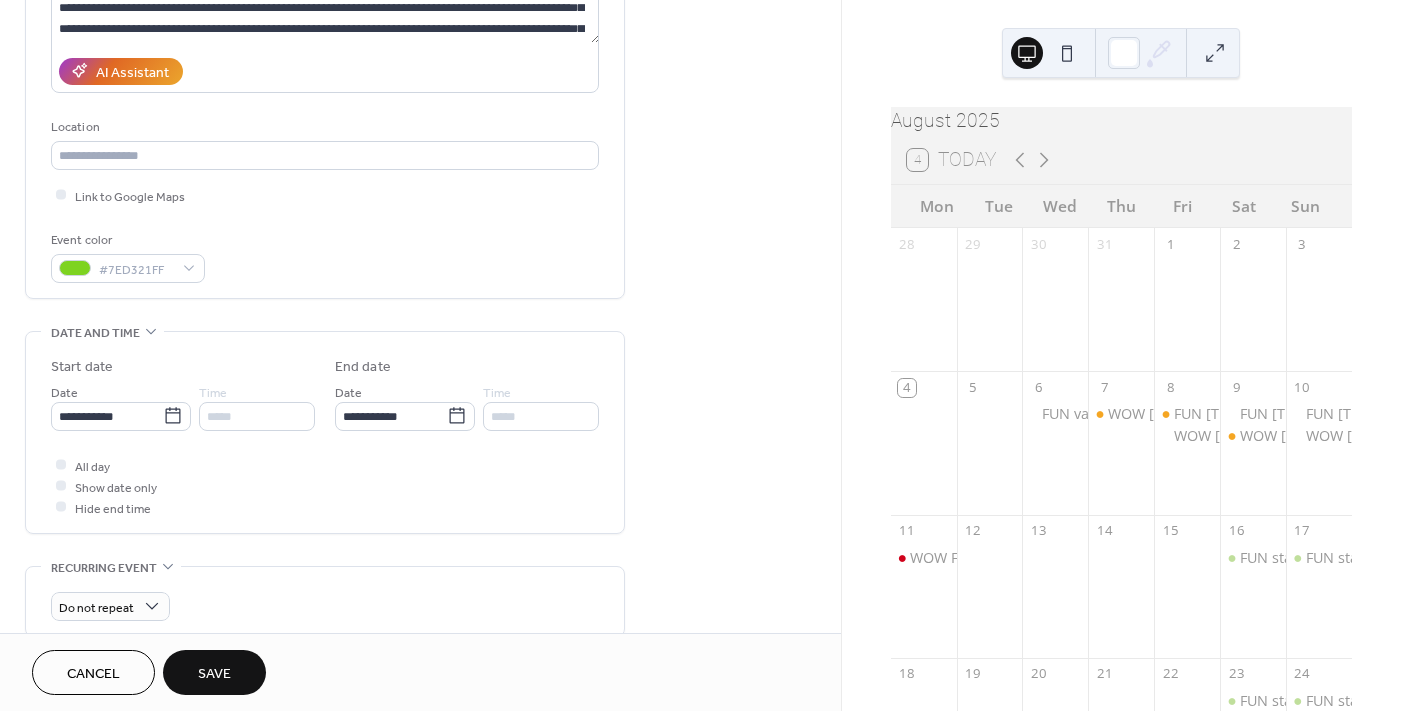 scroll, scrollTop: 399, scrollLeft: 0, axis: vertical 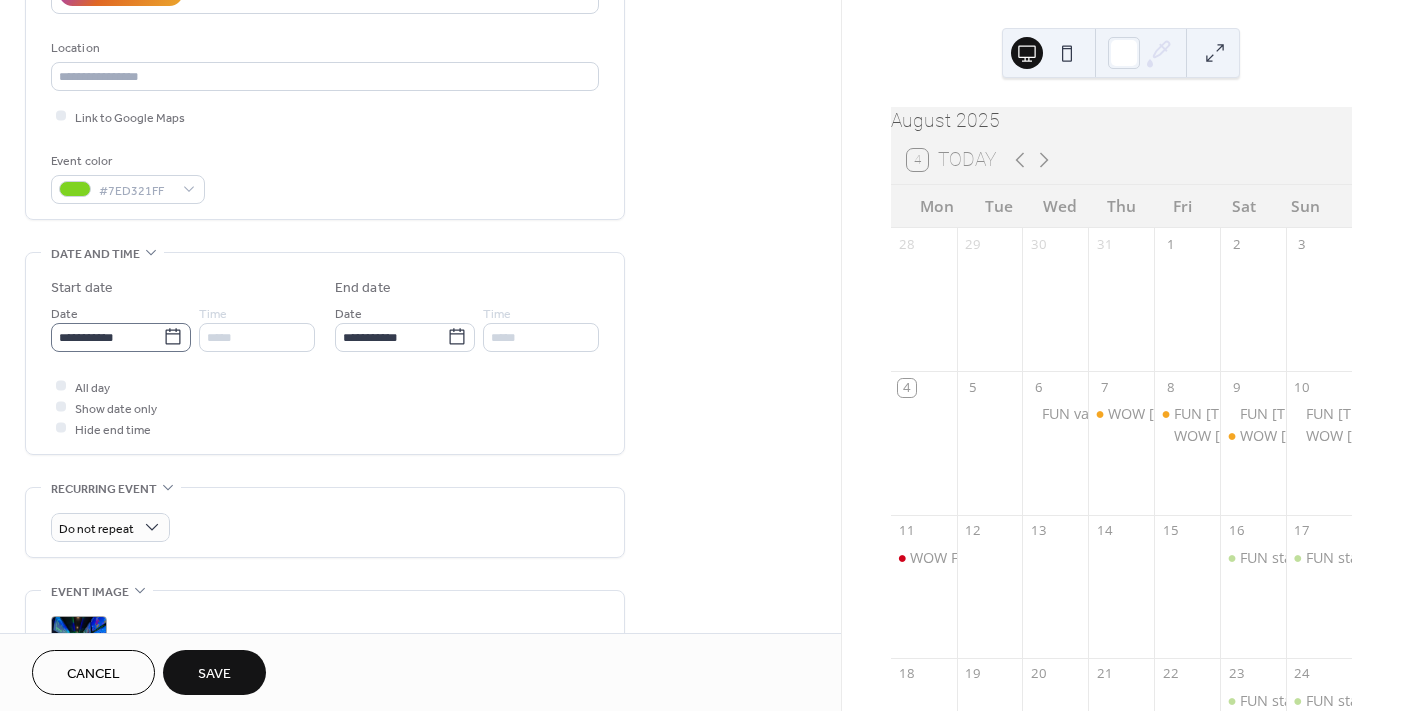 type on "**********" 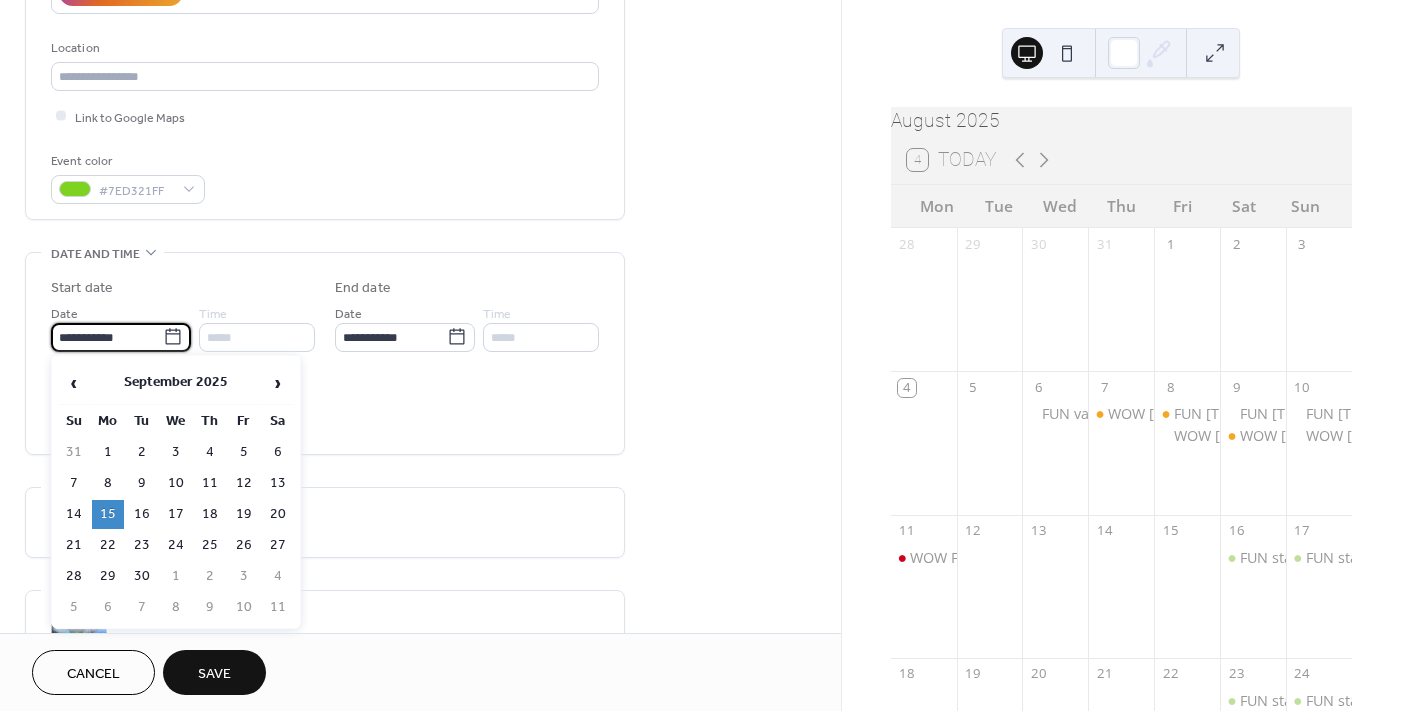 click on "**********" at bounding box center [107, 337] 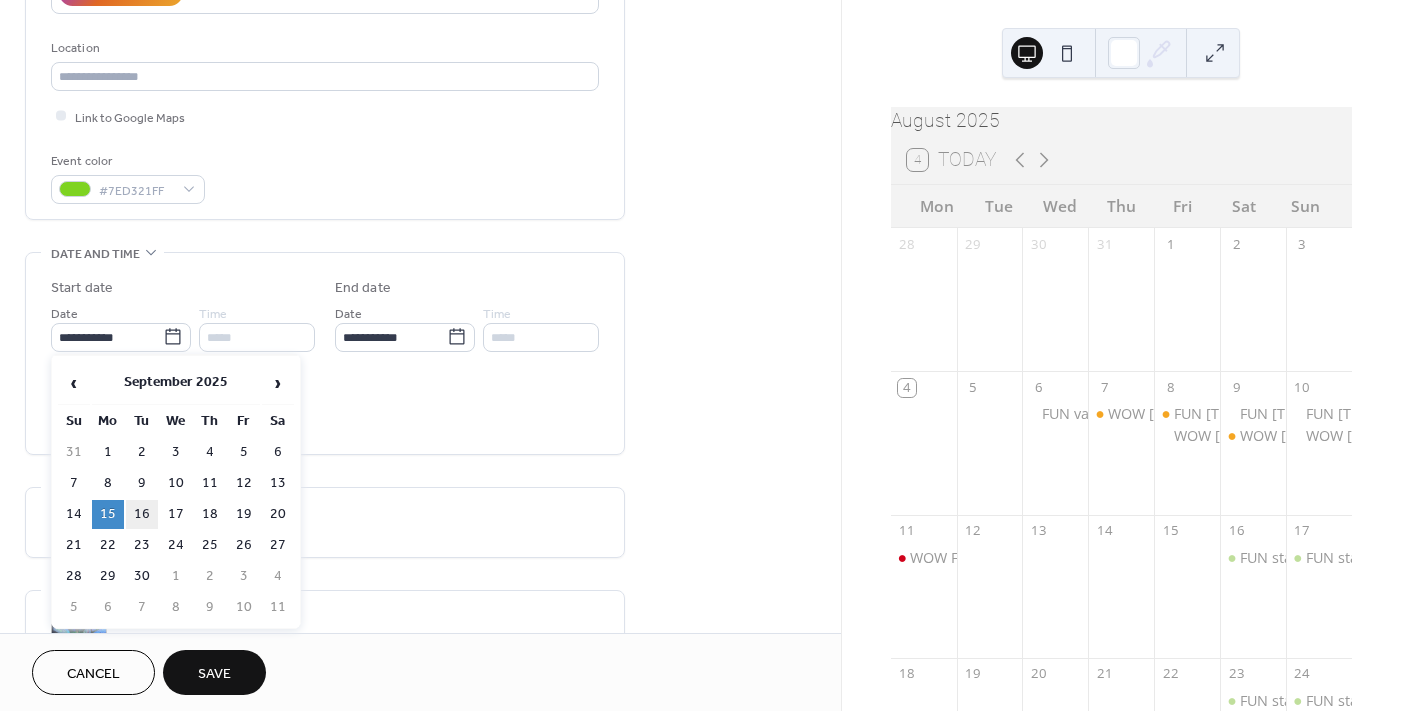click on "16" at bounding box center [142, 514] 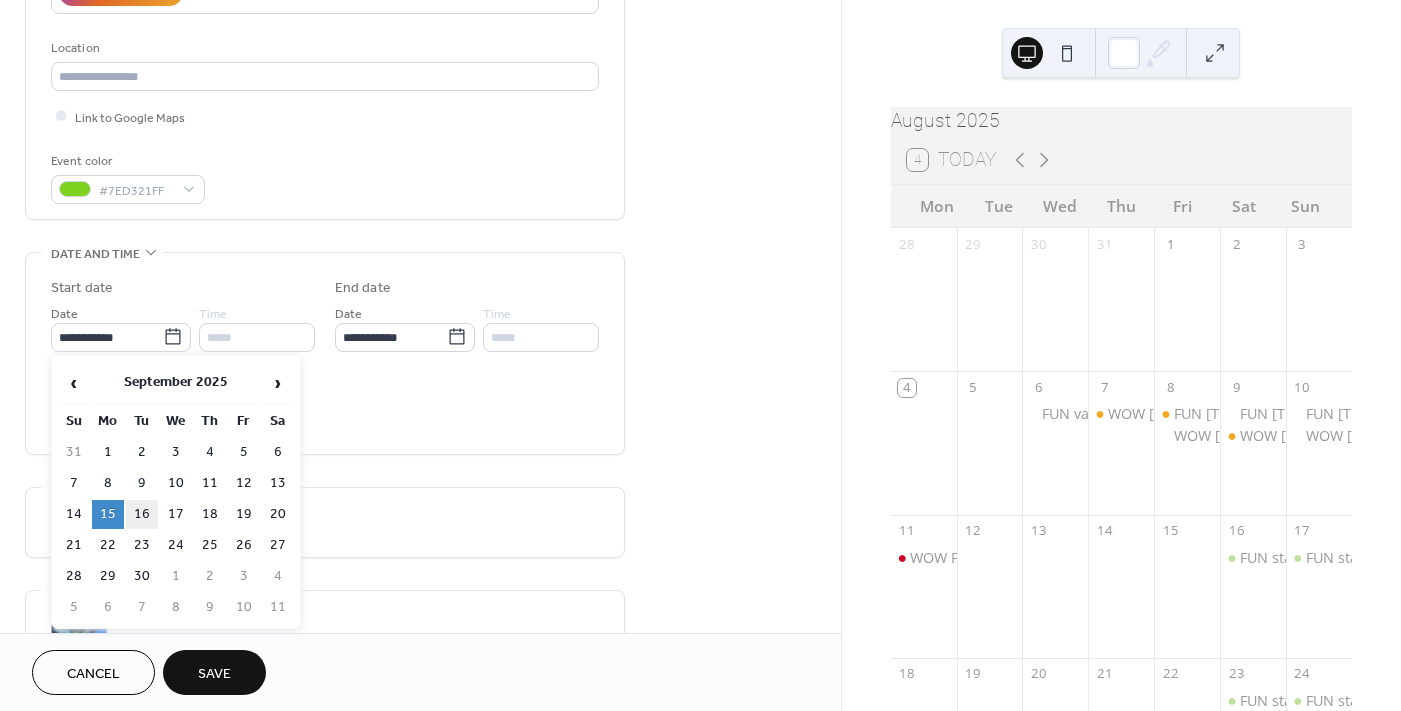 type on "**********" 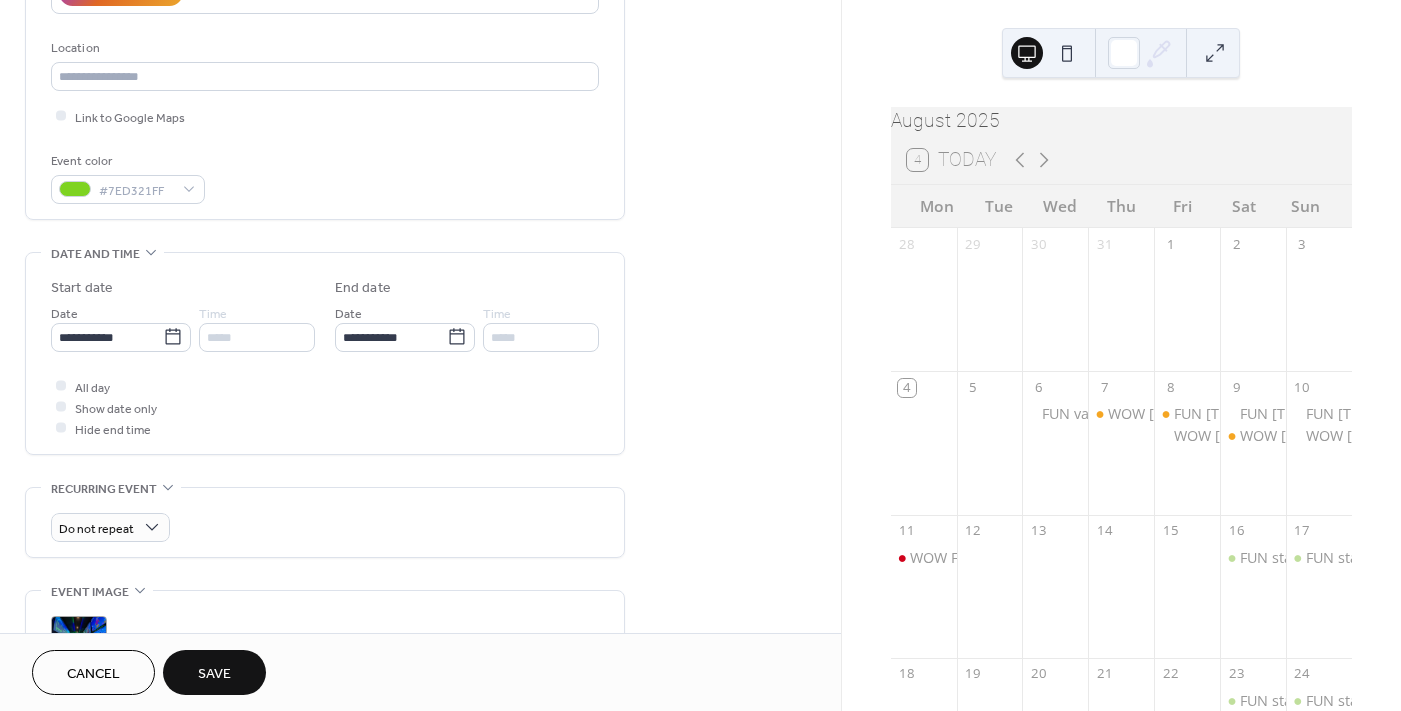 click on "Save" at bounding box center [214, 674] 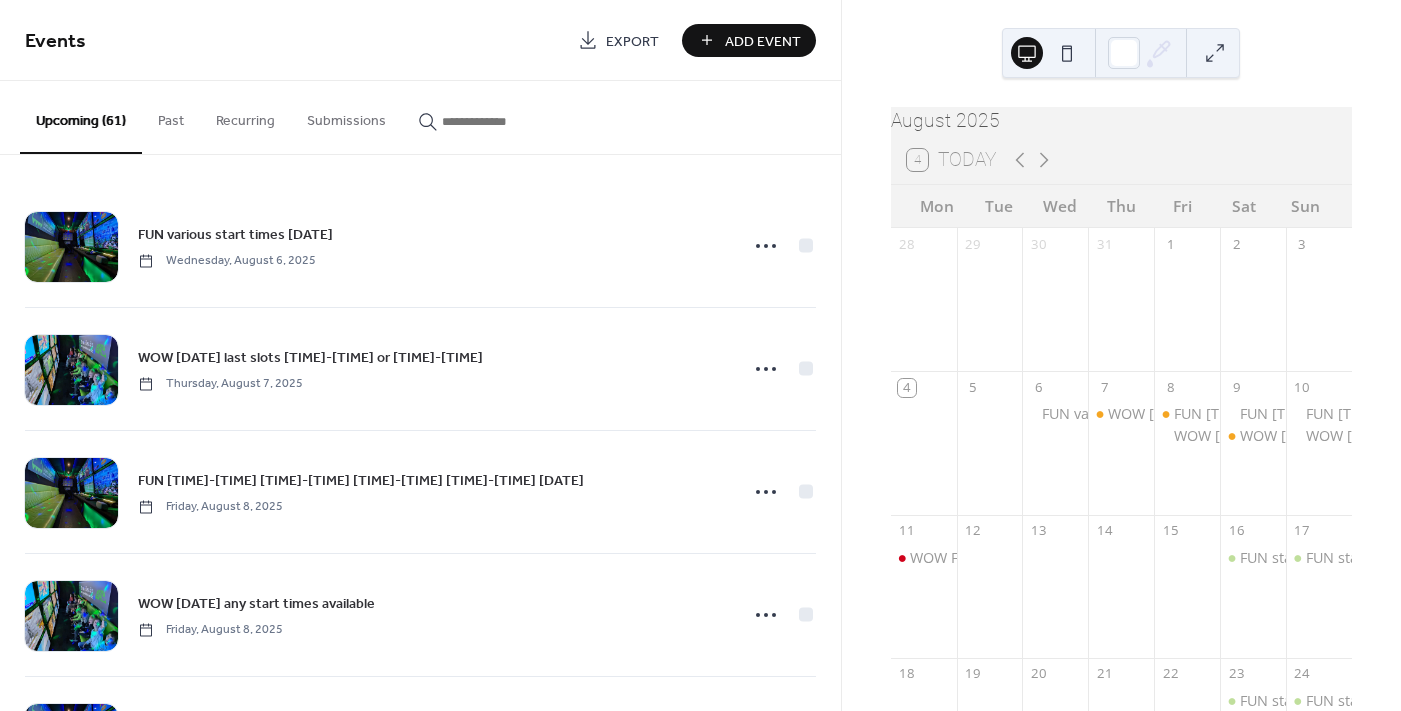 click at bounding box center (502, 121) 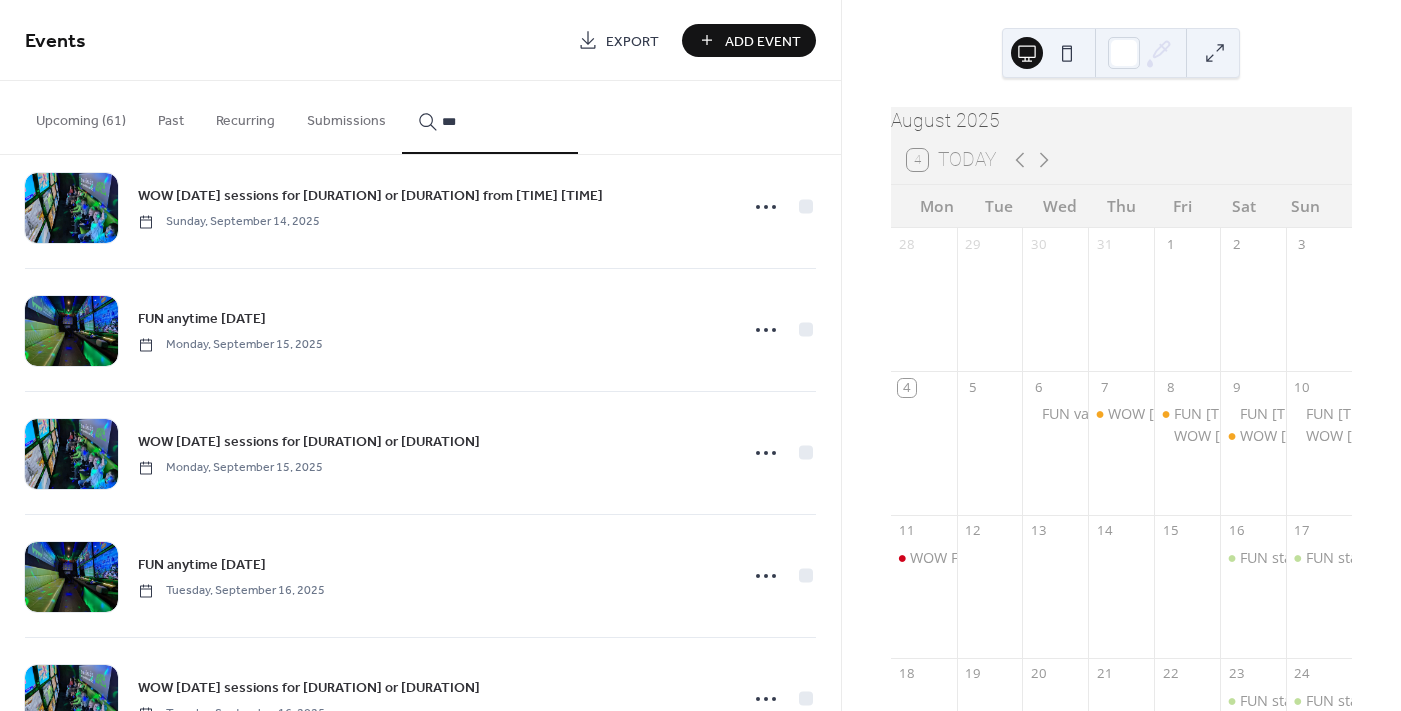 scroll, scrollTop: 2500, scrollLeft: 0, axis: vertical 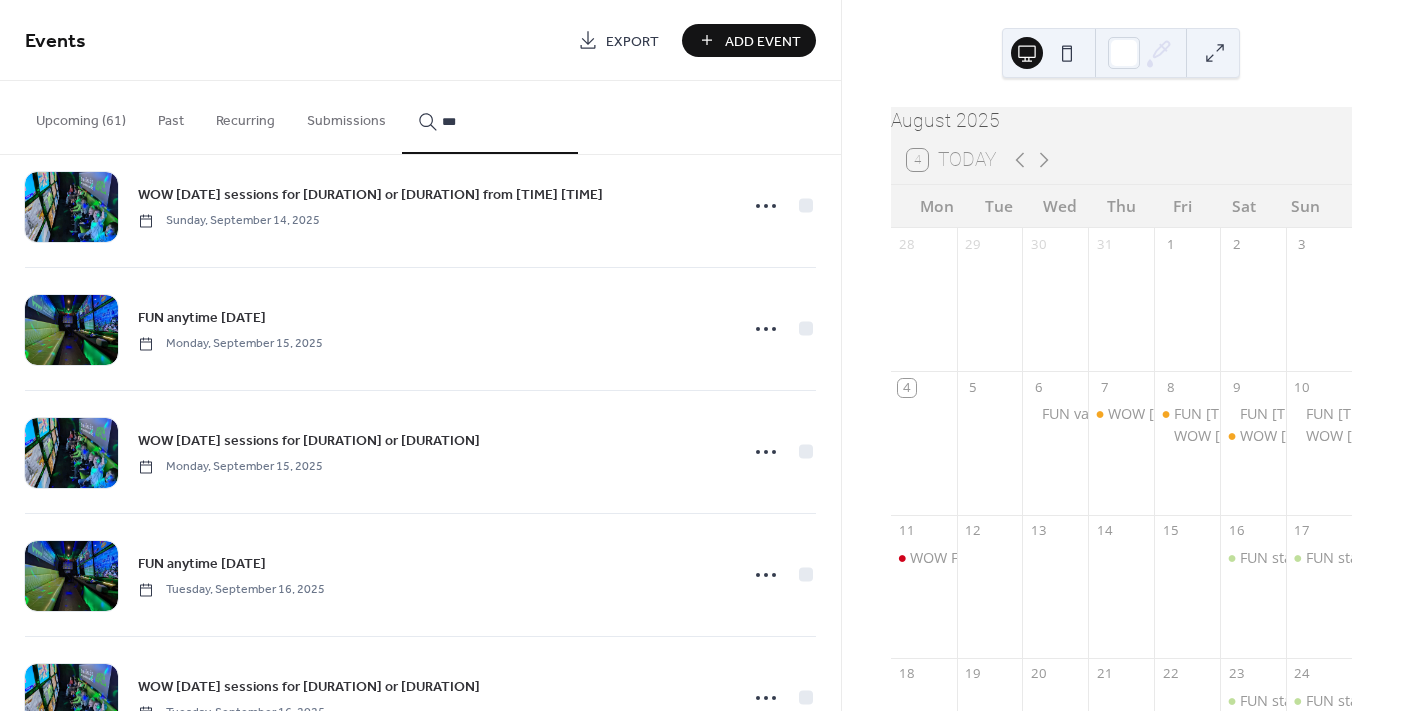 type on "***" 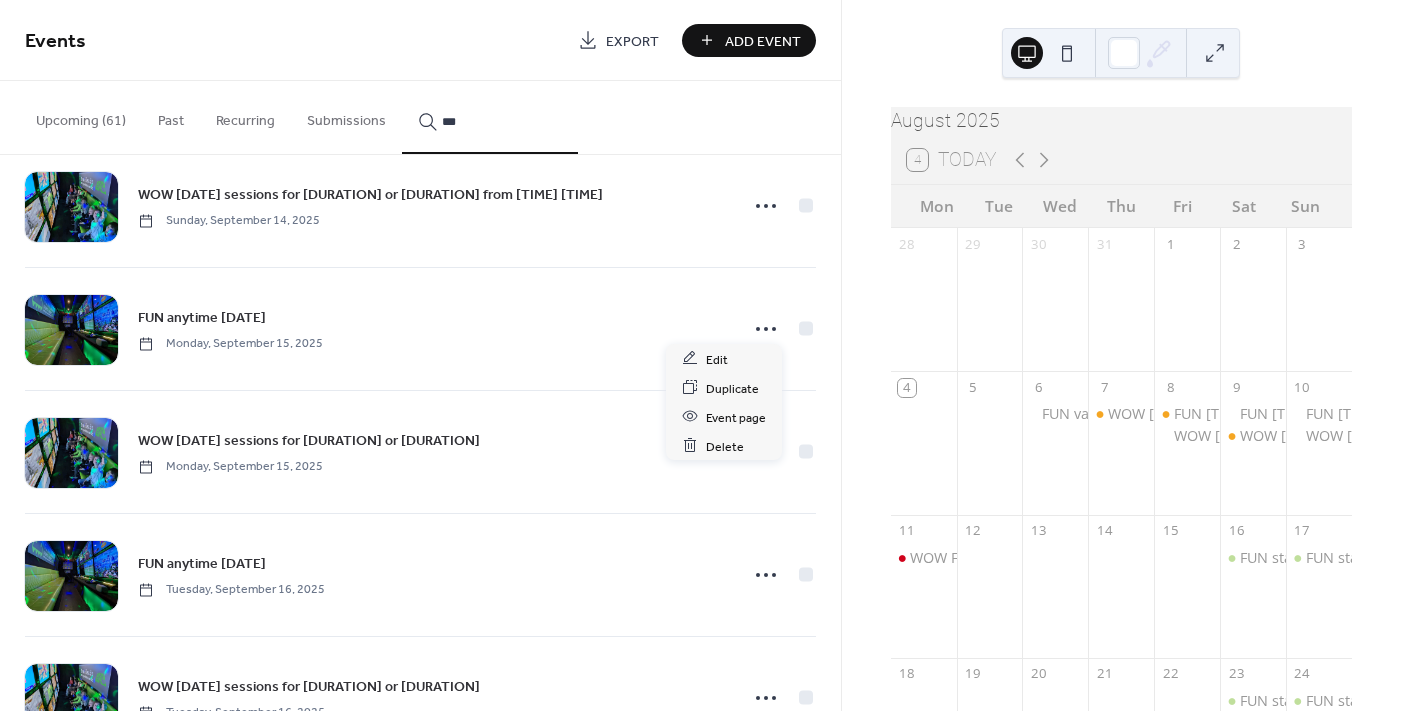 click 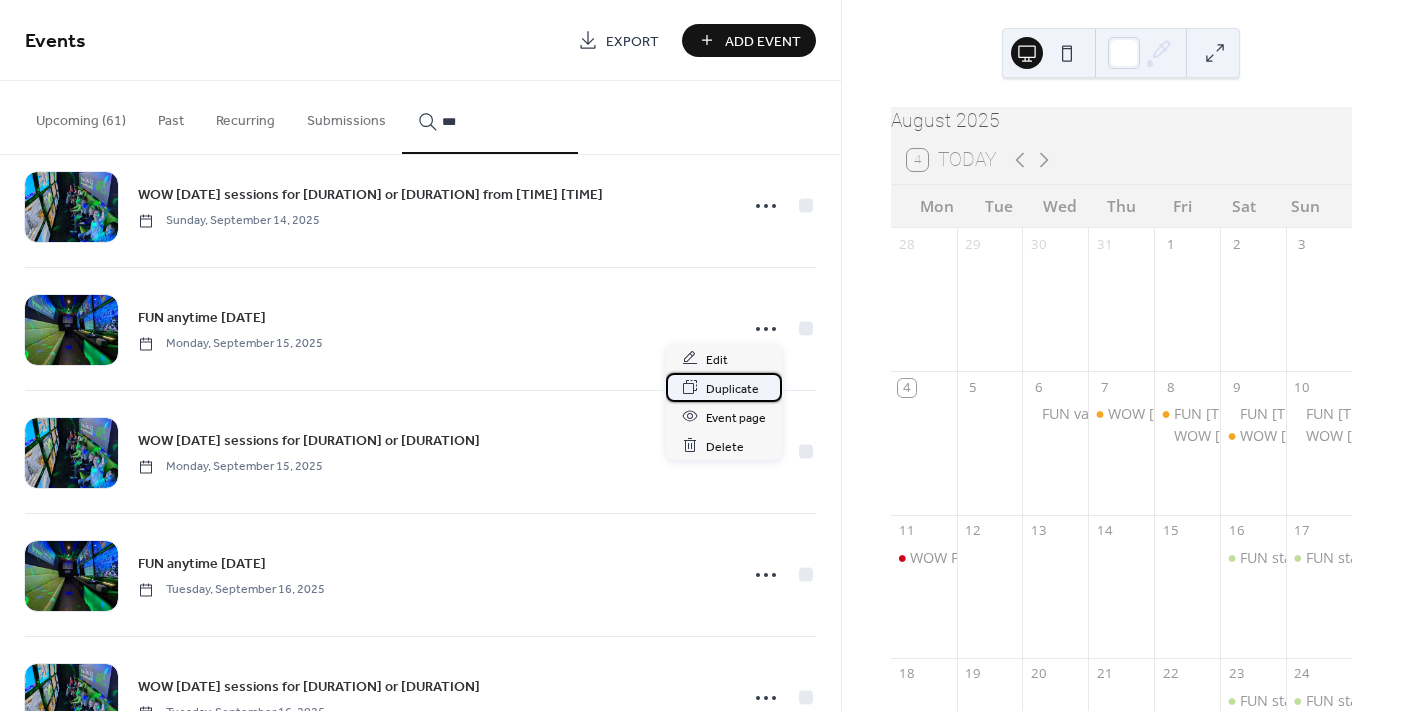 click on "Duplicate" at bounding box center (732, 388) 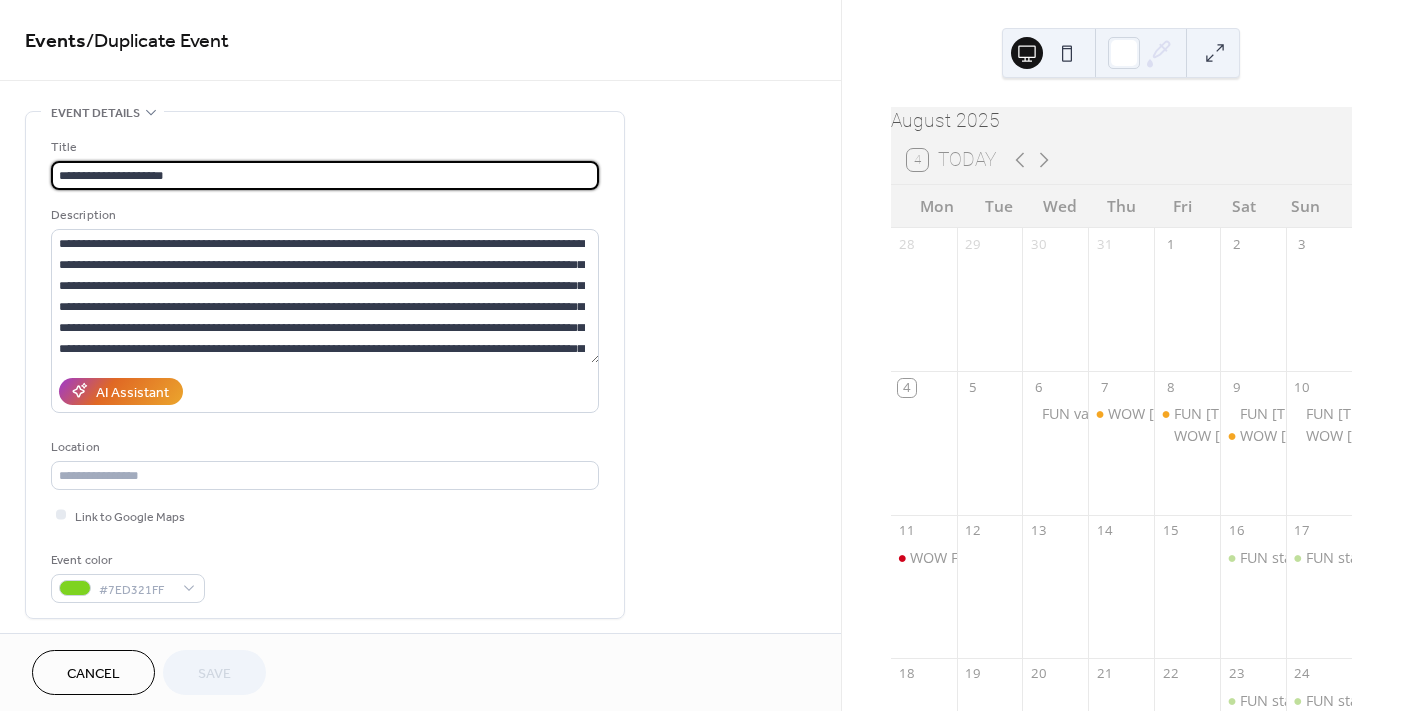 click on "**********" at bounding box center (325, 175) 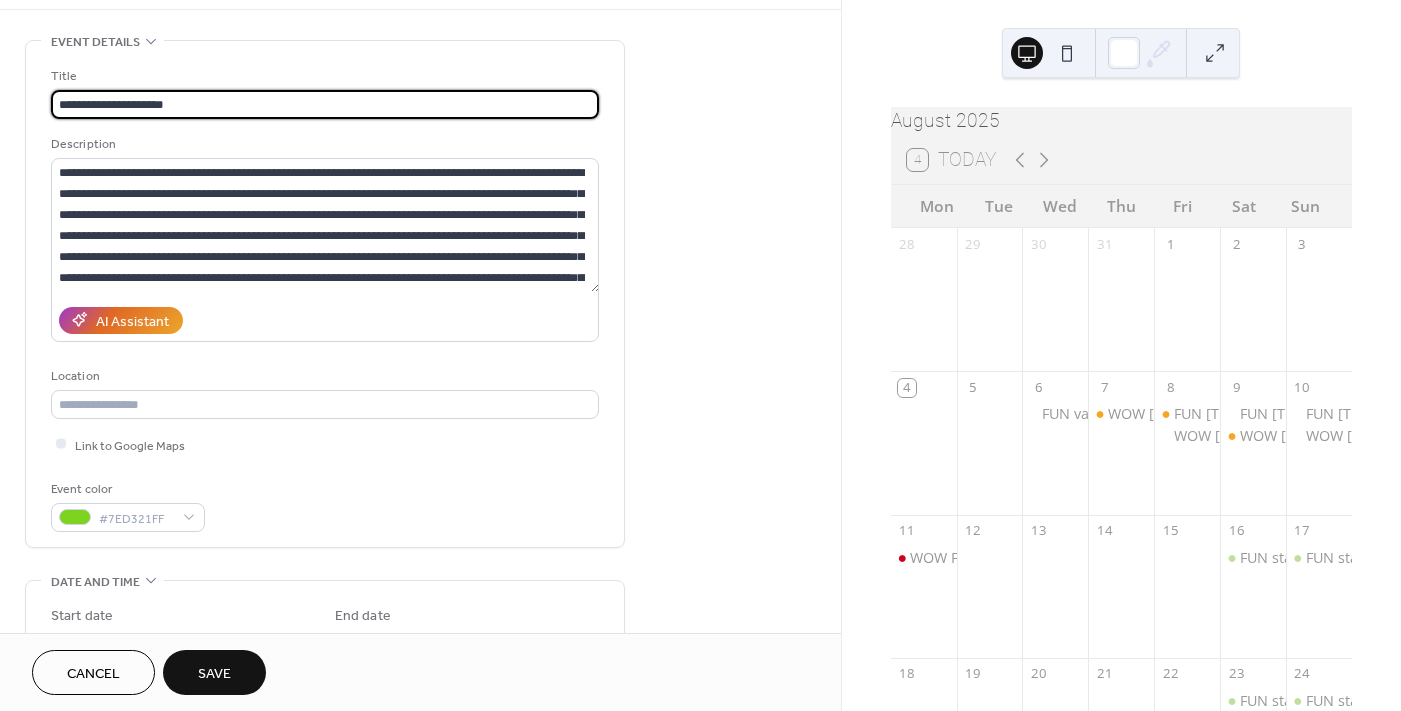 scroll, scrollTop: 300, scrollLeft: 0, axis: vertical 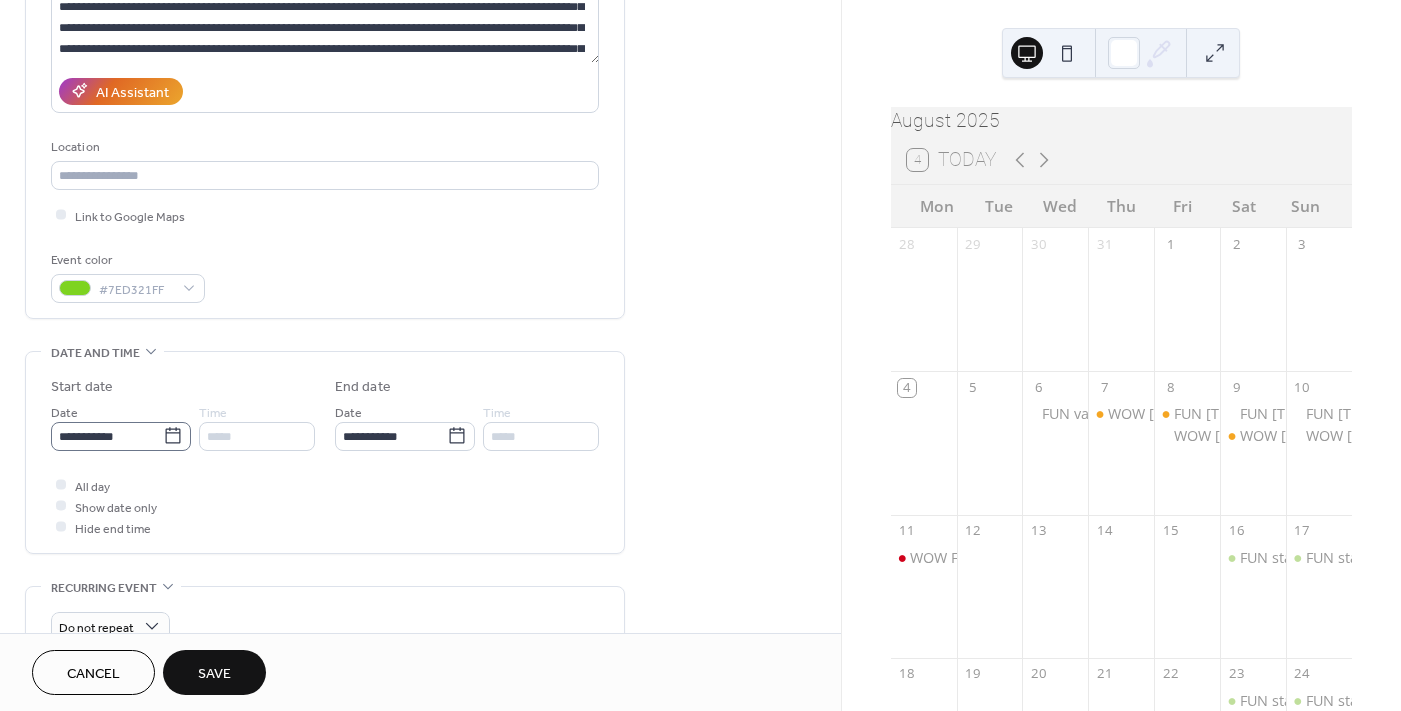 type on "**********" 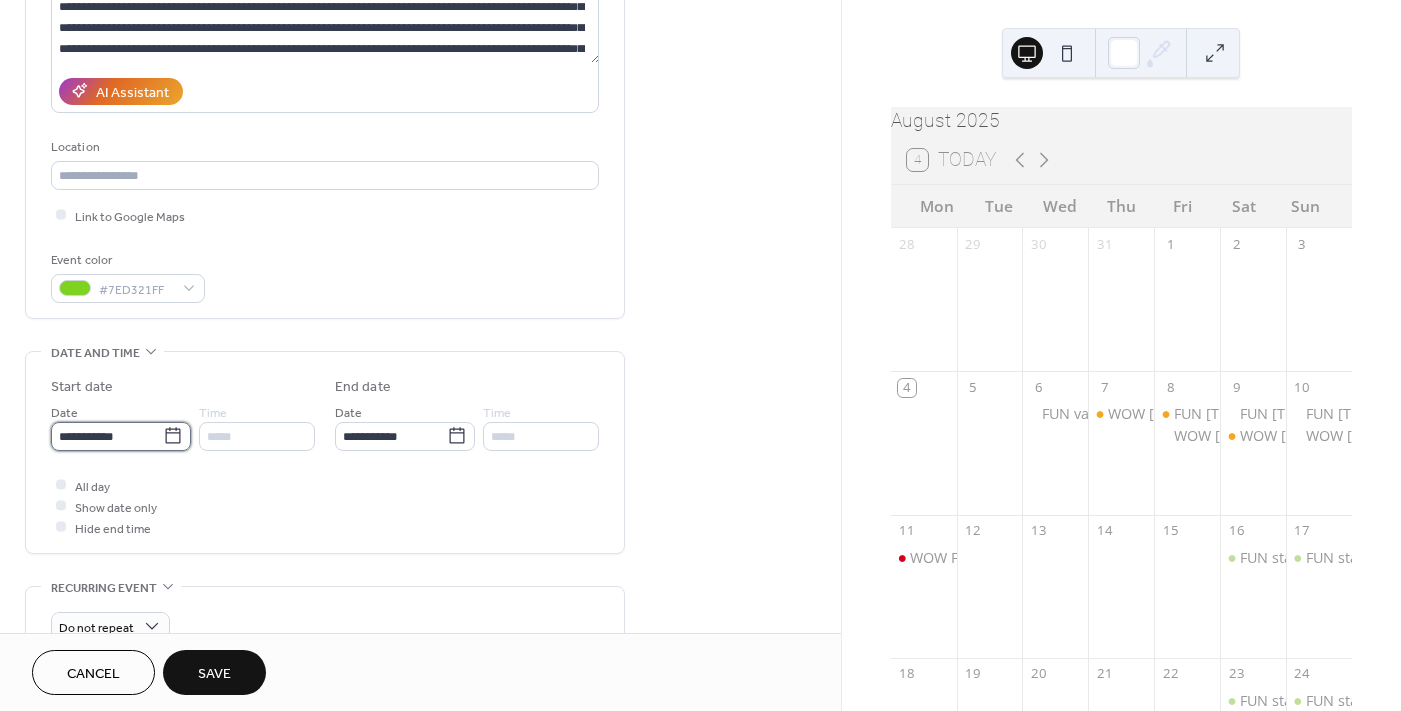 click on "**********" at bounding box center (107, 436) 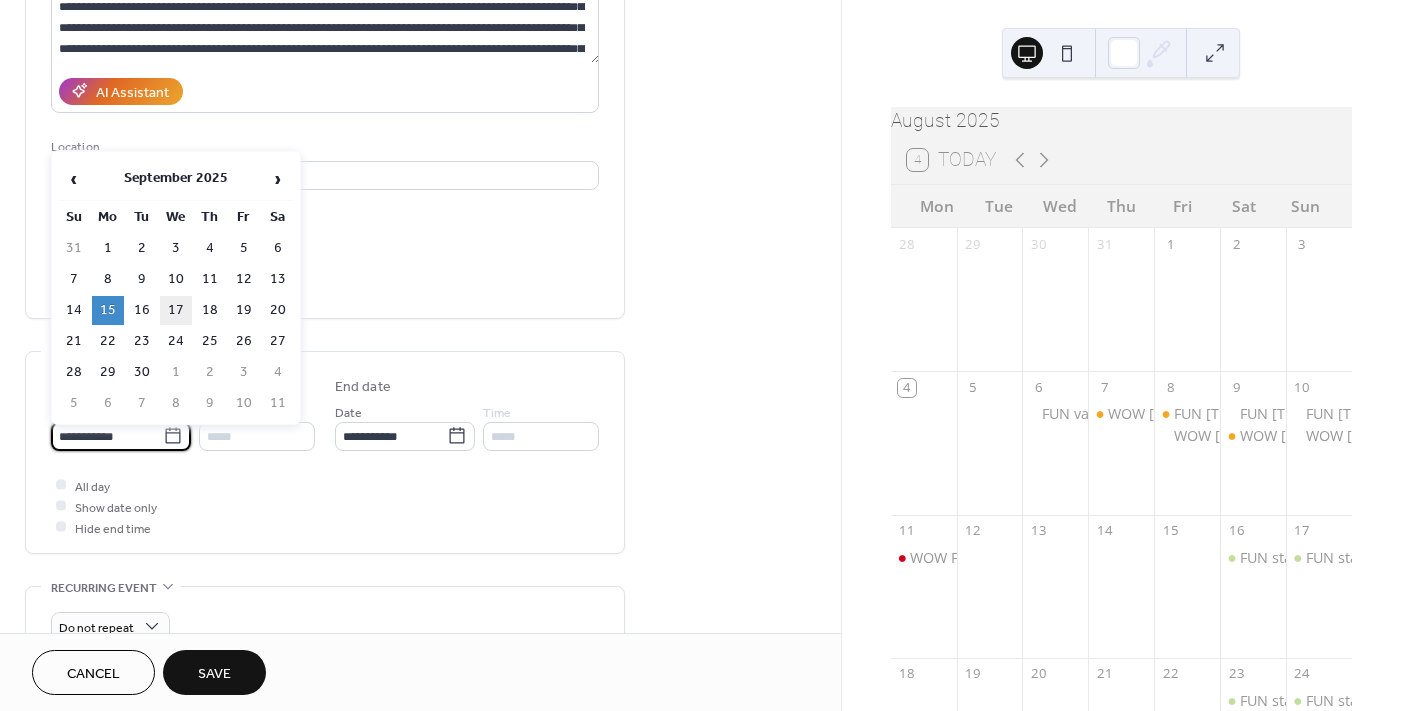 click on "17" at bounding box center [176, 310] 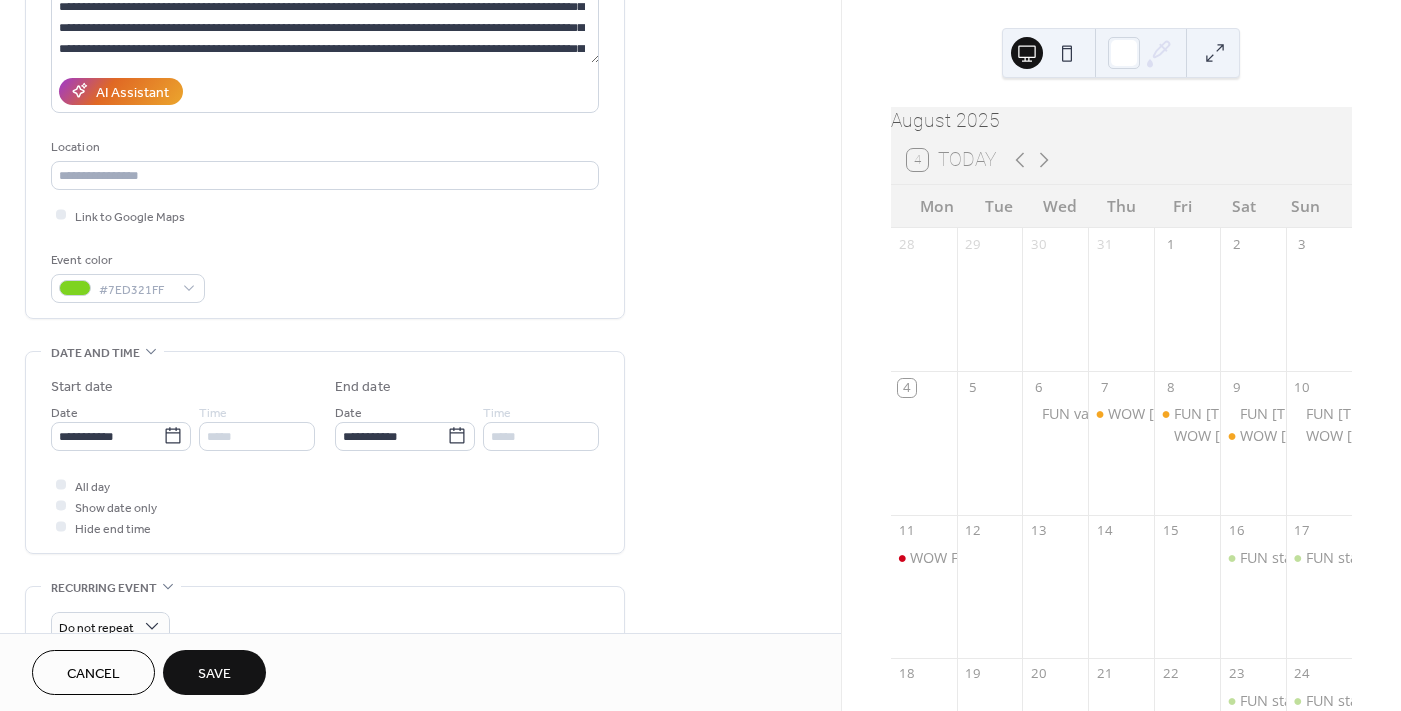 click on "Save" at bounding box center [214, 674] 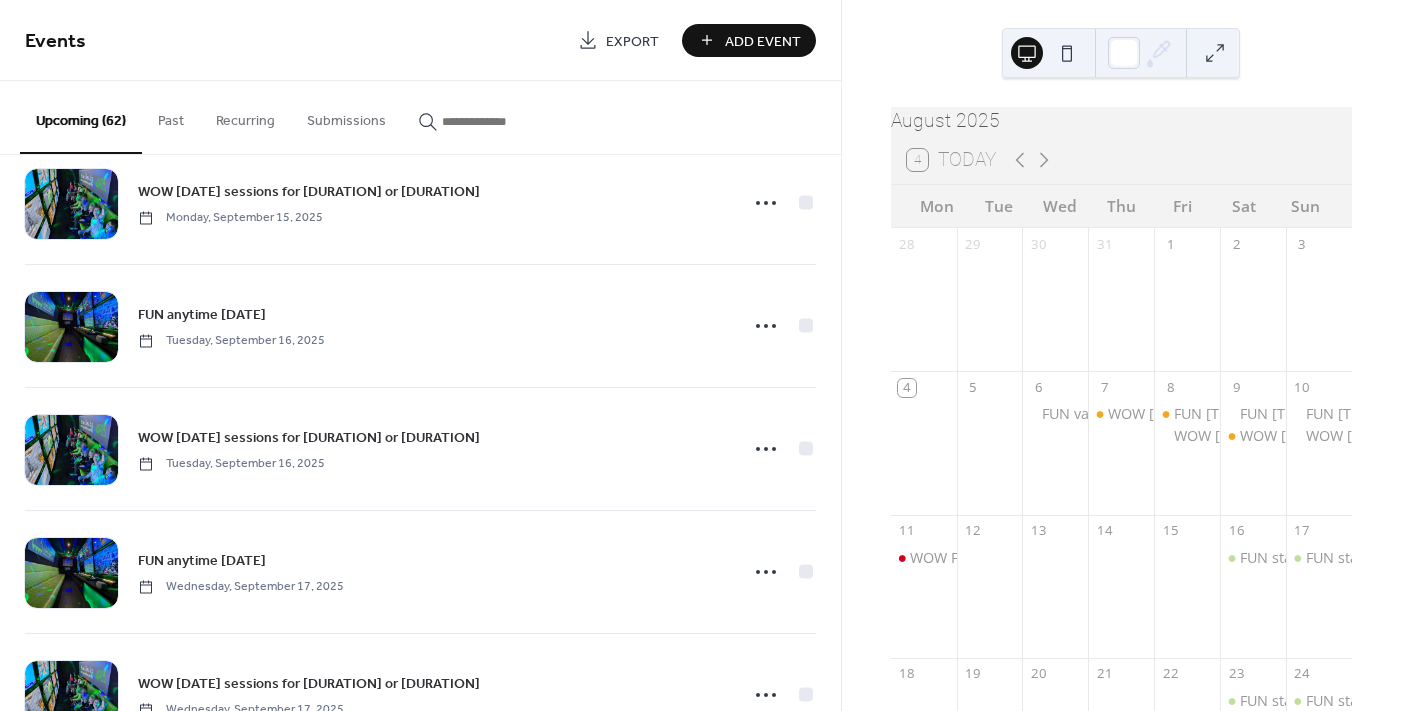scroll, scrollTop: 4405, scrollLeft: 0, axis: vertical 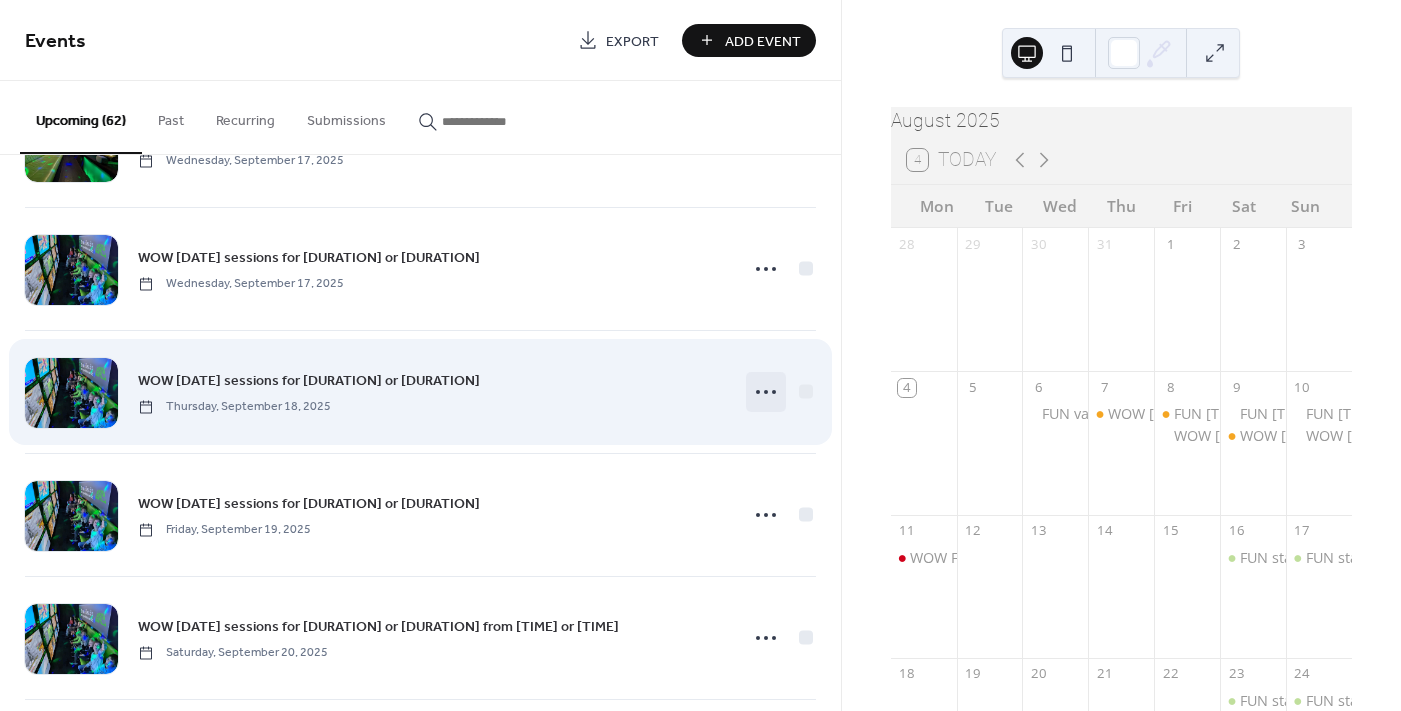 click 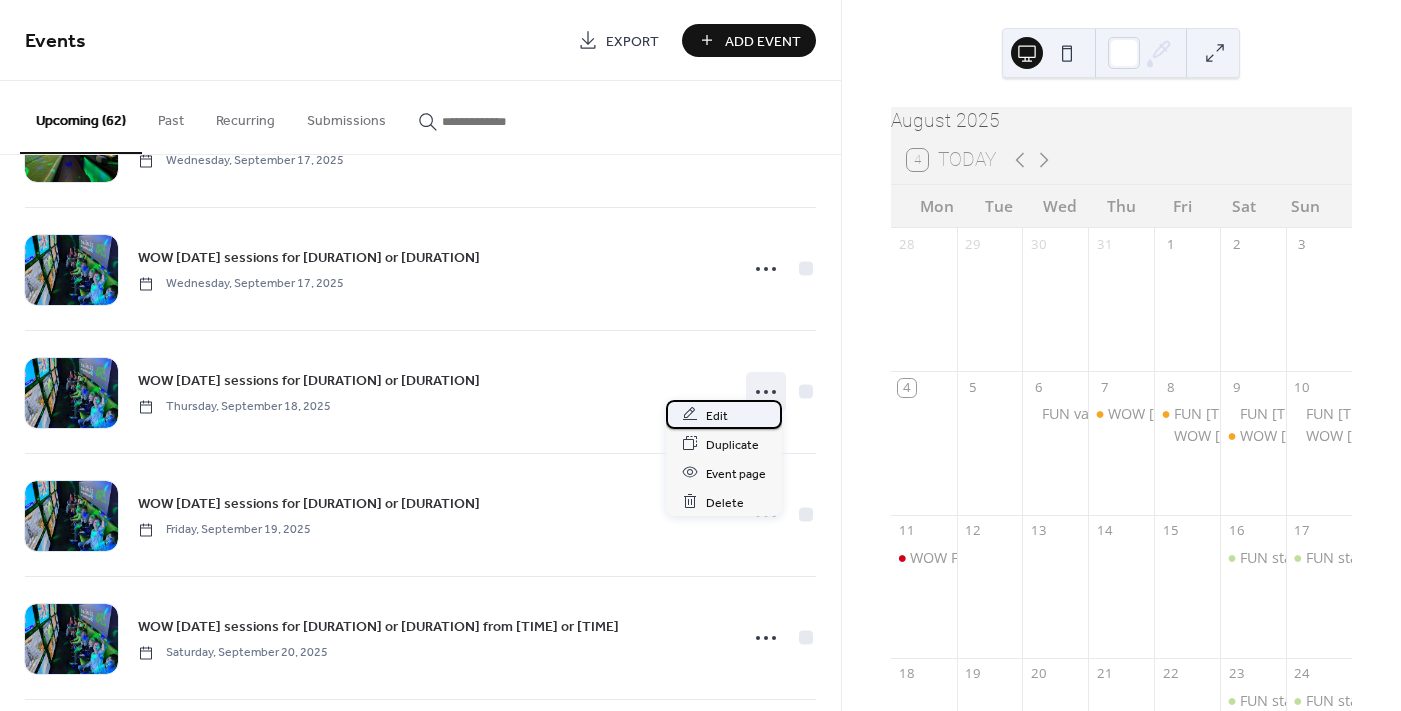click on "Edit" at bounding box center [717, 415] 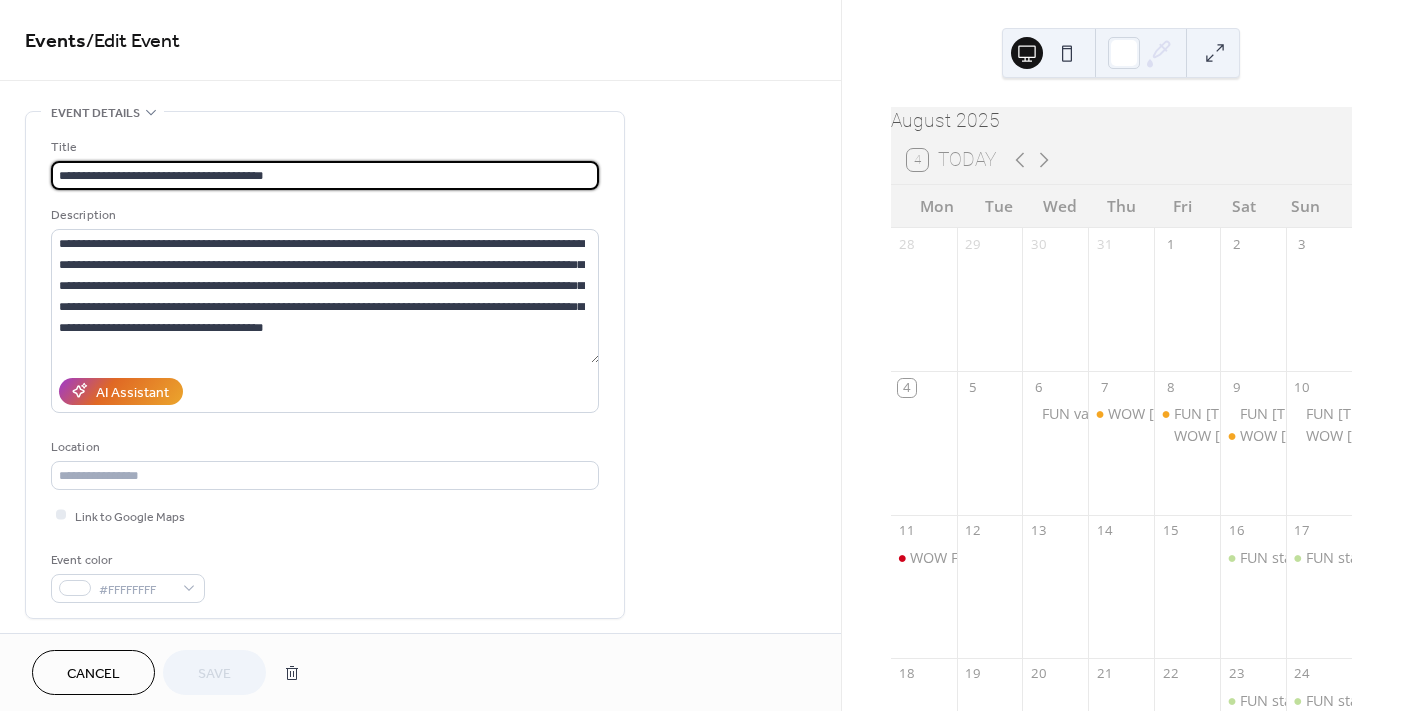 drag, startPoint x: 297, startPoint y: 174, endPoint x: 94, endPoint y: 170, distance: 203.0394 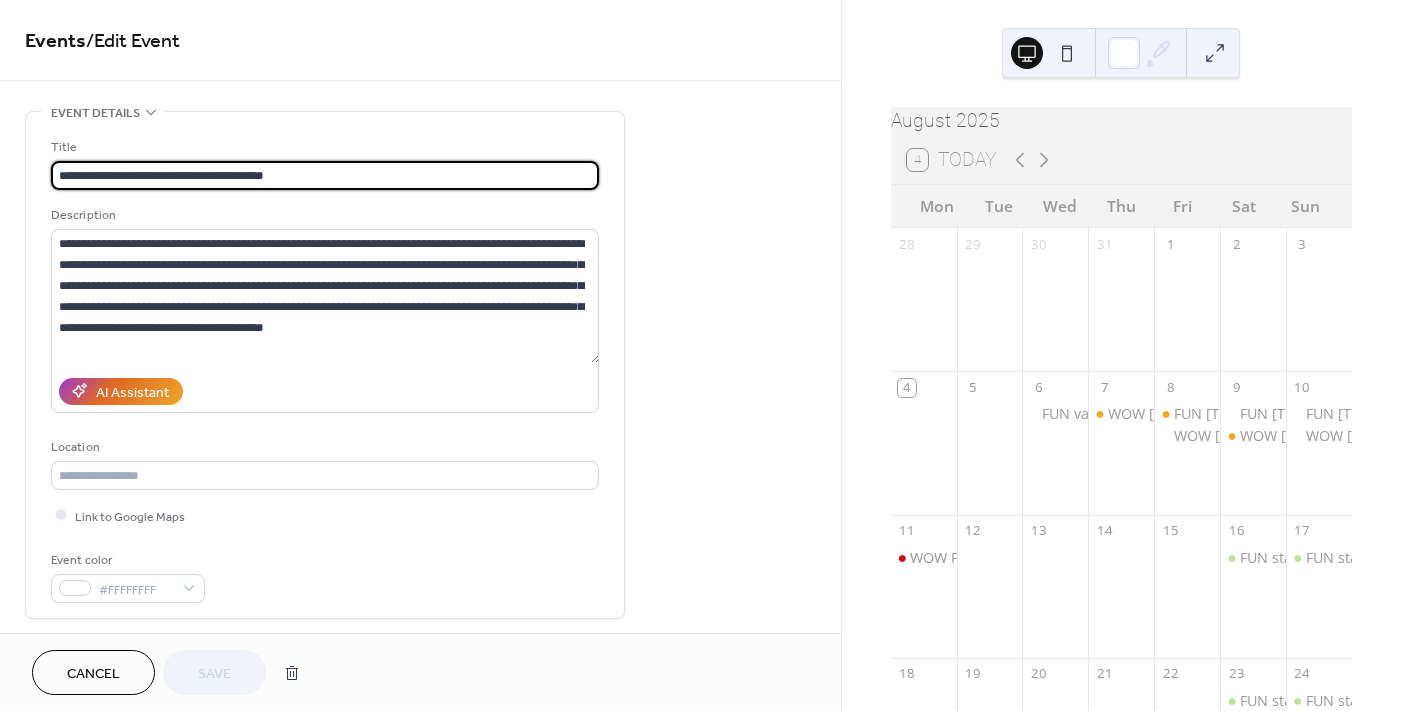 click on "**********" at bounding box center (325, 175) 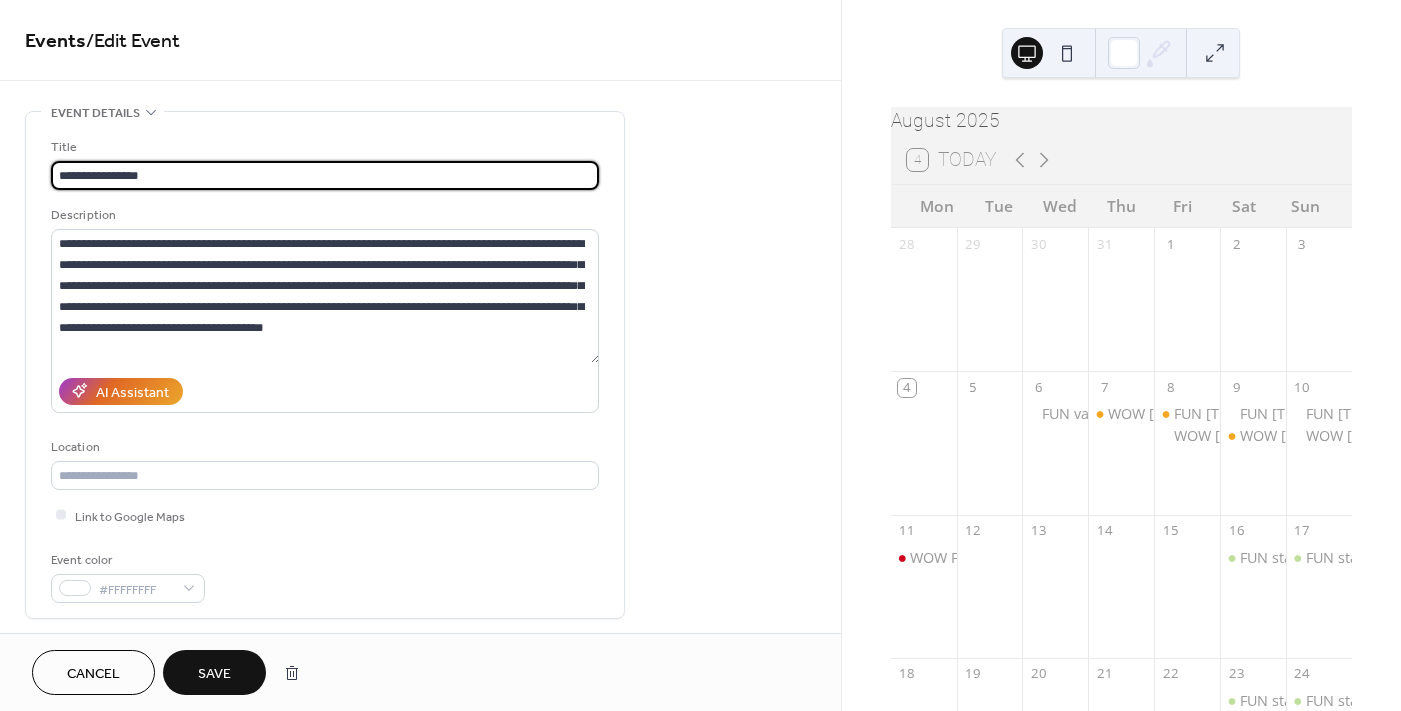 scroll, scrollTop: 199, scrollLeft: 0, axis: vertical 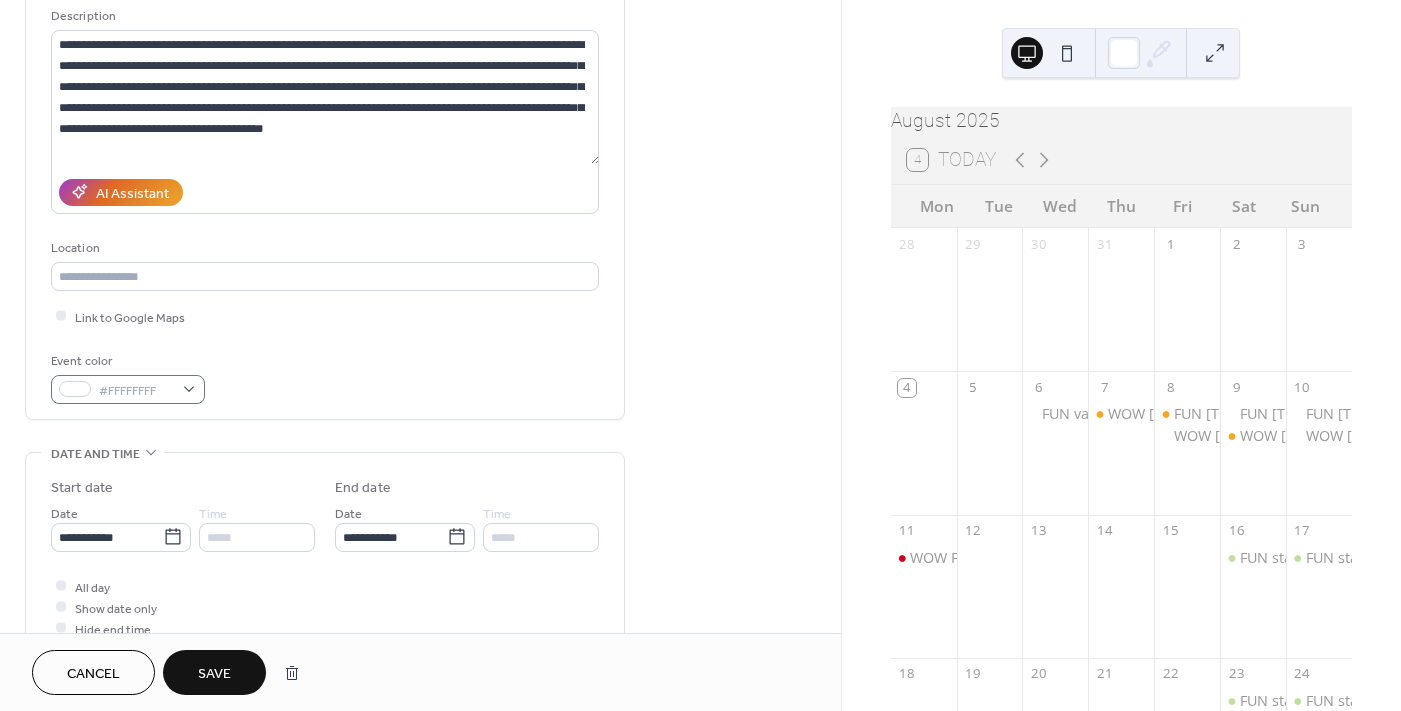 type on "**********" 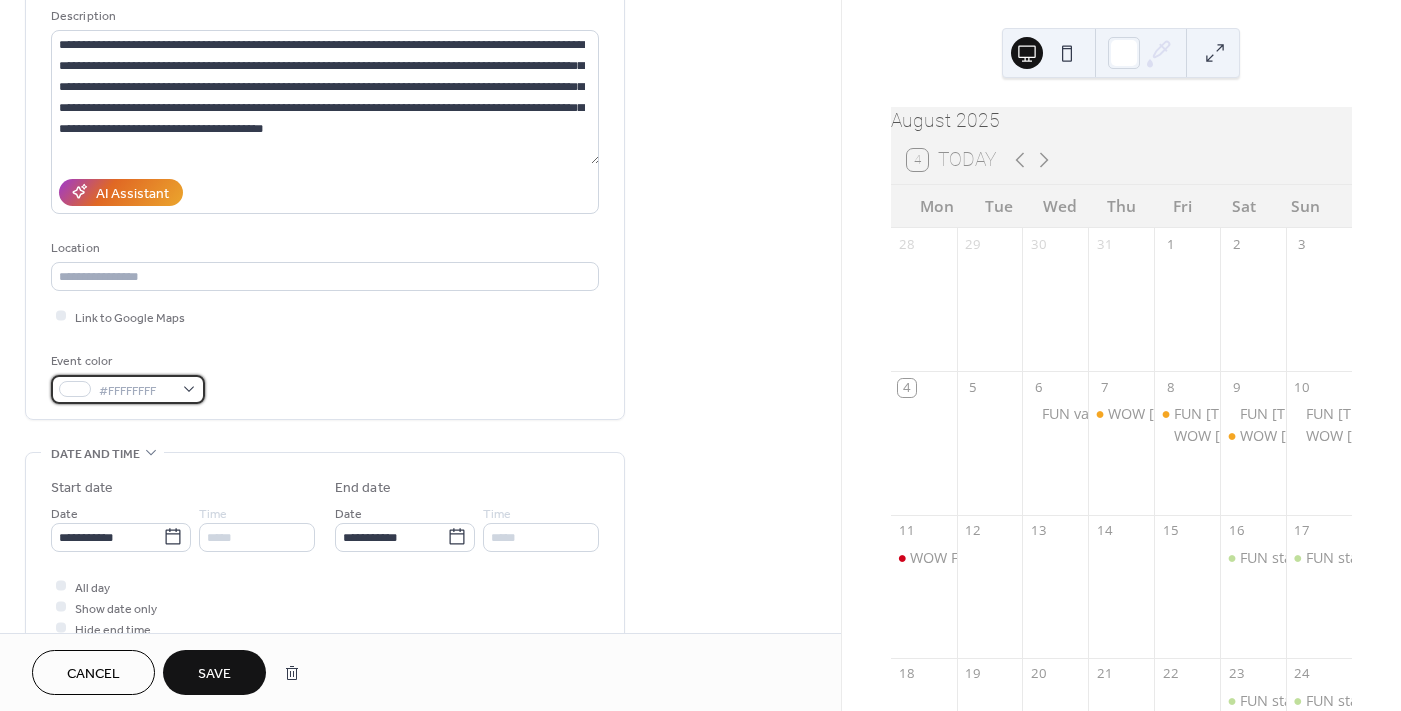 click on "#FFFFFFFF" at bounding box center [128, 389] 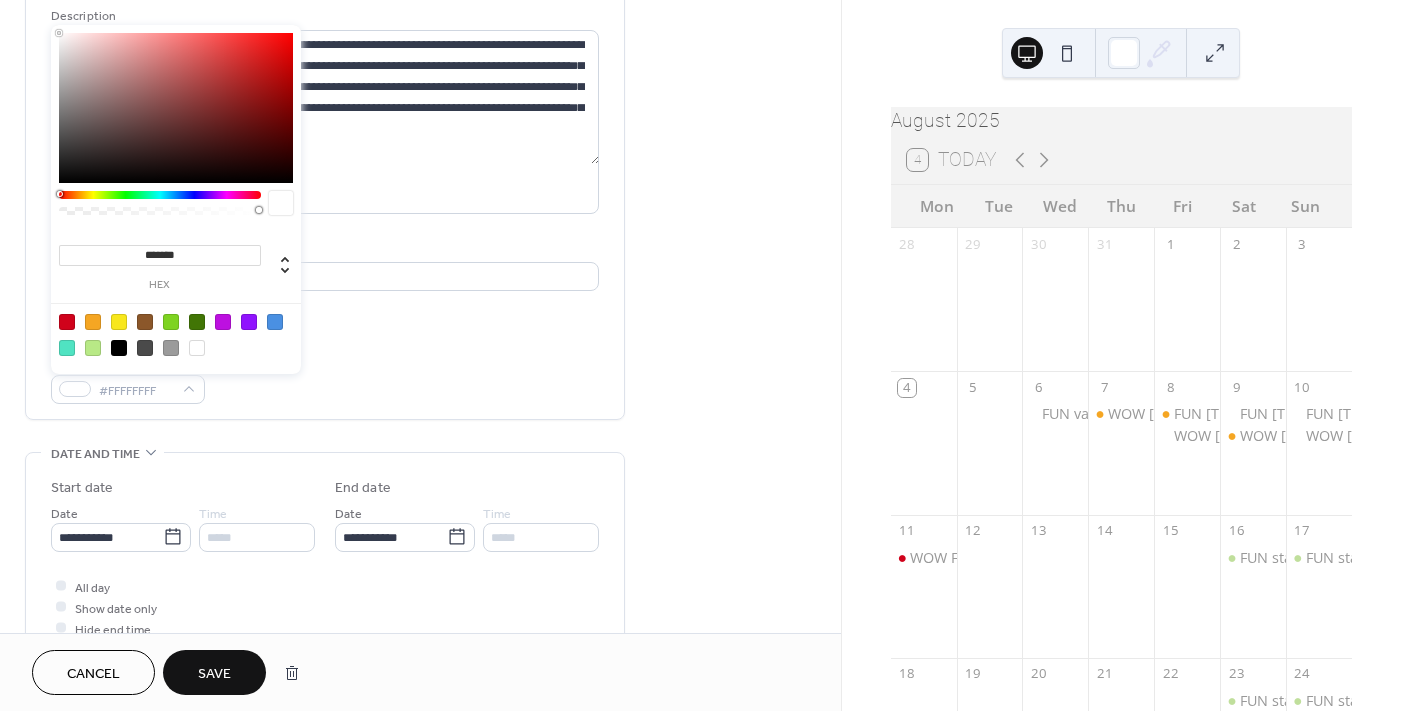 click at bounding box center (67, 322) 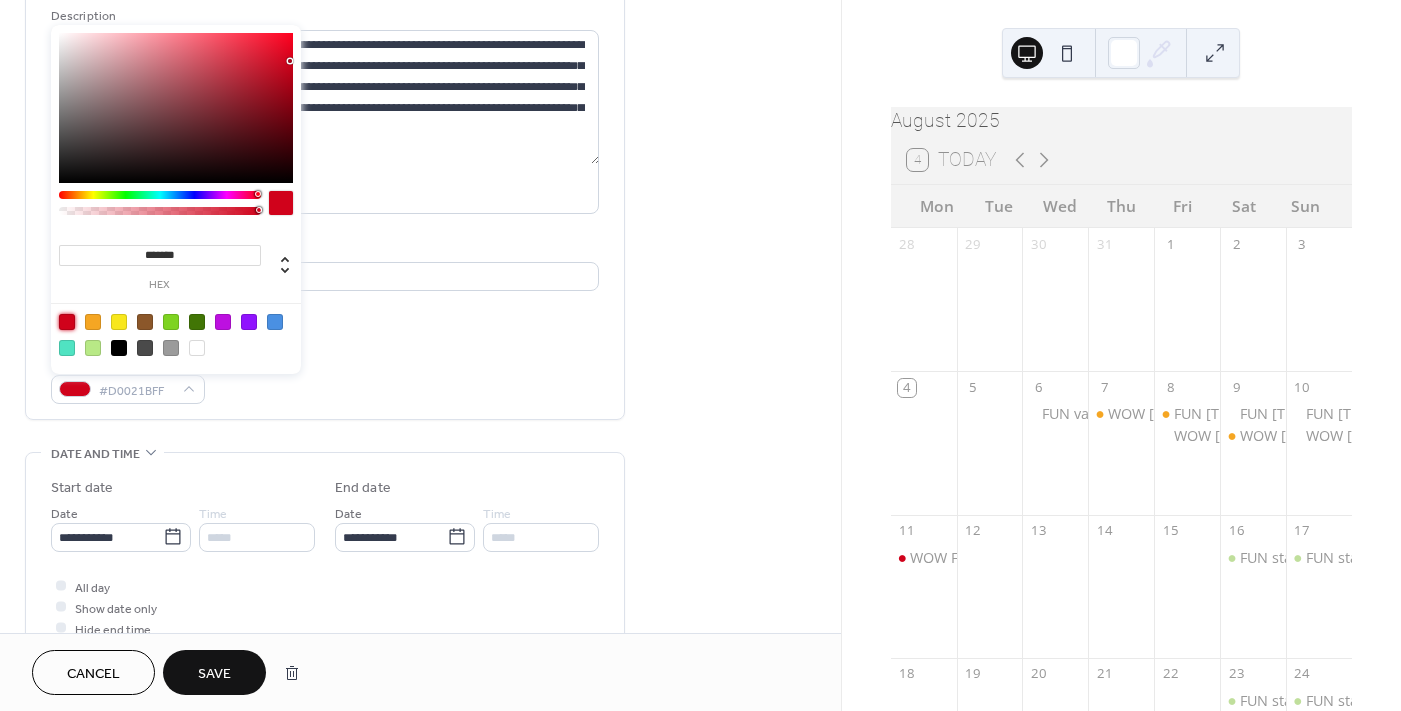 click on "Save" at bounding box center (214, 674) 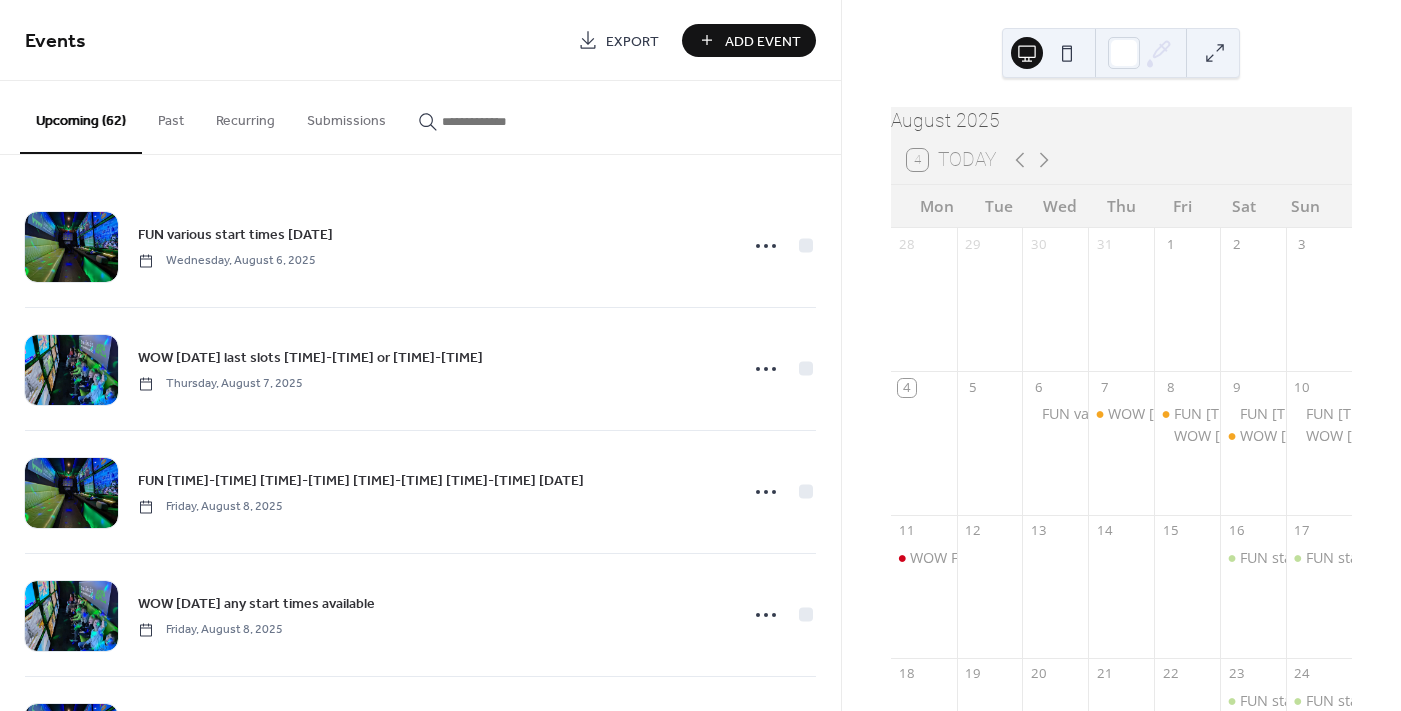 click at bounding box center [502, 121] 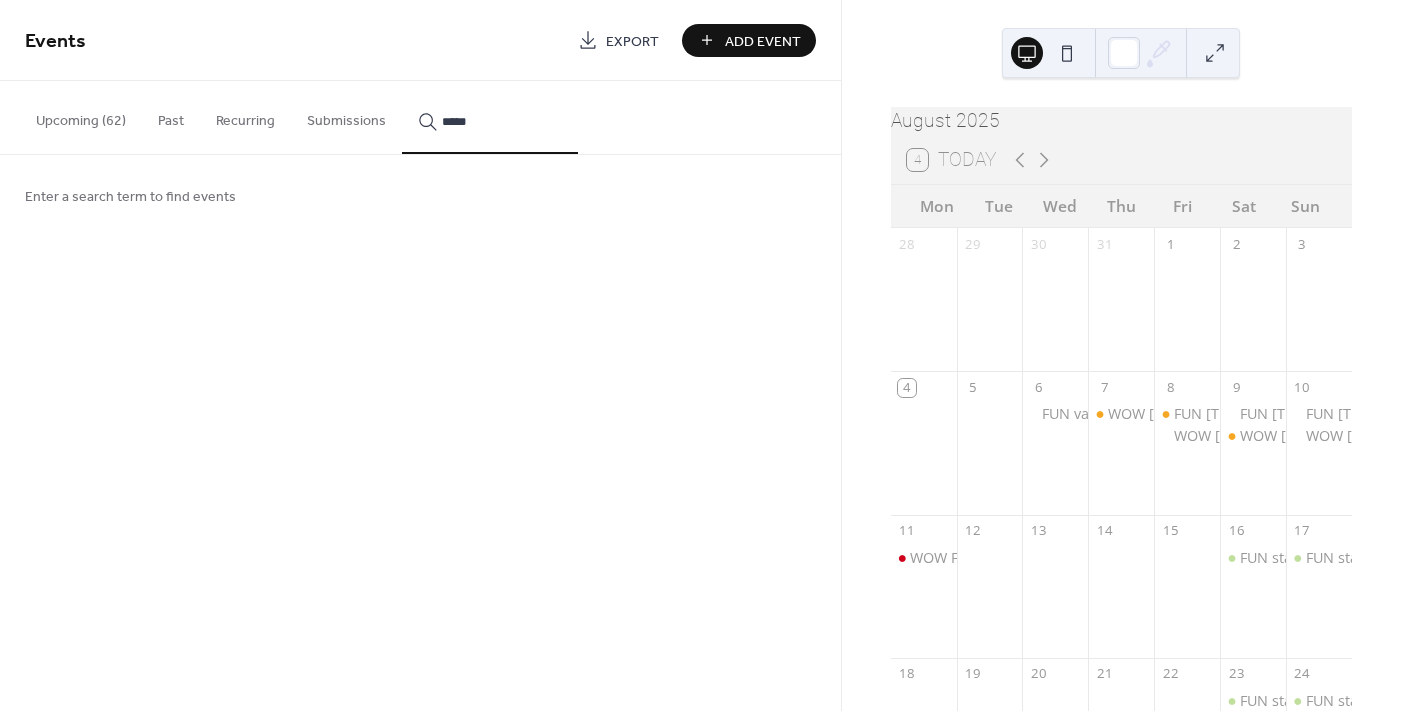 click on "****" at bounding box center (490, 117) 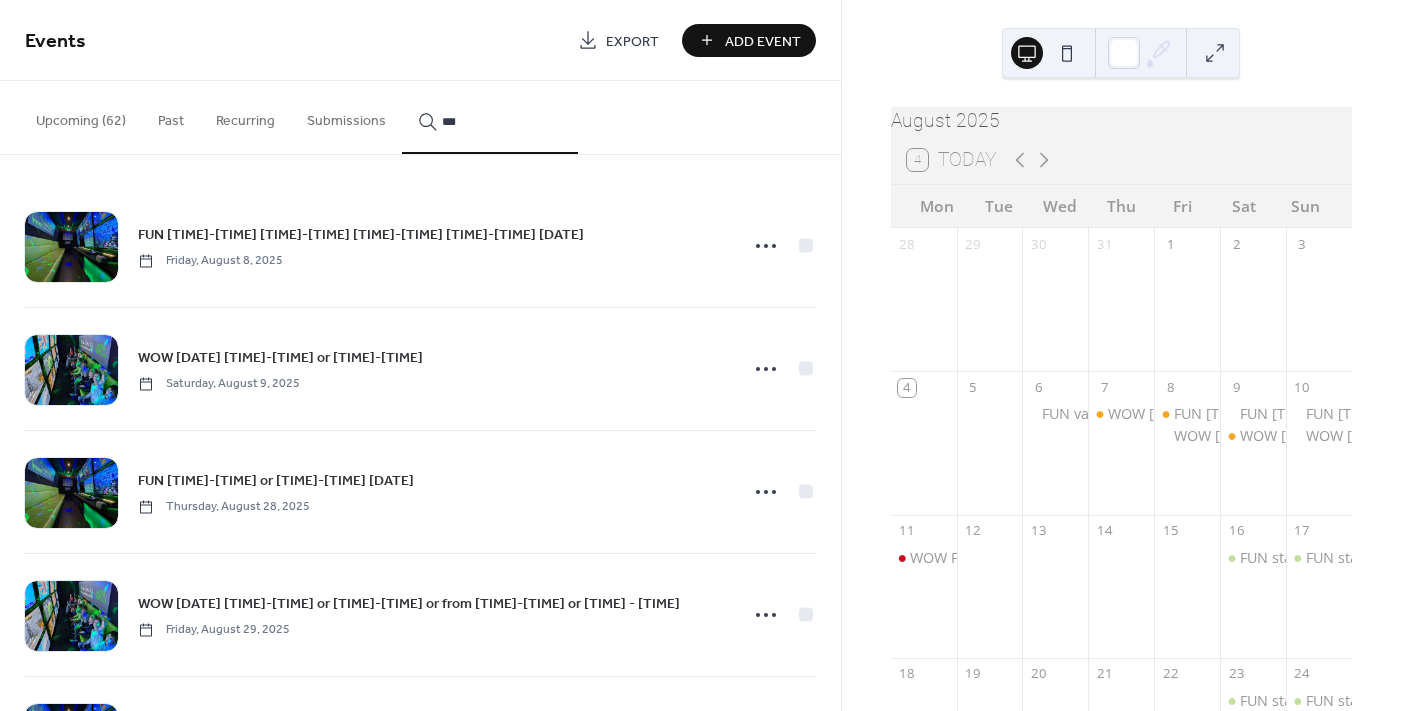 click on "**" at bounding box center [490, 117] 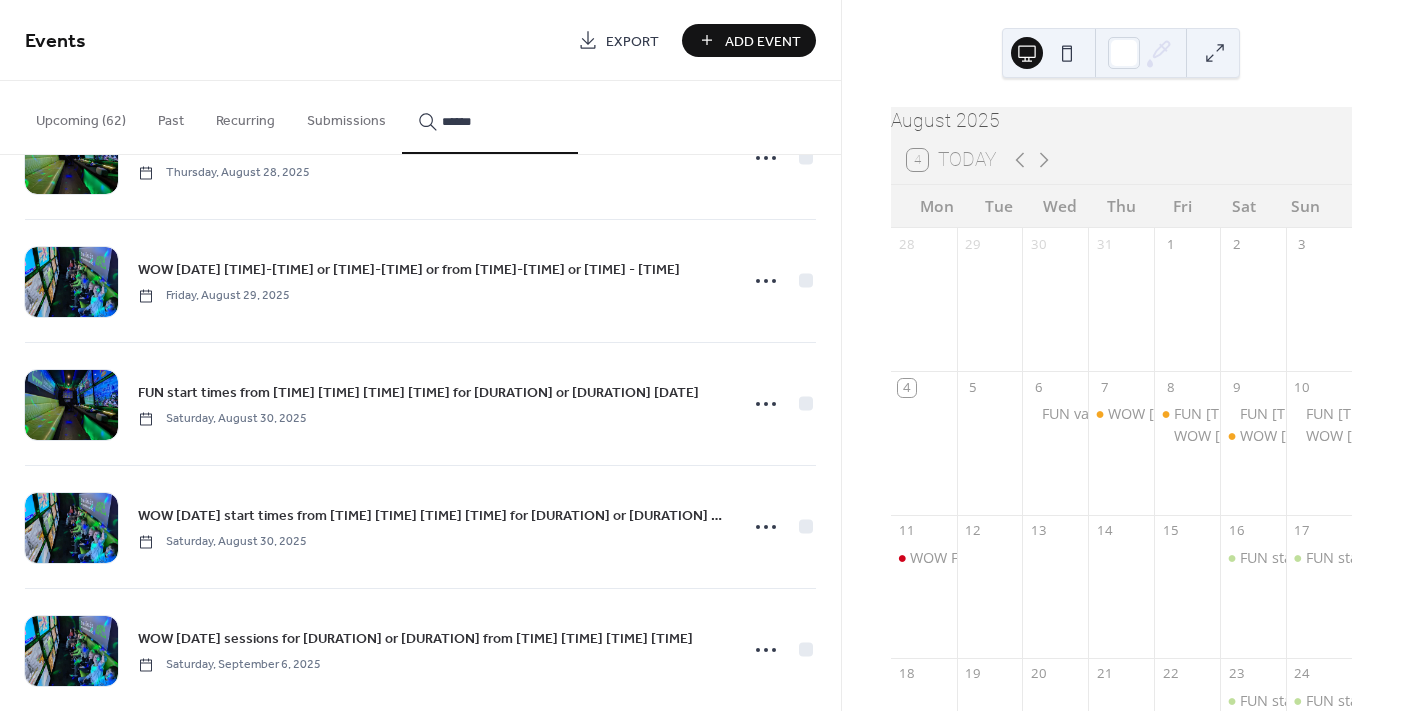 scroll, scrollTop: 328, scrollLeft: 0, axis: vertical 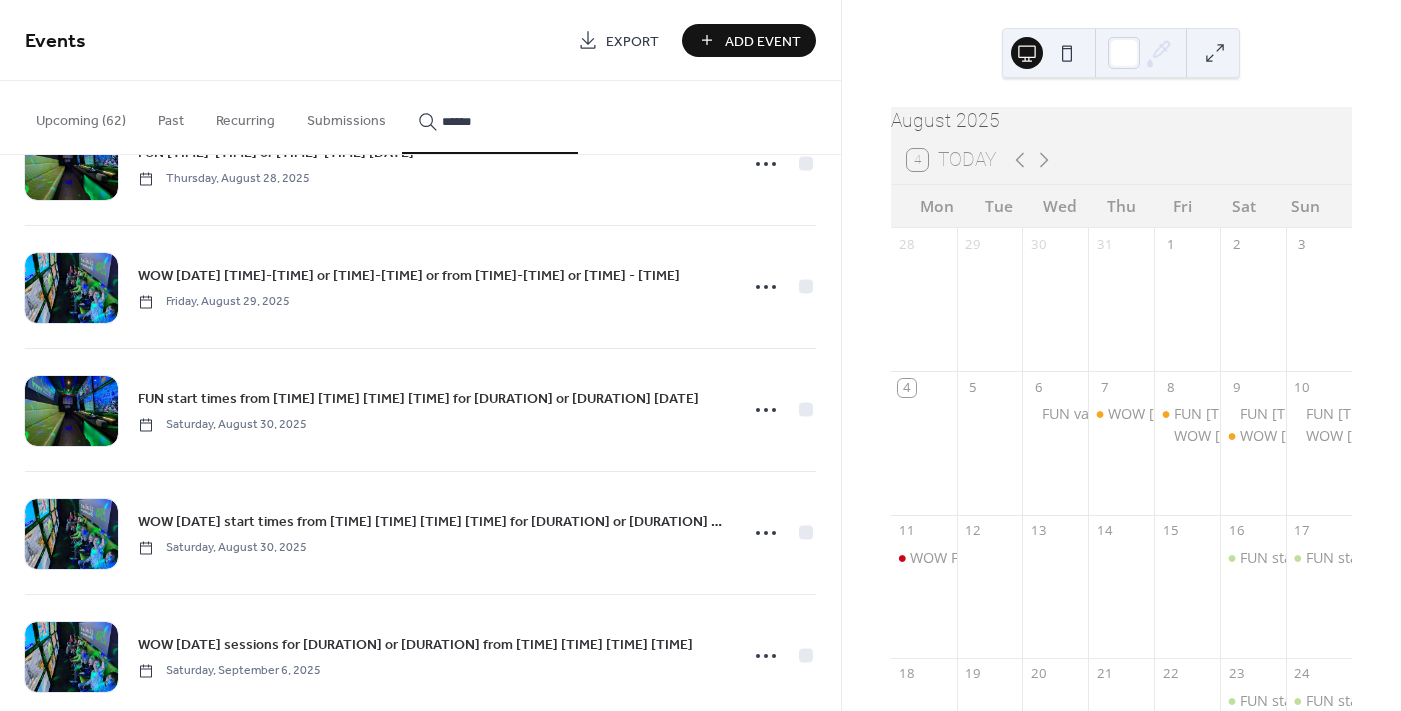 click on "******" at bounding box center [502, 121] 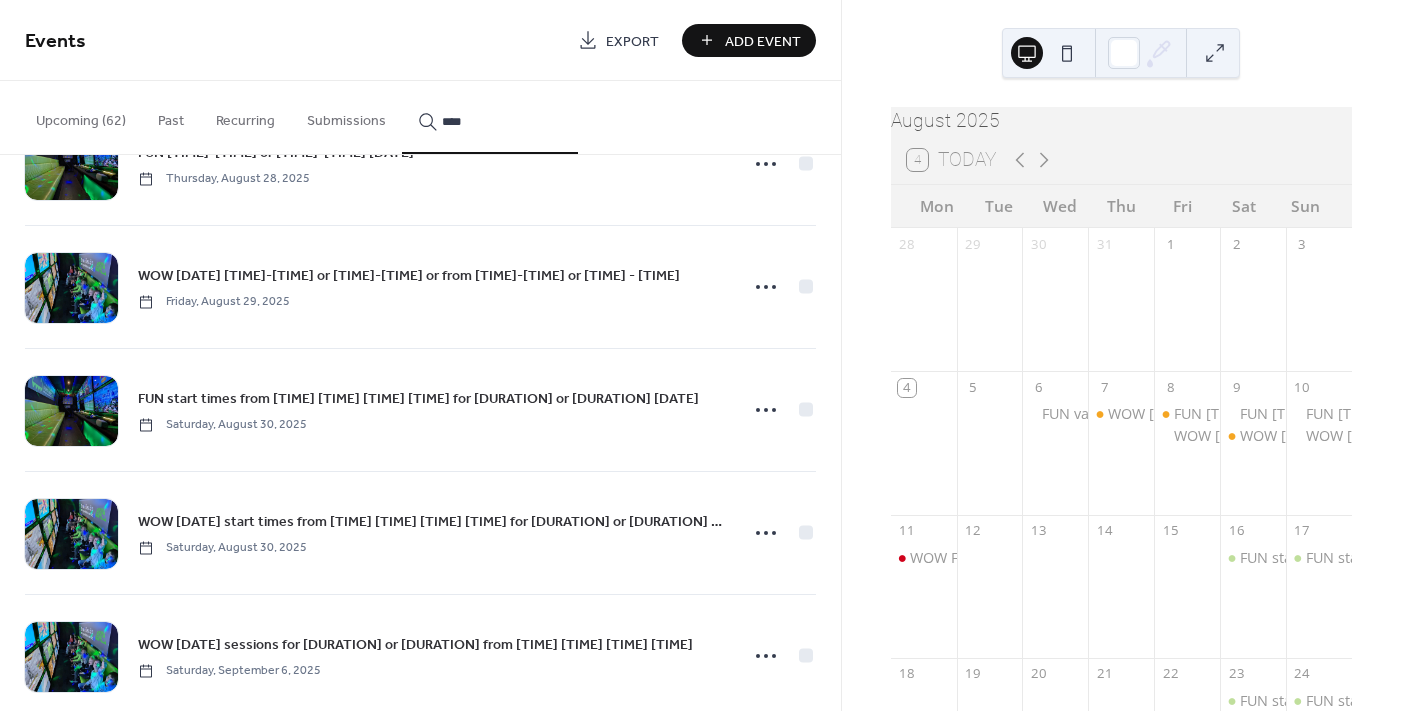 click on "***" at bounding box center [490, 117] 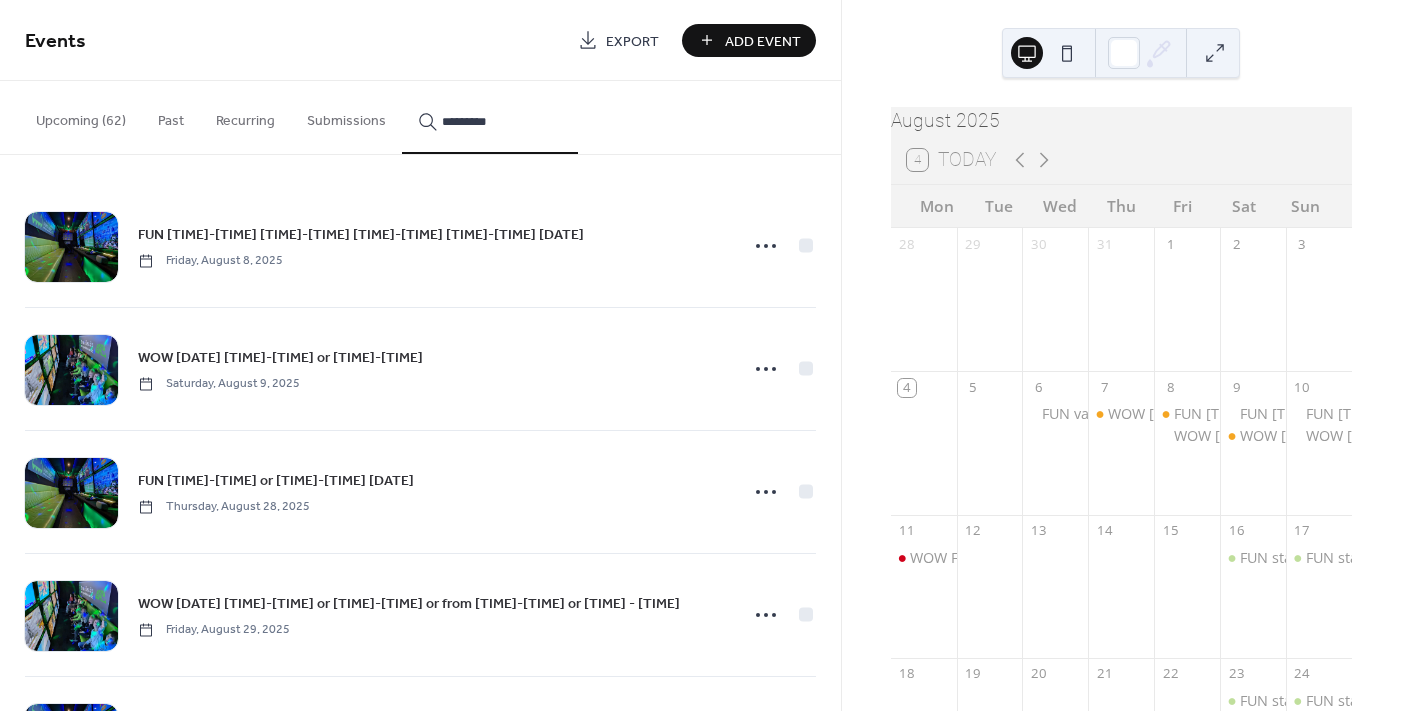click on "********" at bounding box center (490, 117) 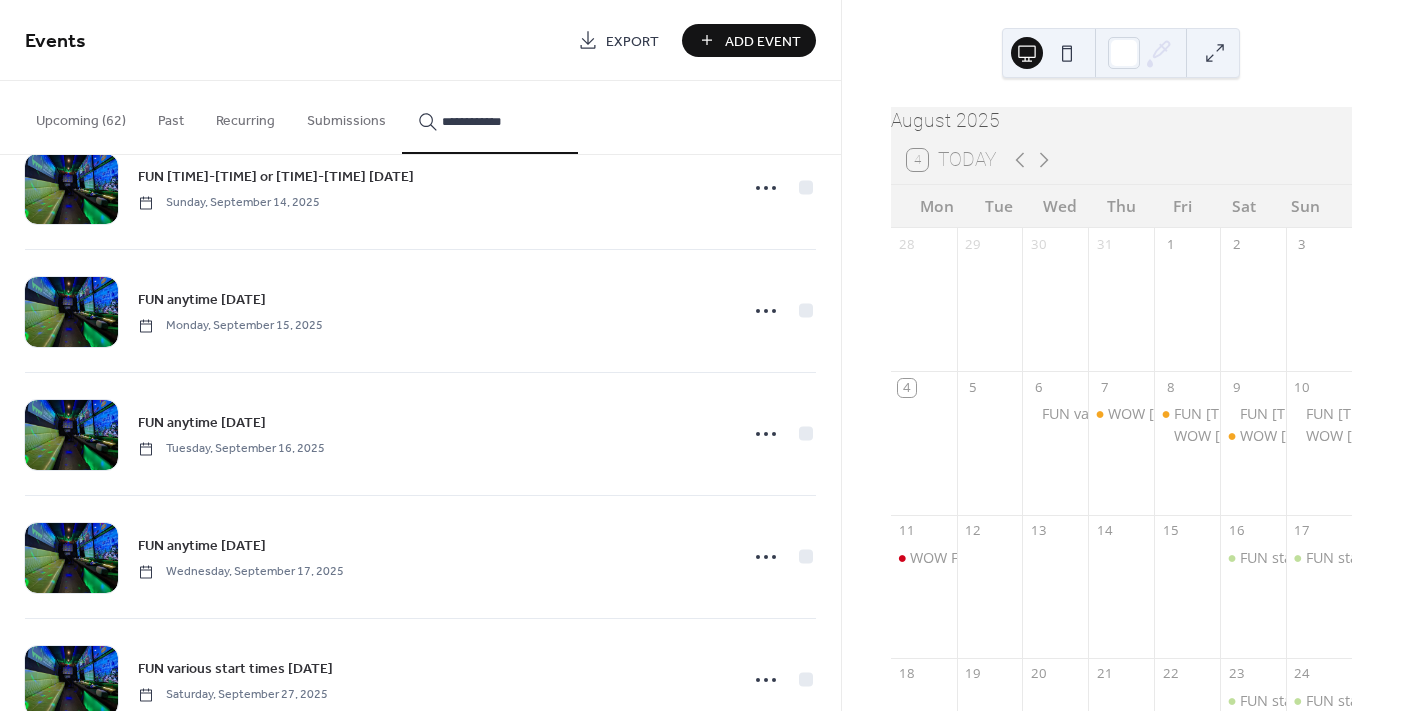 scroll, scrollTop: 3600, scrollLeft: 0, axis: vertical 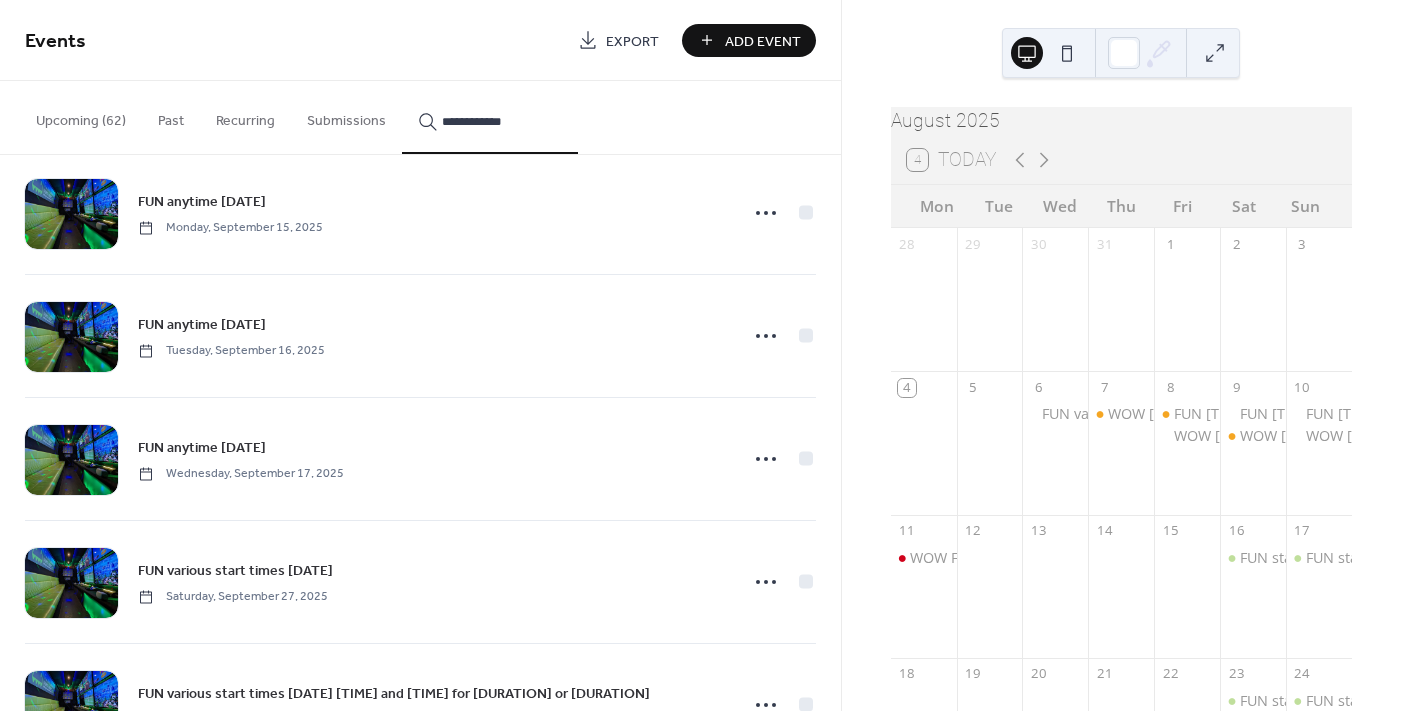 type on "**********" 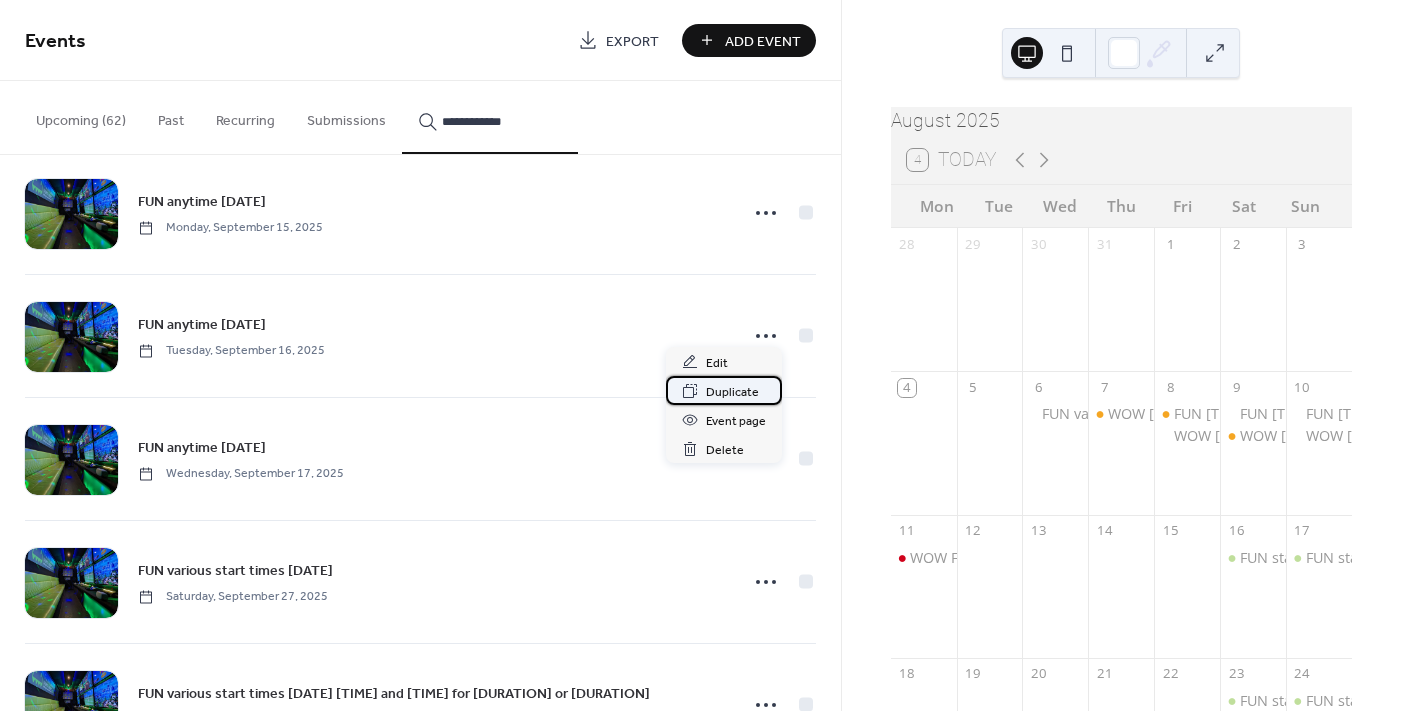 click on "Duplicate" at bounding box center [732, 392] 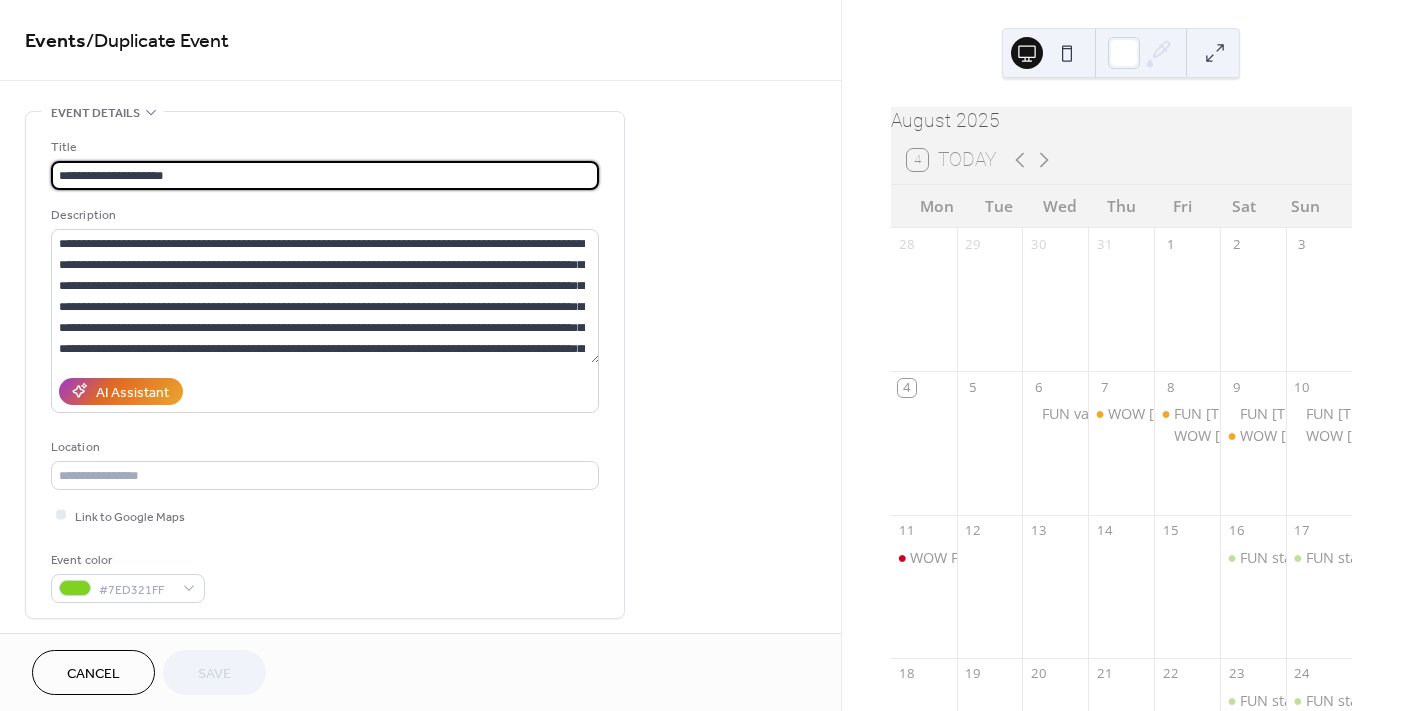 click on "**********" at bounding box center [325, 175] 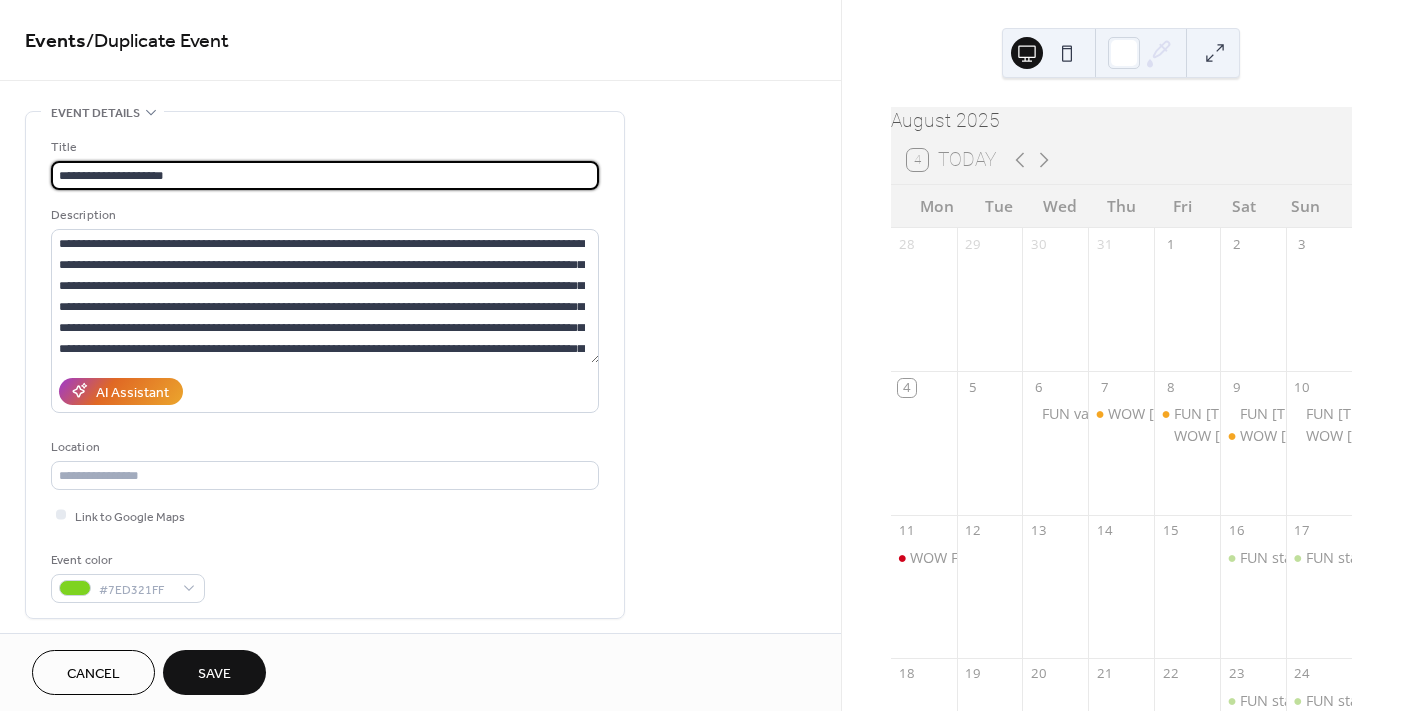 drag, startPoint x: 106, startPoint y: 174, endPoint x: 86, endPoint y: 175, distance: 20.024984 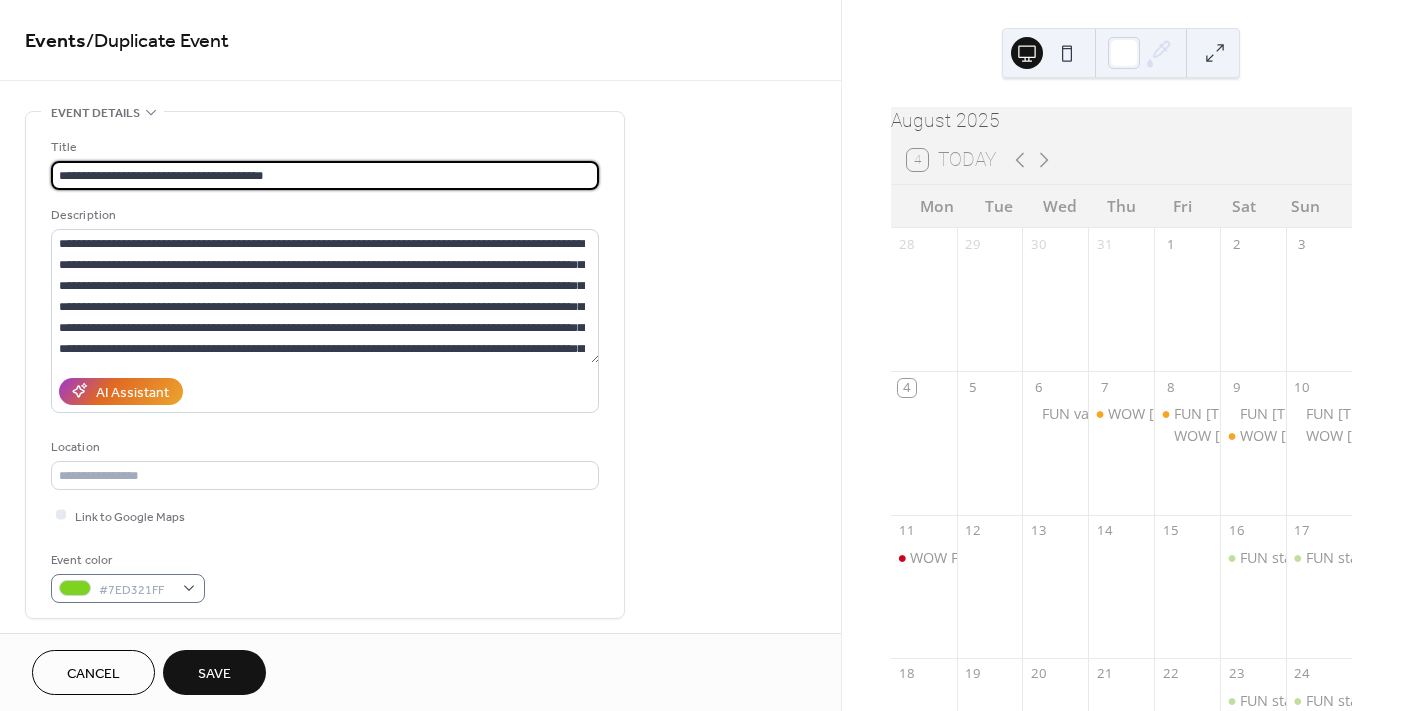 type on "**********" 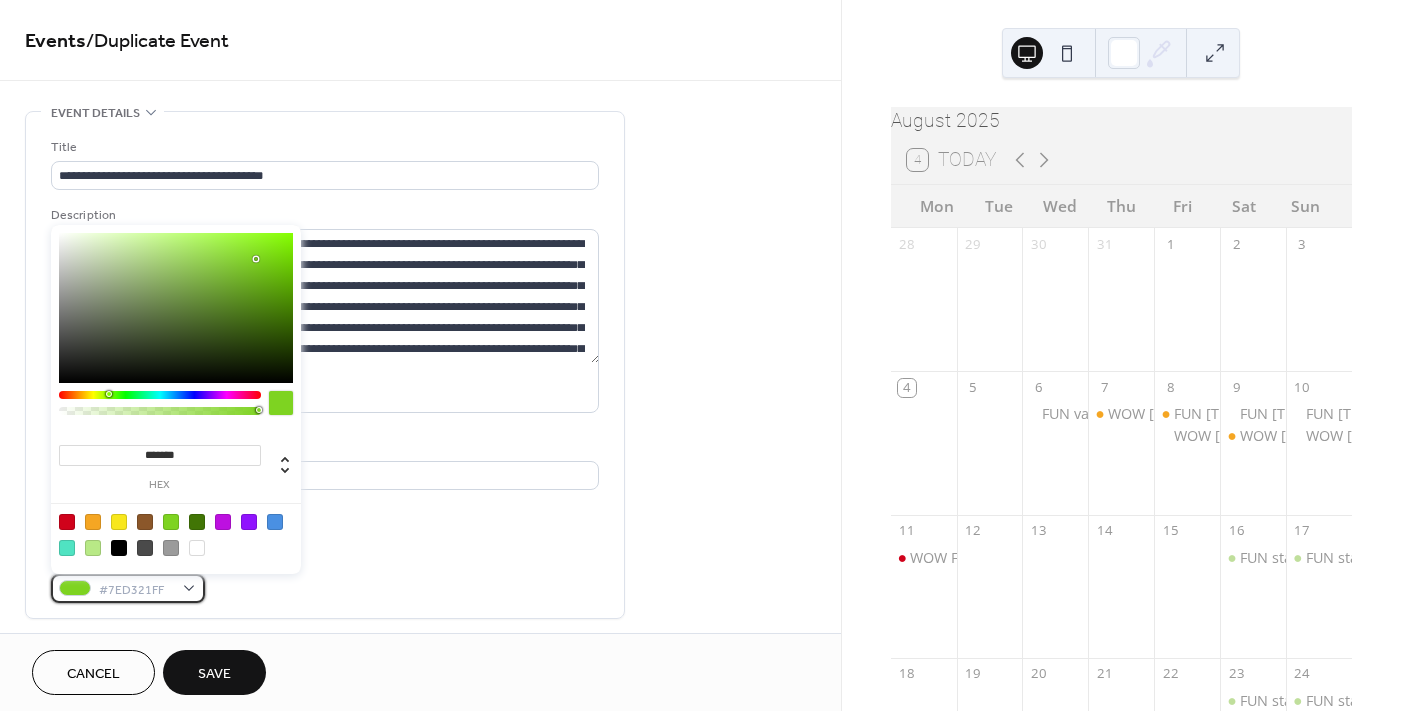 click on "#7ED321FF" at bounding box center [128, 588] 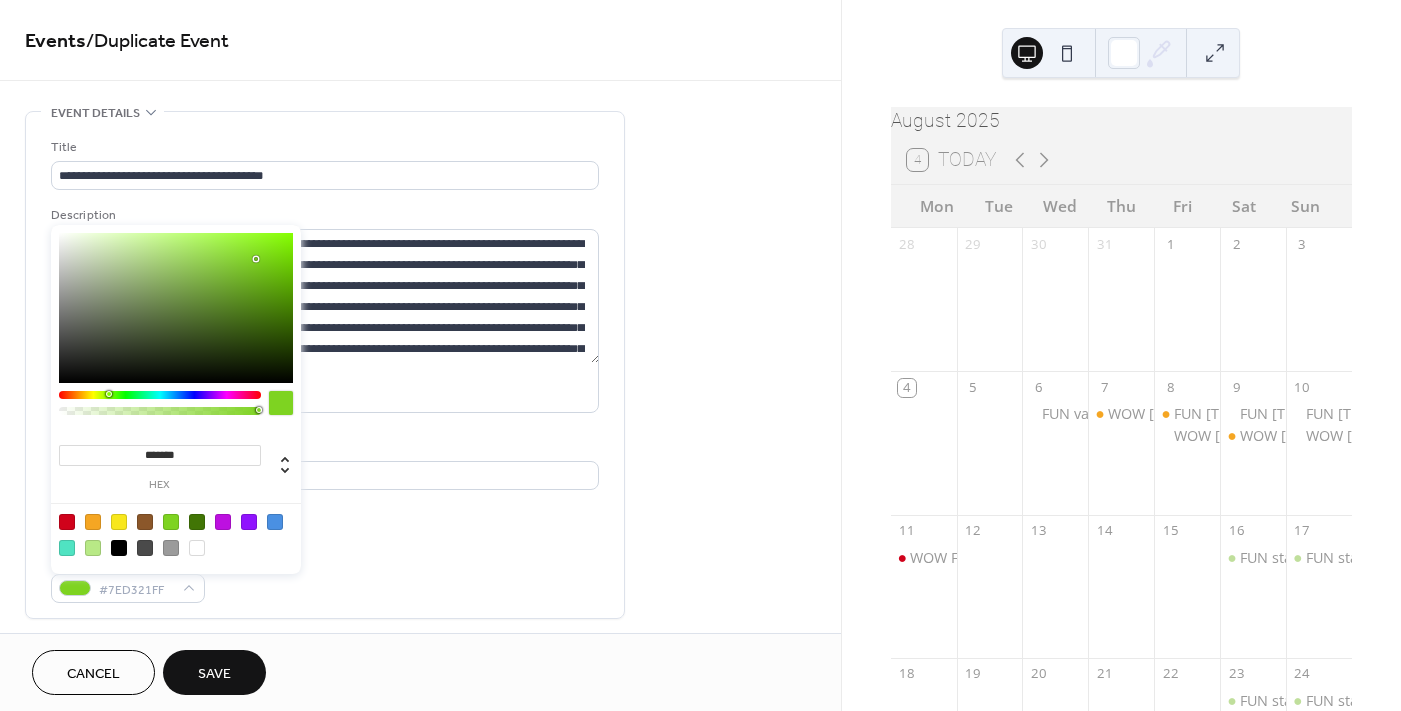 click at bounding box center [93, 522] 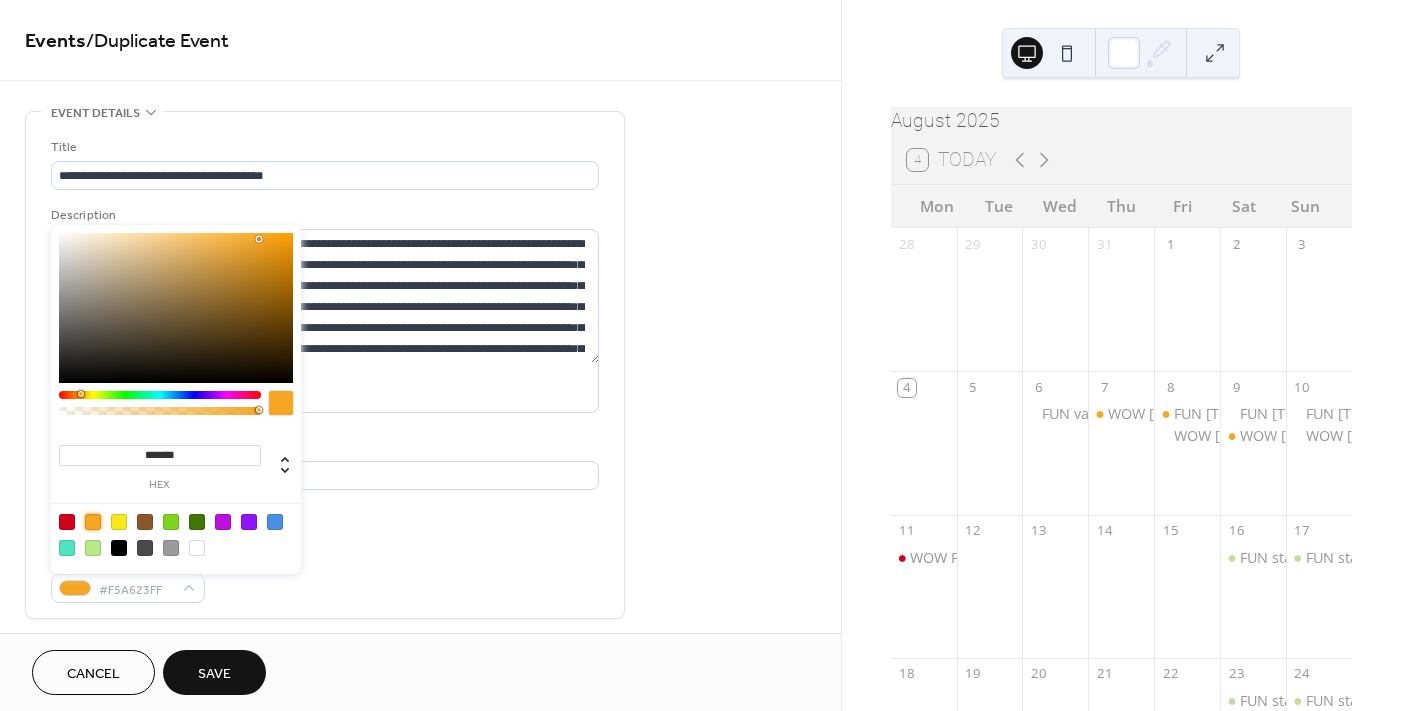click on "Save" at bounding box center [214, 674] 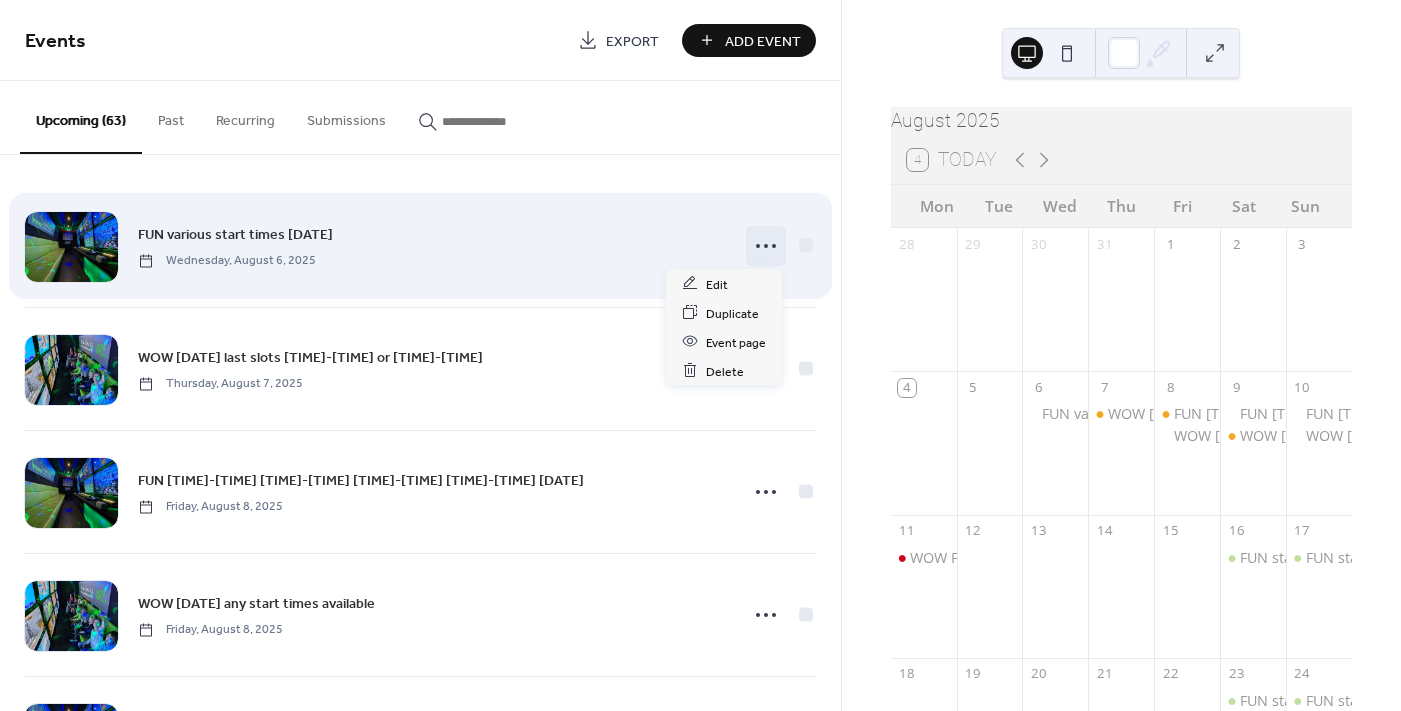 click 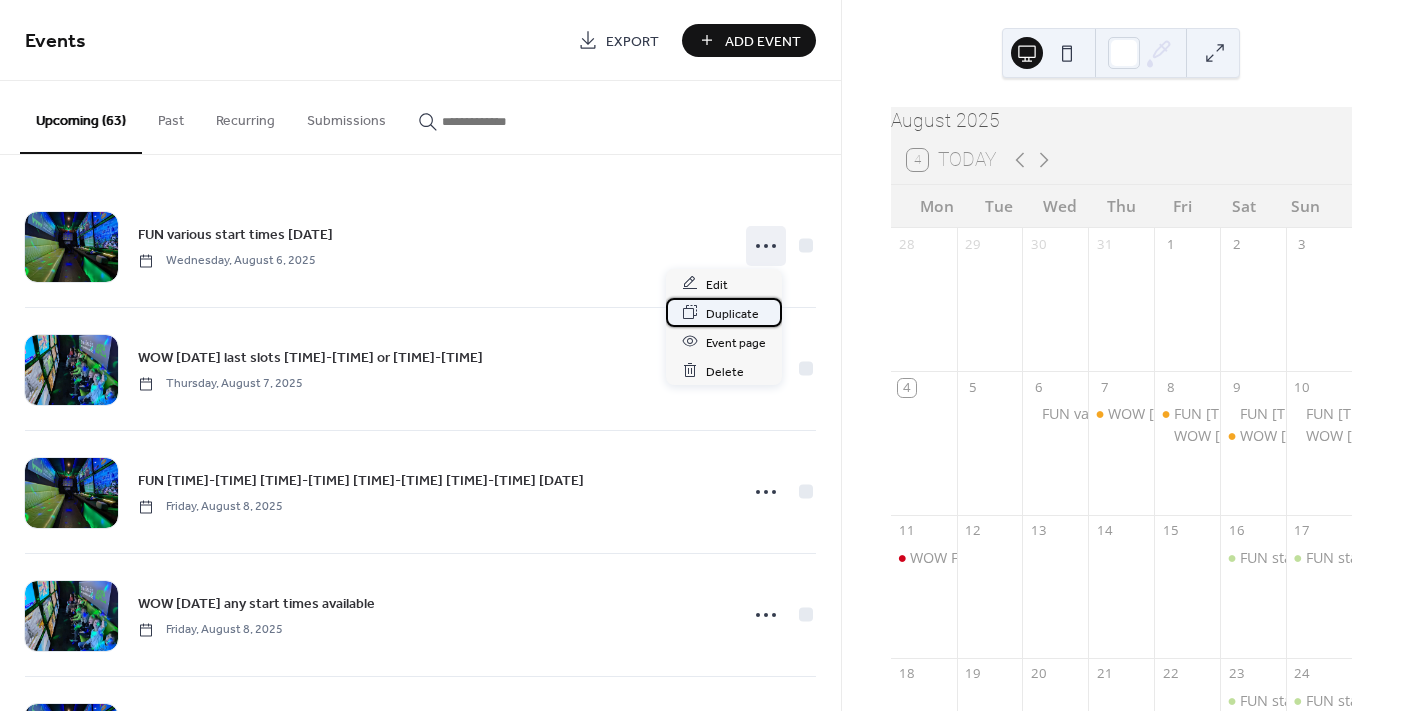 click on "Duplicate" at bounding box center (732, 313) 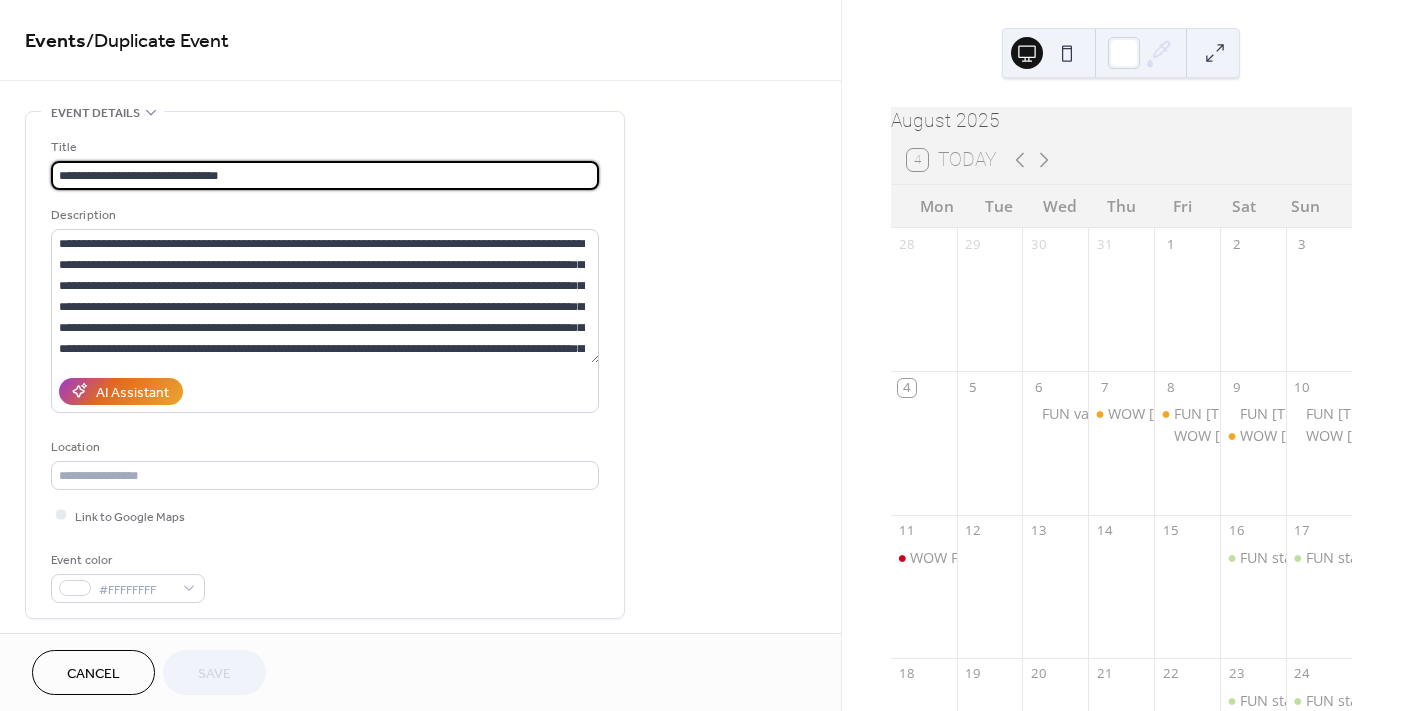 drag, startPoint x: 241, startPoint y: 173, endPoint x: 187, endPoint y: 174, distance: 54.00926 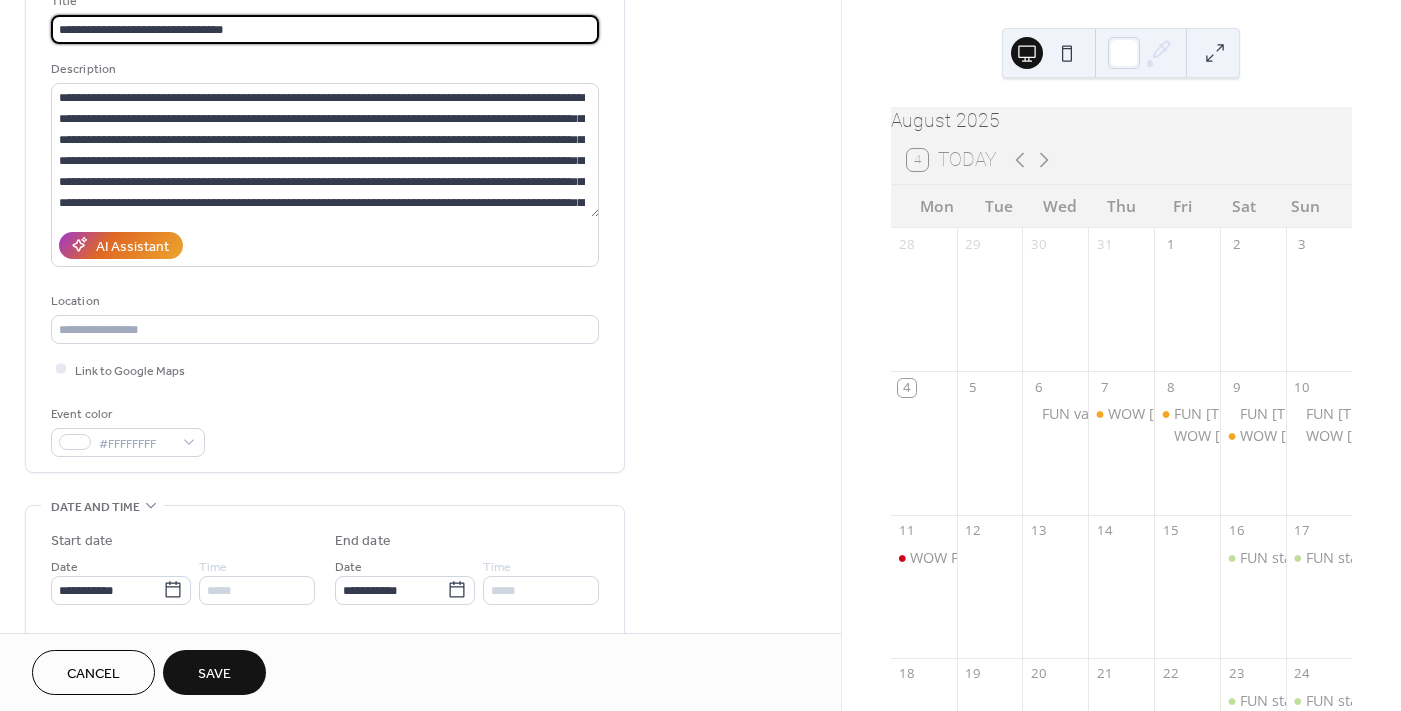scroll, scrollTop: 399, scrollLeft: 0, axis: vertical 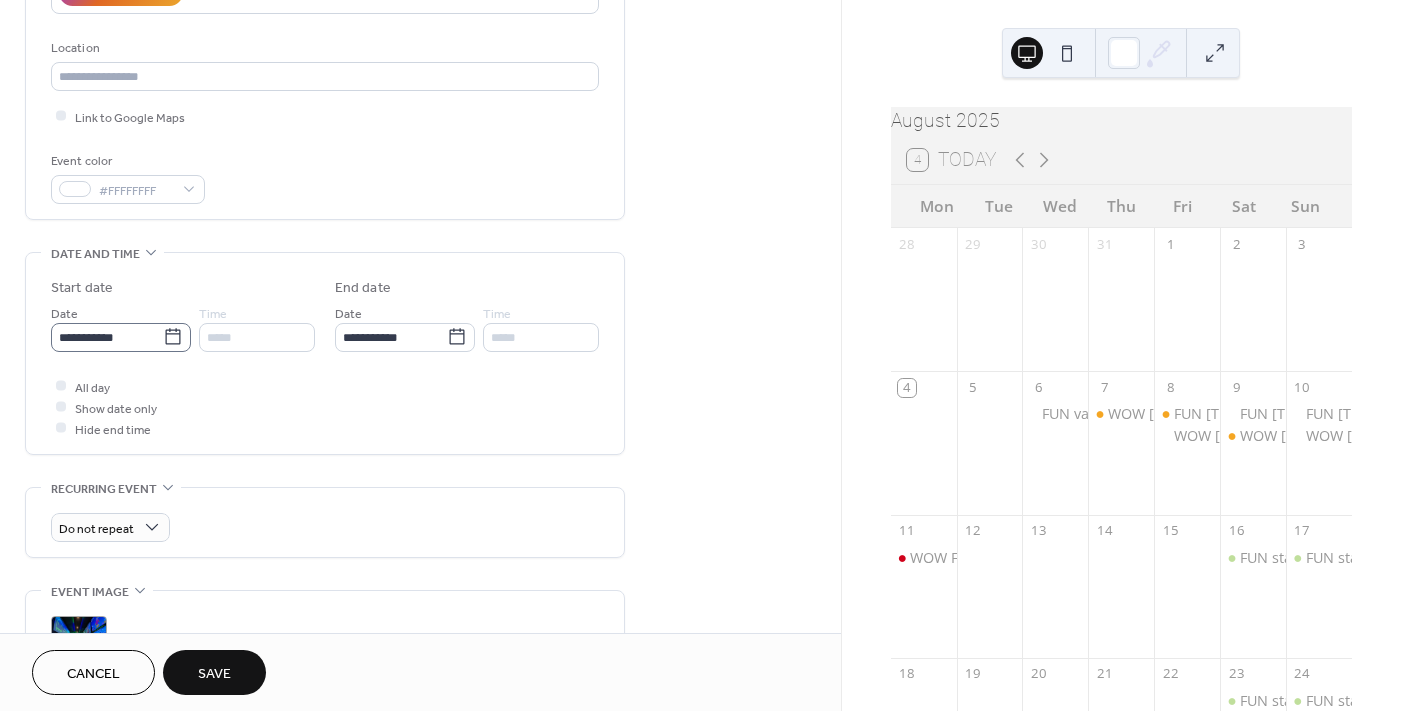 type on "**********" 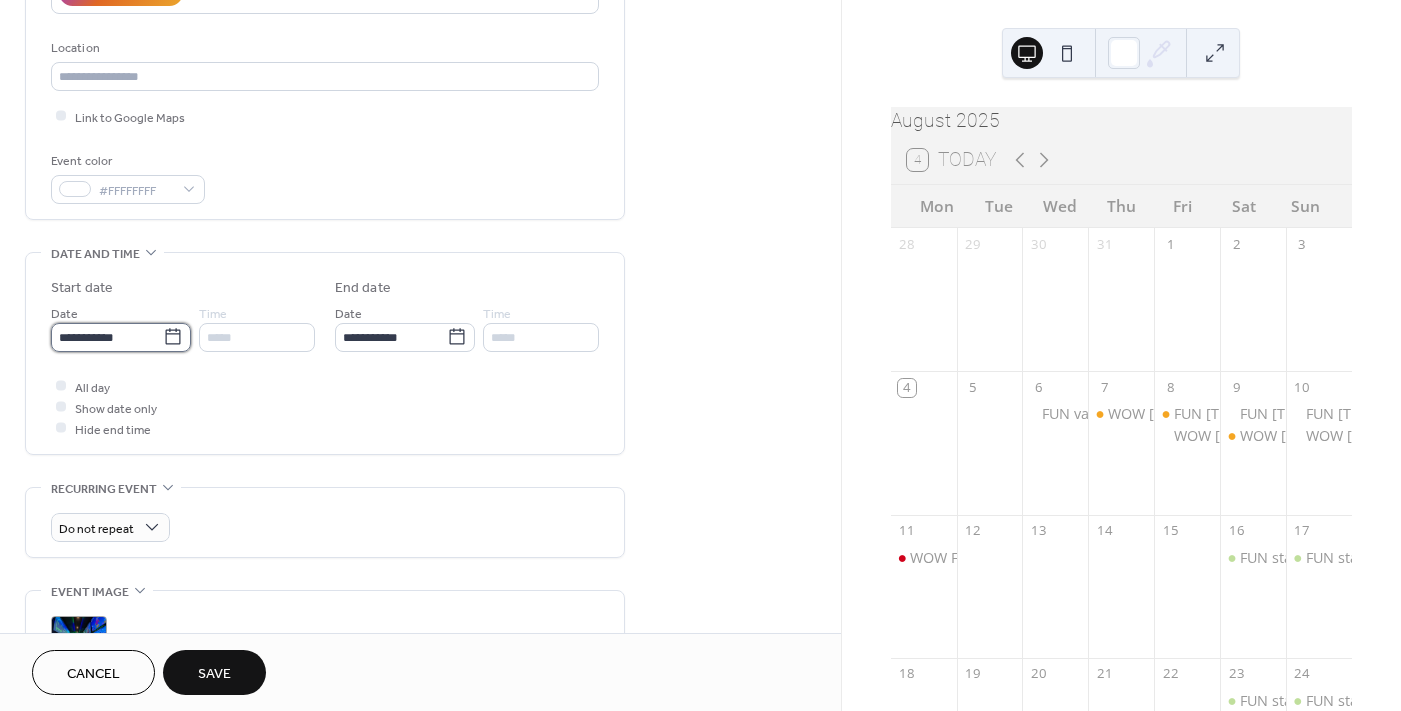click on "**********" at bounding box center (107, 337) 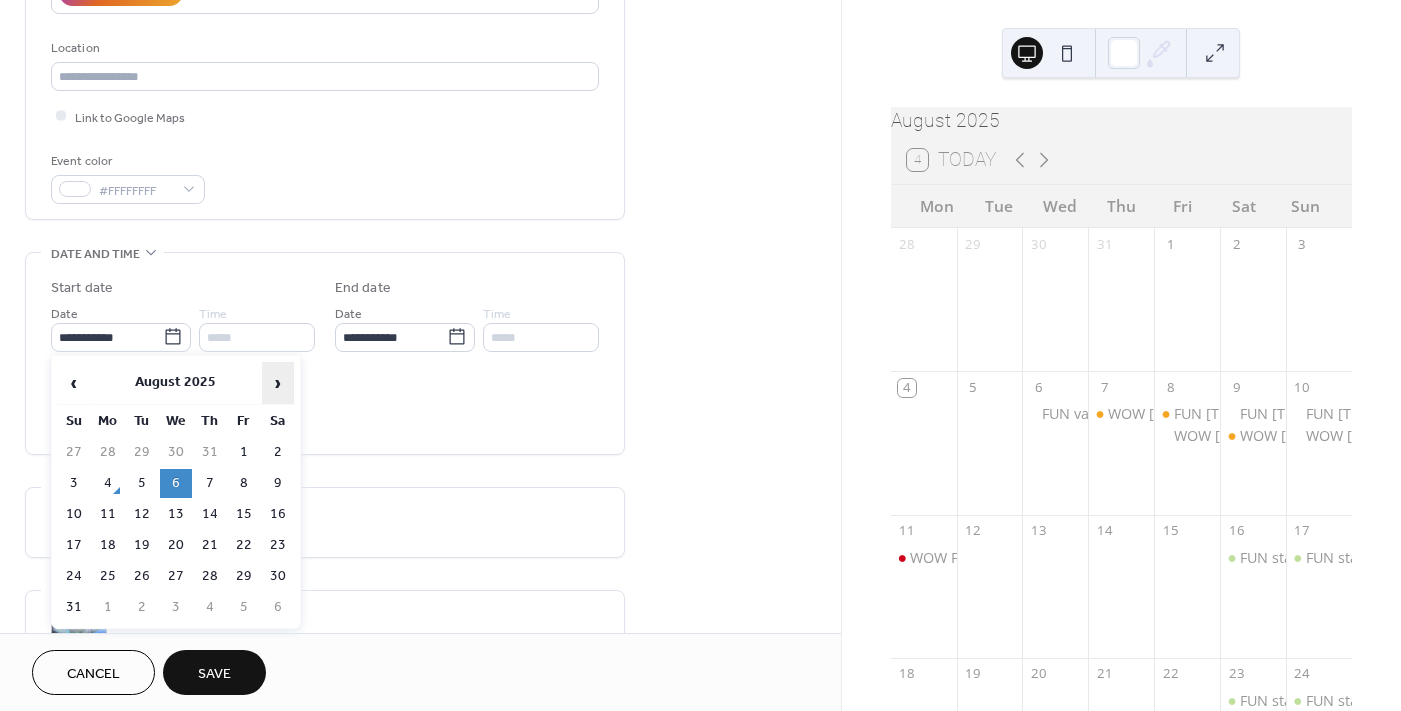 click on "›" at bounding box center [278, 383] 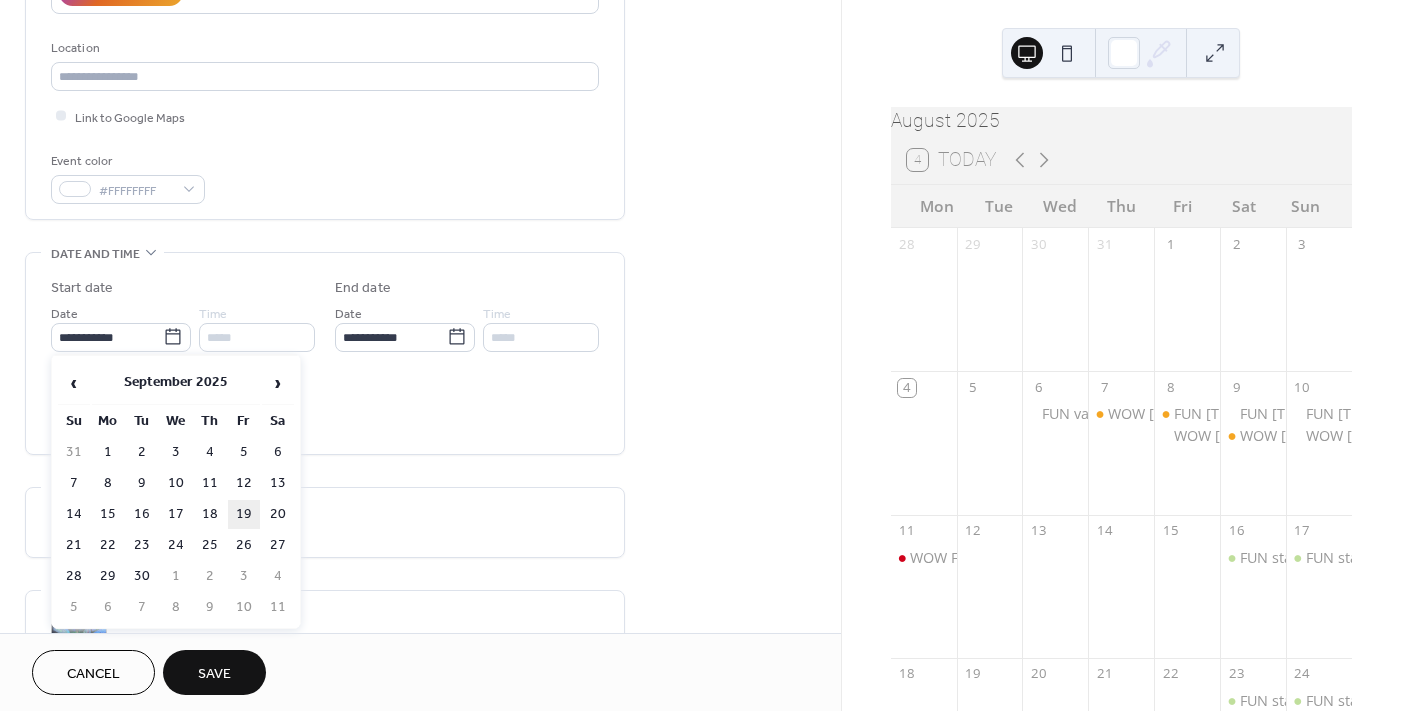 click on "19" at bounding box center [244, 514] 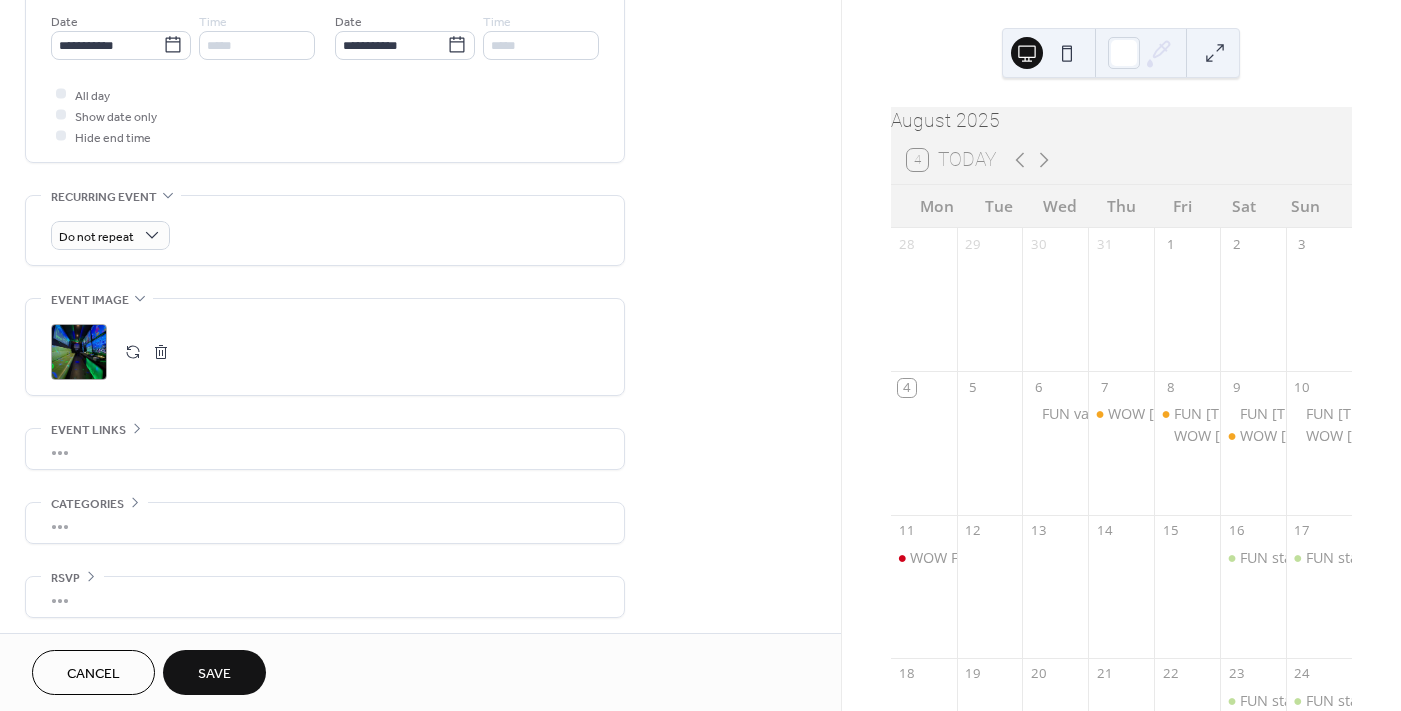 scroll, scrollTop: 0, scrollLeft: 0, axis: both 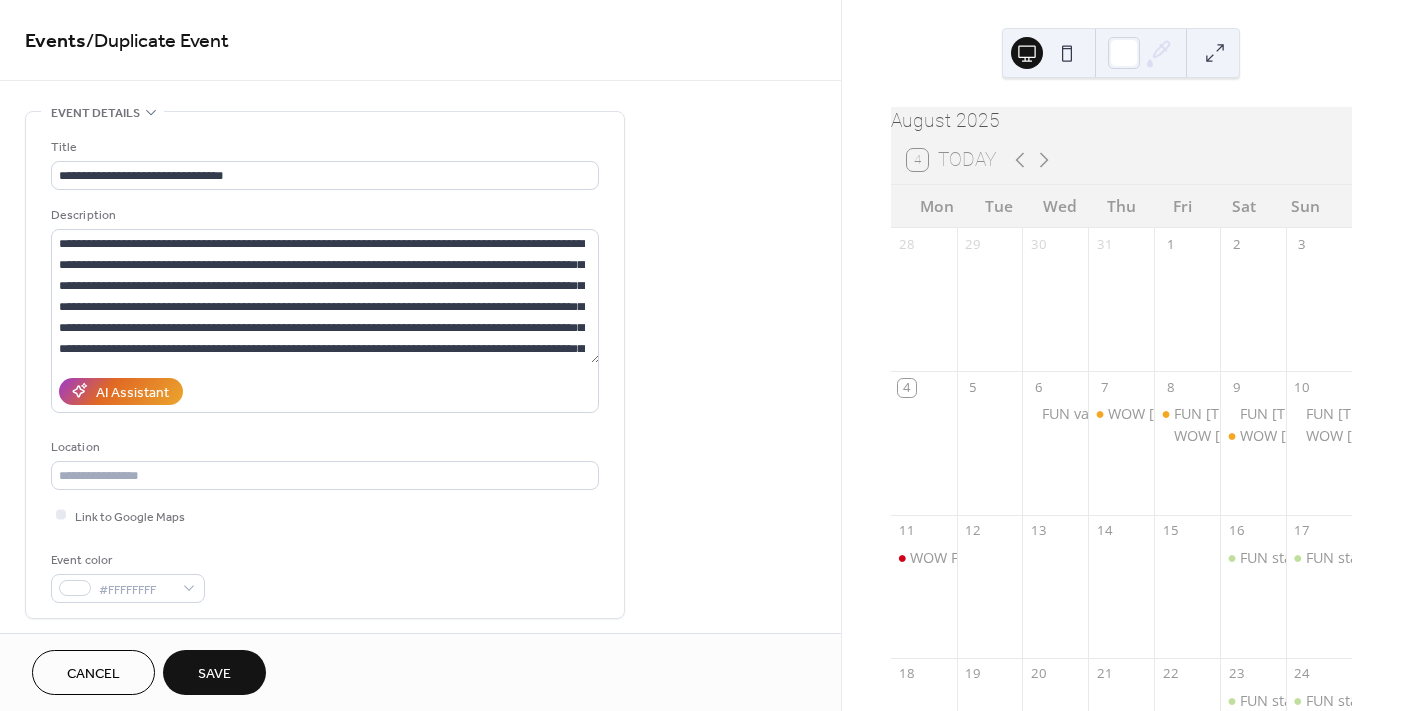 click on "Save" at bounding box center (214, 674) 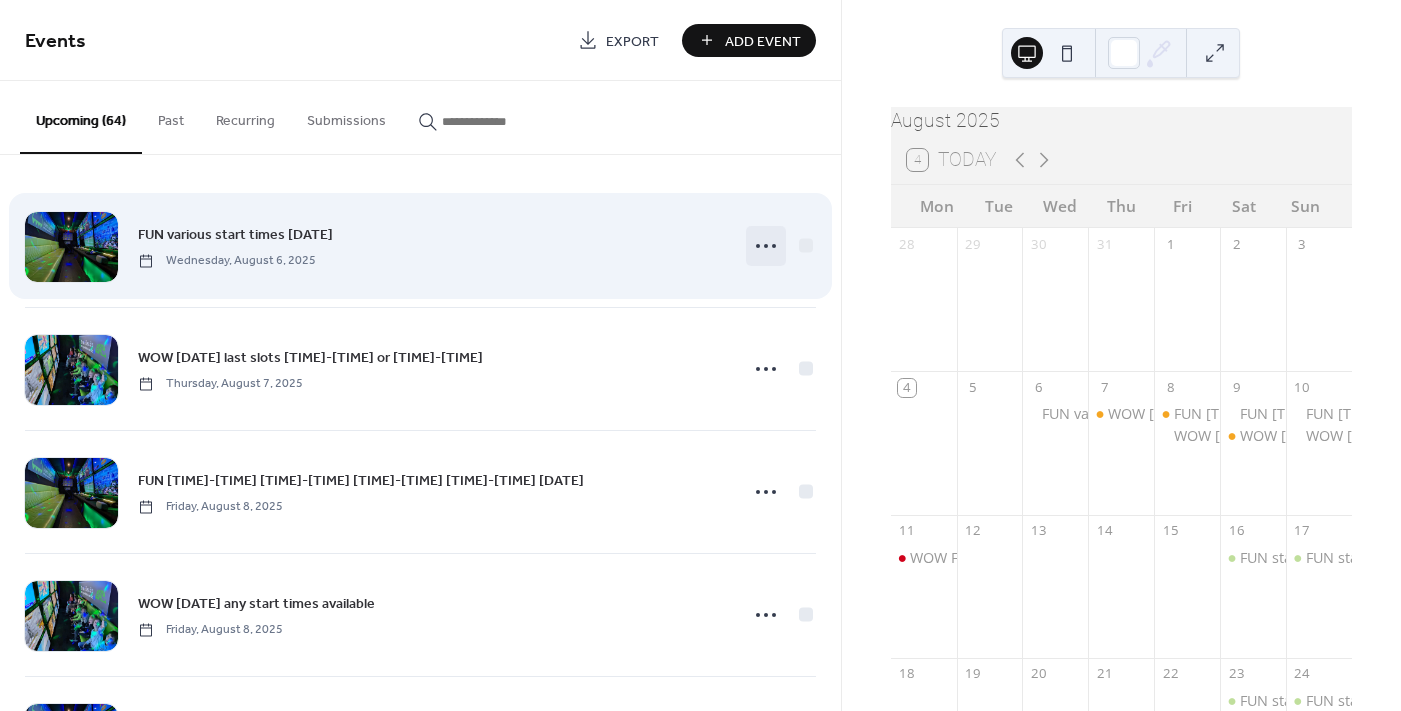 click 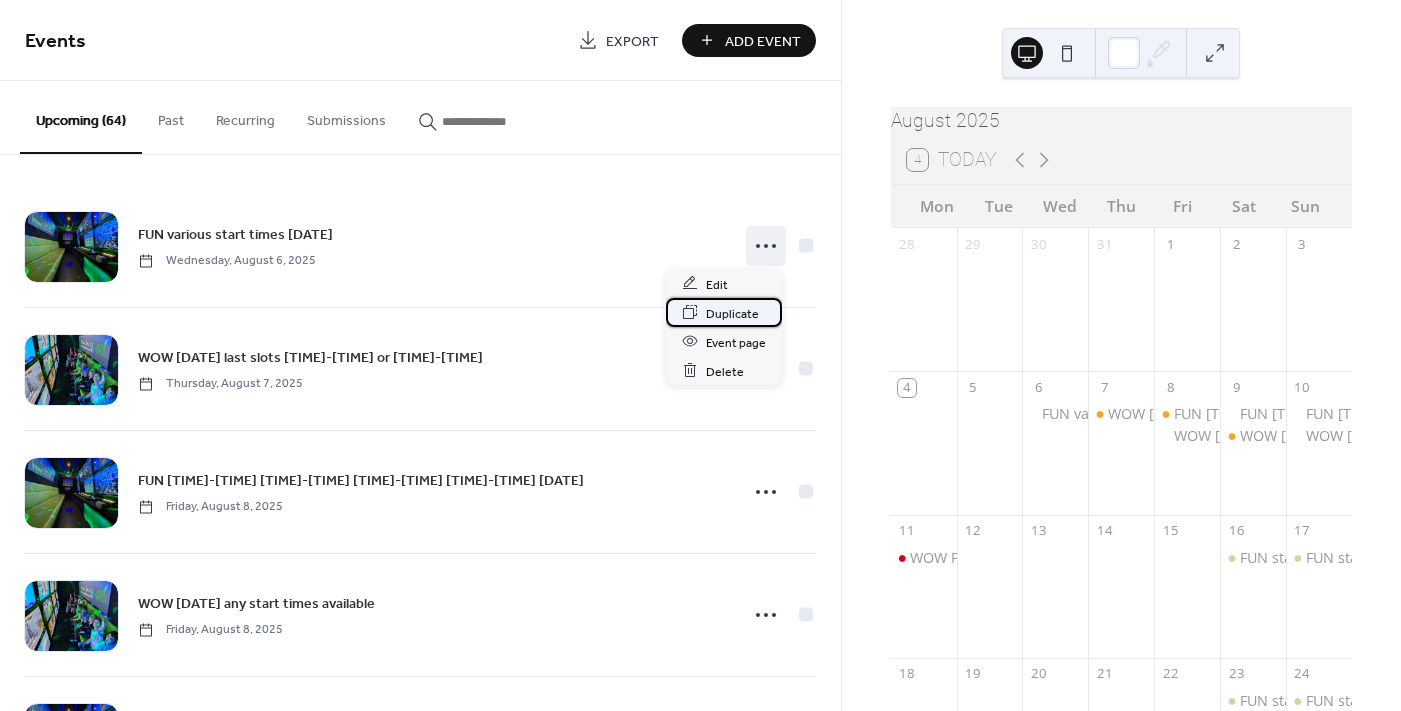 click on "Duplicate" at bounding box center (732, 313) 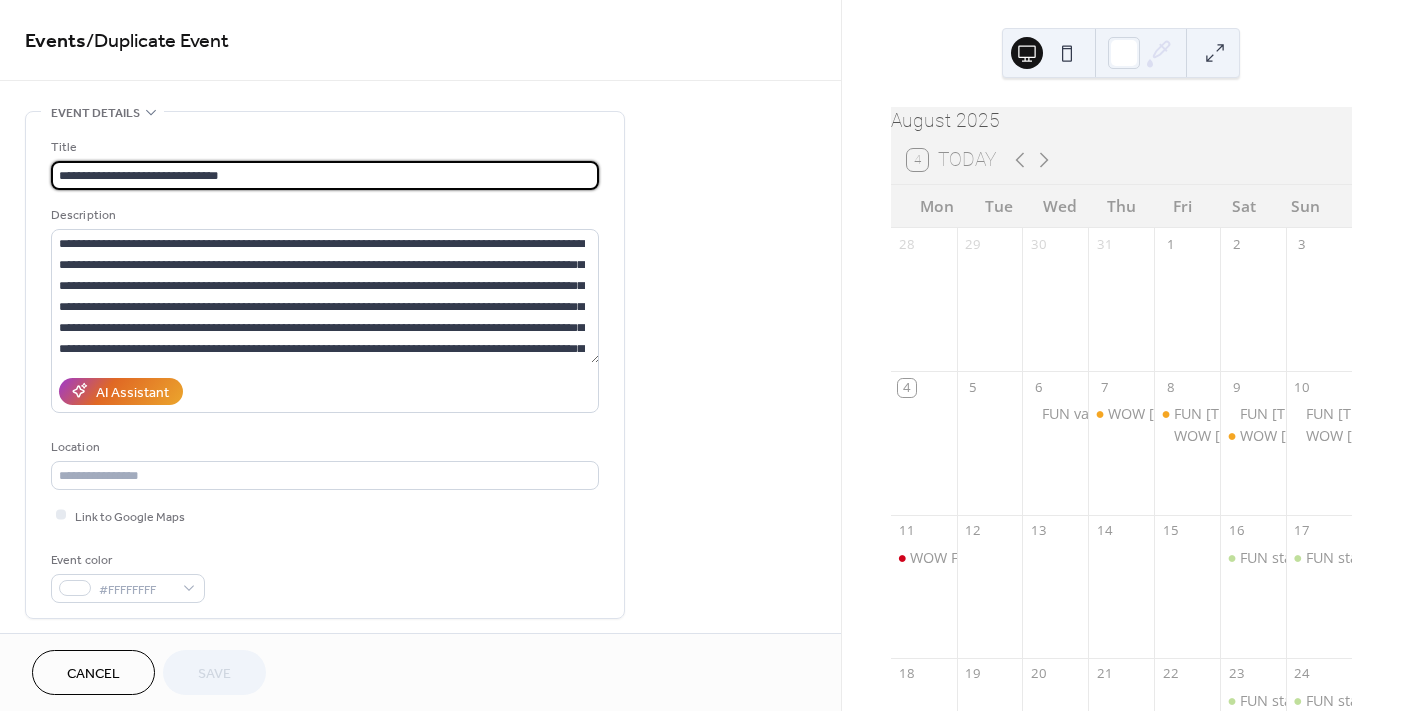 drag, startPoint x: 240, startPoint y: 172, endPoint x: 83, endPoint y: 172, distance: 157 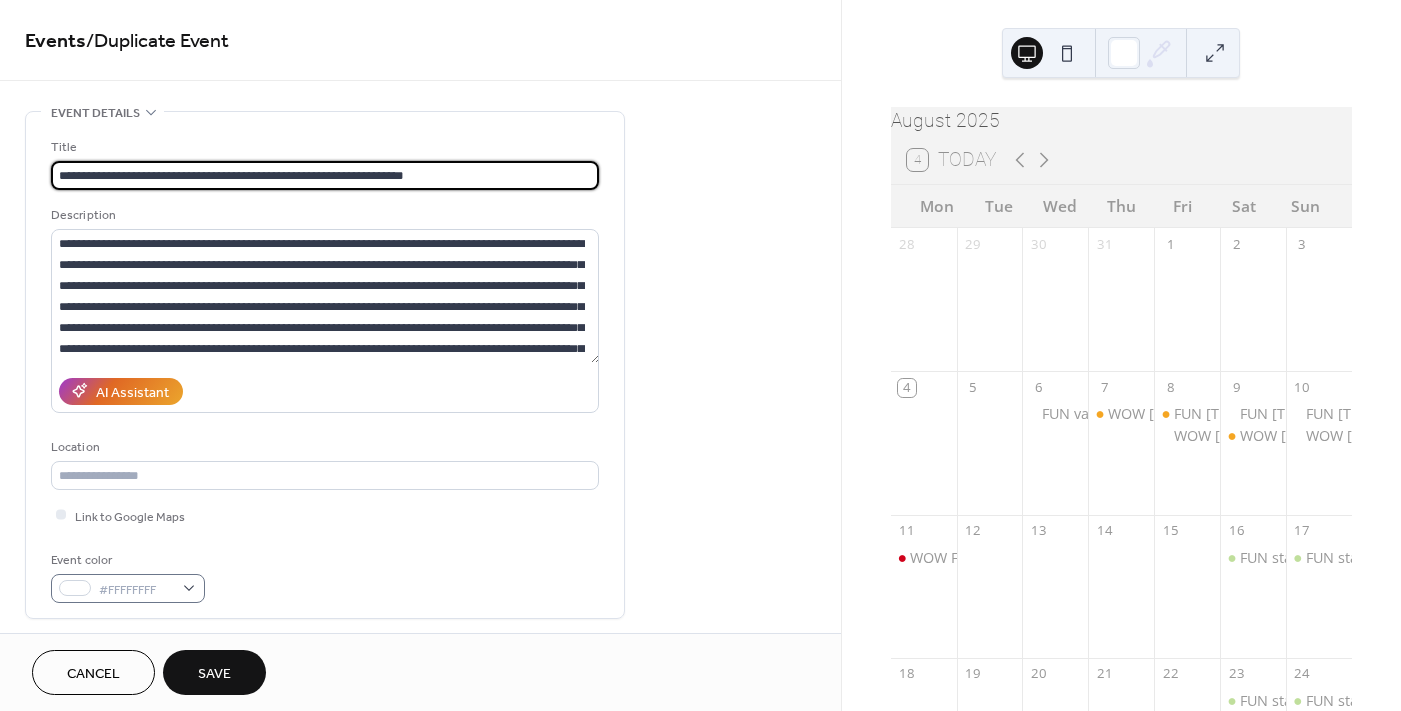 type on "**********" 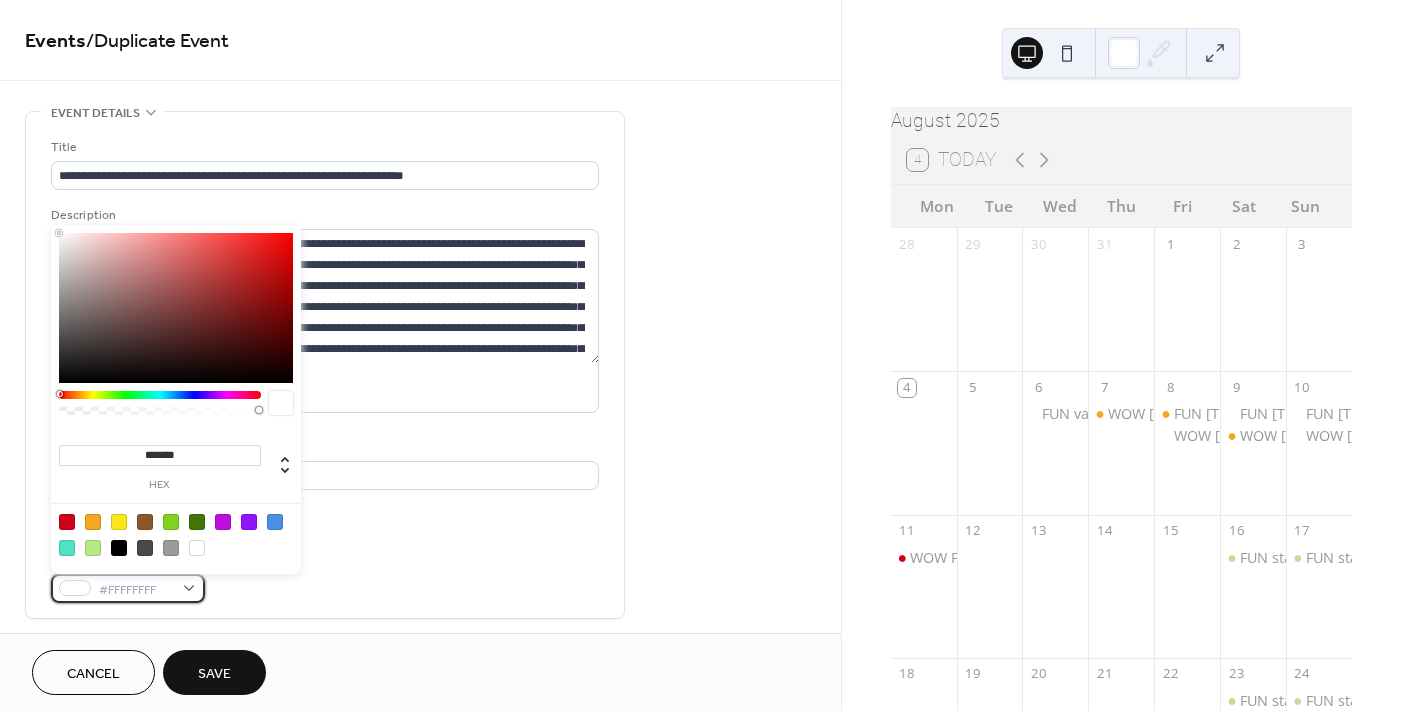 click on "#FFFFFFFF" at bounding box center [128, 588] 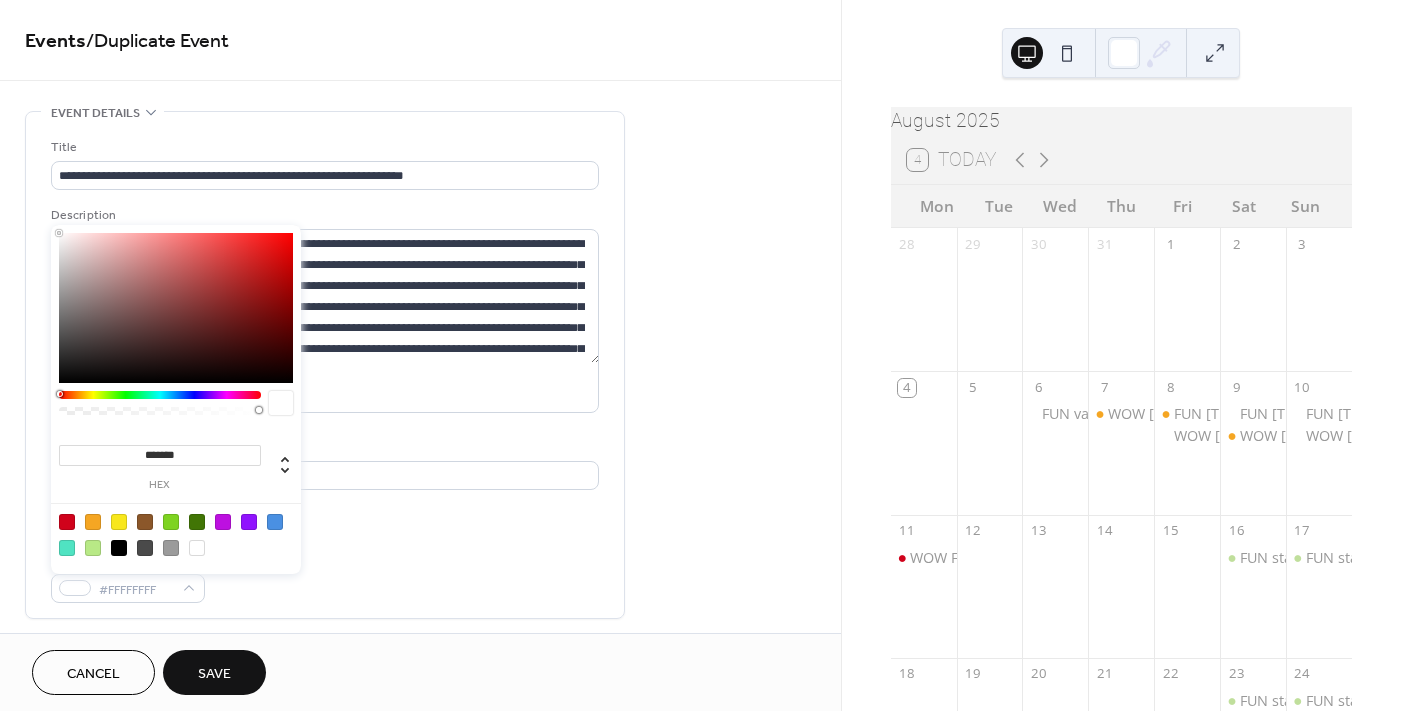 click at bounding box center (93, 522) 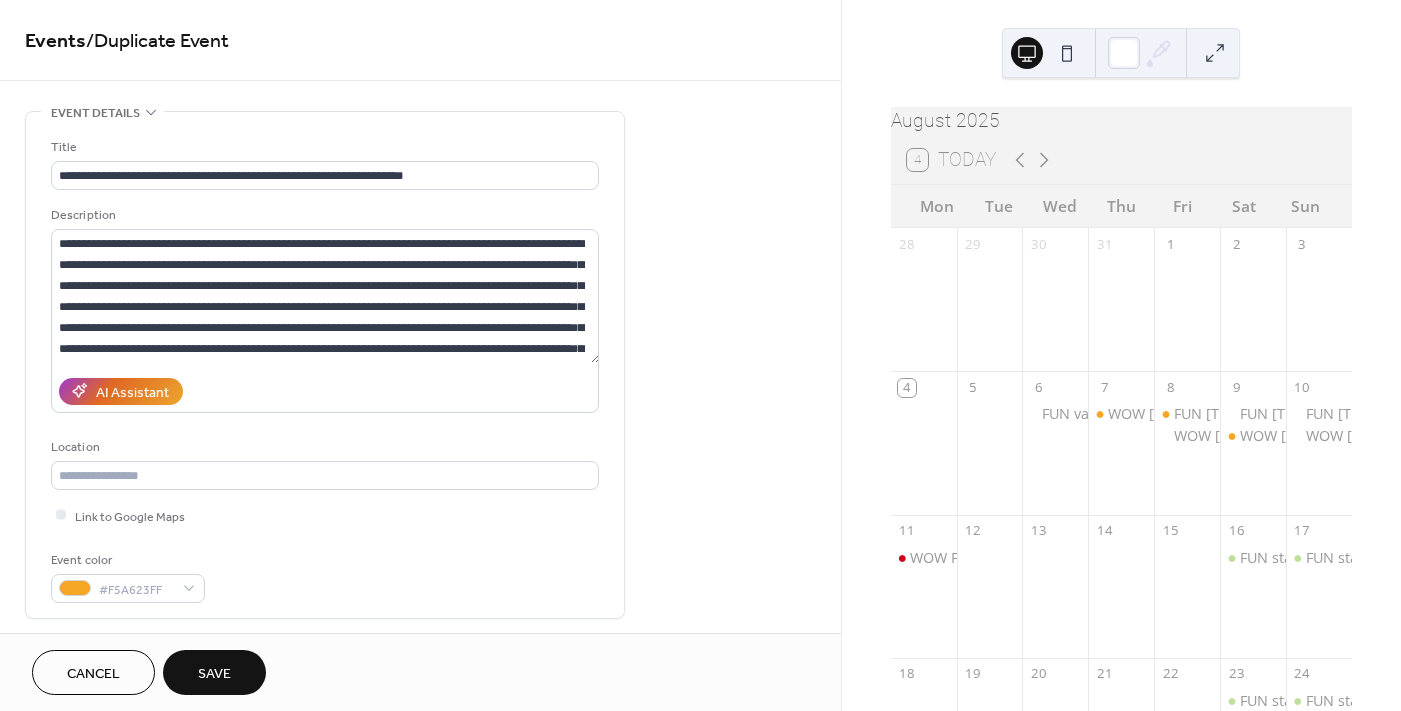 click on "**********" at bounding box center [325, 370] 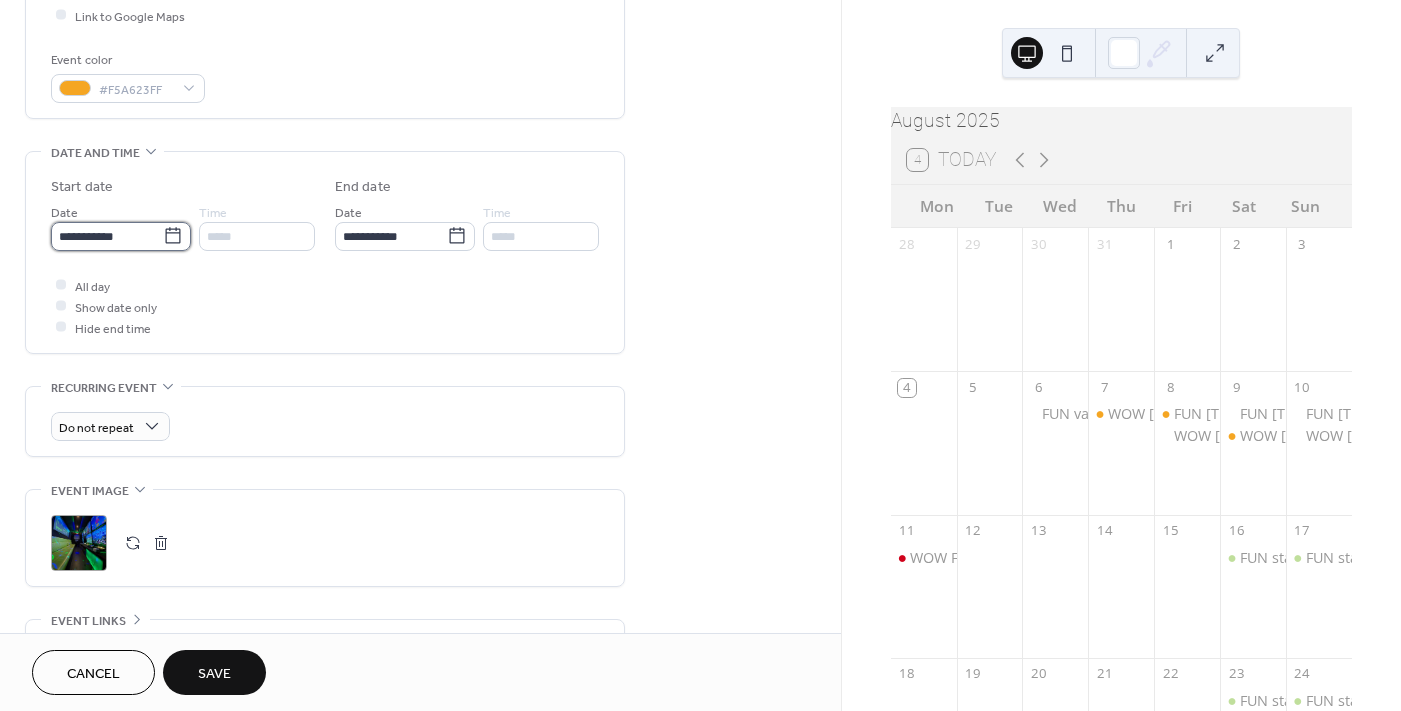 click on "**********" at bounding box center [107, 236] 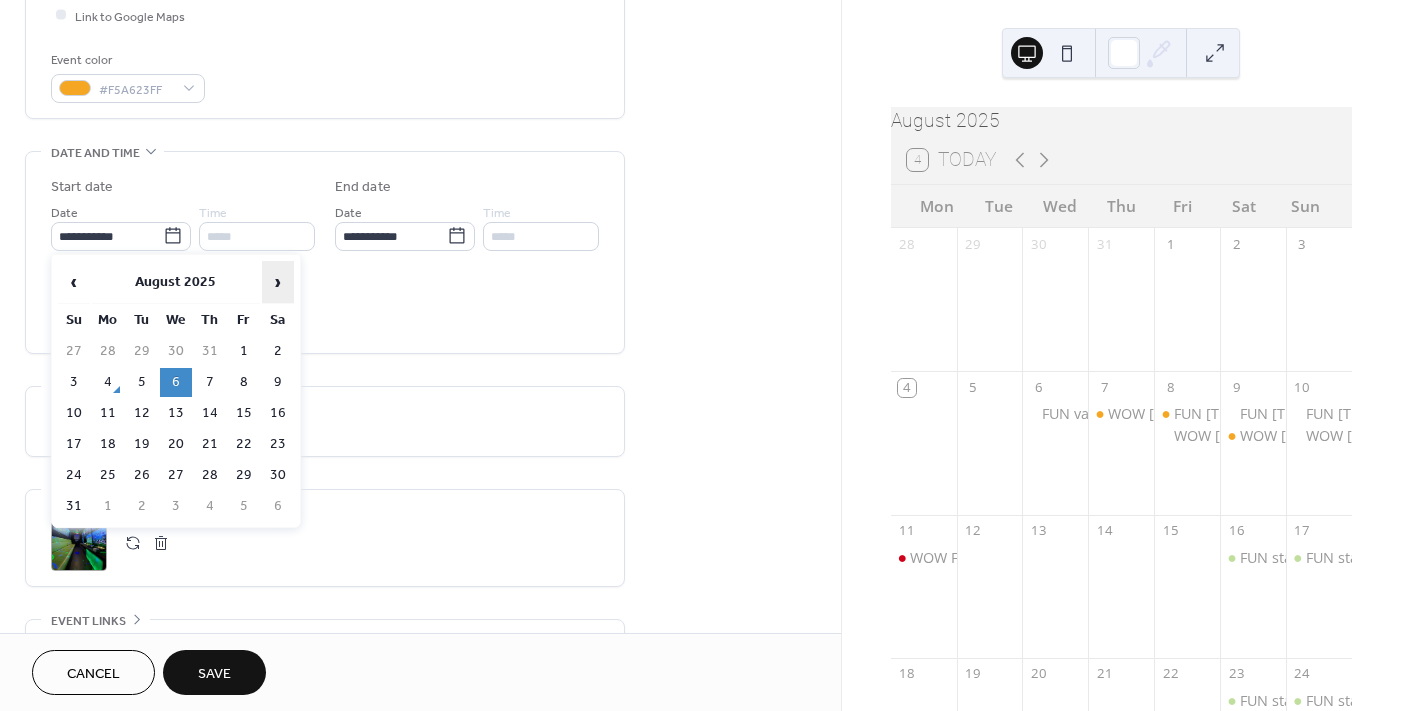 click on "›" at bounding box center [278, 282] 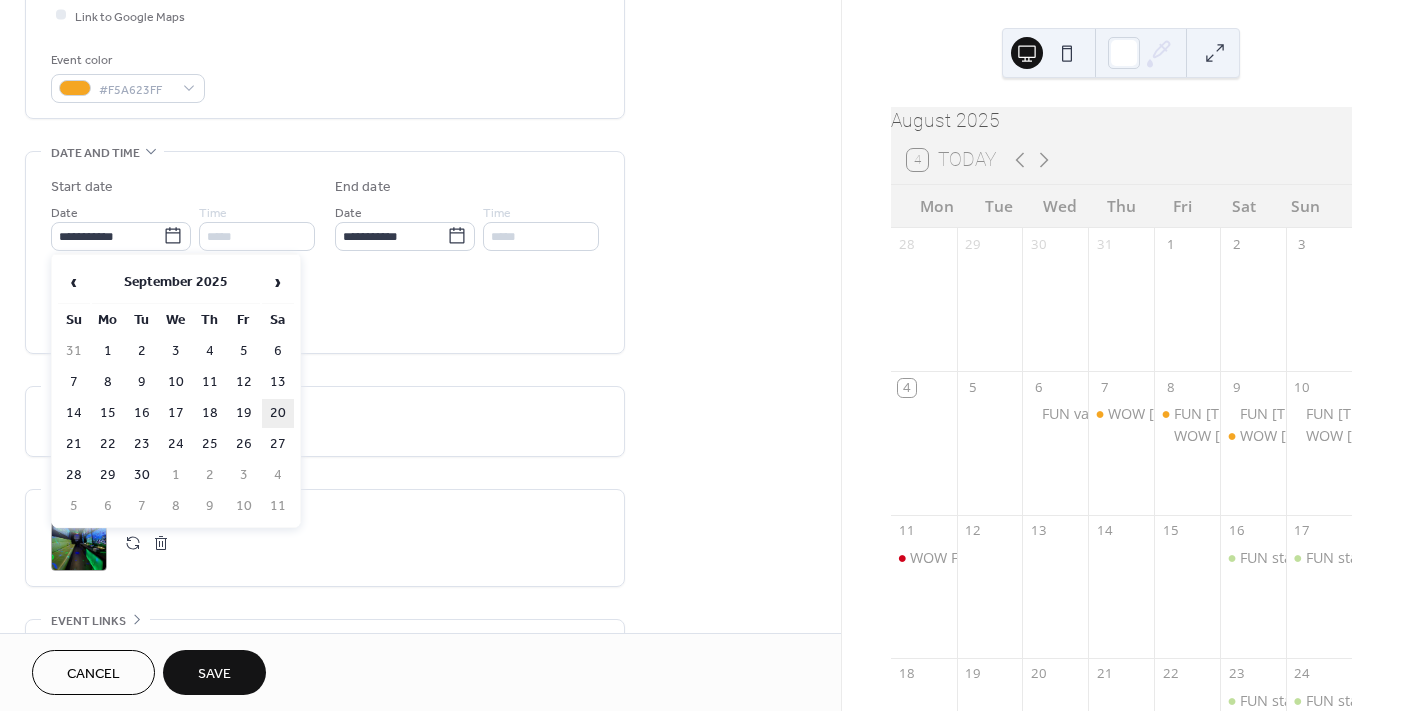 click on "20" at bounding box center [278, 413] 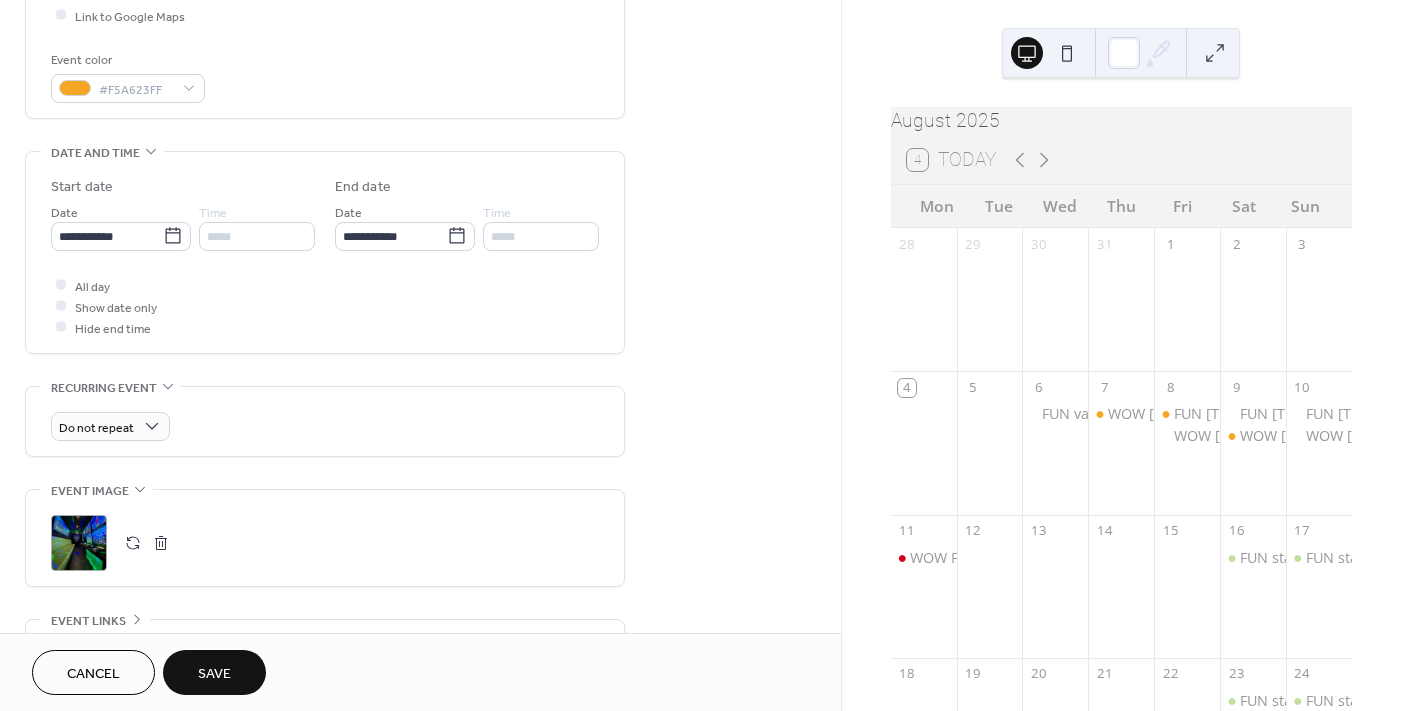 click on "Save" at bounding box center [214, 672] 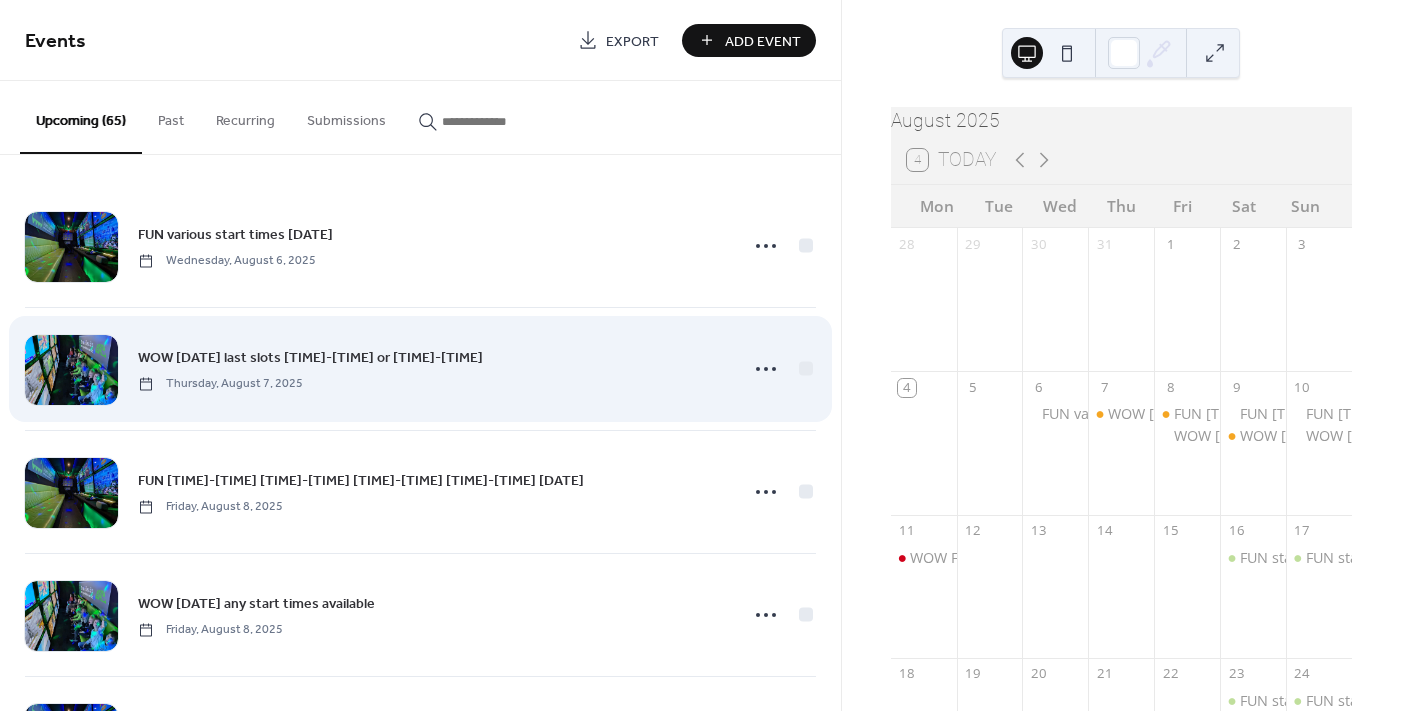 scroll, scrollTop: 1000, scrollLeft: 0, axis: vertical 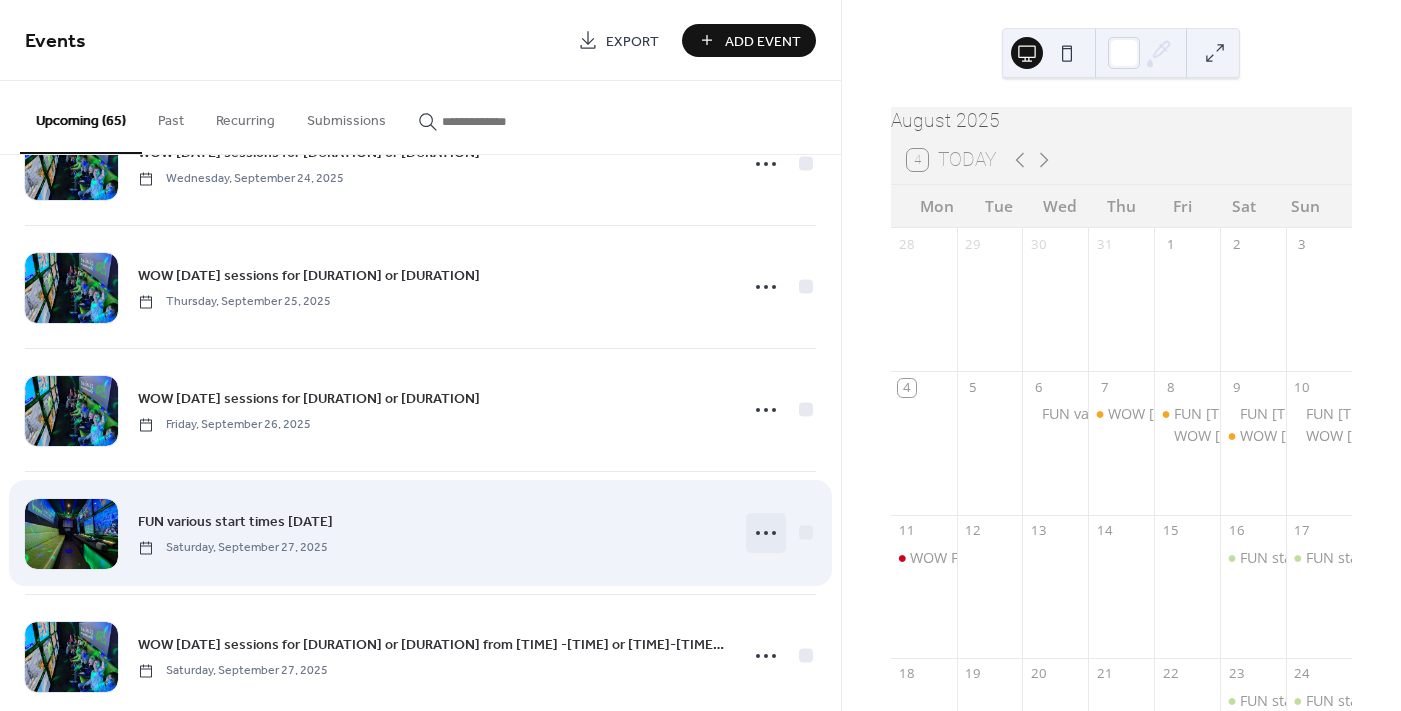 click 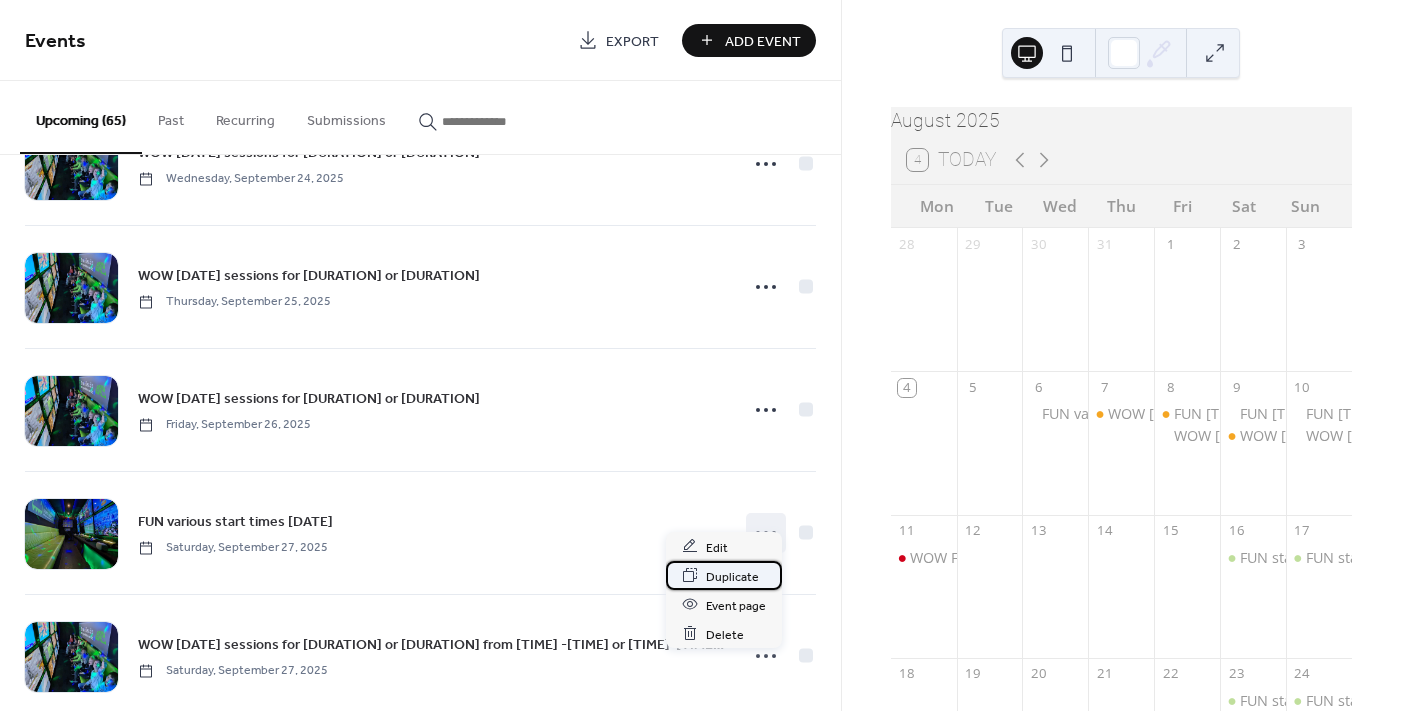 click on "Duplicate" at bounding box center [732, 576] 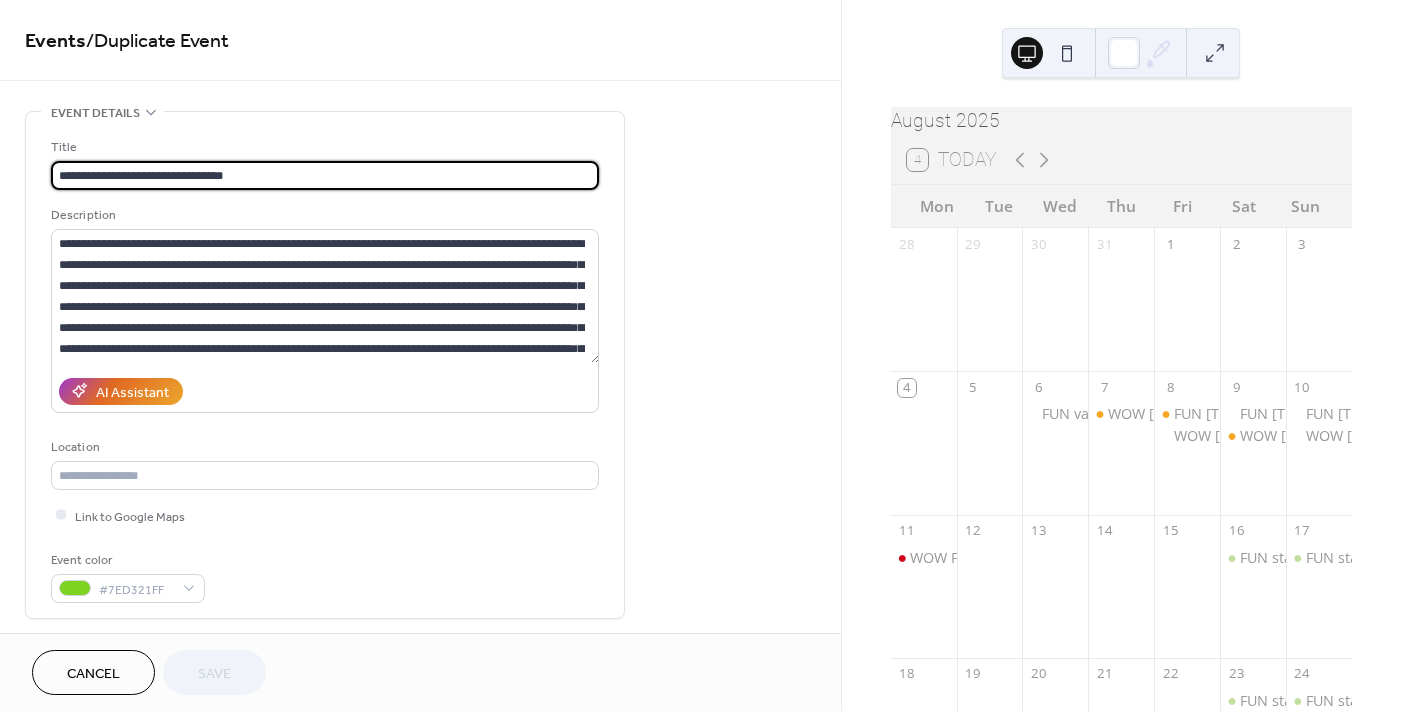 click on "**********" at bounding box center [325, 175] 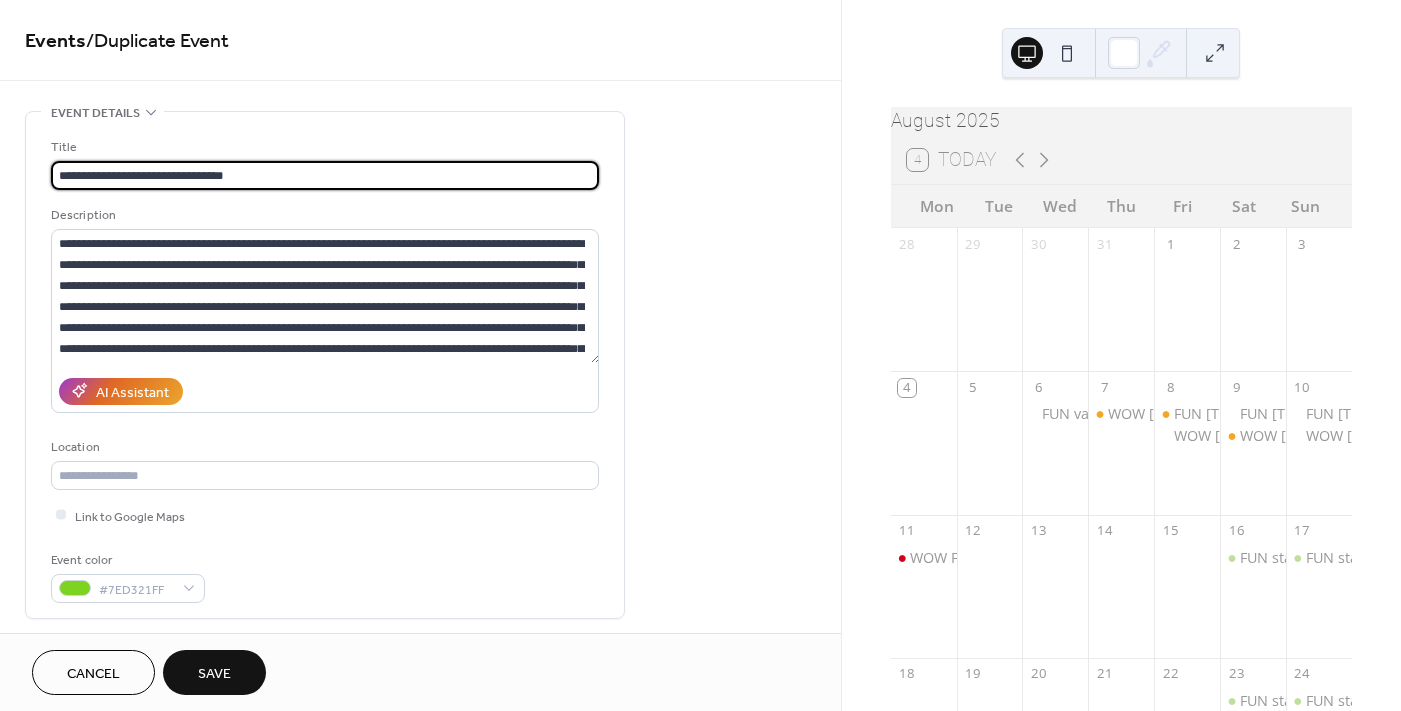 click on "**********" at bounding box center (325, 175) 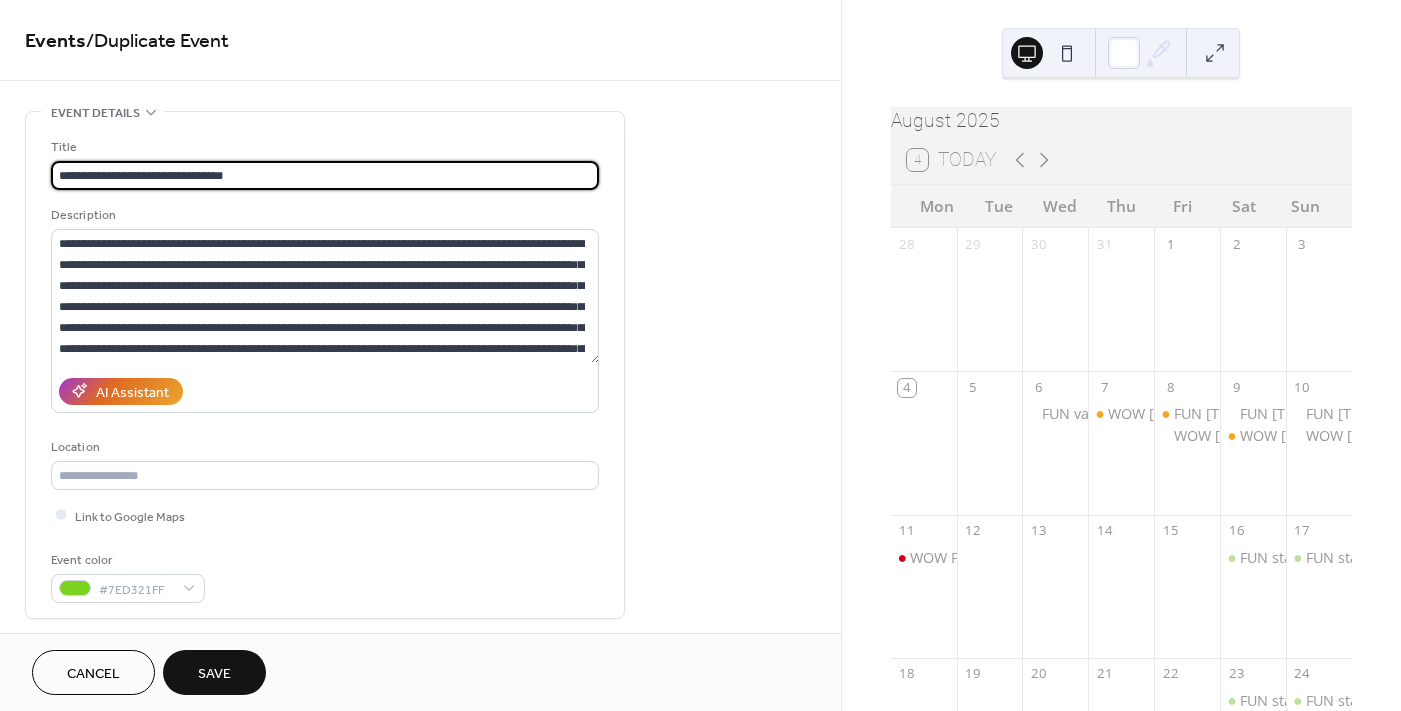 drag, startPoint x: 184, startPoint y: 175, endPoint x: 85, endPoint y: 174, distance: 99.00505 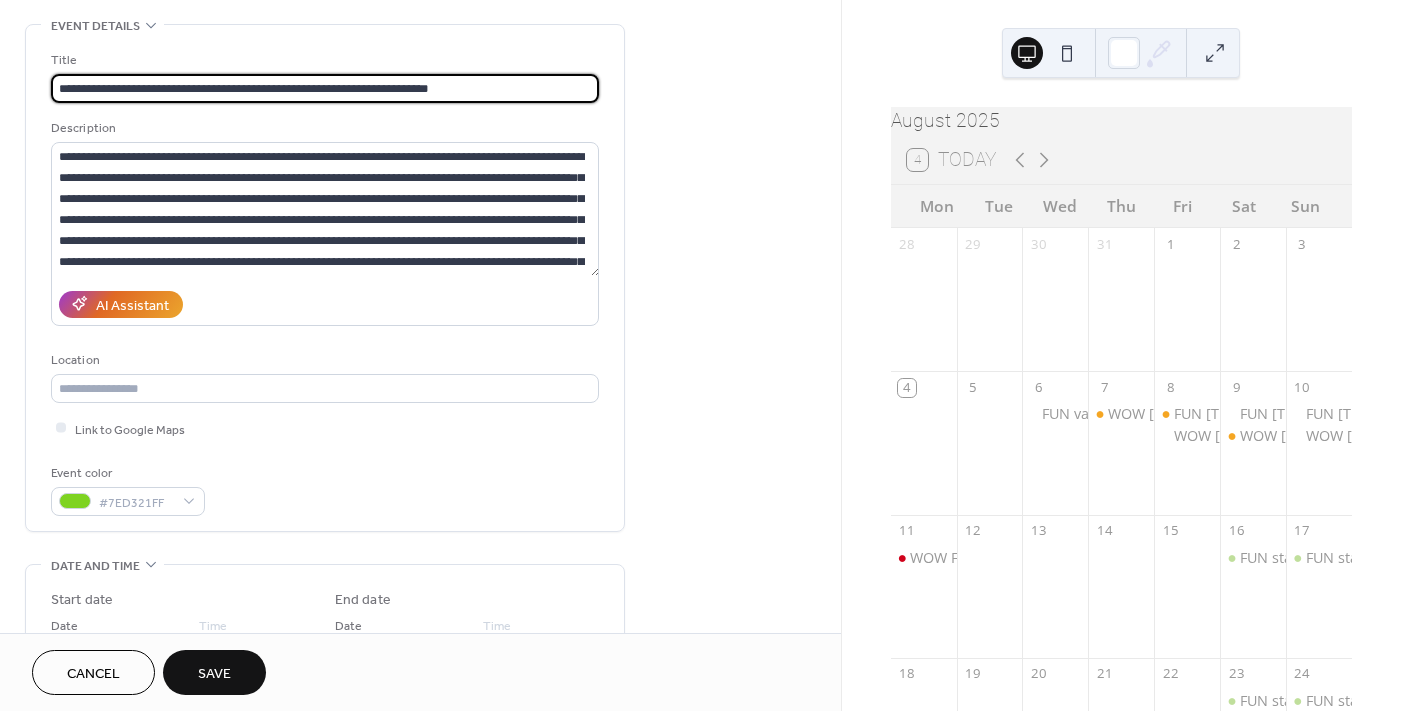 scroll, scrollTop: 500, scrollLeft: 0, axis: vertical 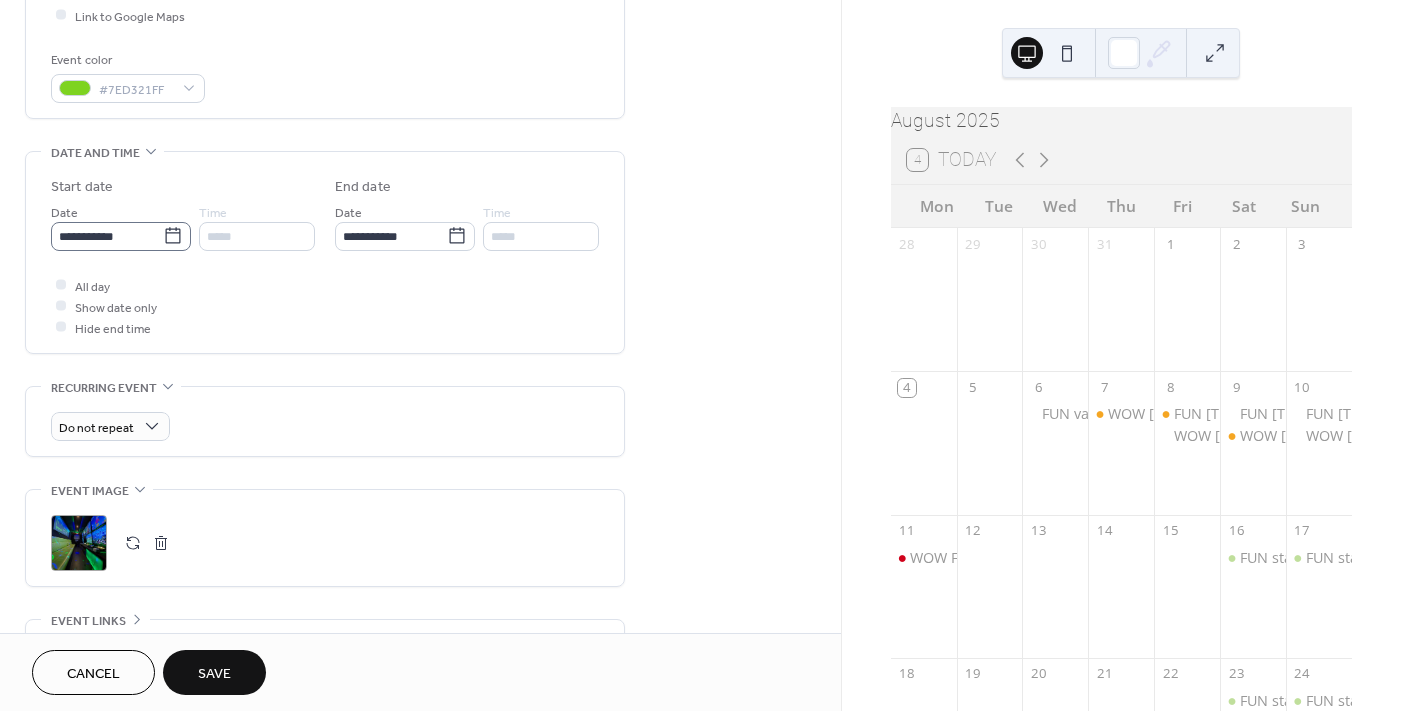 type on "**********" 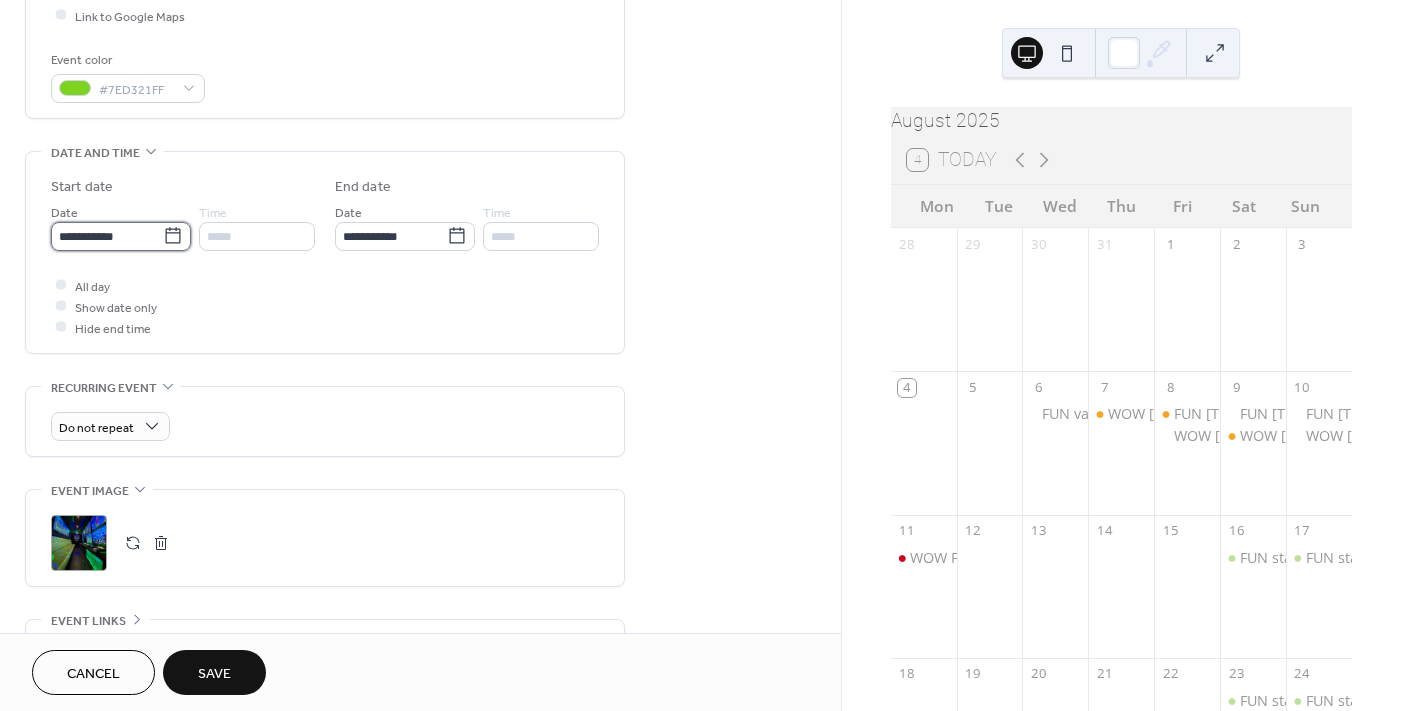click on "**********" at bounding box center (107, 236) 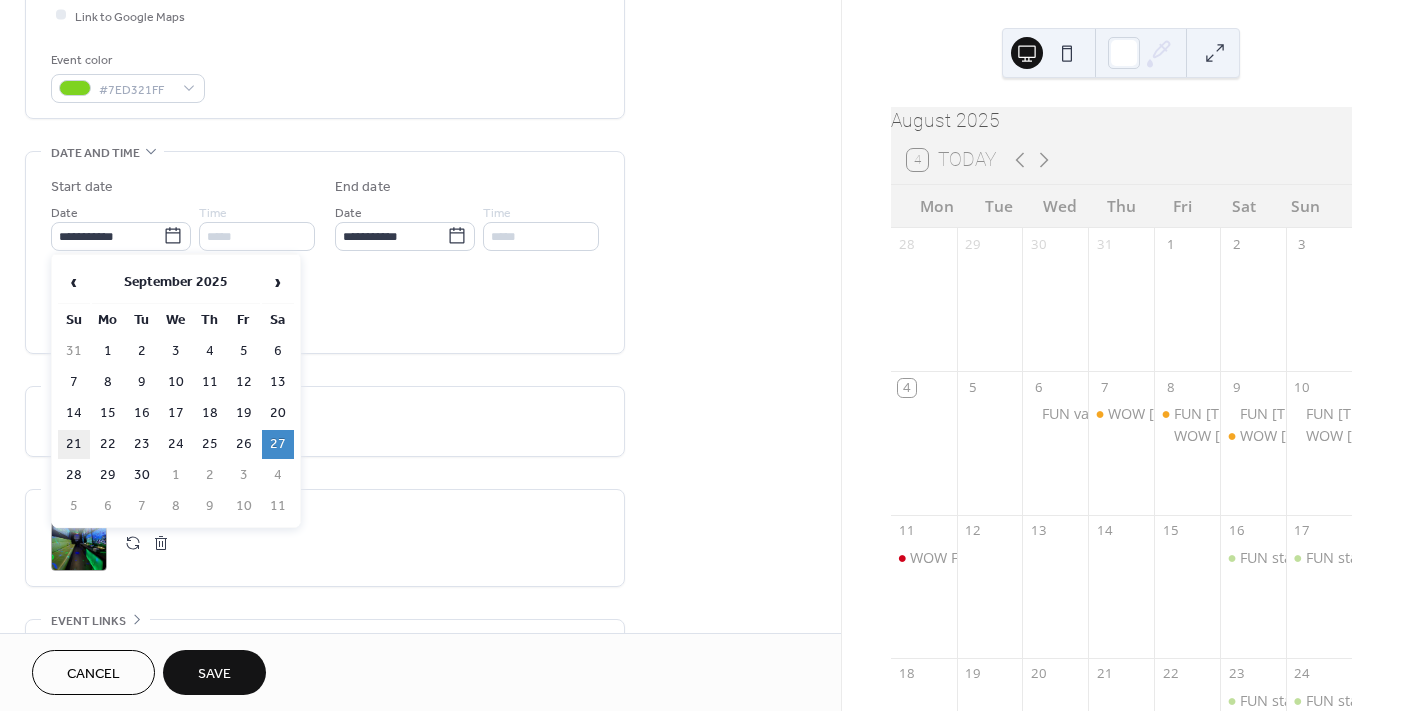 click on "21" at bounding box center (74, 444) 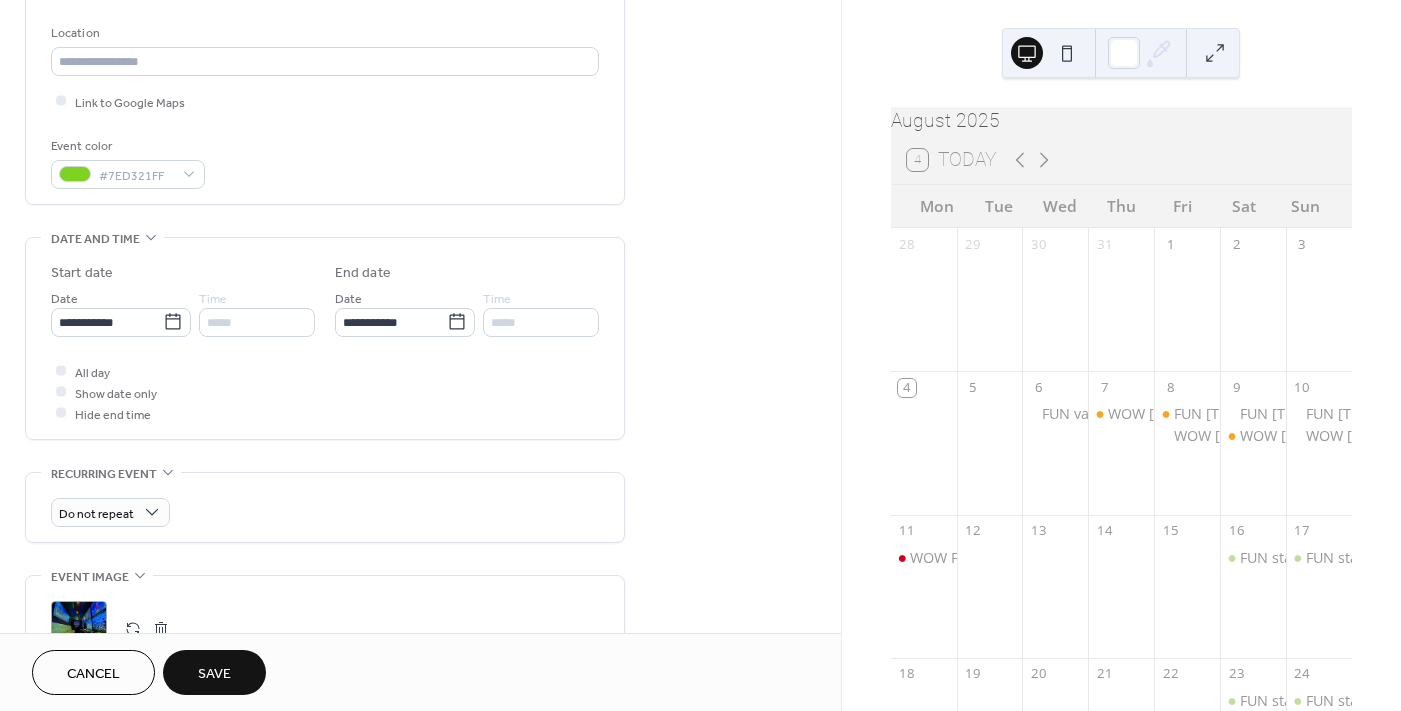 scroll, scrollTop: 500, scrollLeft: 0, axis: vertical 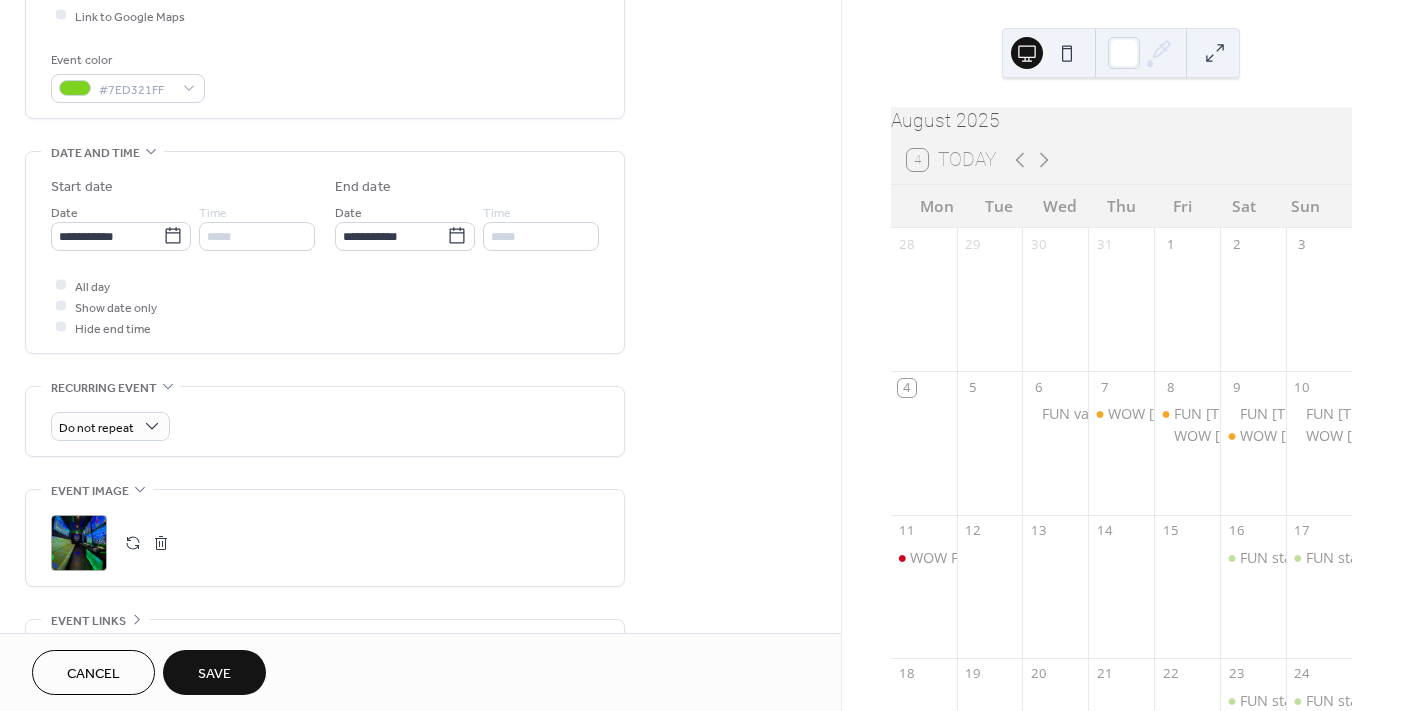 click on "Save" at bounding box center (214, 672) 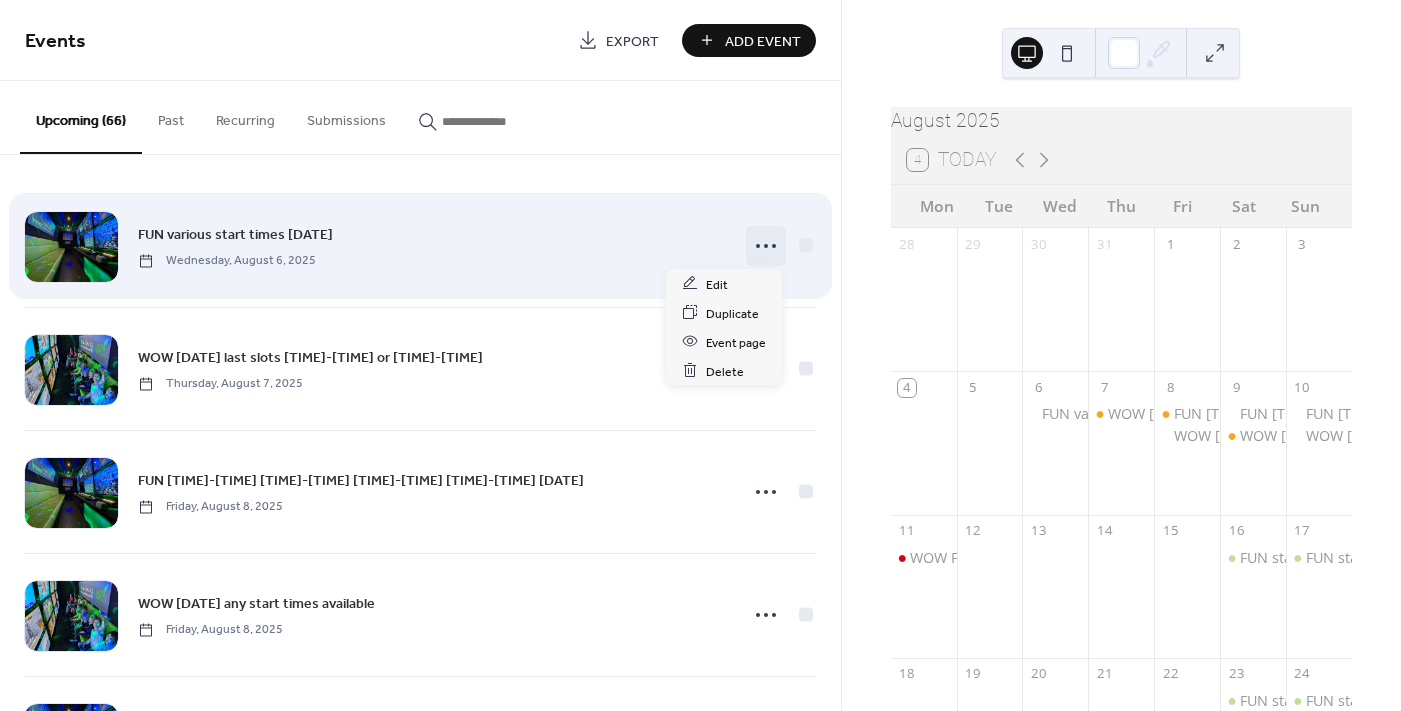 click 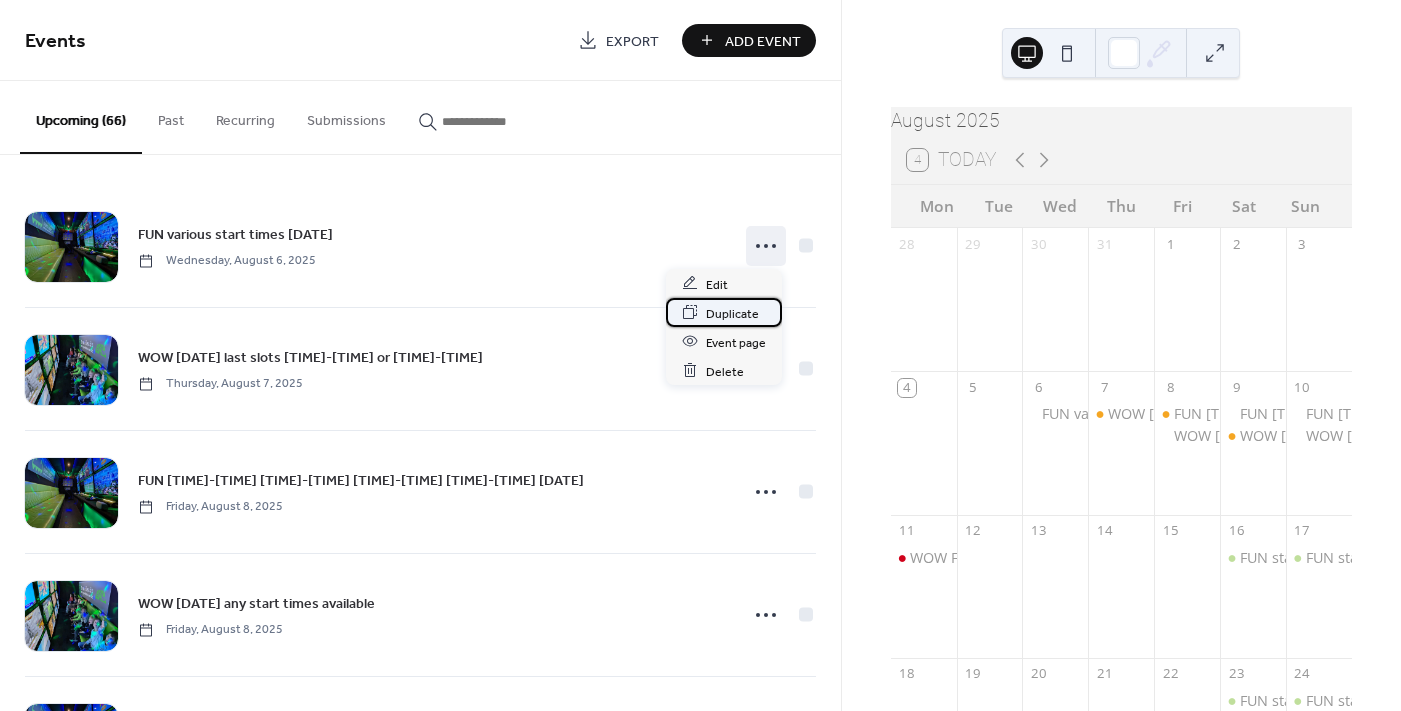 click on "Duplicate" at bounding box center (732, 313) 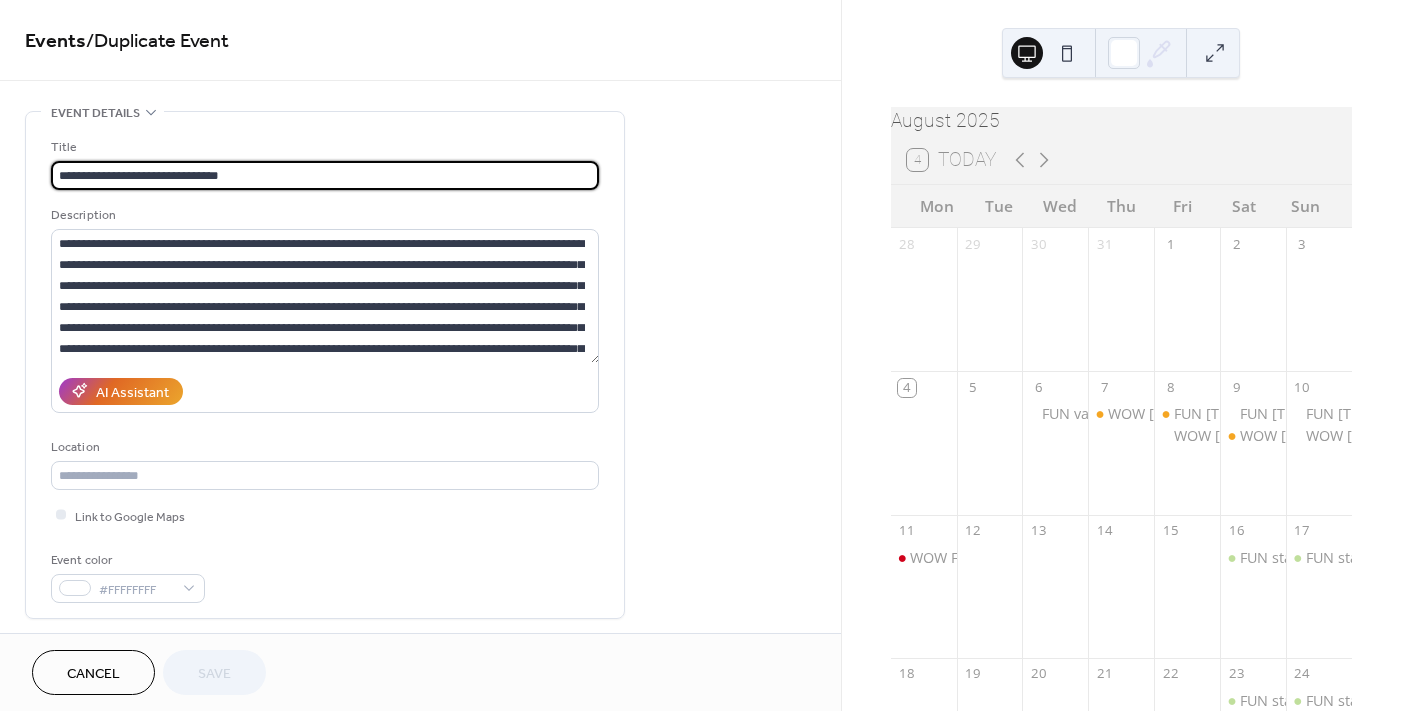 scroll, scrollTop: 0, scrollLeft: 0, axis: both 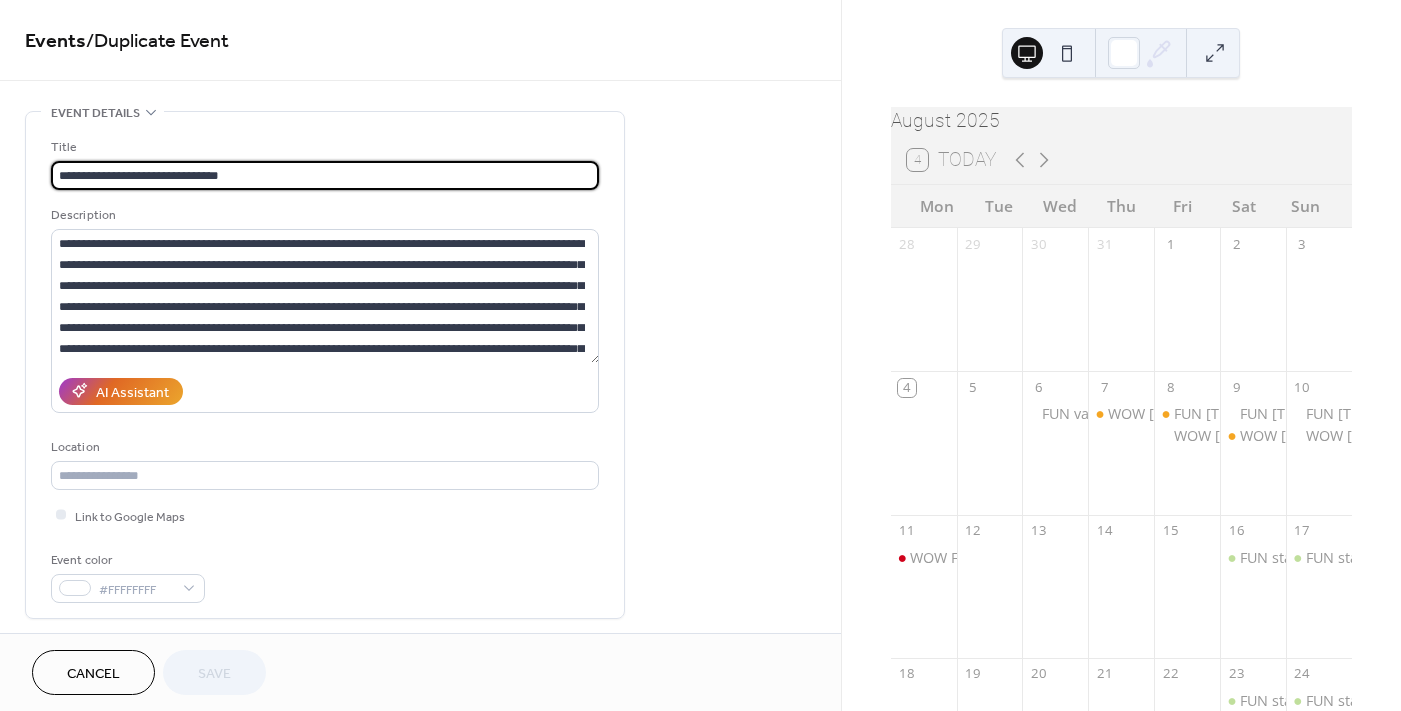 drag, startPoint x: 234, startPoint y: 180, endPoint x: 187, endPoint y: 179, distance: 47.010635 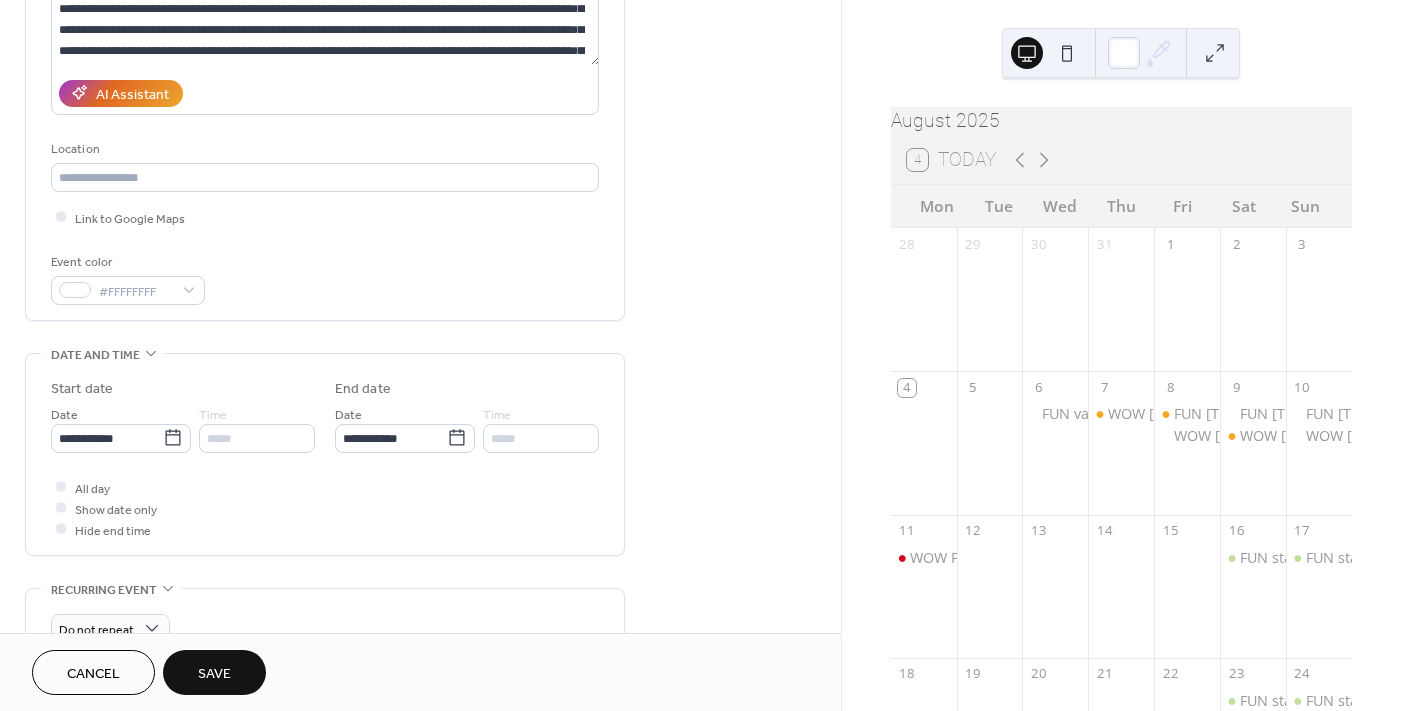 scroll, scrollTop: 300, scrollLeft: 0, axis: vertical 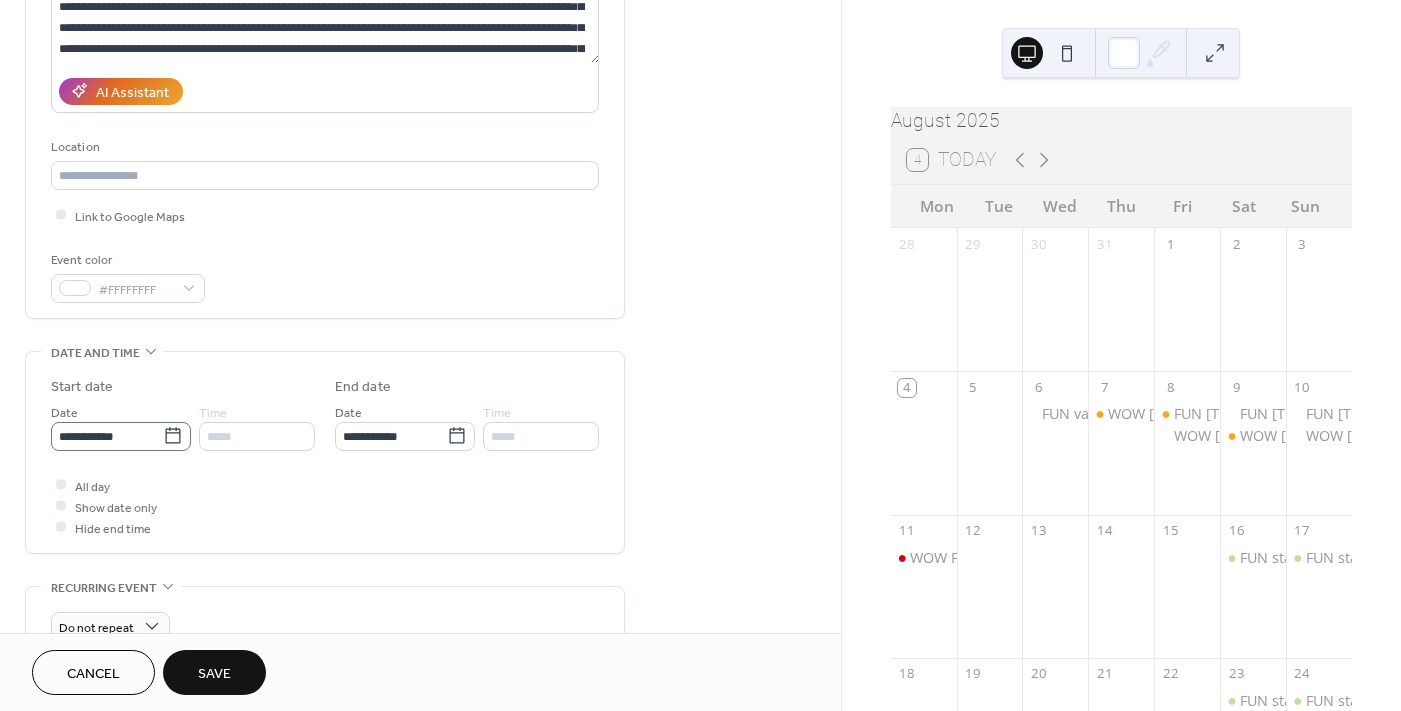 type on "**********" 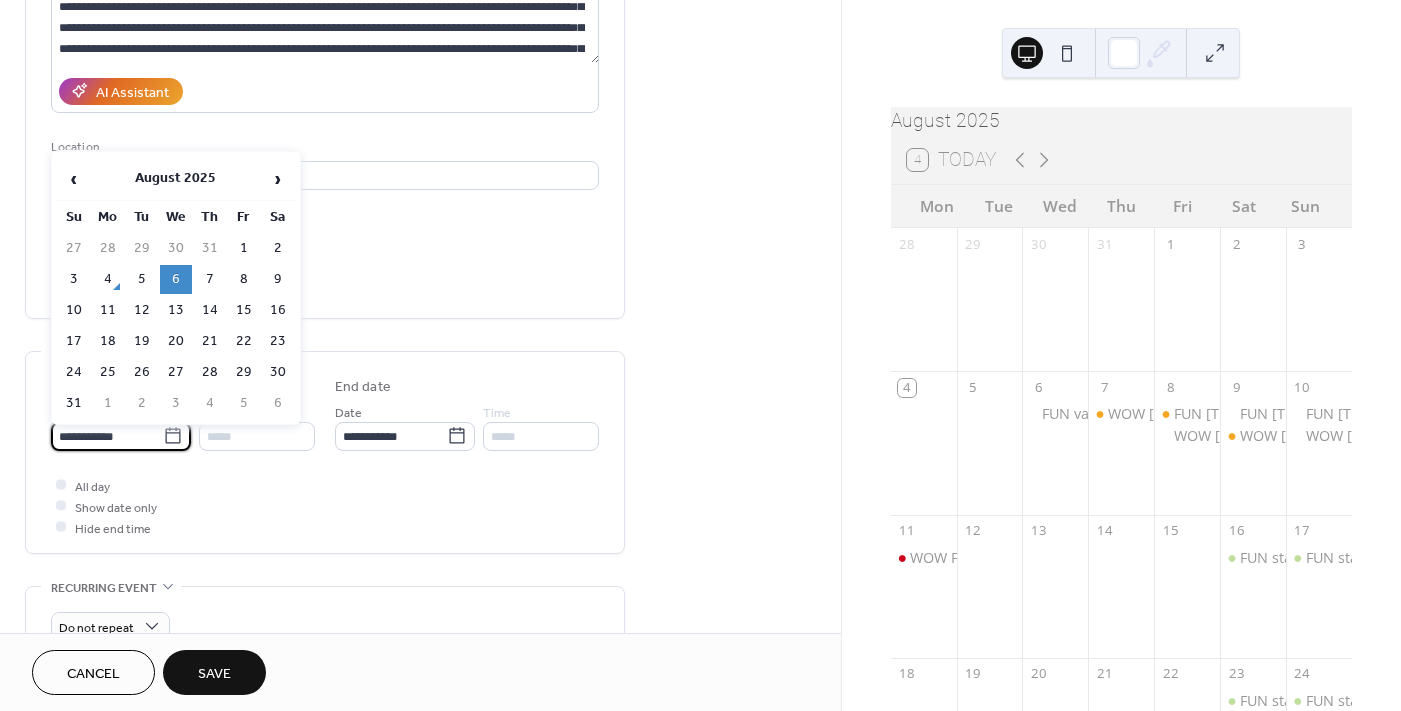 scroll, scrollTop: 0, scrollLeft: 0, axis: both 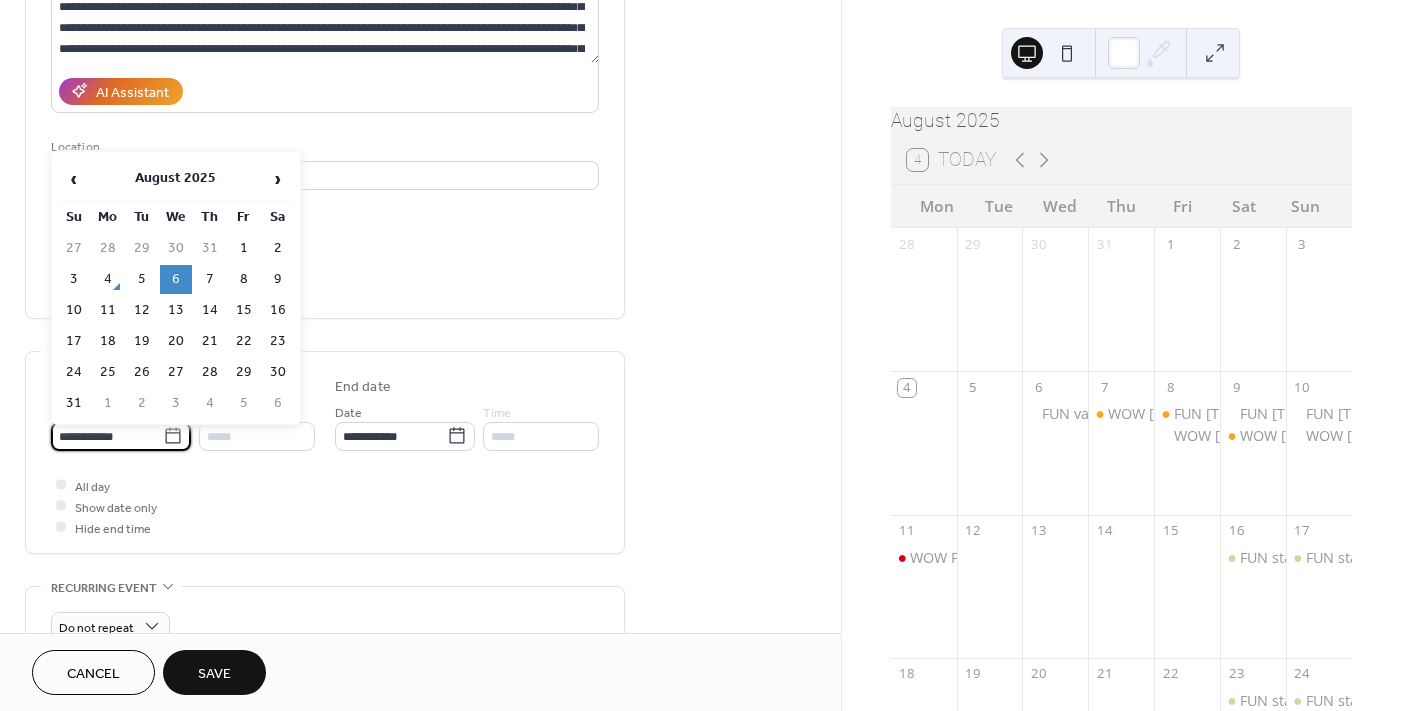 click on "**********" at bounding box center (107, 436) 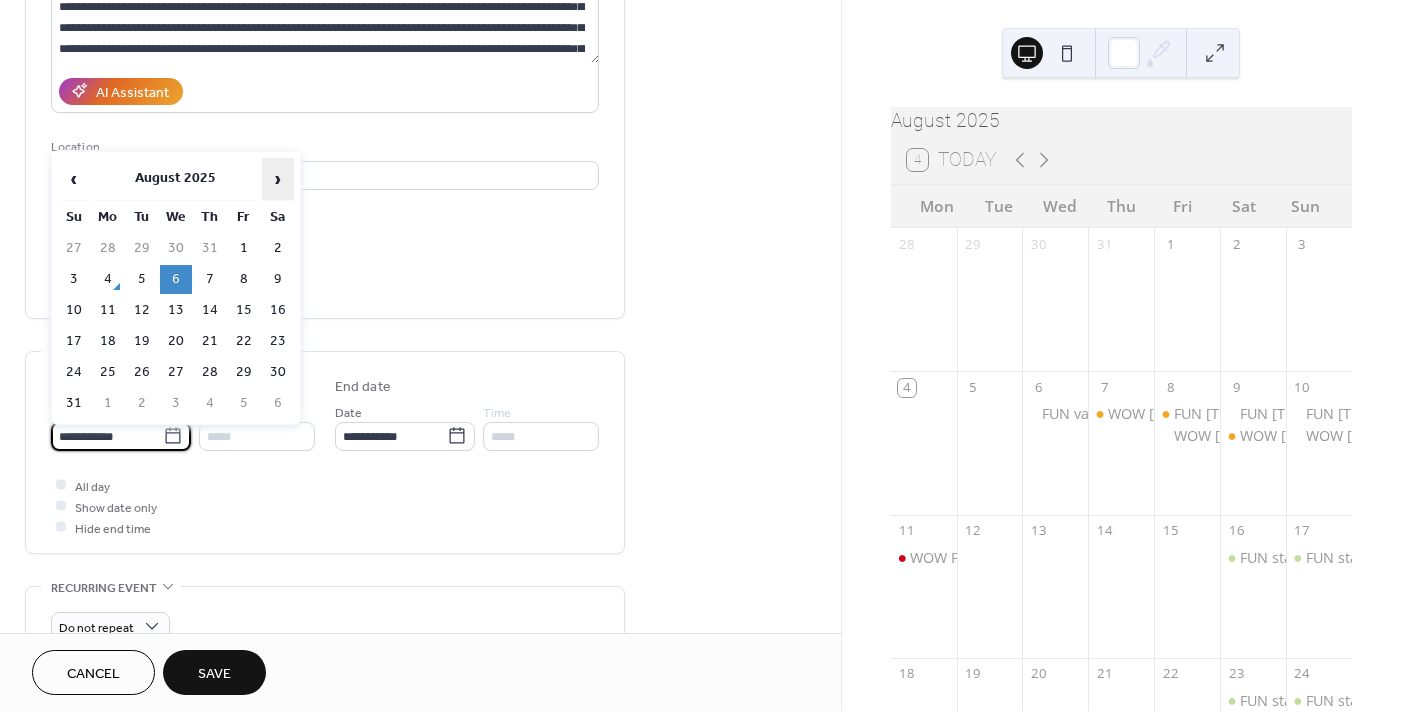 click on "›" at bounding box center [278, 179] 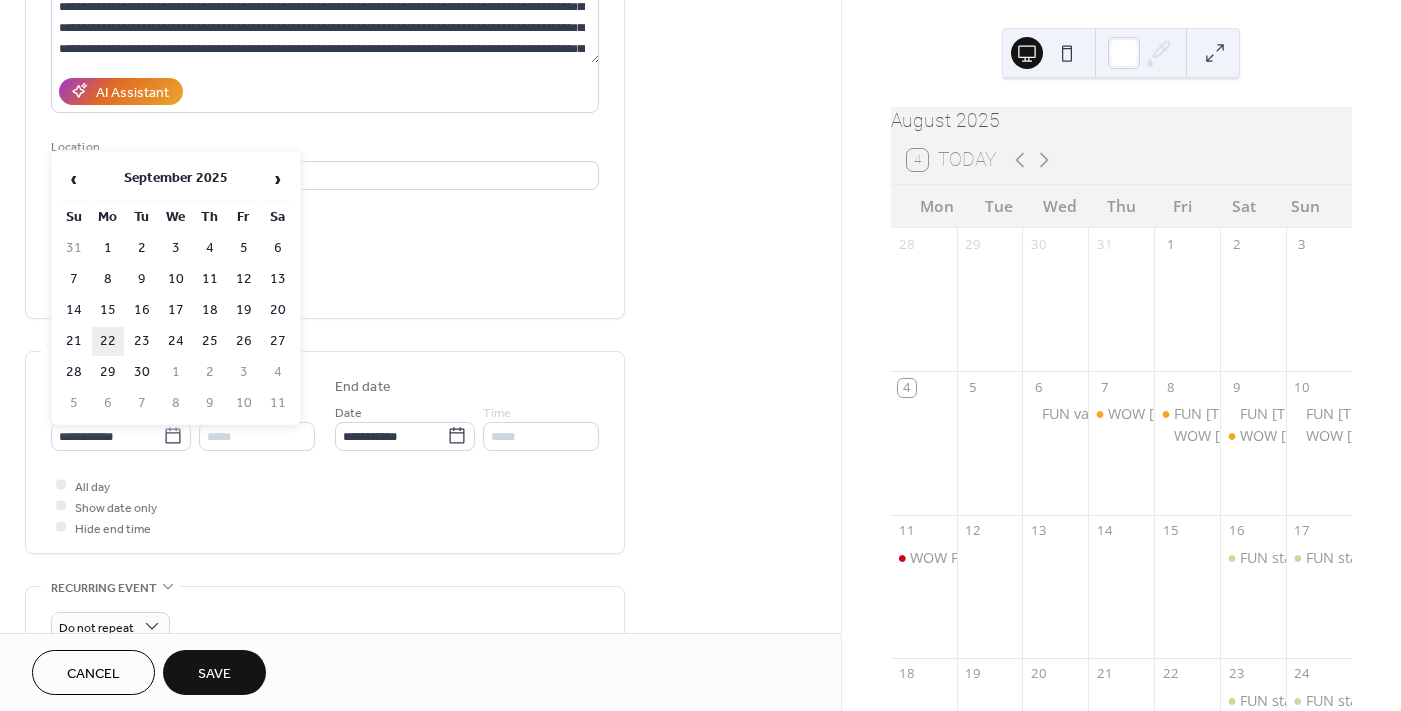 click on "22" at bounding box center [108, 341] 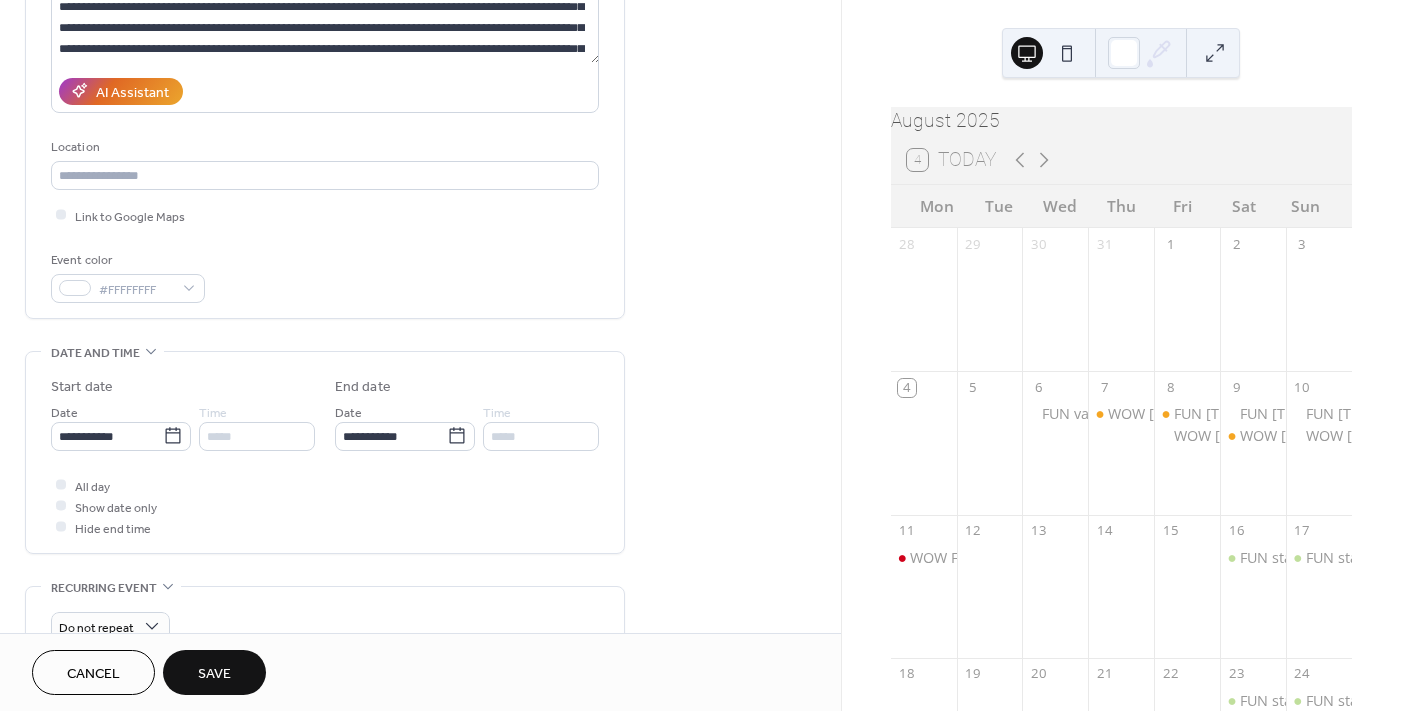 click on "Save" at bounding box center [214, 674] 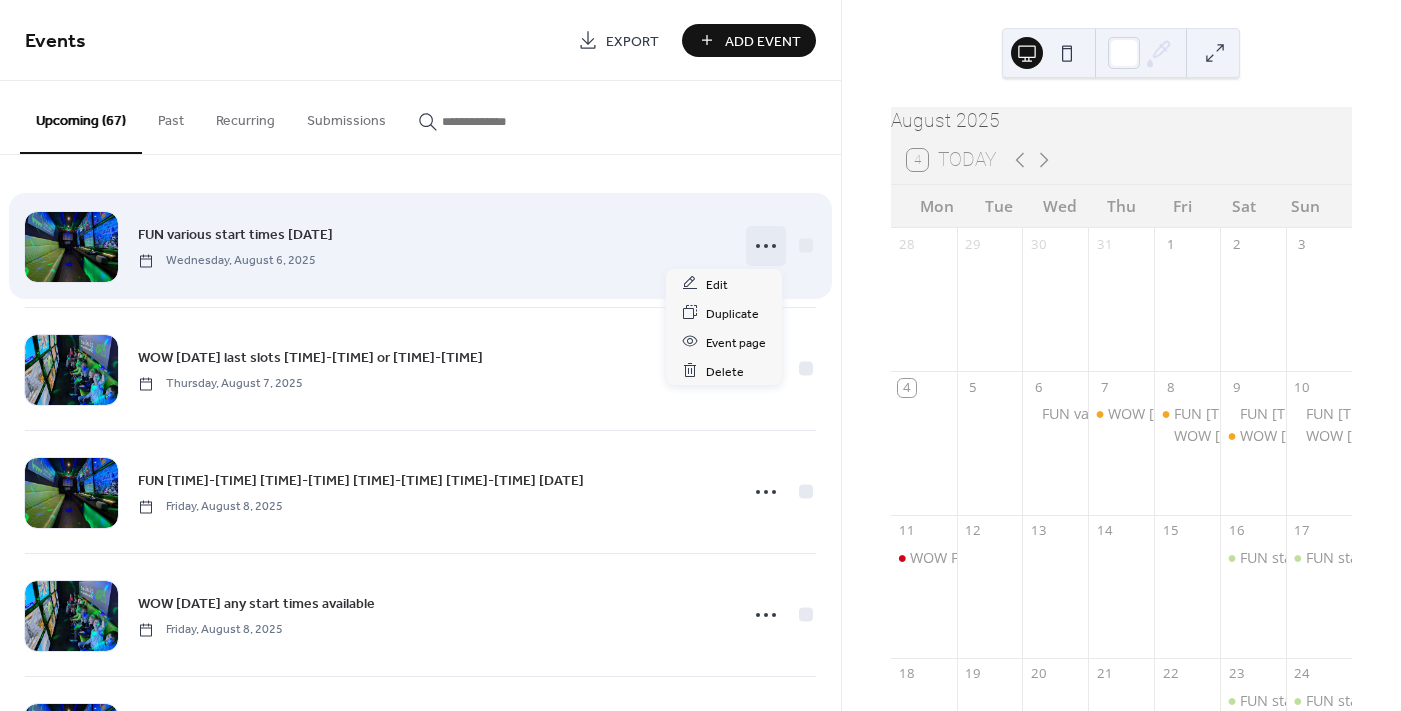 click 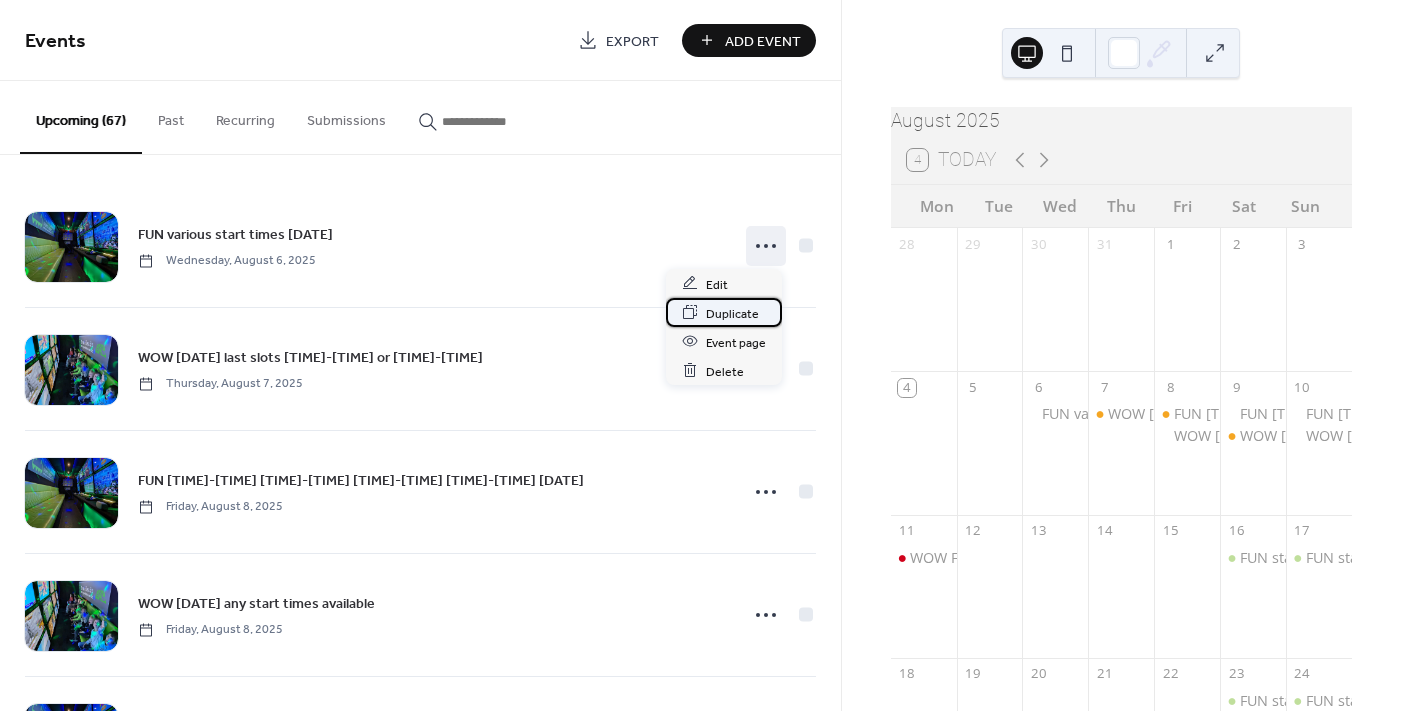 click on "Duplicate" at bounding box center [732, 313] 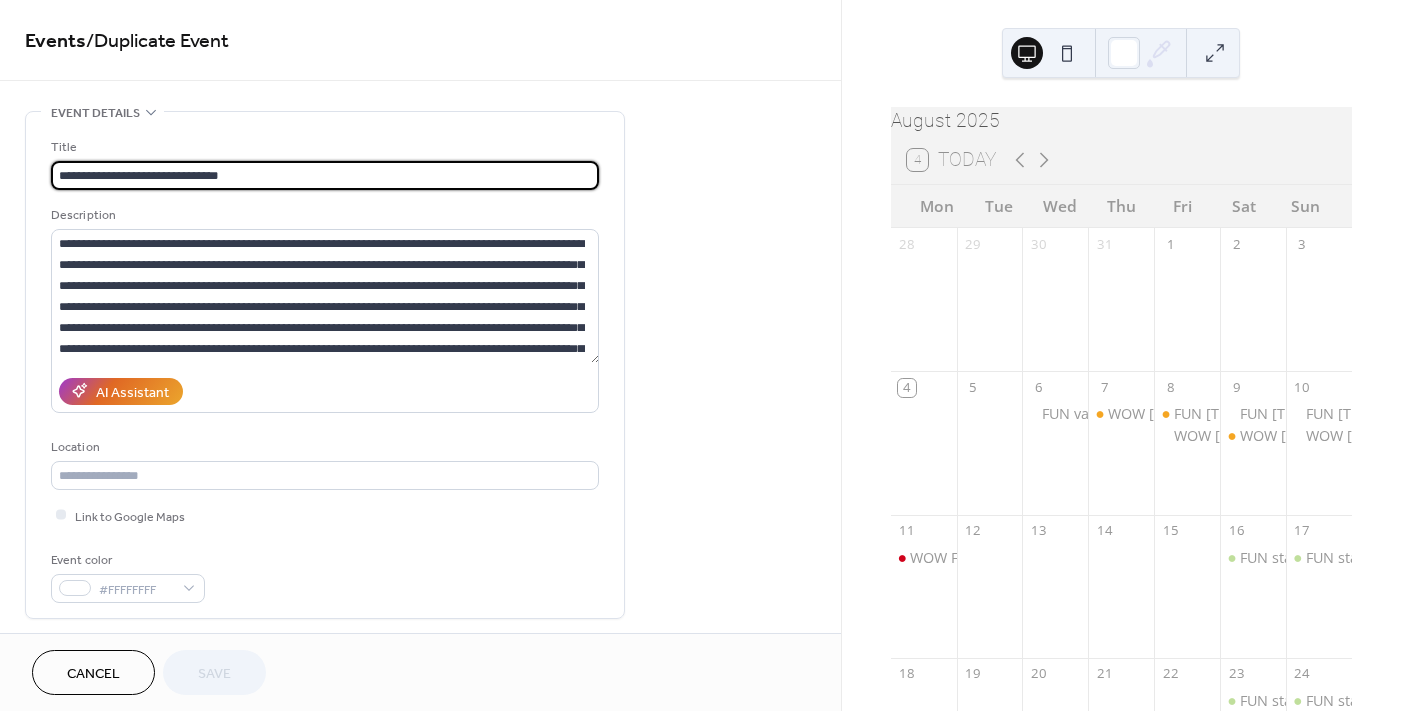drag, startPoint x: 250, startPoint y: 172, endPoint x: 189, endPoint y: 169, distance: 61.073727 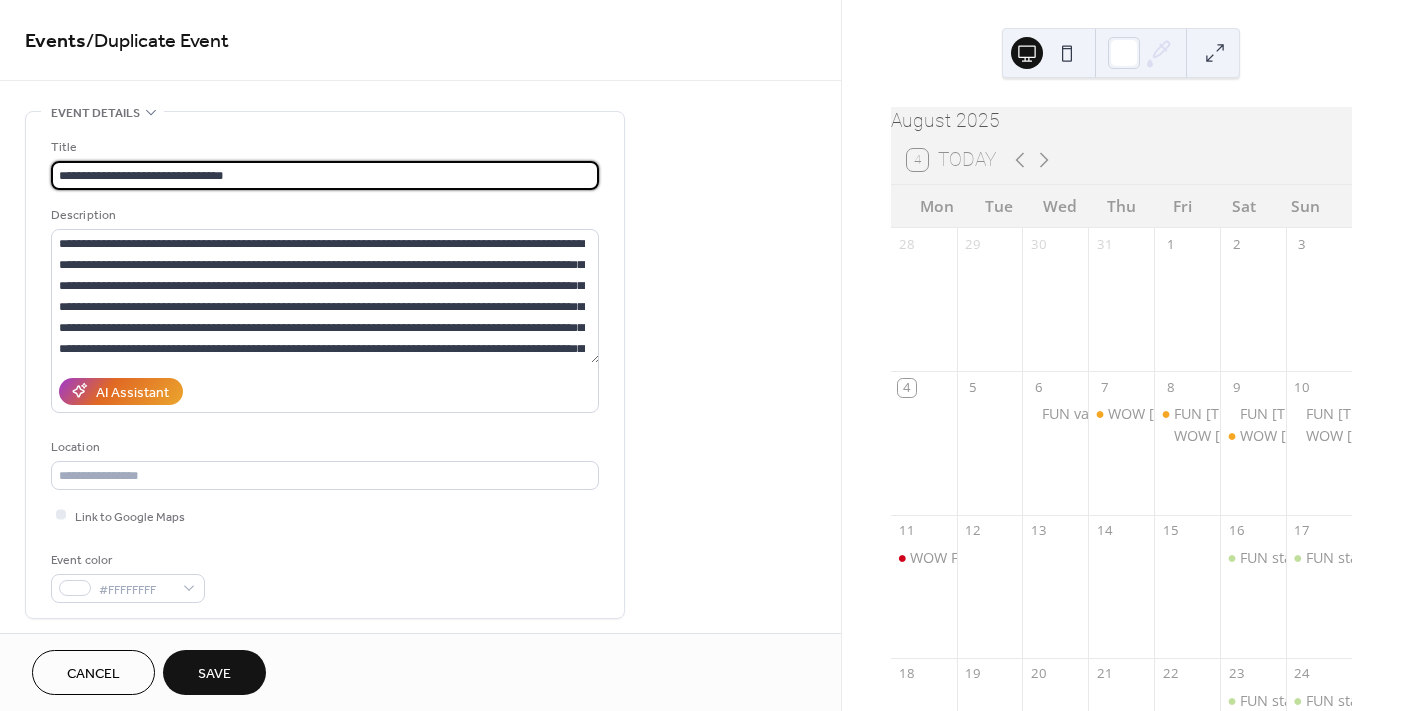 scroll, scrollTop: 0, scrollLeft: 0, axis: both 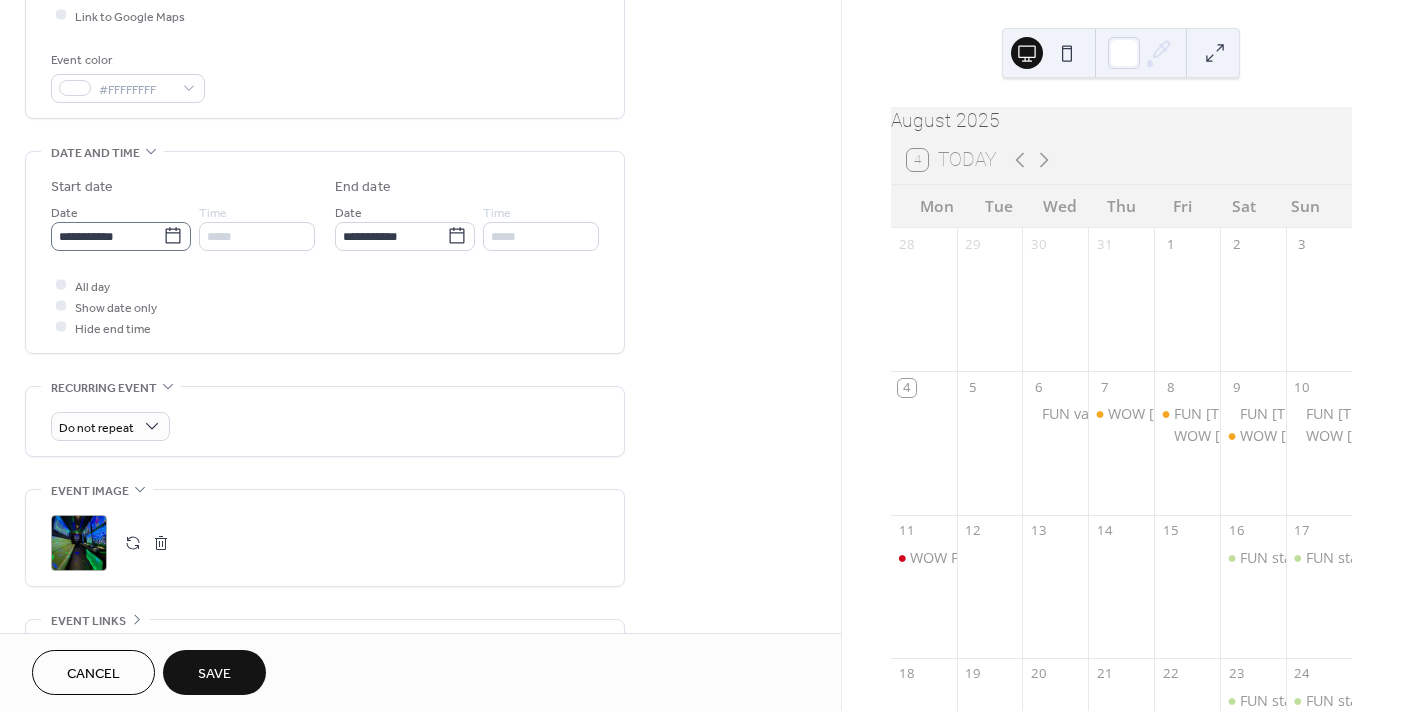 type on "**********" 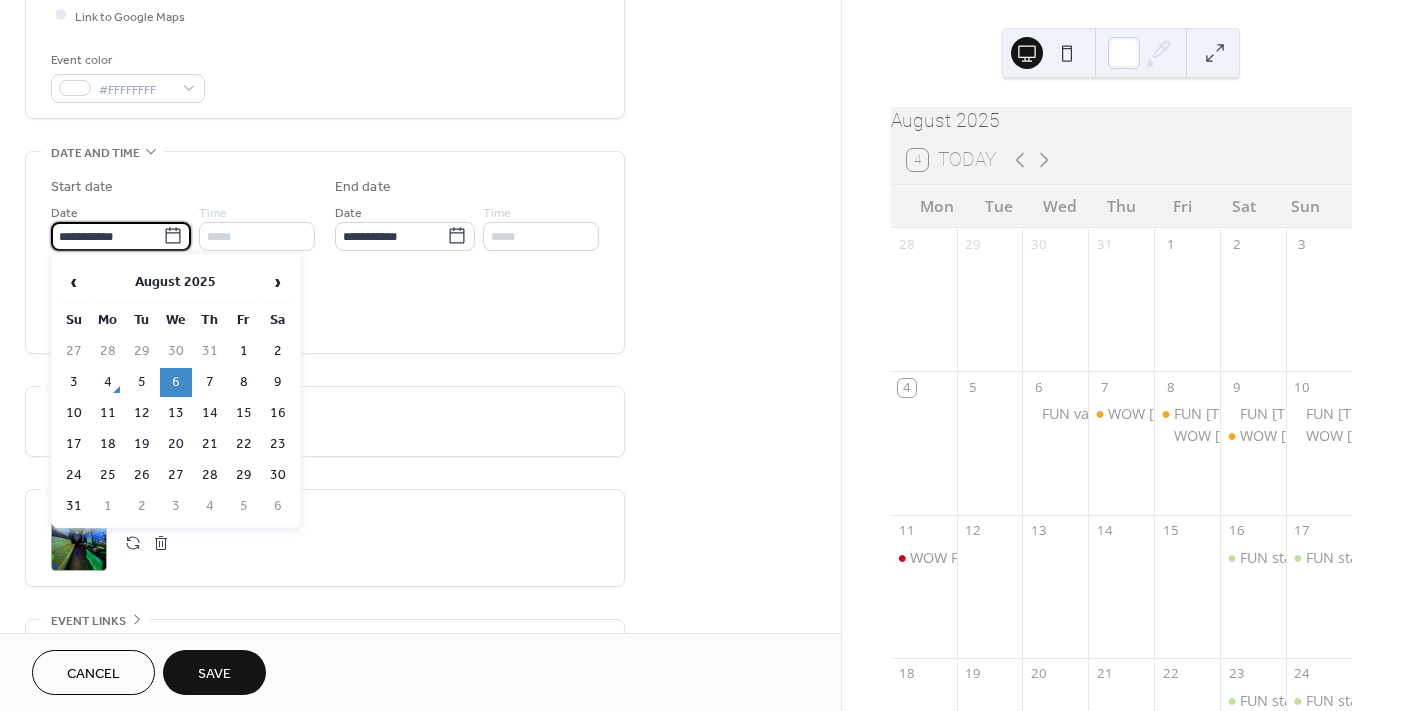 click on "**********" at bounding box center (107, 236) 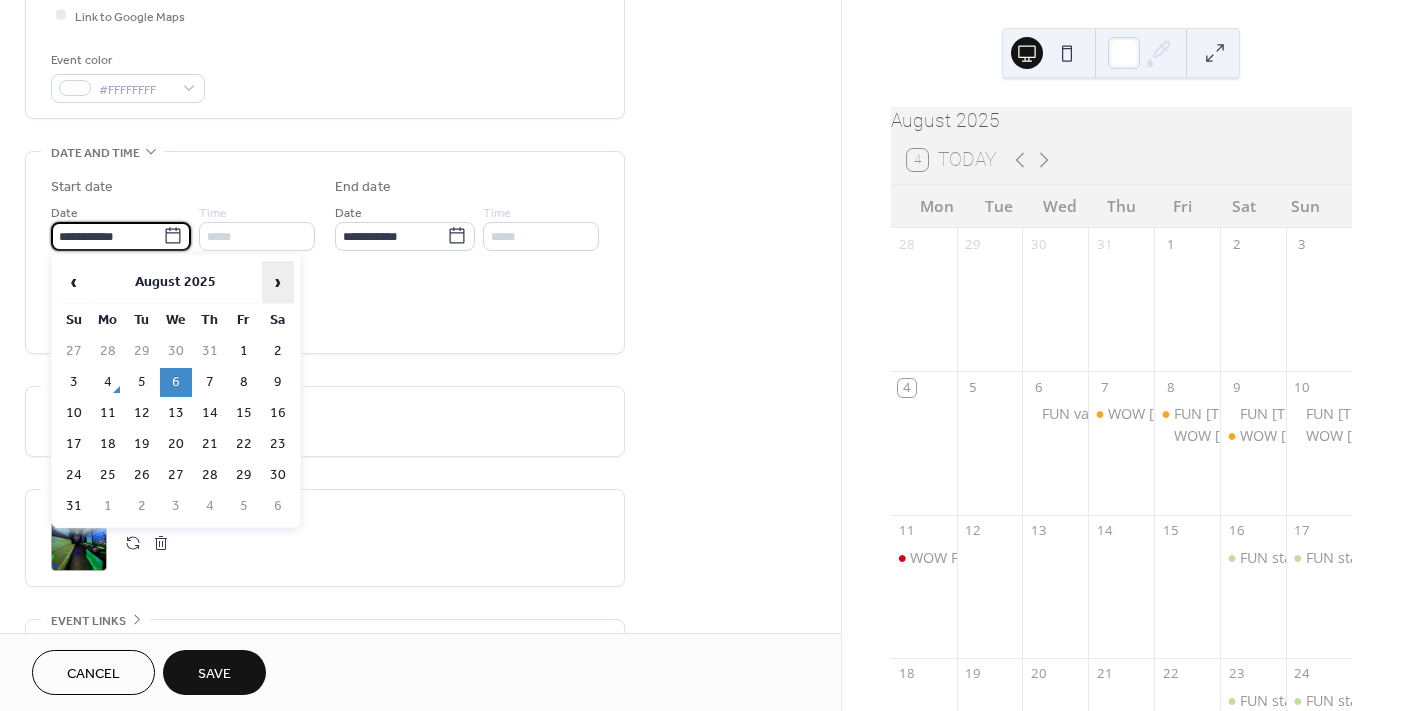 click on "›" at bounding box center [278, 282] 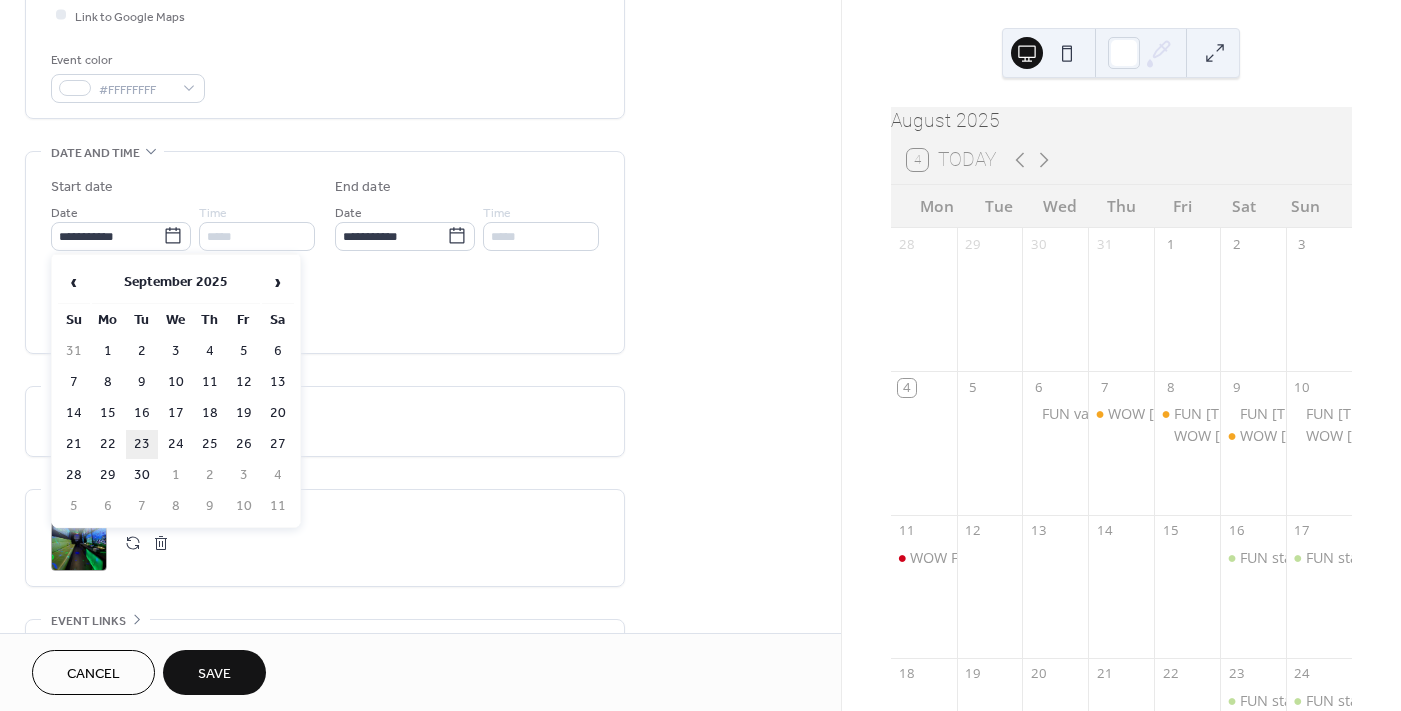 click on "23" at bounding box center (142, 444) 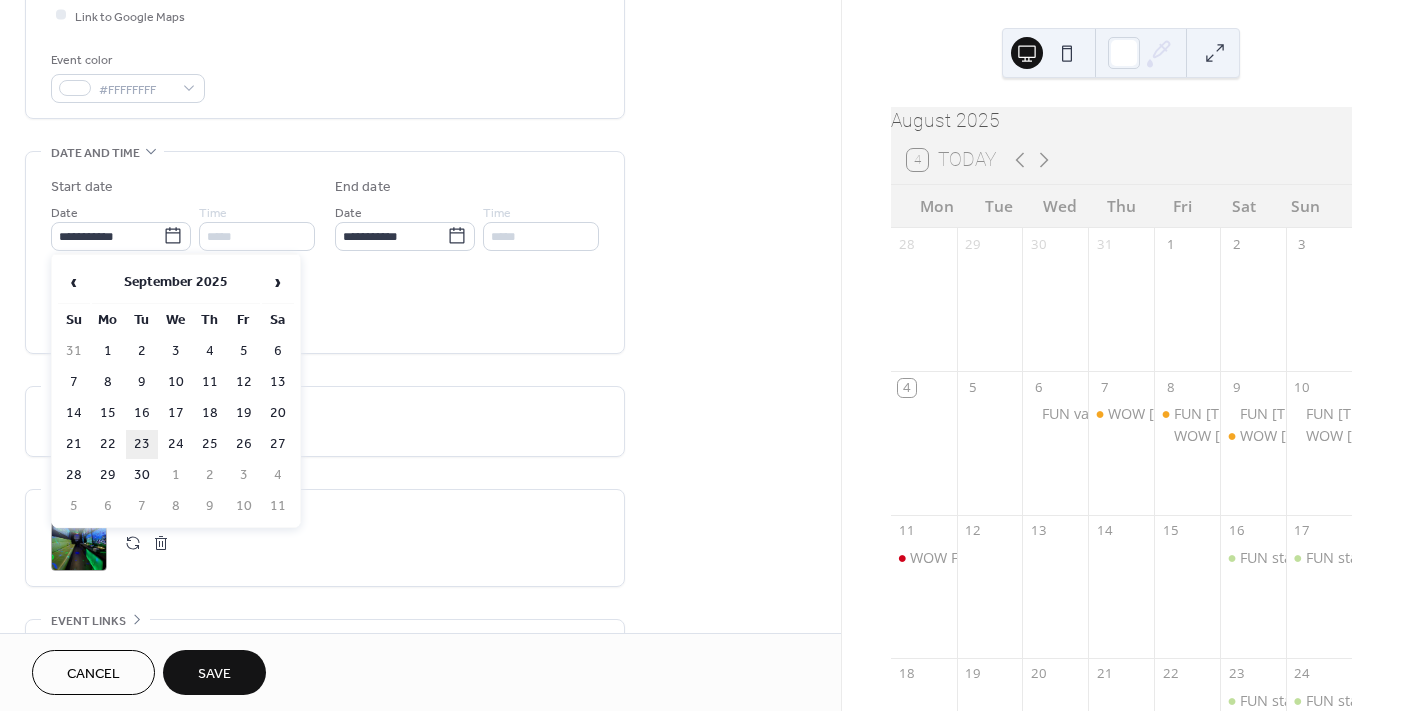 type on "**********" 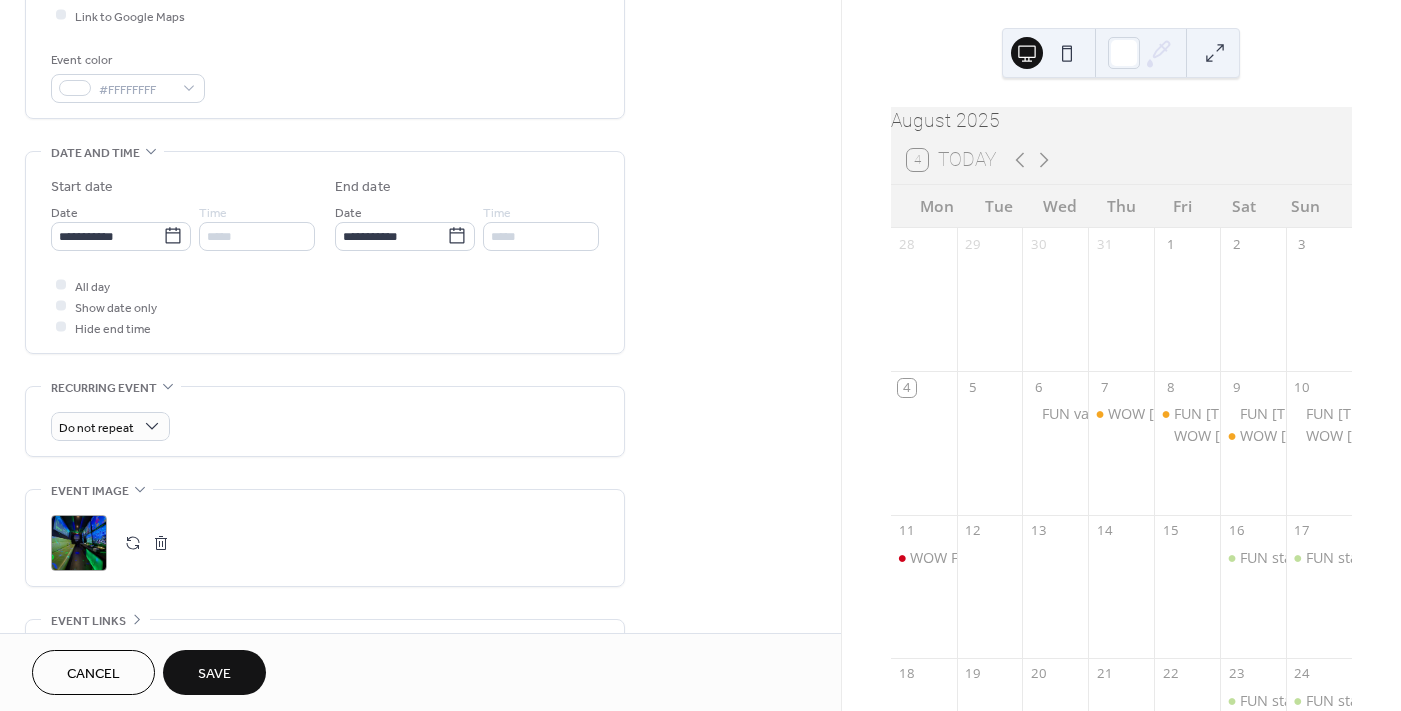 click on "Save" at bounding box center (214, 674) 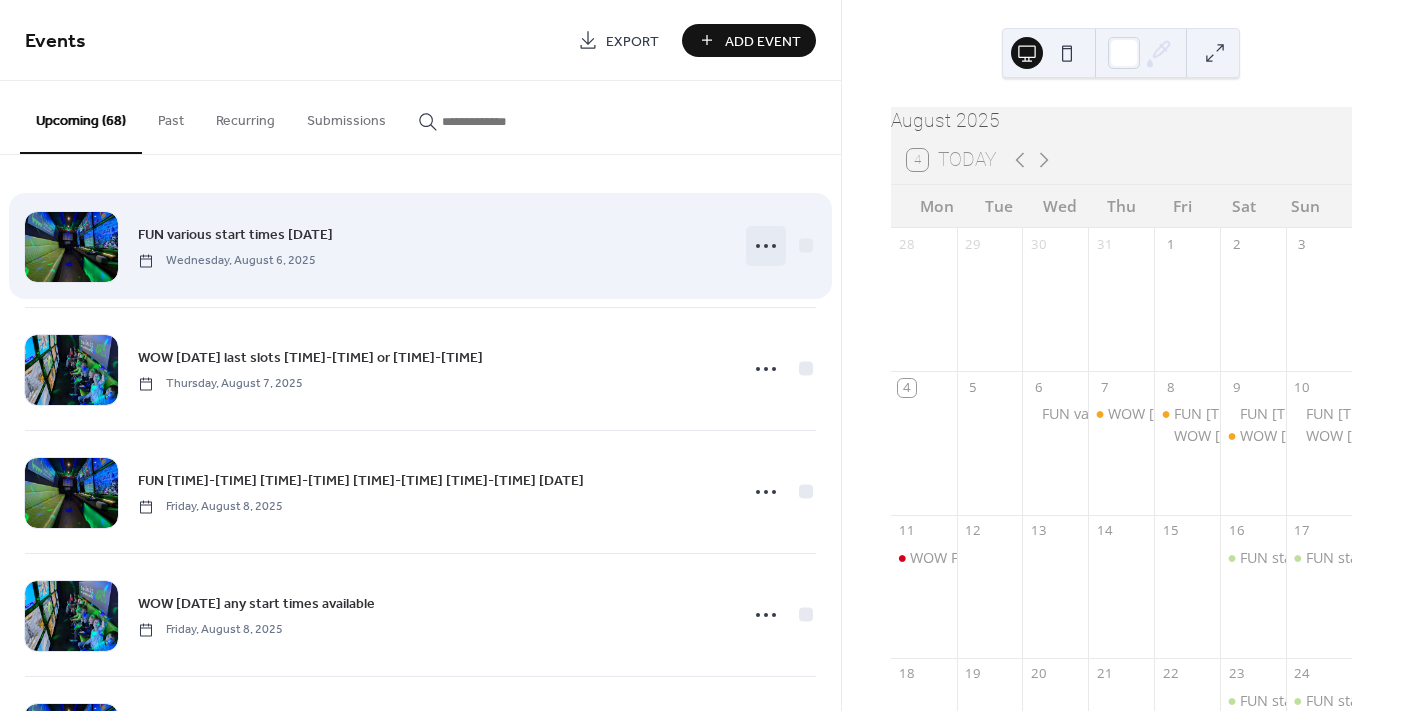 click 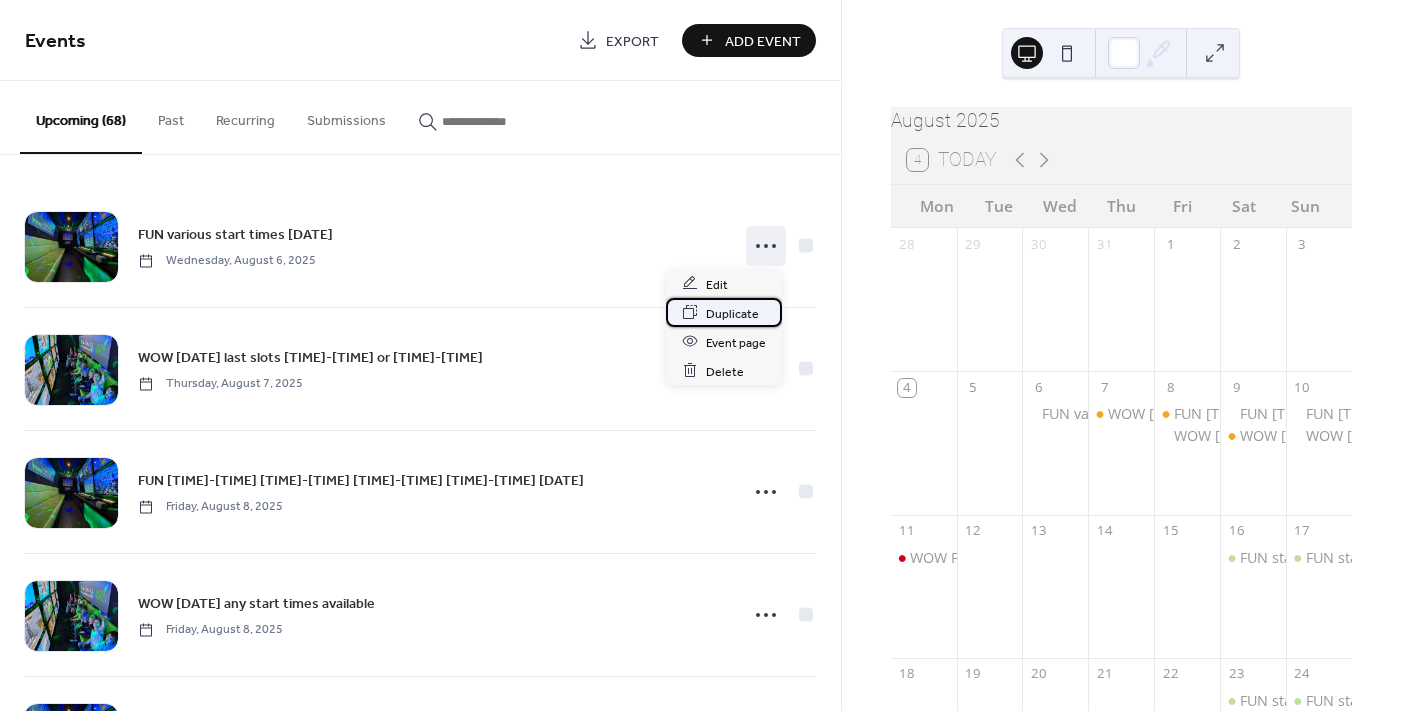 click on "Duplicate" at bounding box center (732, 313) 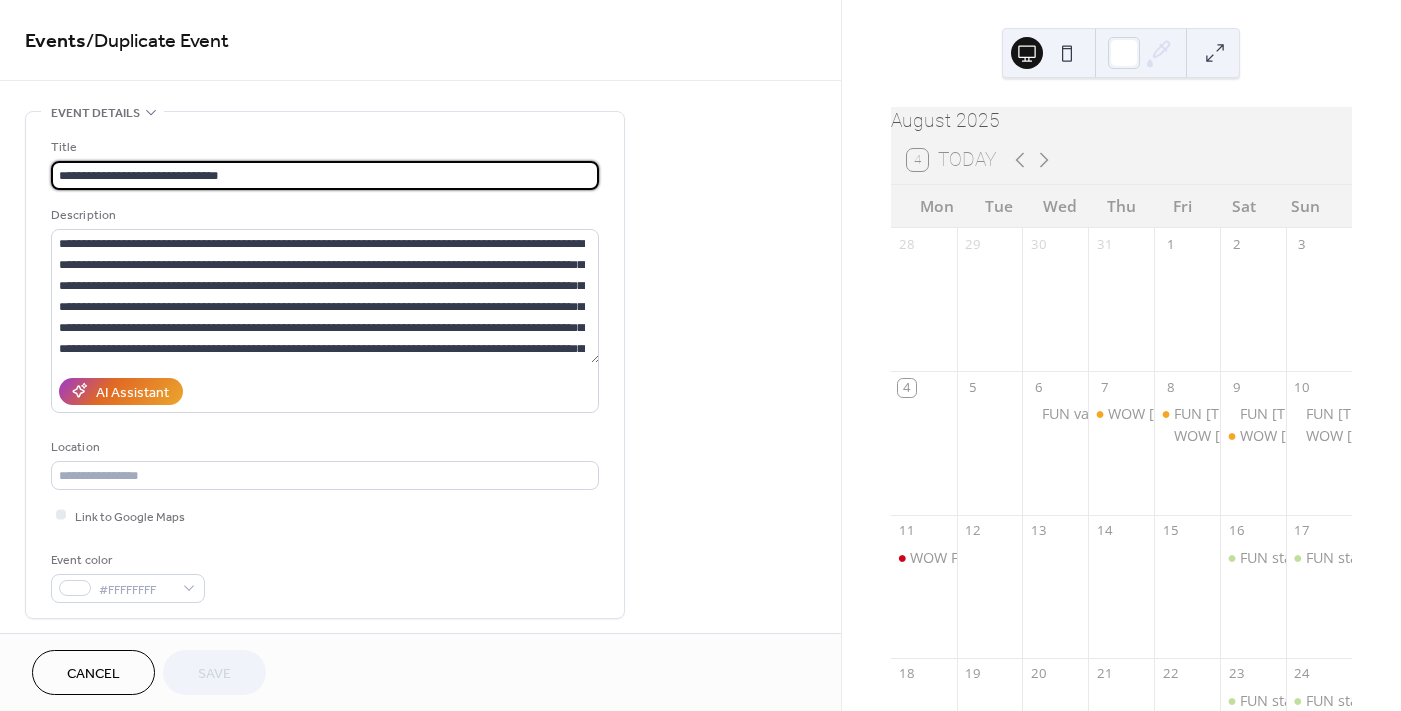 drag, startPoint x: 246, startPoint y: 175, endPoint x: 187, endPoint y: 175, distance: 59 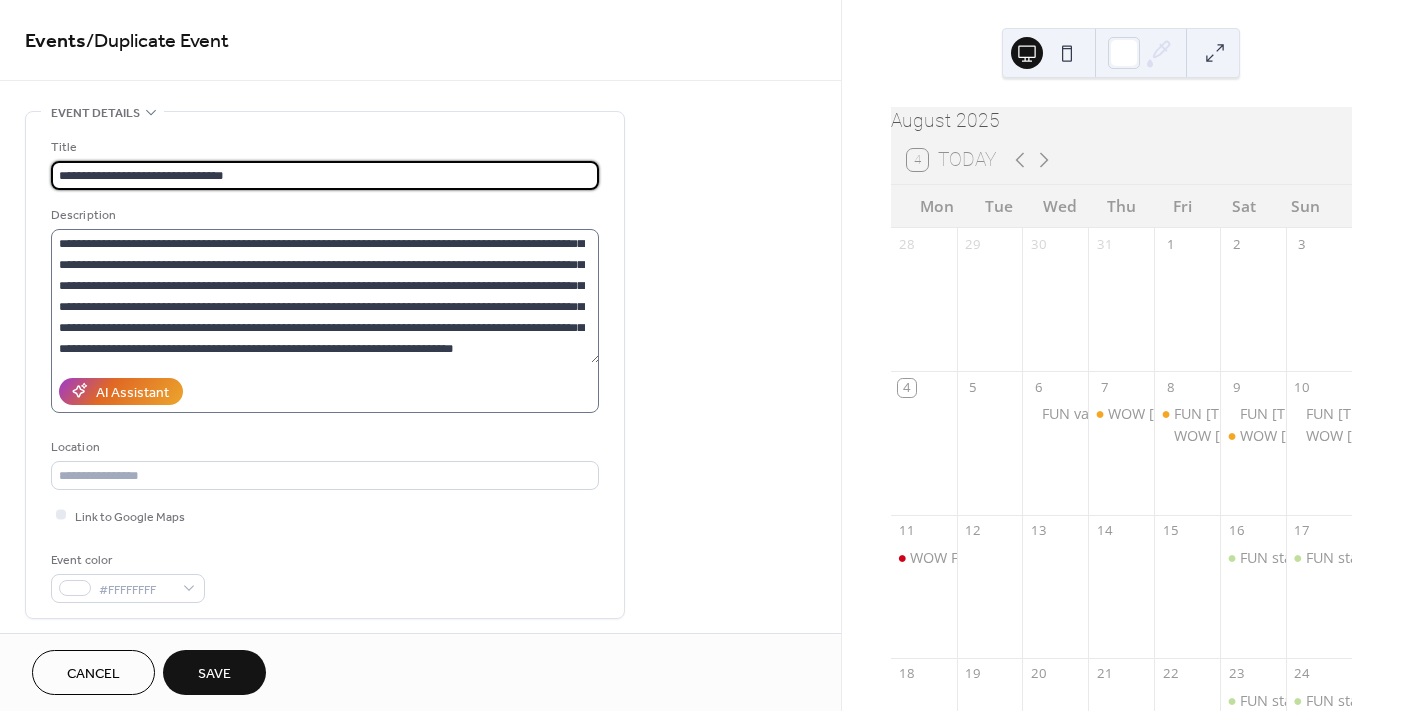 scroll, scrollTop: 41, scrollLeft: 0, axis: vertical 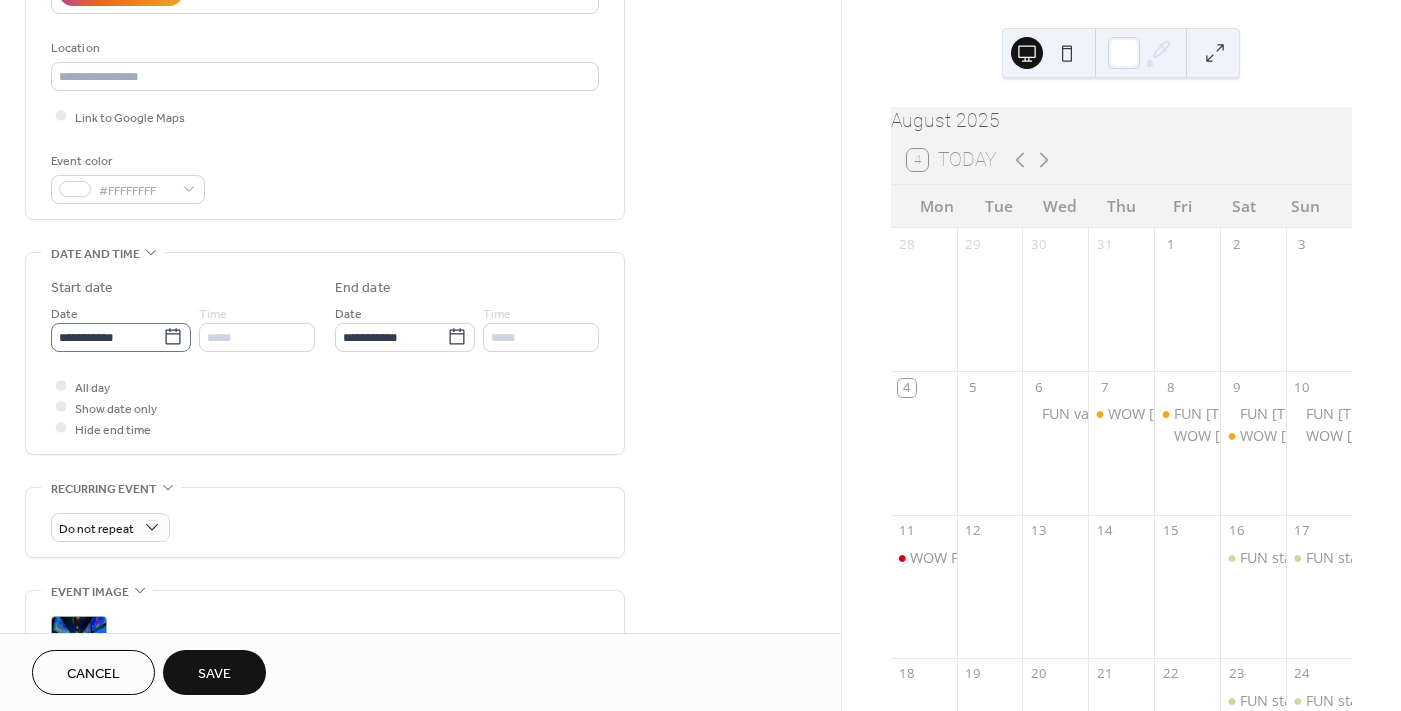 type on "**********" 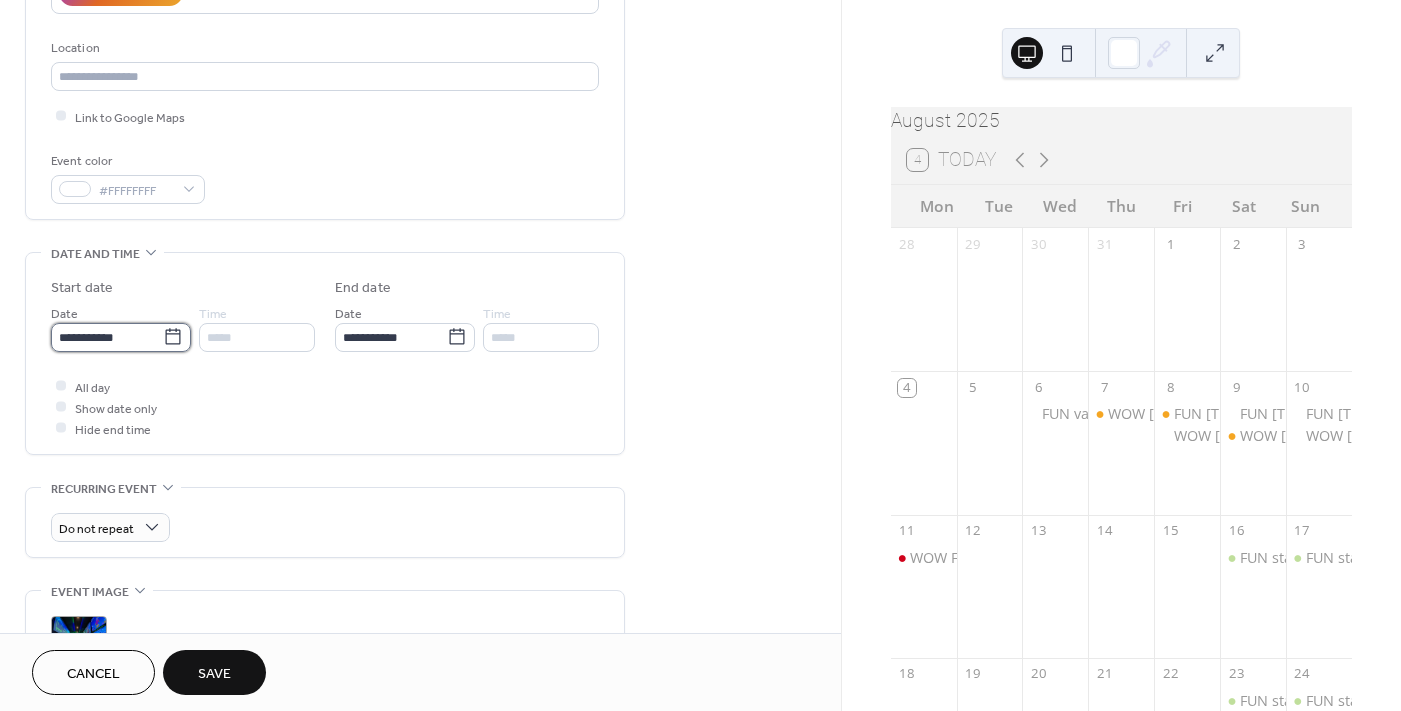 click on "**********" at bounding box center [107, 337] 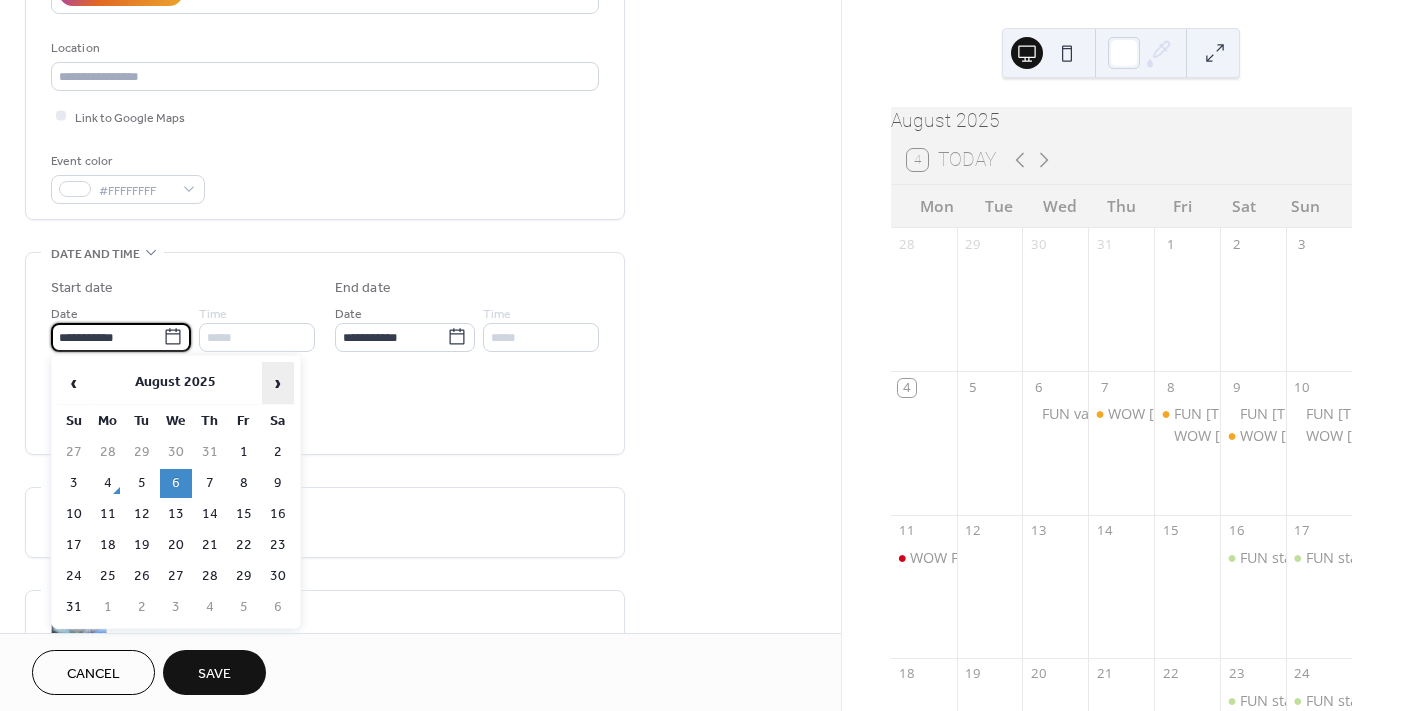 click on "›" at bounding box center (278, 383) 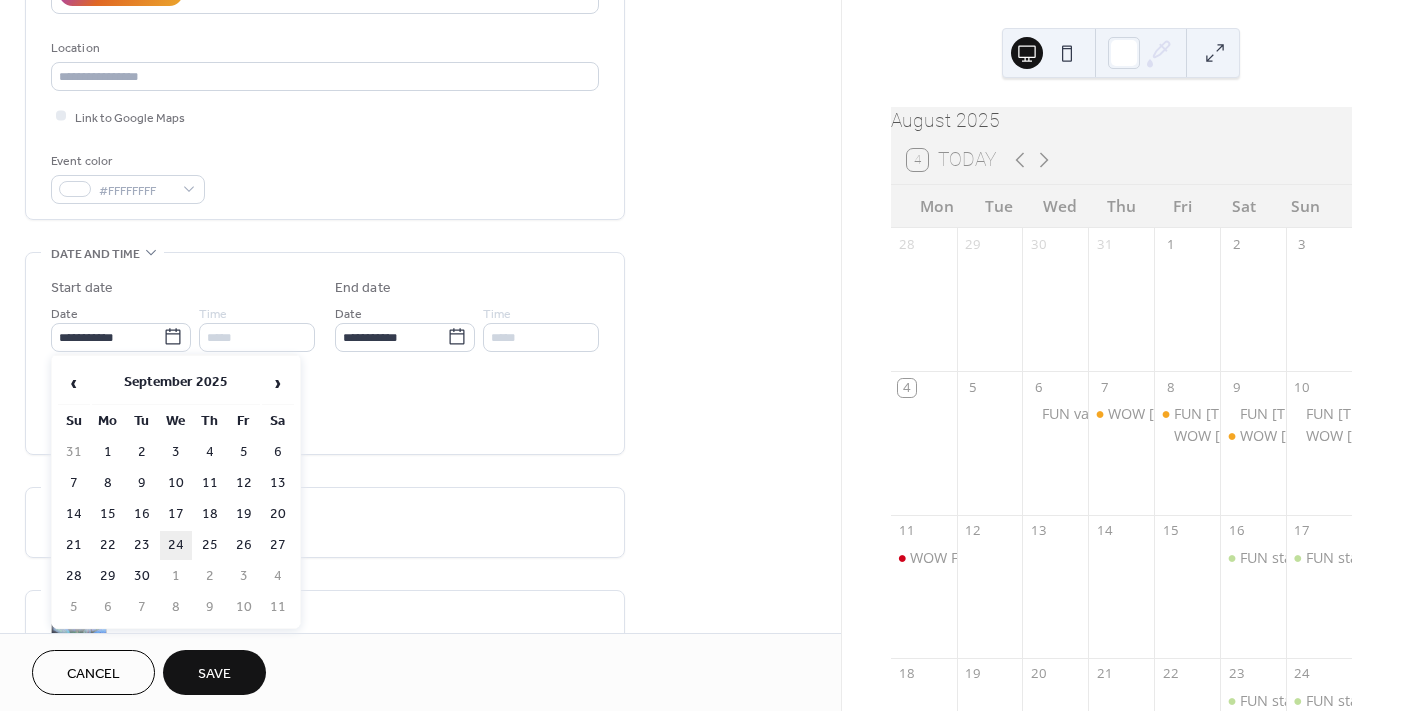 click on "24" at bounding box center (176, 545) 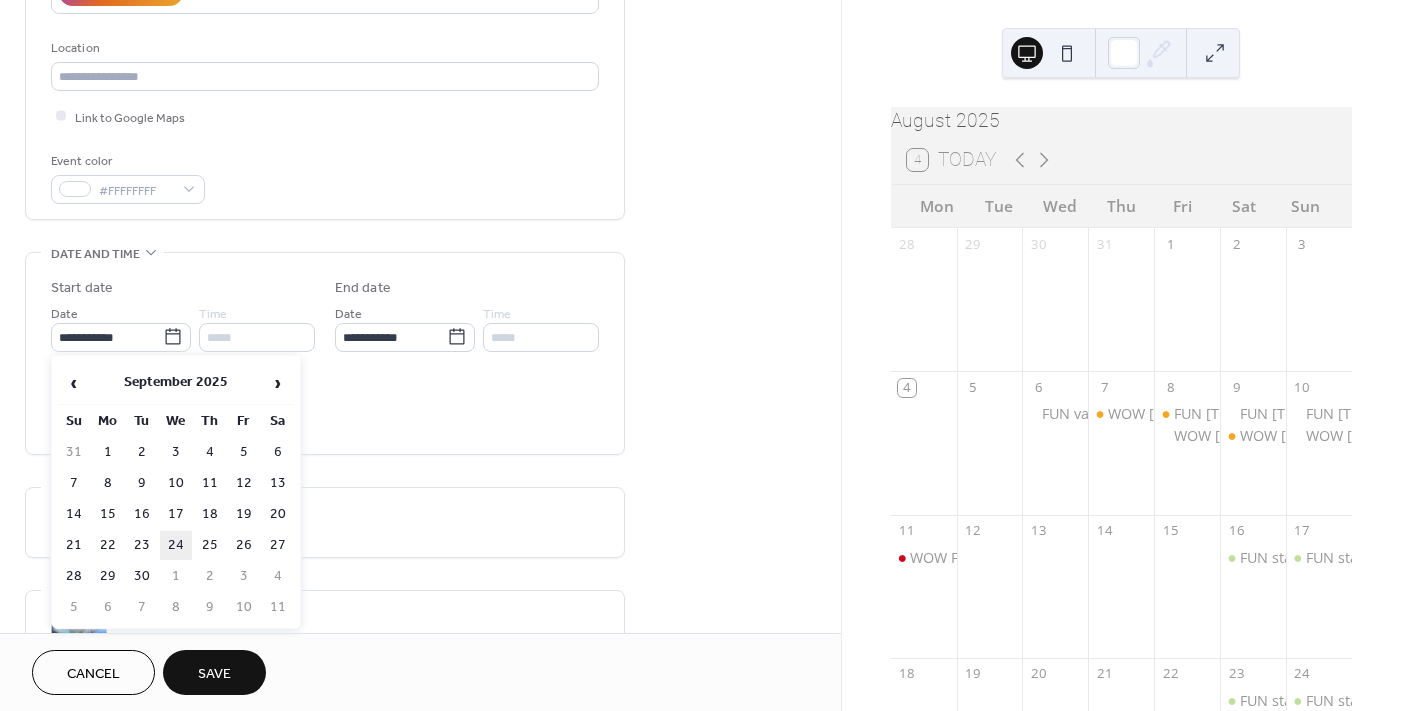 type on "**********" 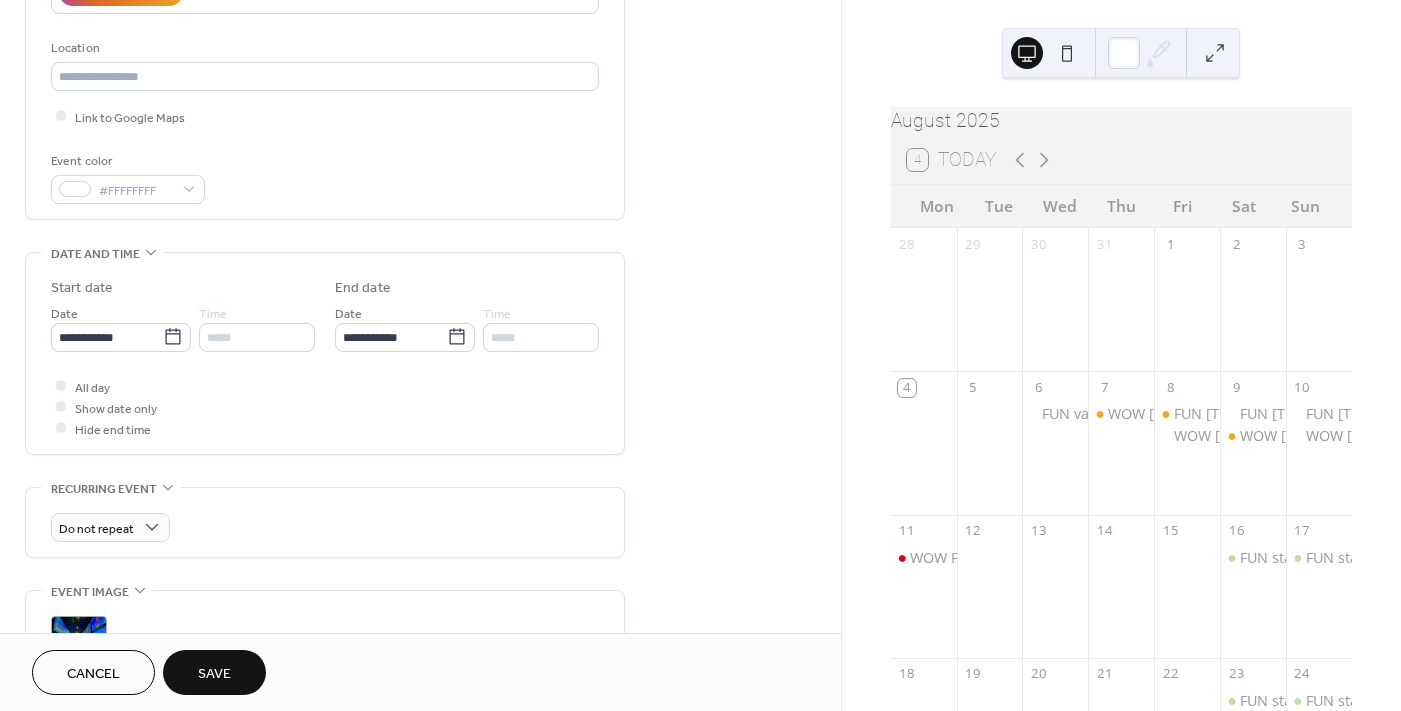 click on "Save" at bounding box center [214, 674] 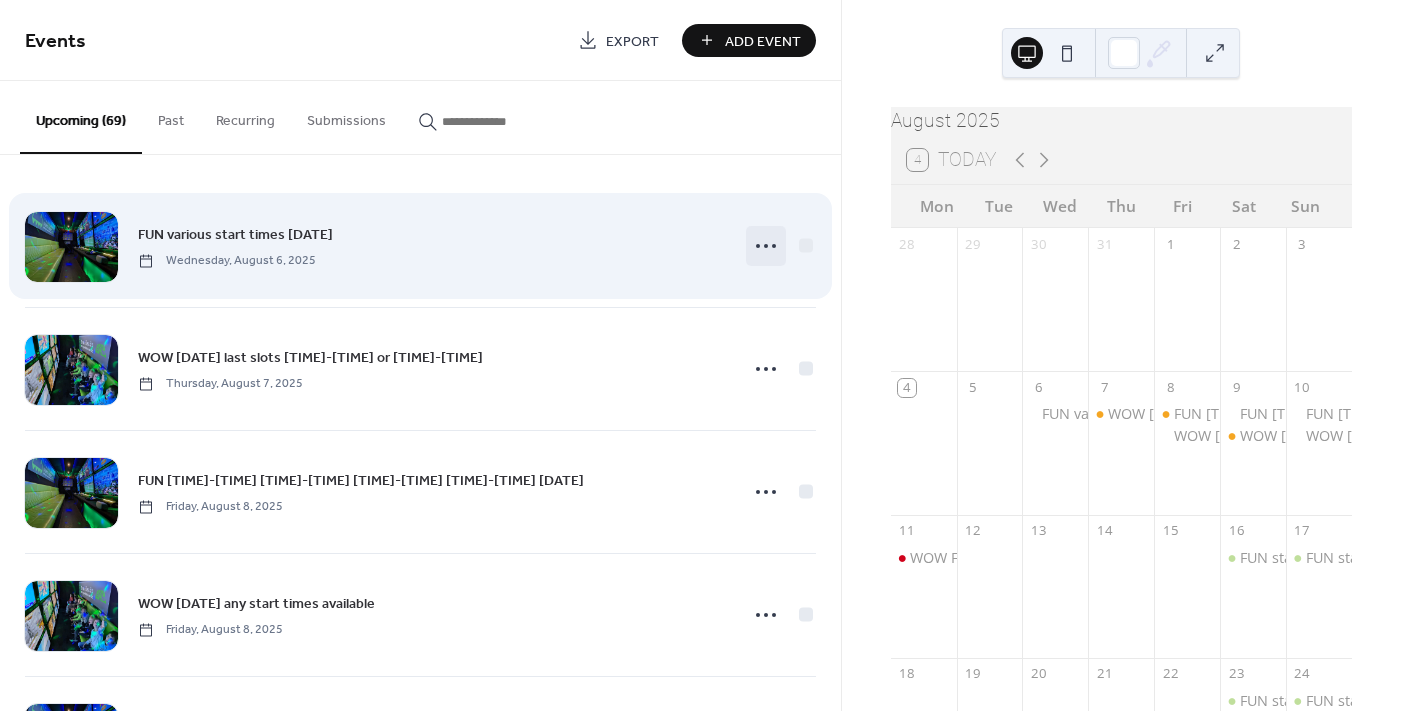 click 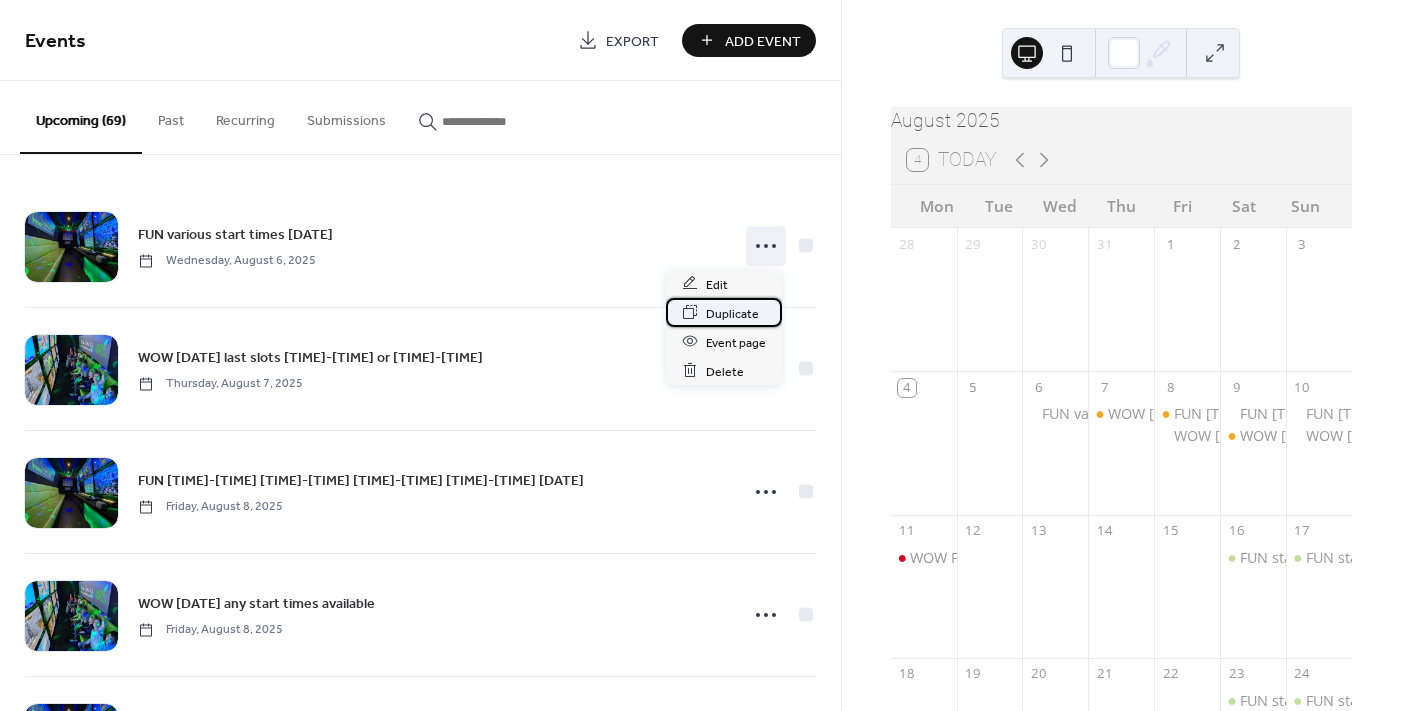 click on "Duplicate" at bounding box center [732, 313] 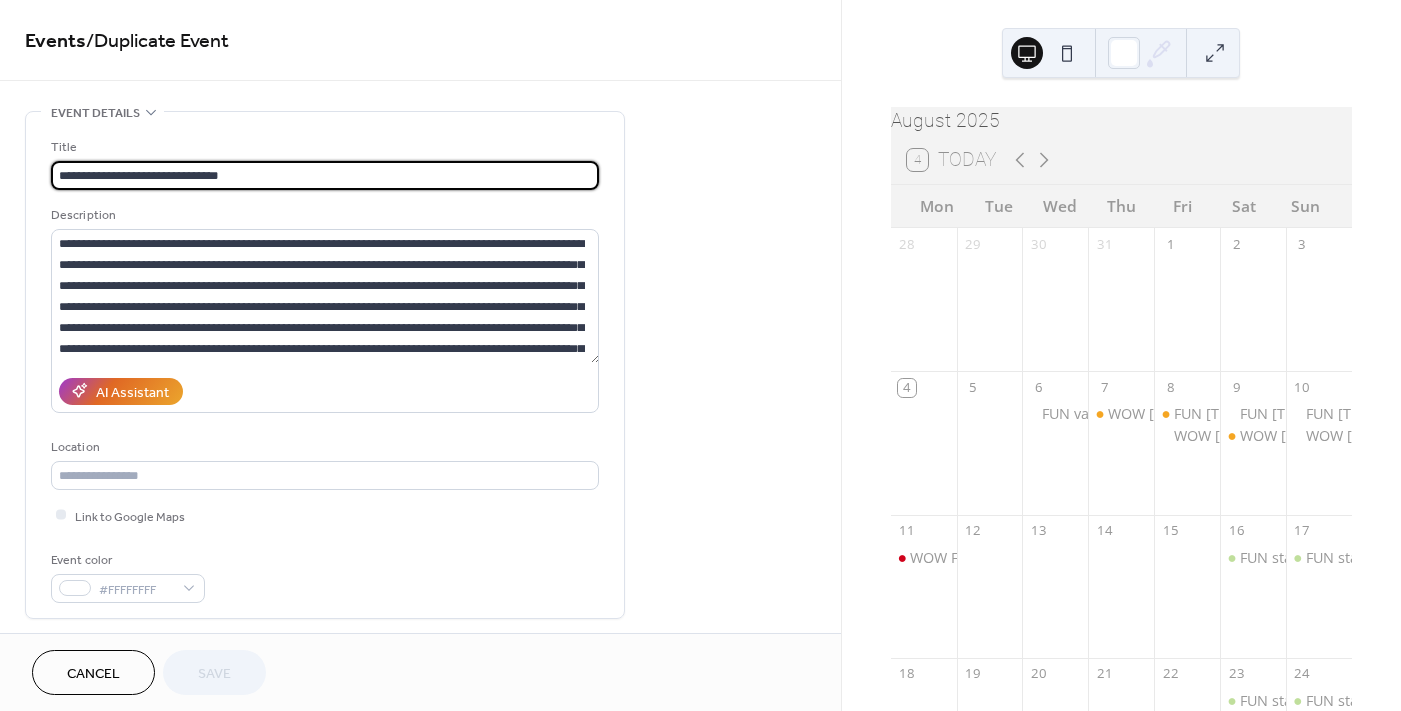 scroll, scrollTop: 0, scrollLeft: 0, axis: both 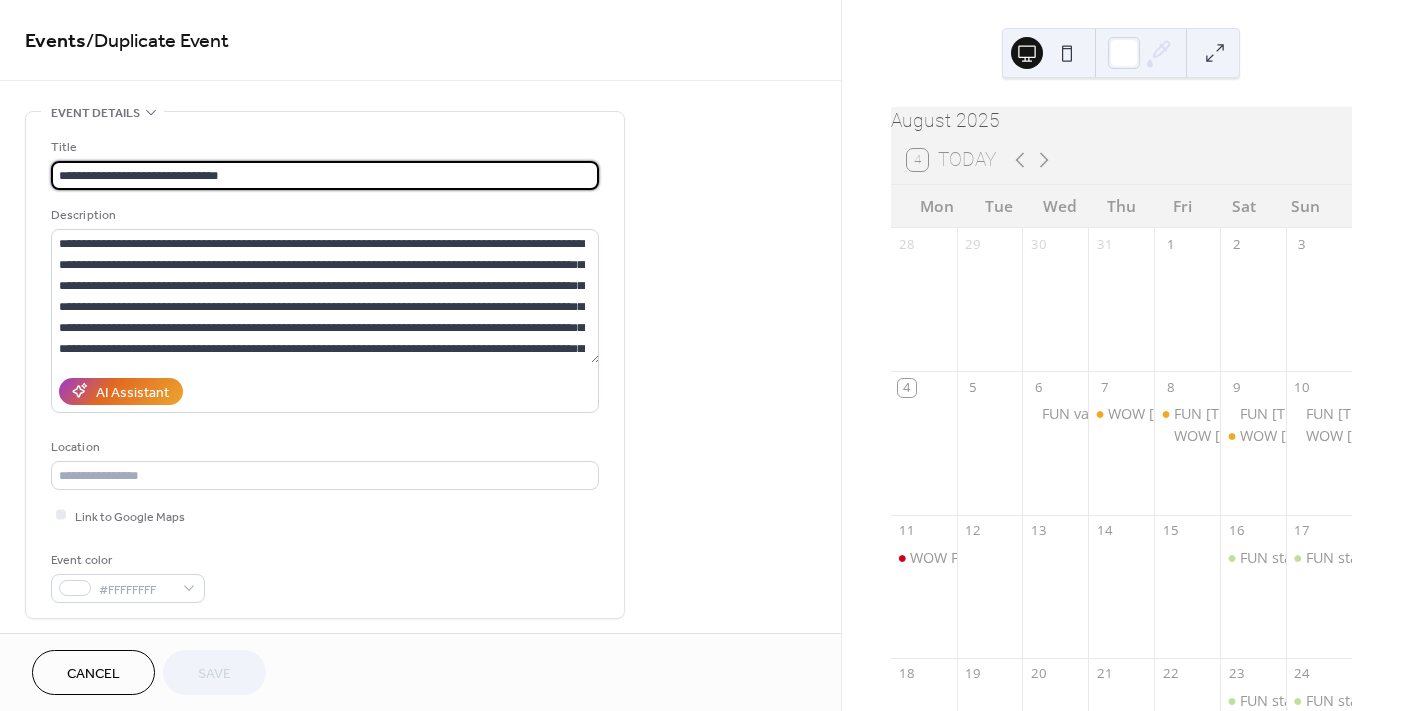 drag, startPoint x: 242, startPoint y: 171, endPoint x: 187, endPoint y: 177, distance: 55.326305 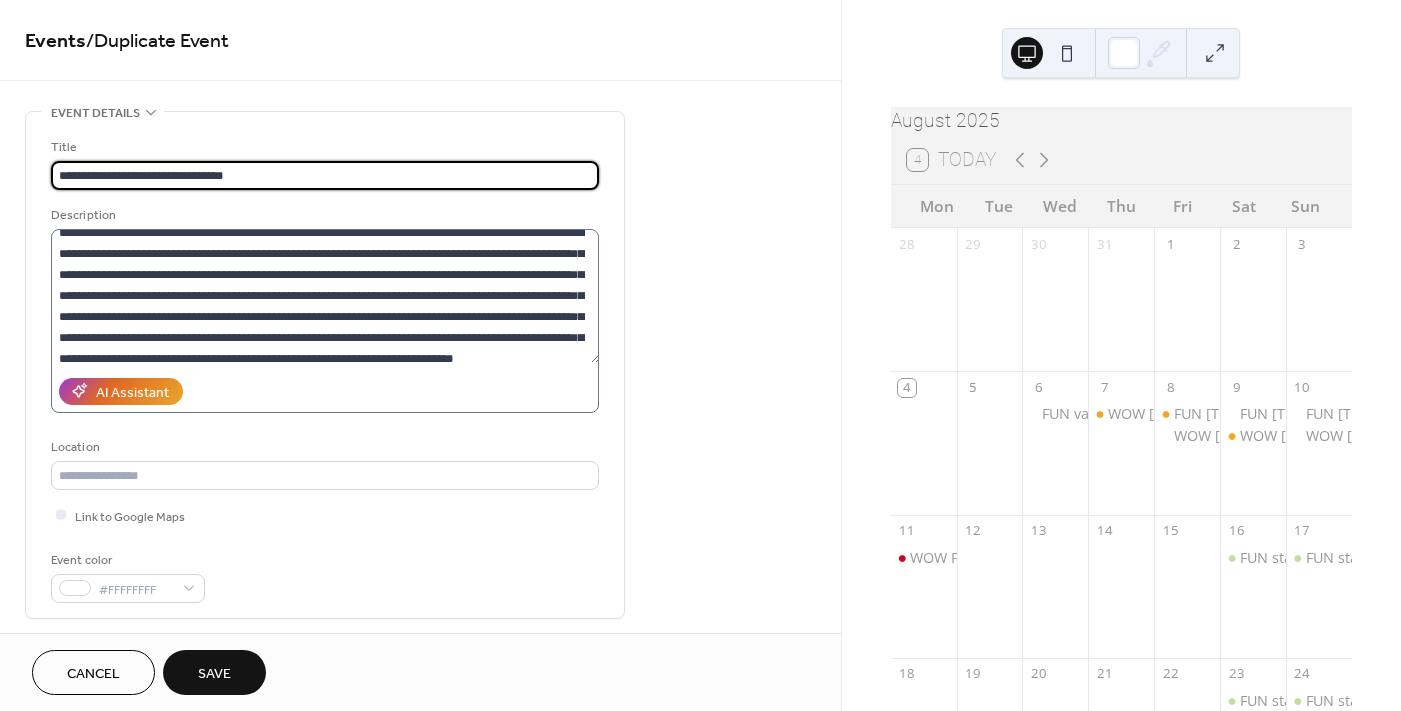 scroll, scrollTop: 41, scrollLeft: 0, axis: vertical 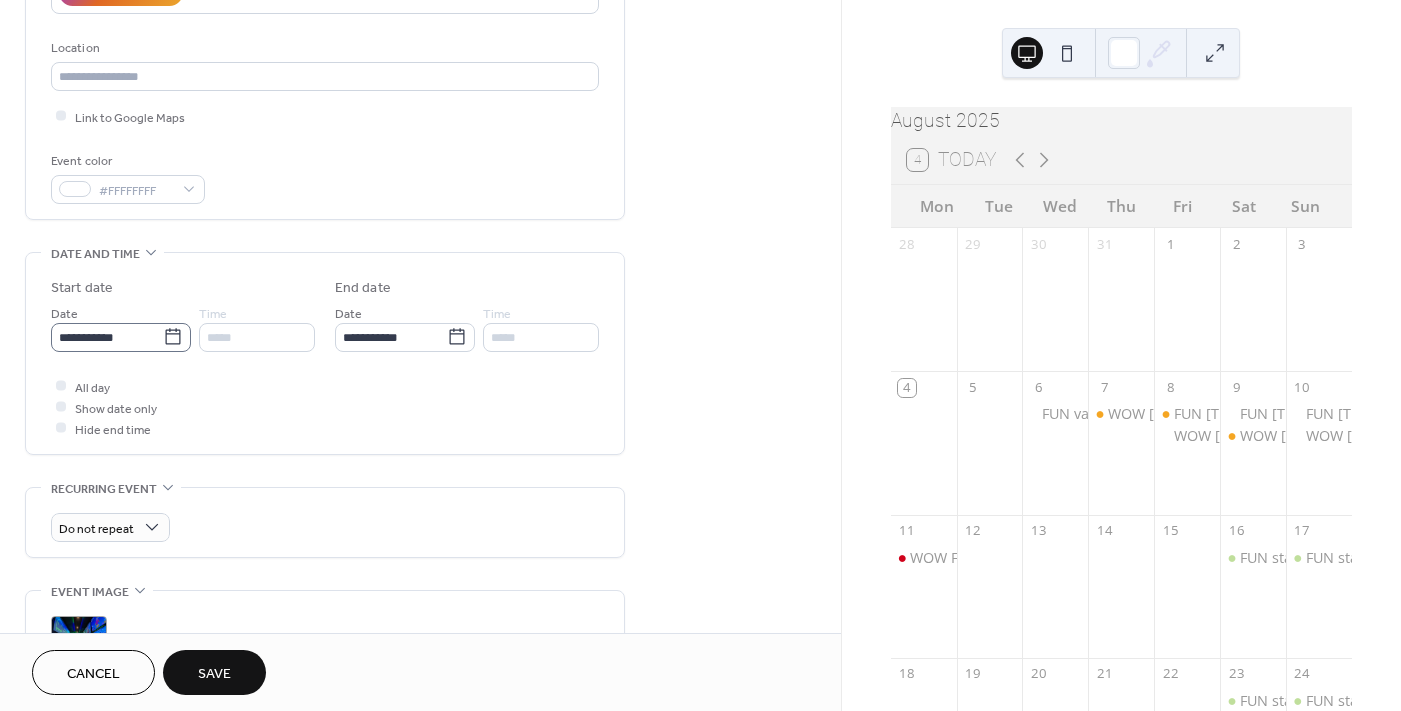 type on "**********" 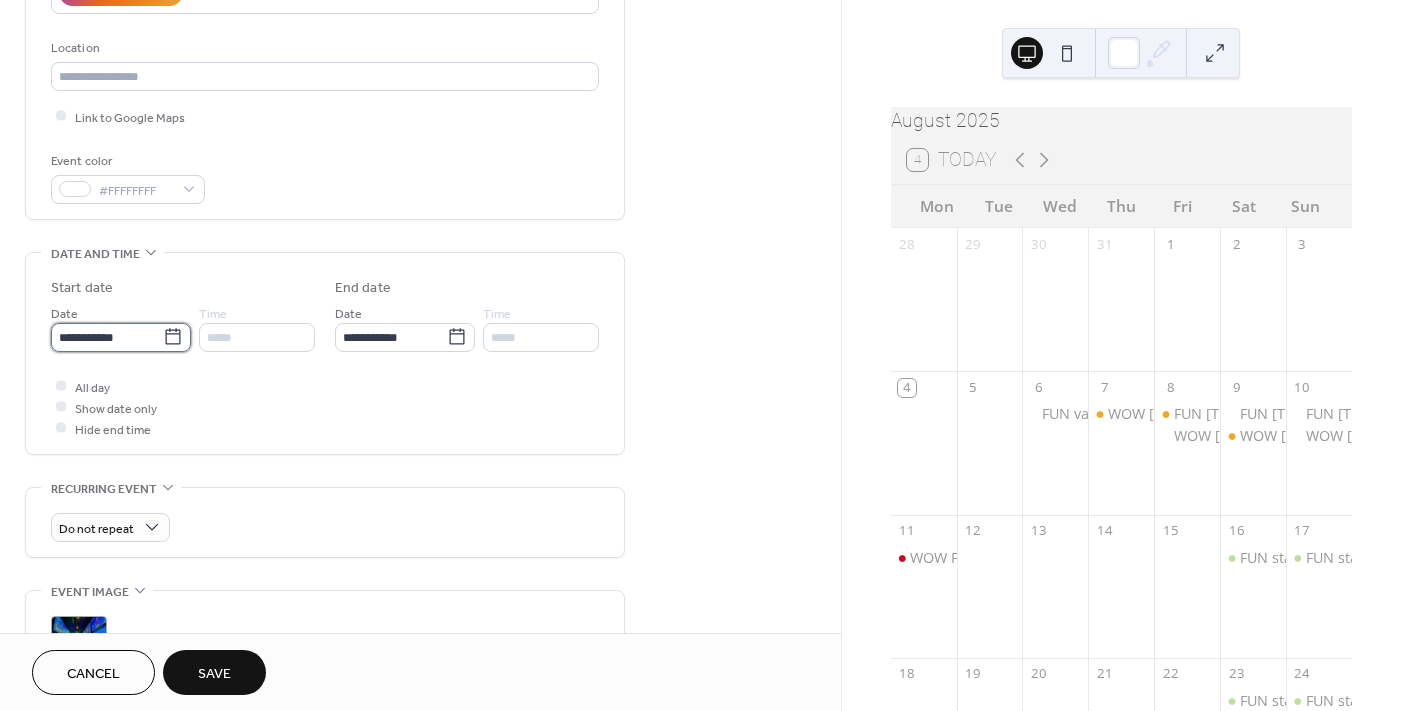 scroll, scrollTop: 0, scrollLeft: 0, axis: both 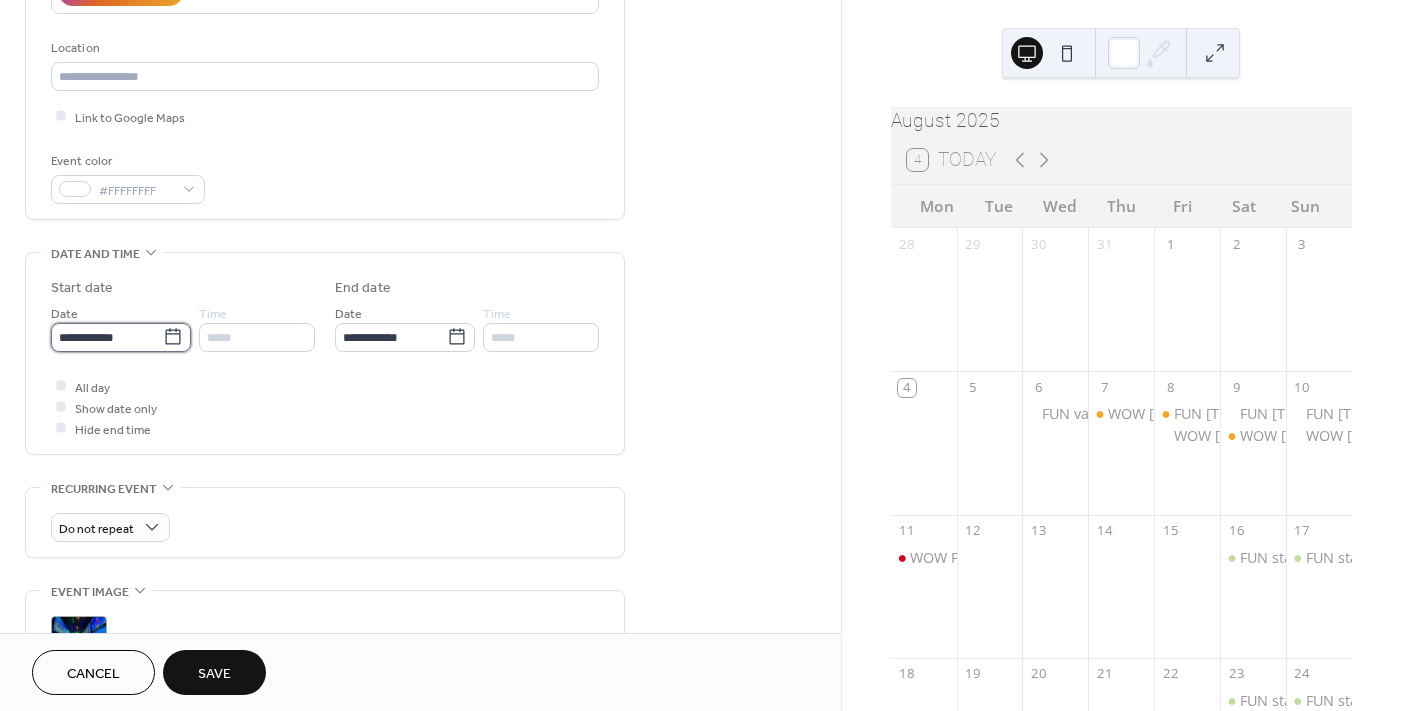 click on "**********" at bounding box center [107, 337] 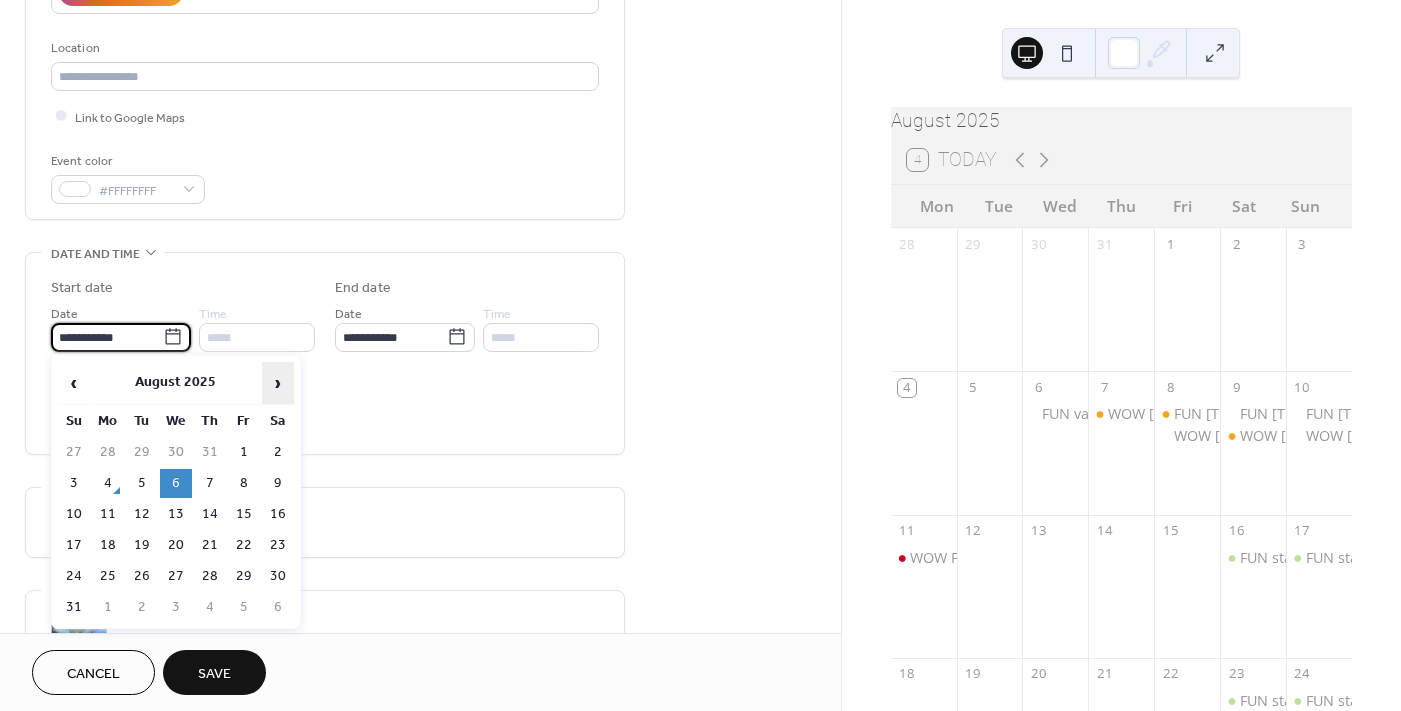 click on "›" at bounding box center (278, 383) 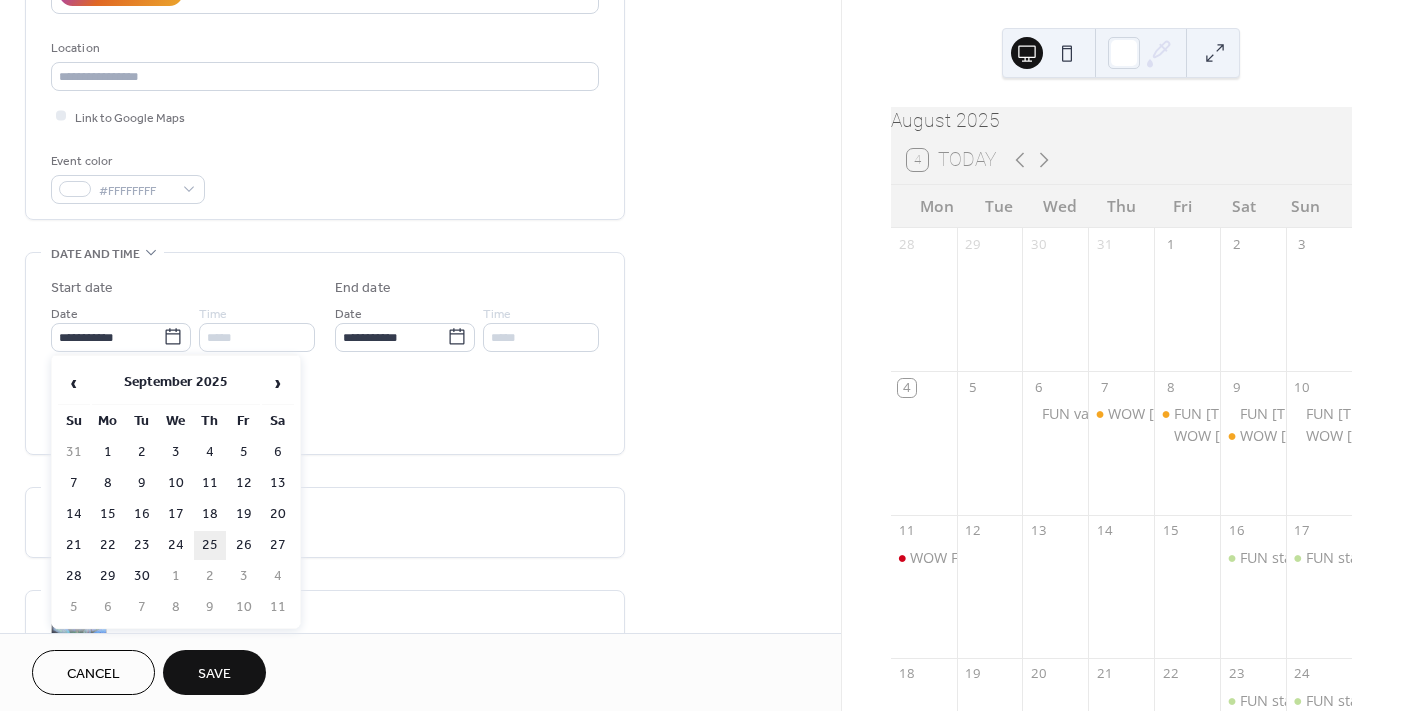 click on "25" at bounding box center (210, 545) 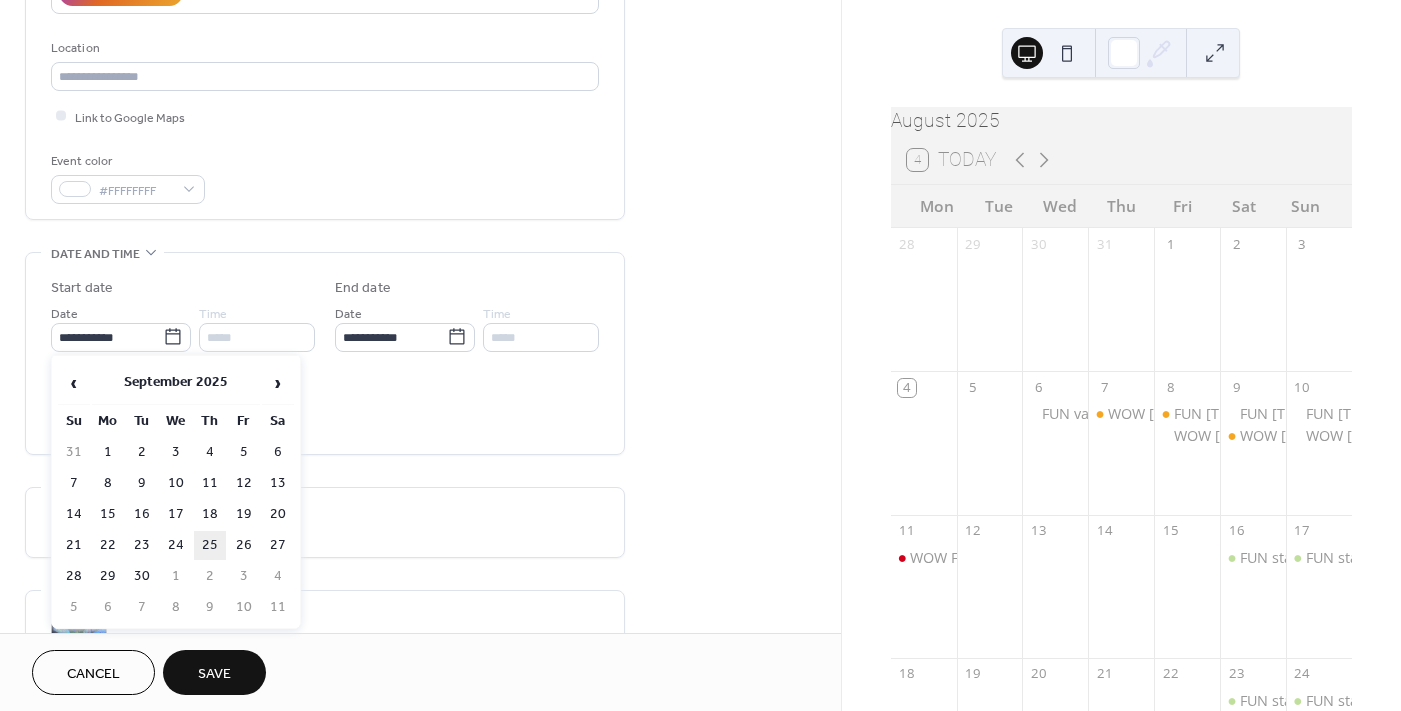 type on "**********" 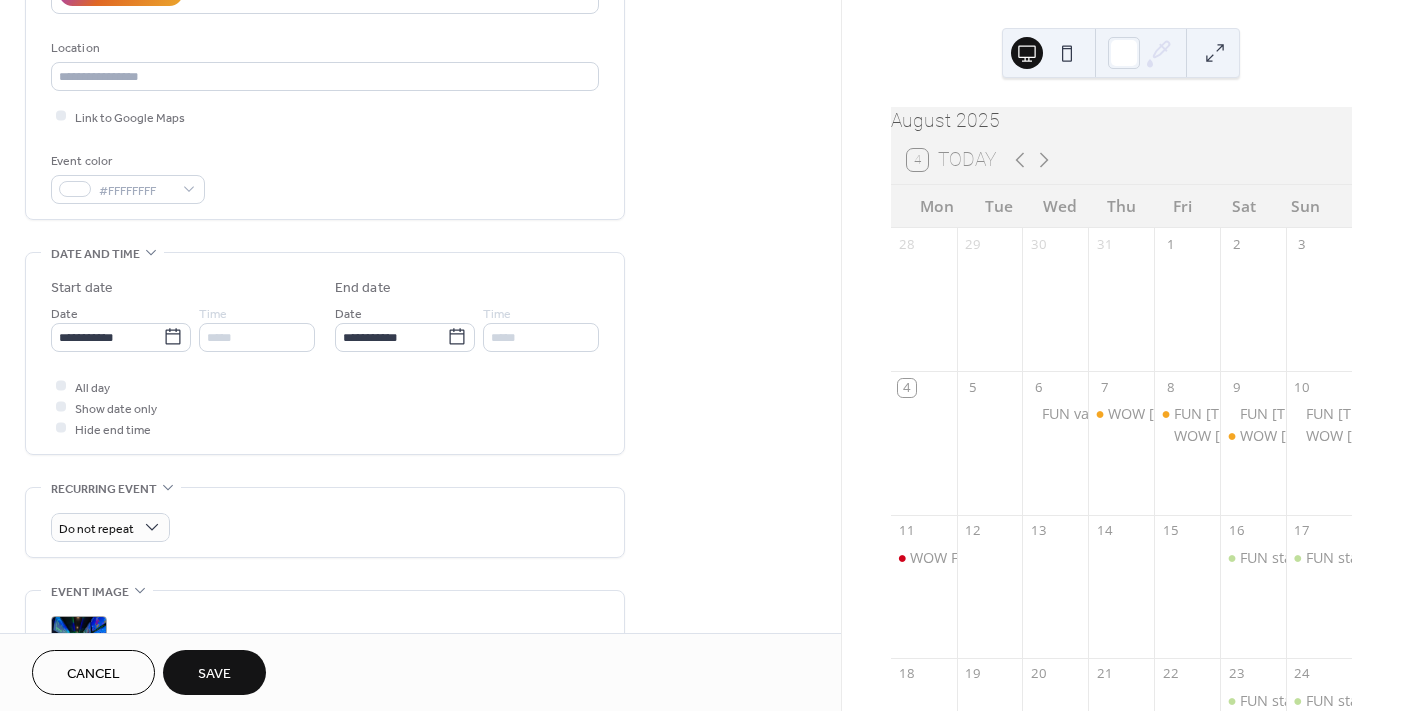 scroll, scrollTop: 691, scrollLeft: 0, axis: vertical 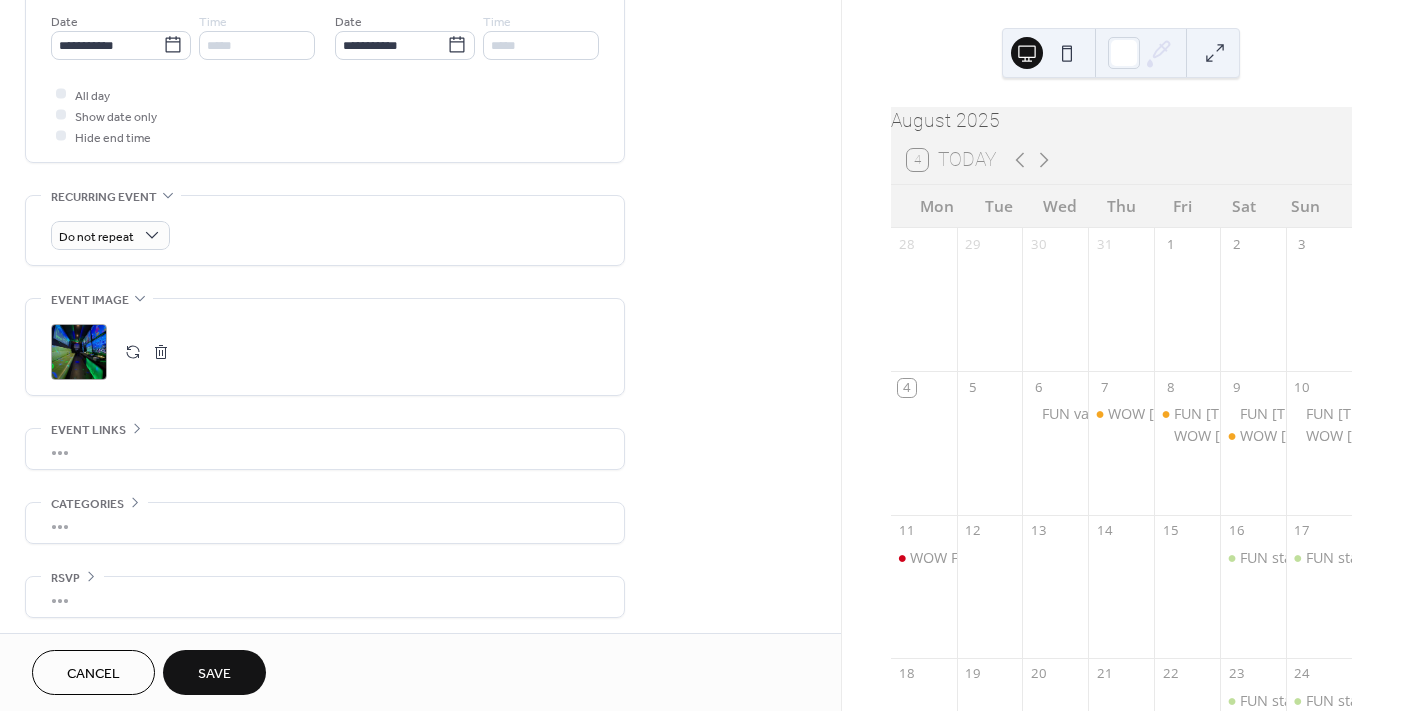 click on "Save" at bounding box center [214, 674] 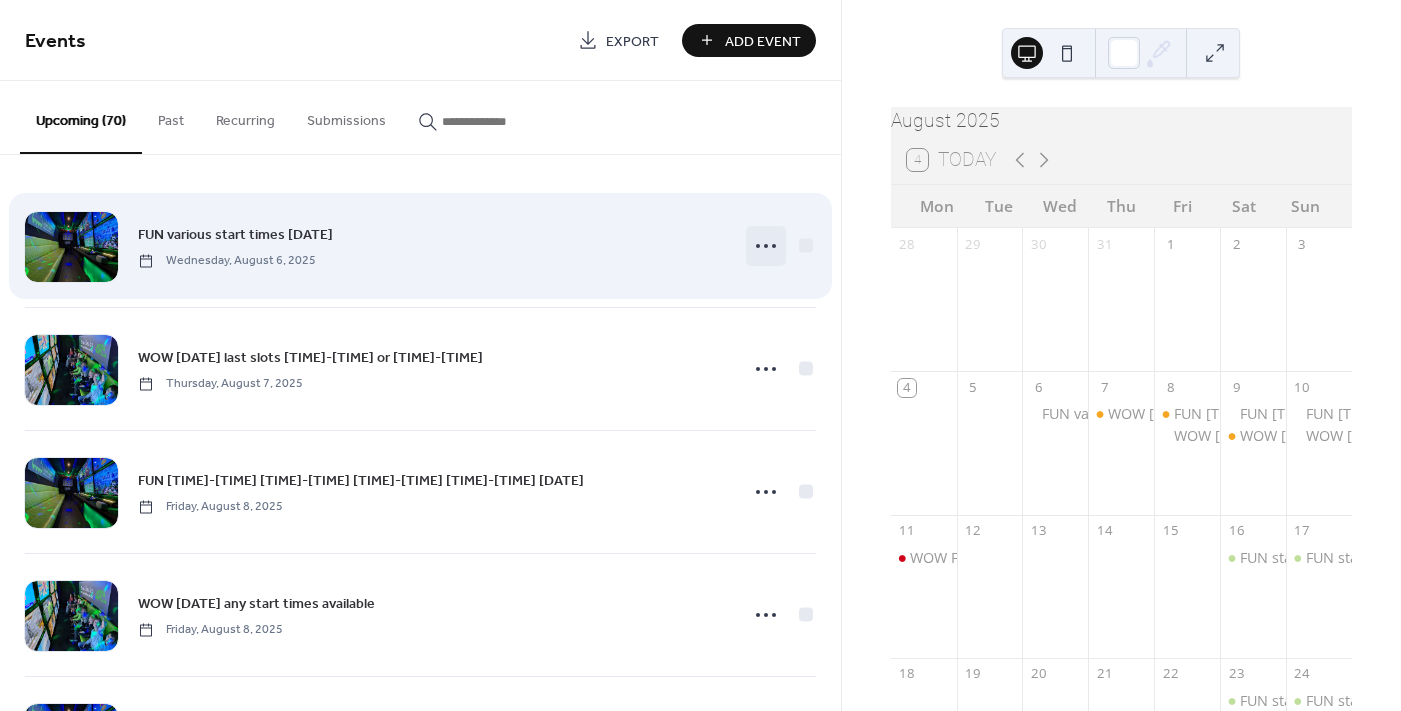 click 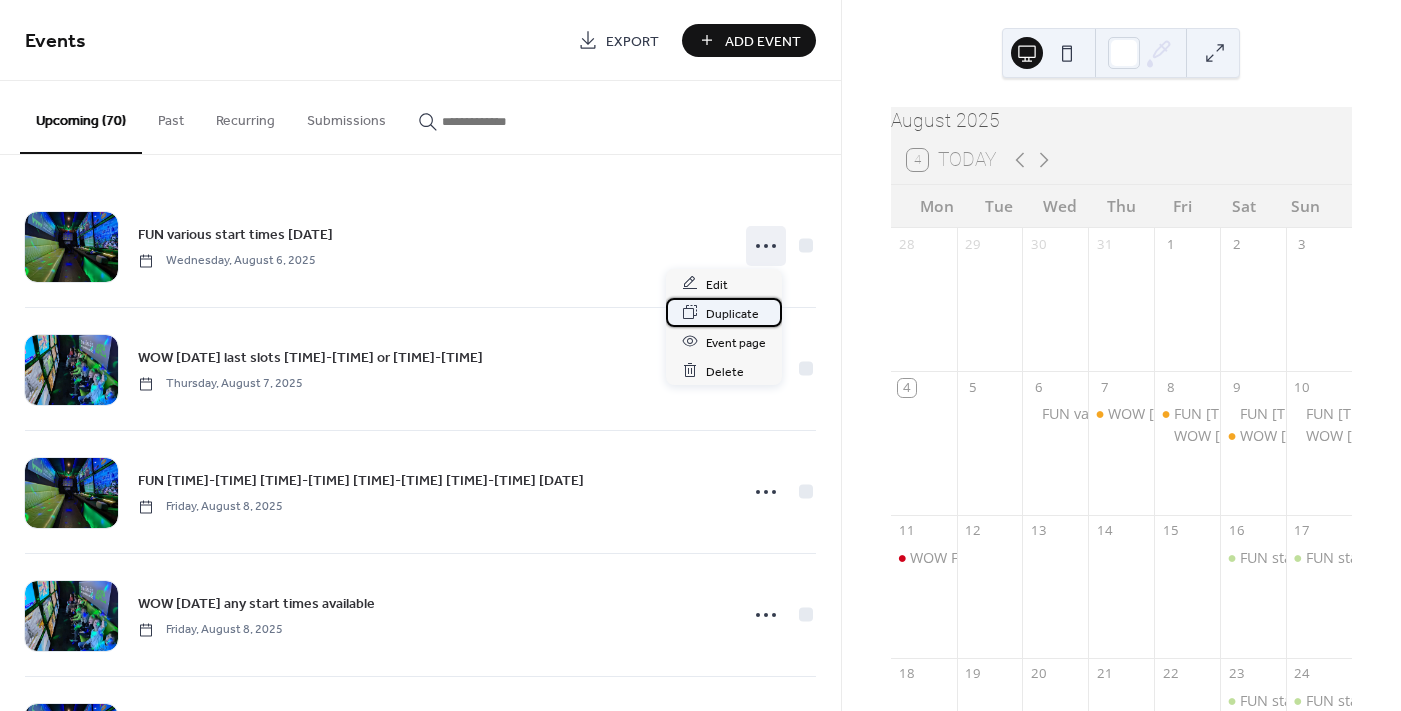 click on "Duplicate" at bounding box center (732, 313) 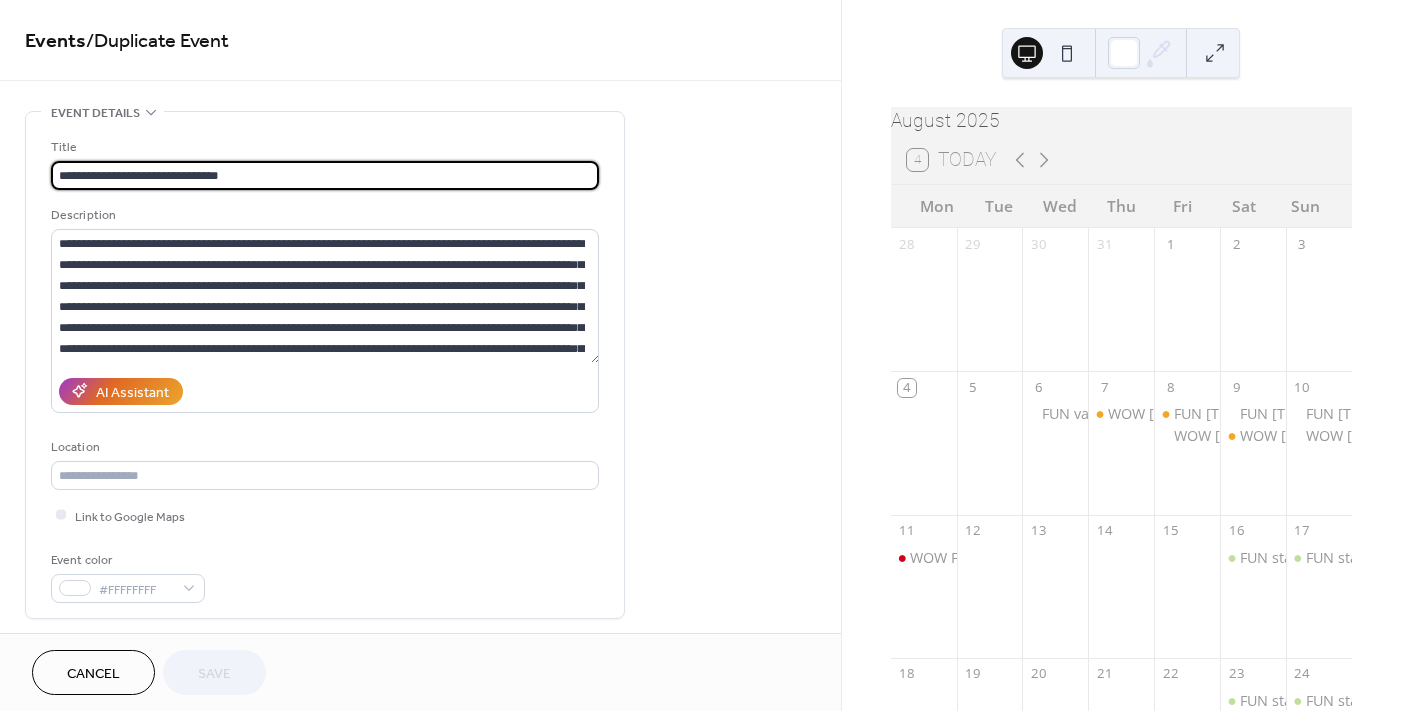 click on "**********" at bounding box center [325, 175] 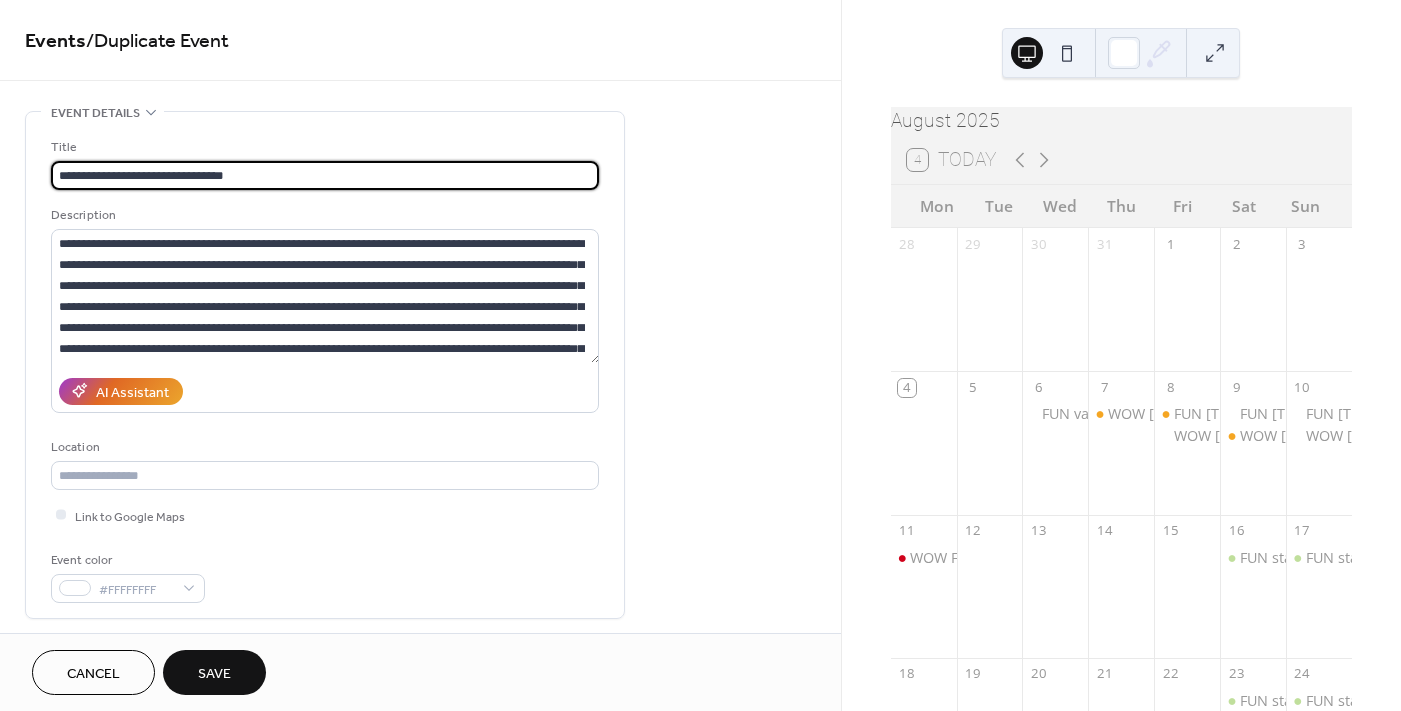 click on "**********" at bounding box center [325, 175] 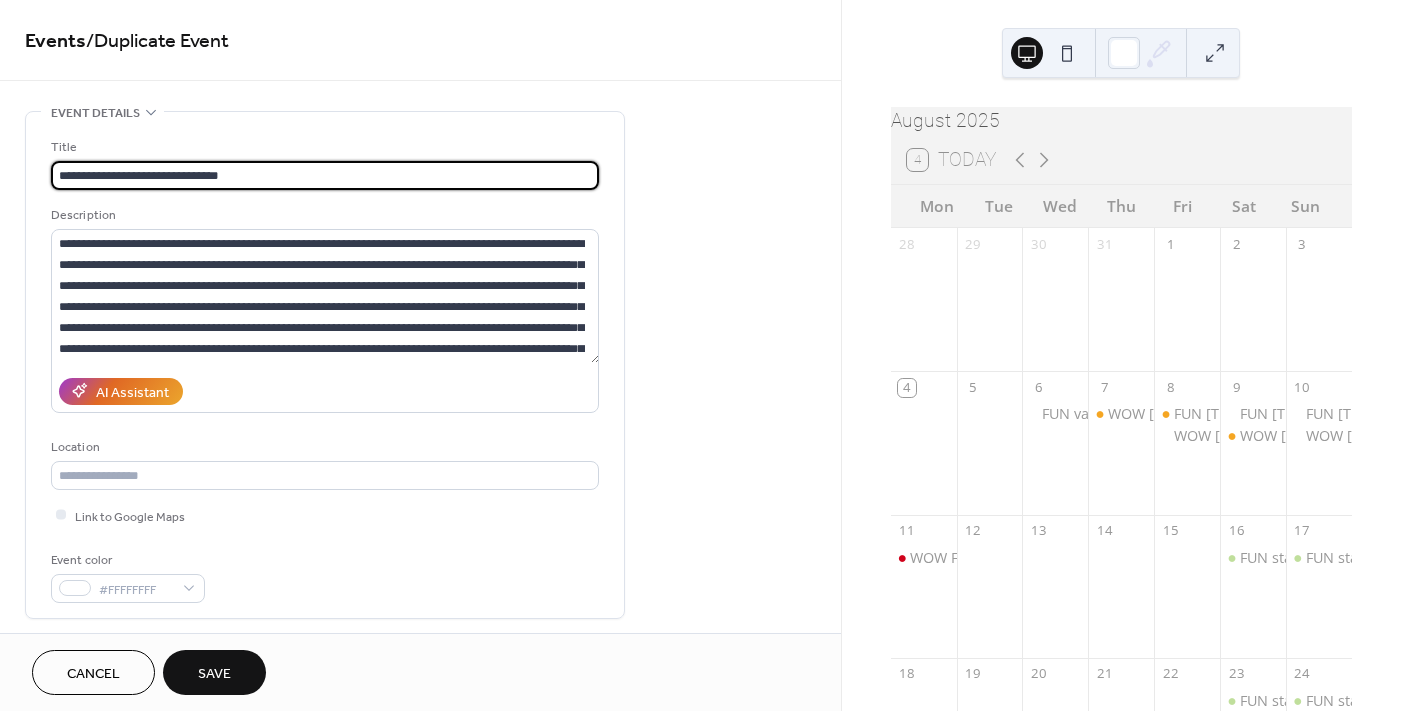 click on "**********" at bounding box center (325, 175) 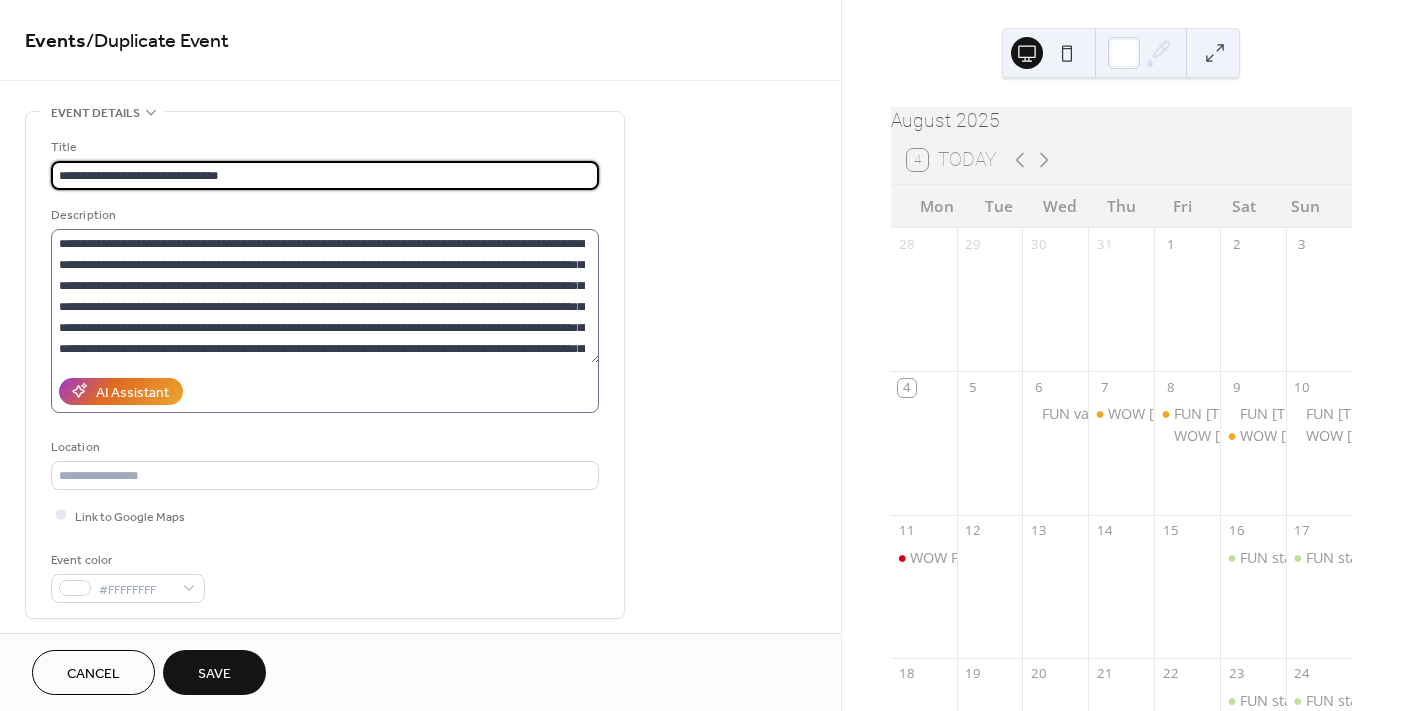 scroll, scrollTop: 41, scrollLeft: 0, axis: vertical 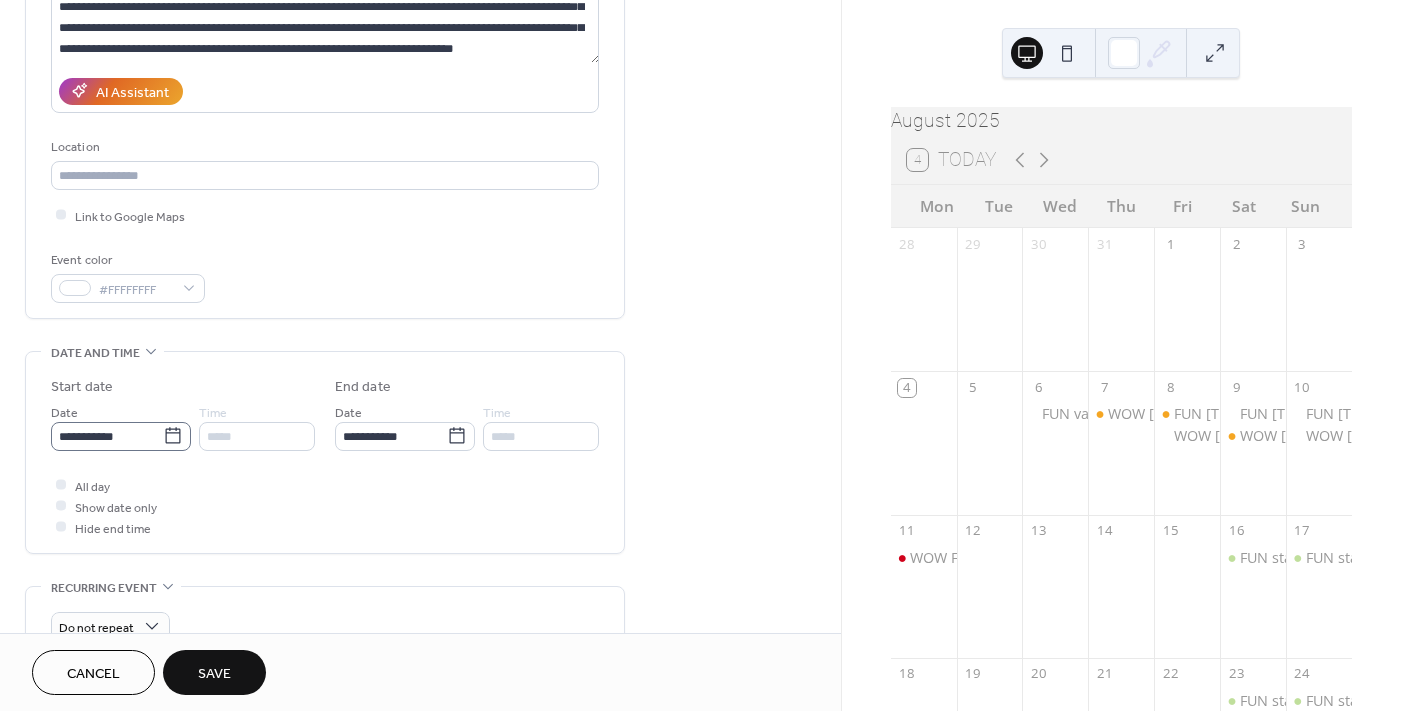 type on "**********" 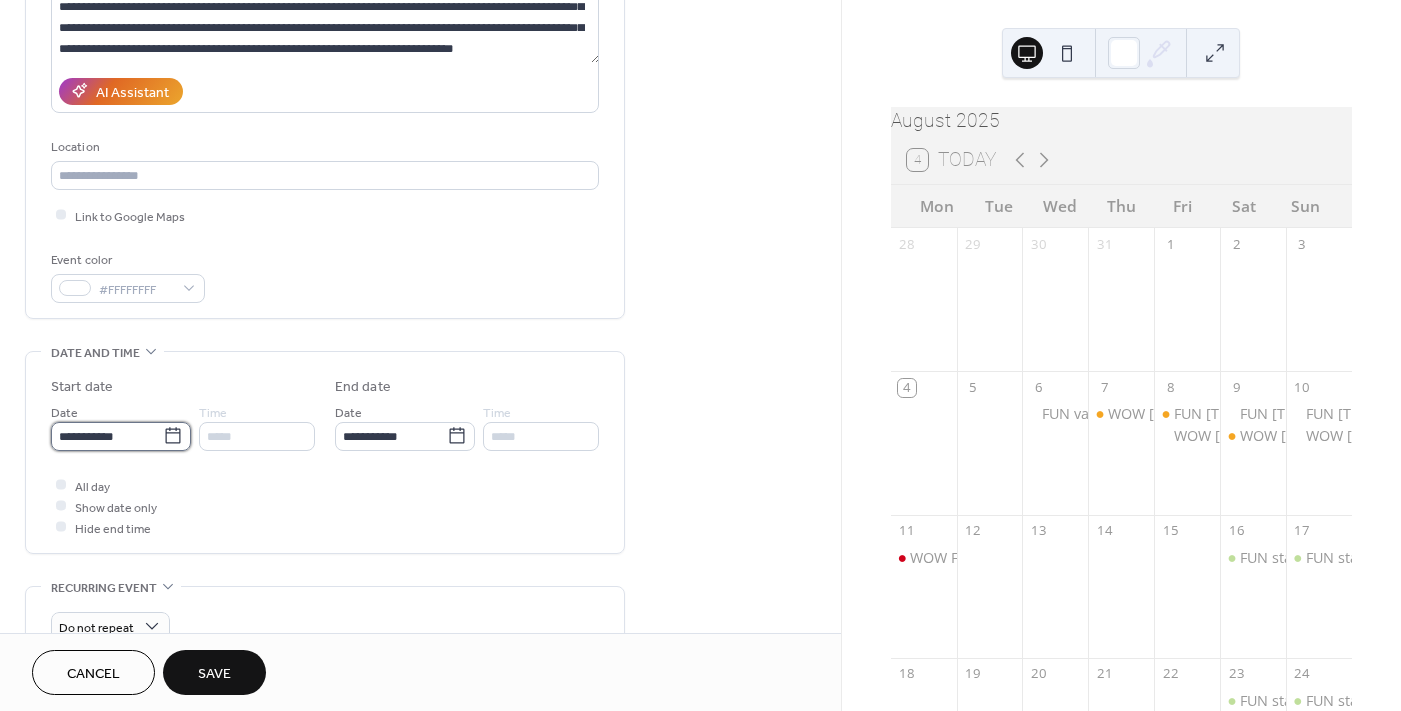 click on "**********" at bounding box center (107, 436) 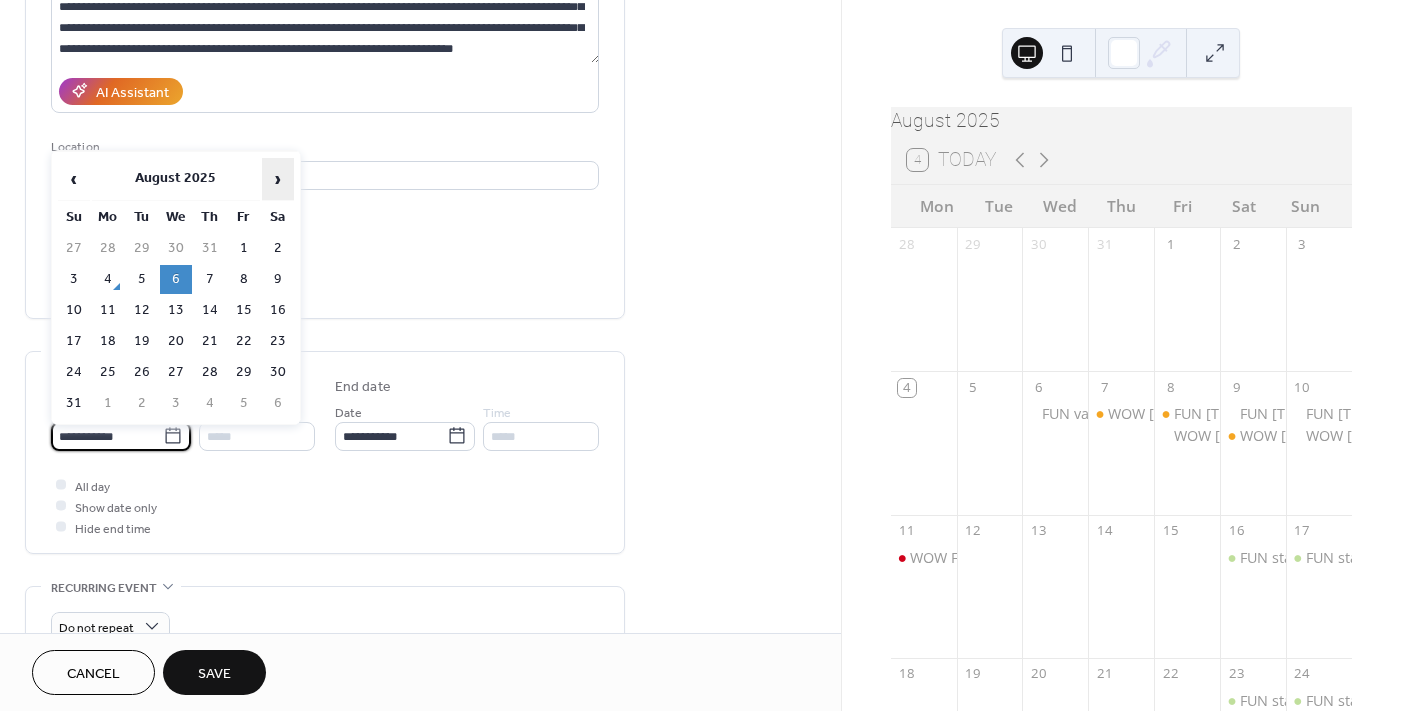 click on "›" at bounding box center [278, 179] 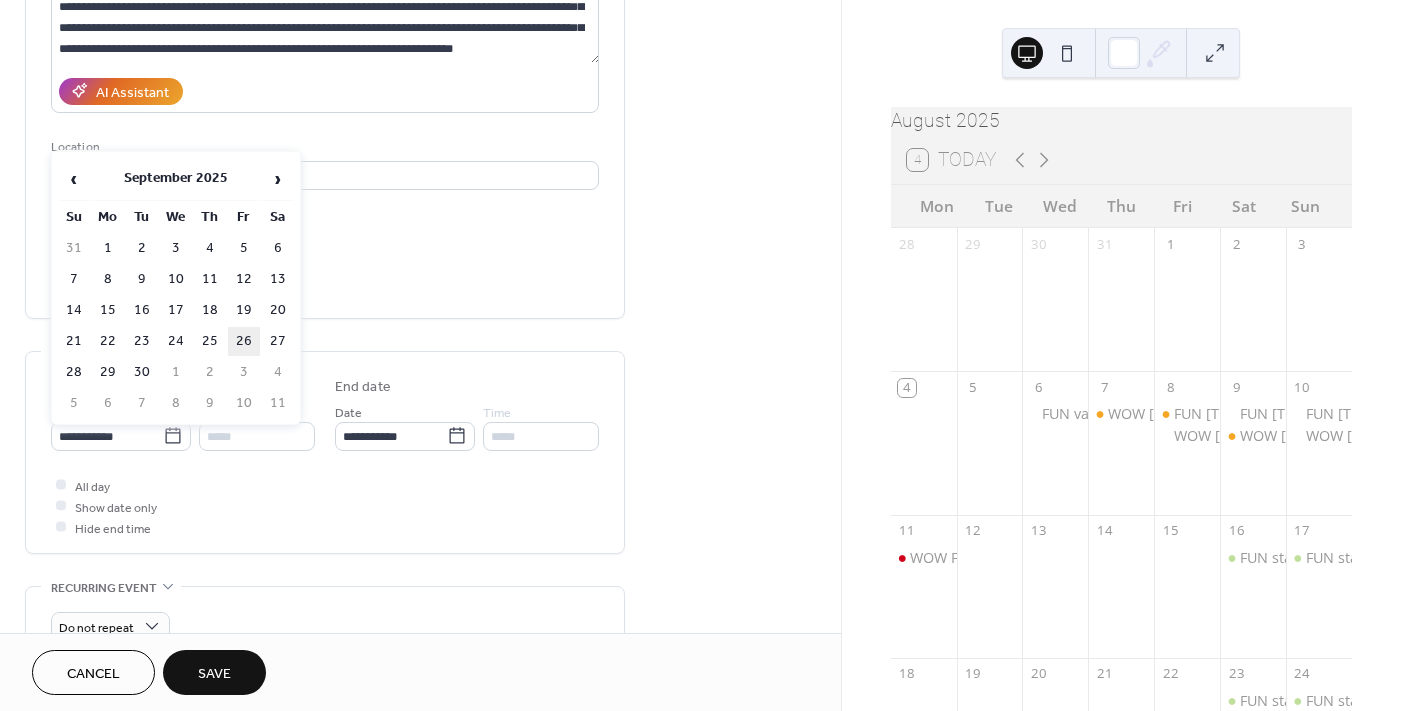 click on "26" at bounding box center [244, 341] 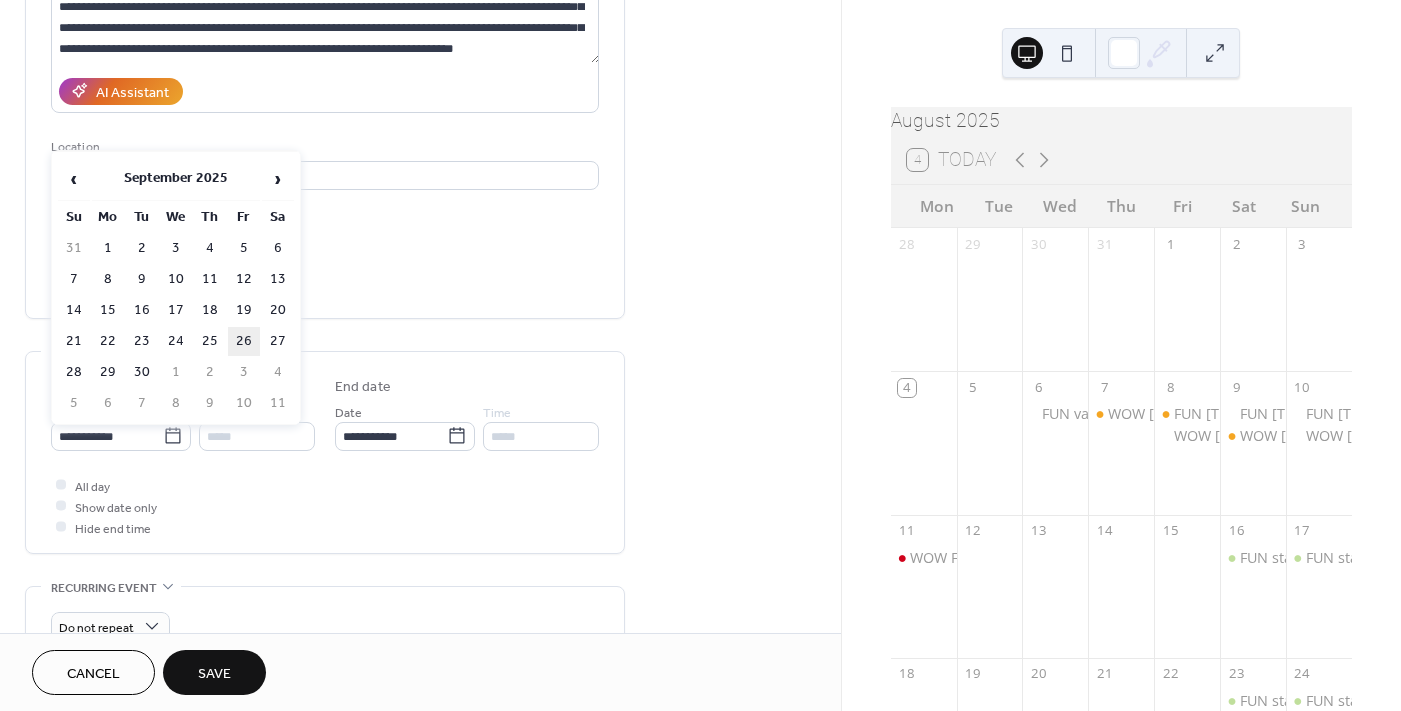 type on "**********" 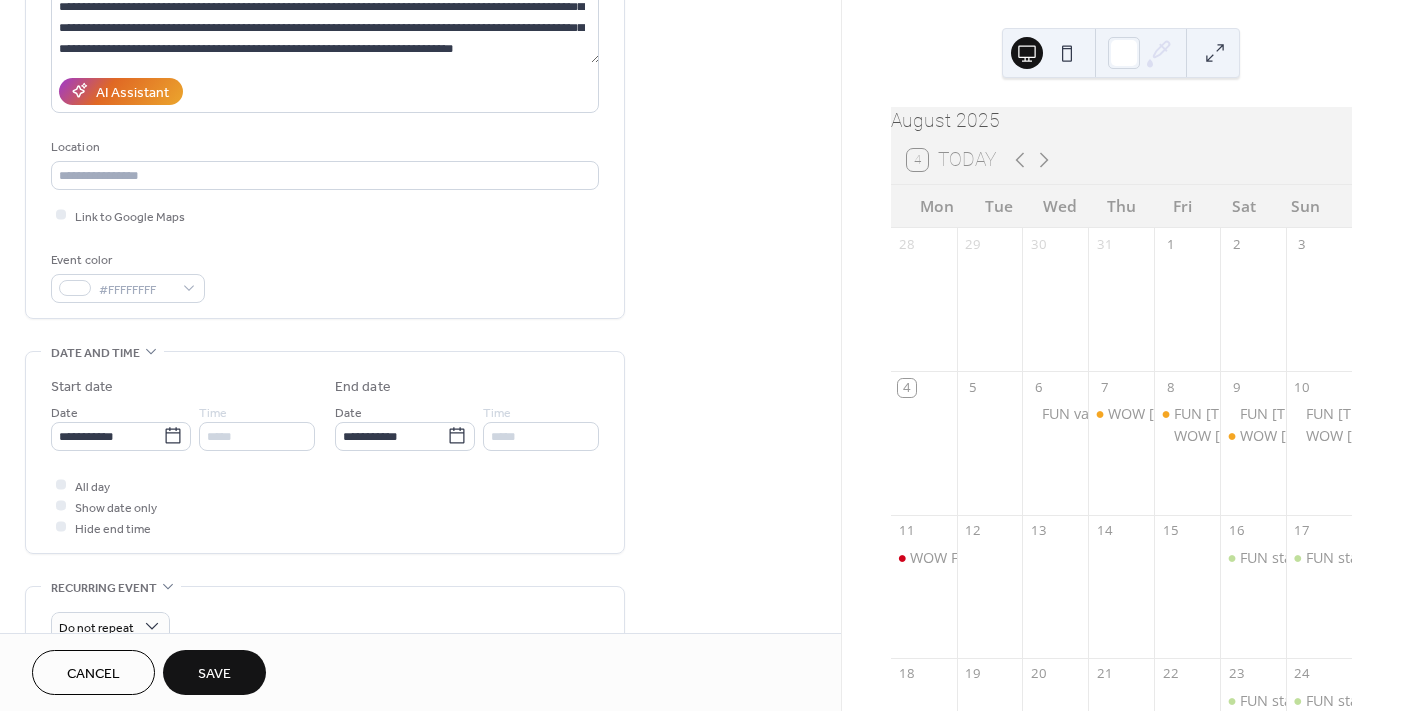 scroll, scrollTop: 691, scrollLeft: 0, axis: vertical 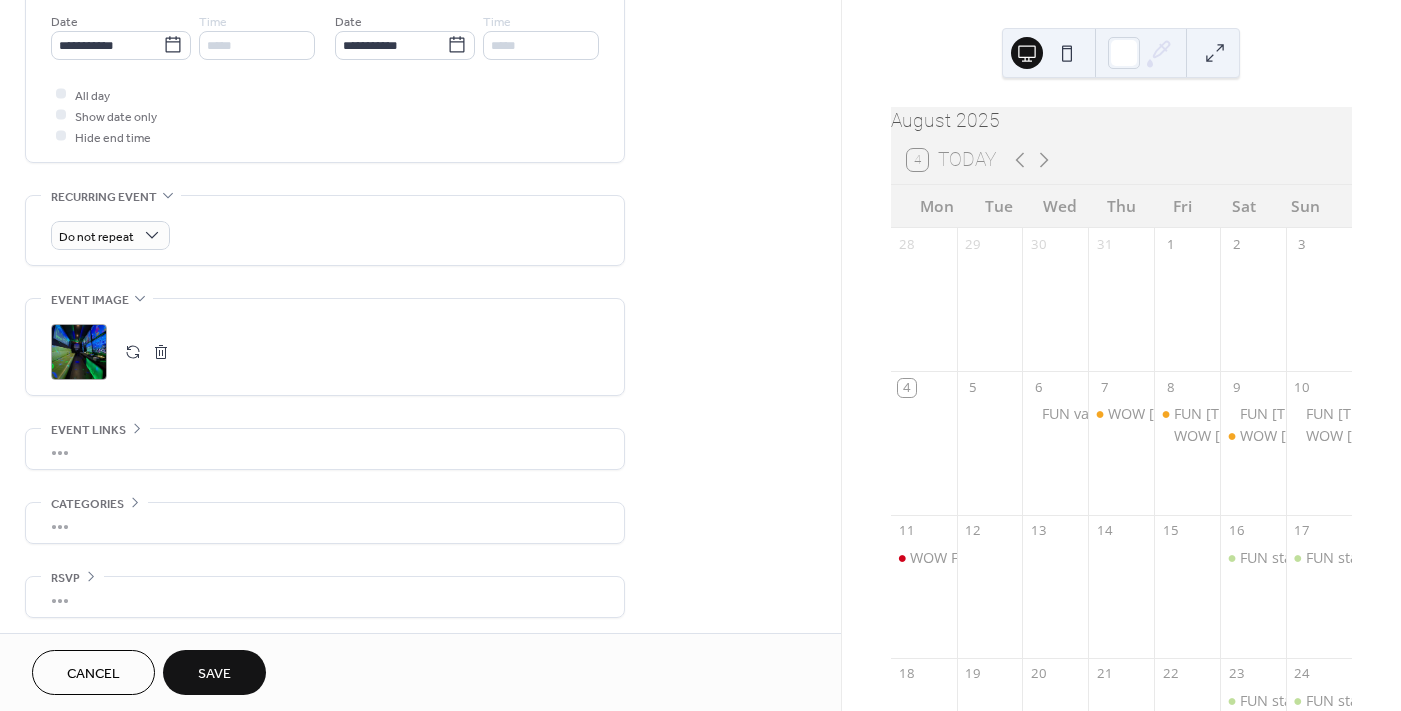 click on "Save" at bounding box center (214, 674) 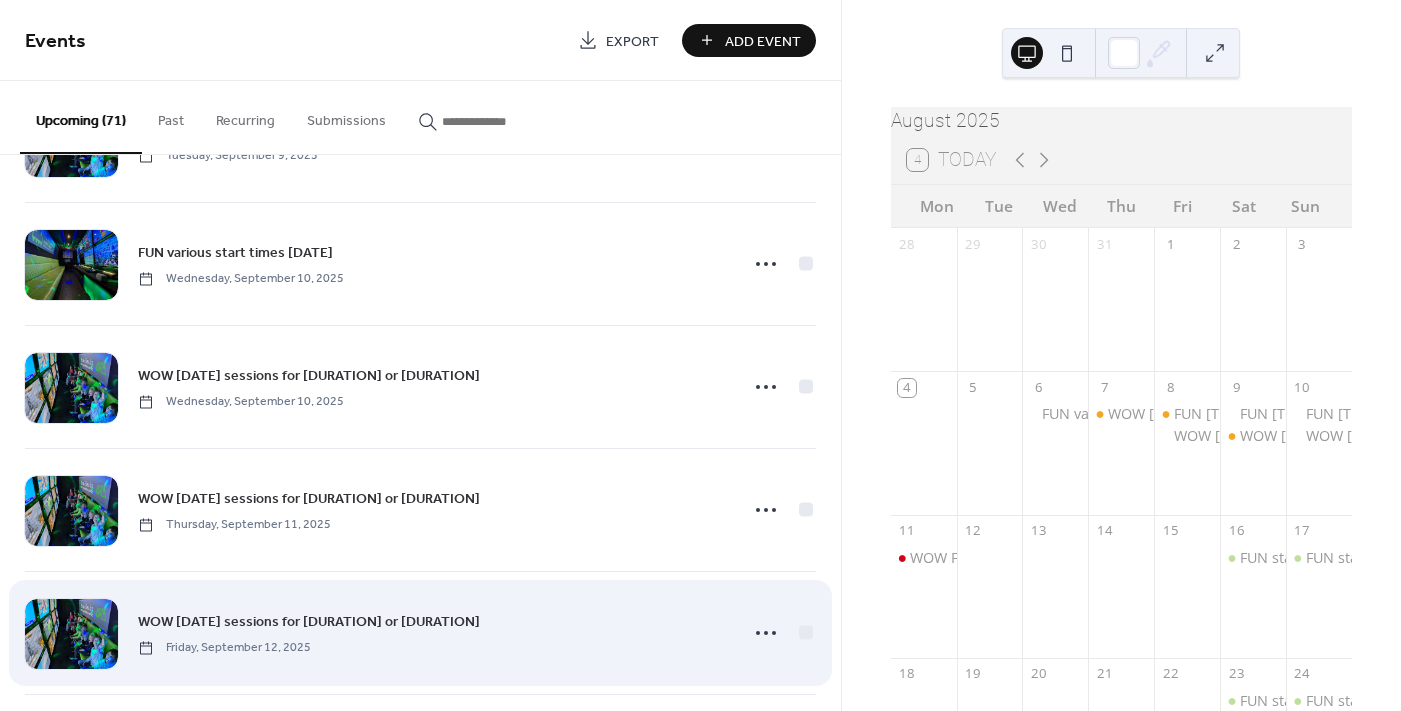 scroll, scrollTop: 4104, scrollLeft: 0, axis: vertical 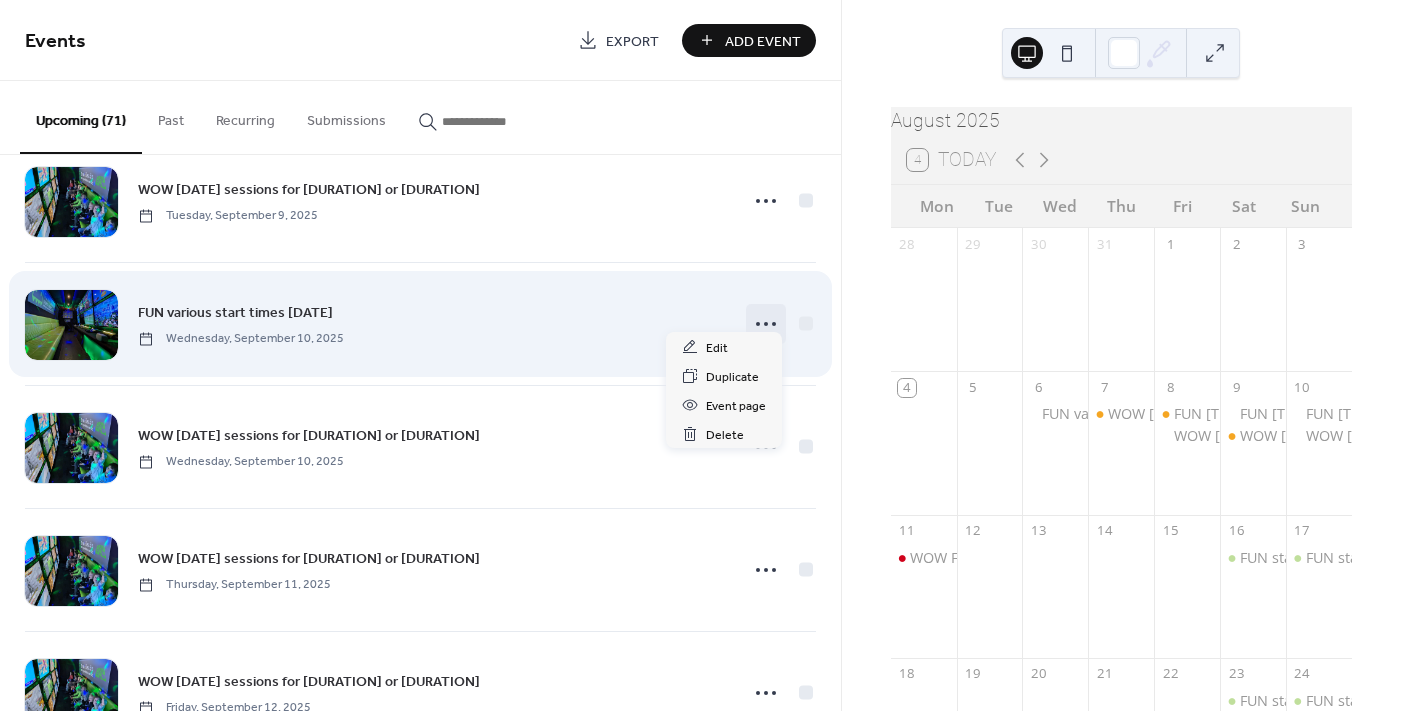 click 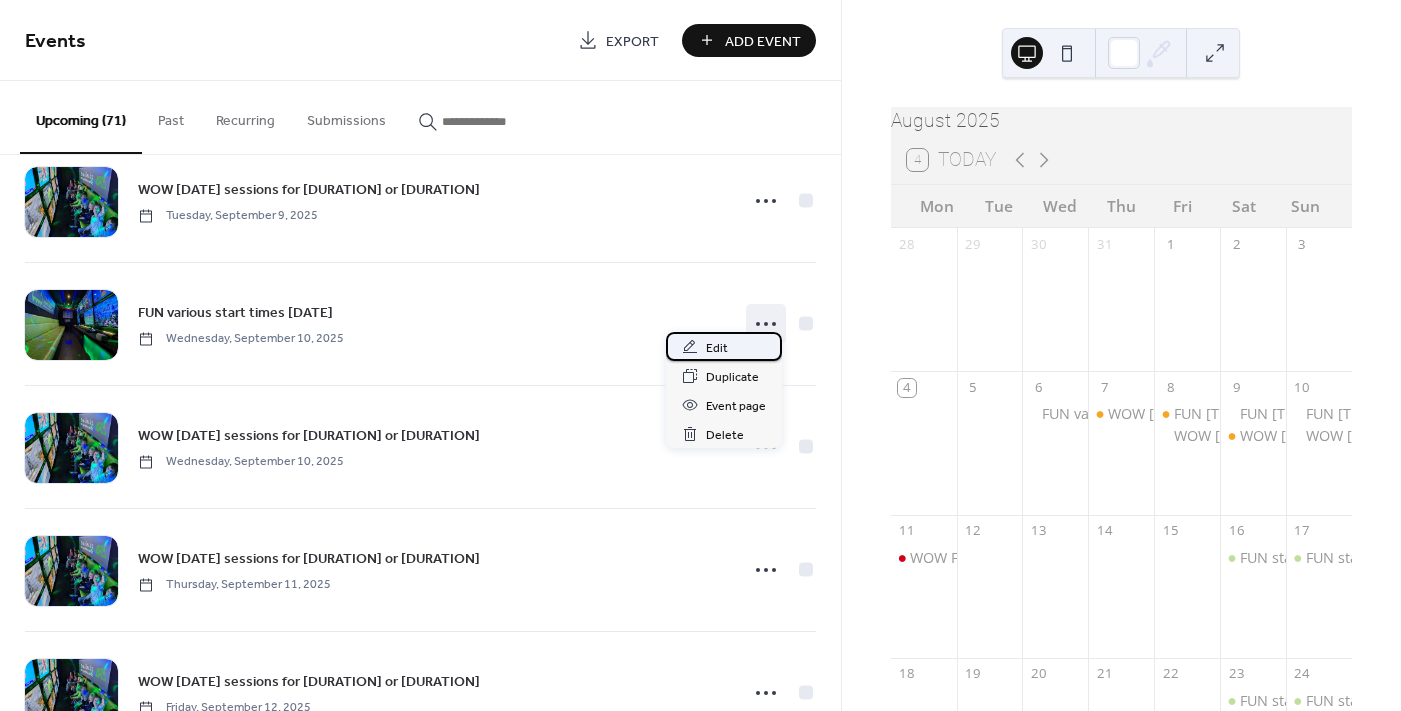 click on "Edit" at bounding box center [717, 348] 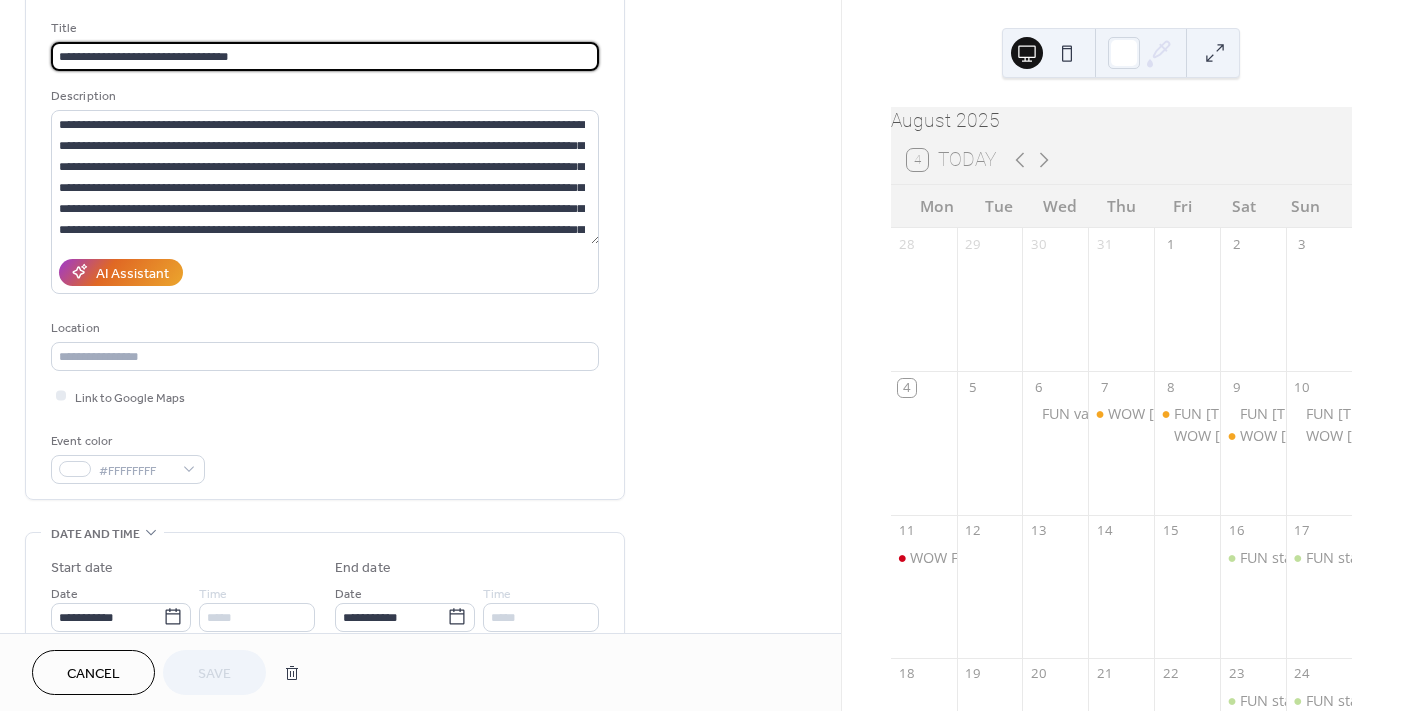scroll, scrollTop: 100, scrollLeft: 0, axis: vertical 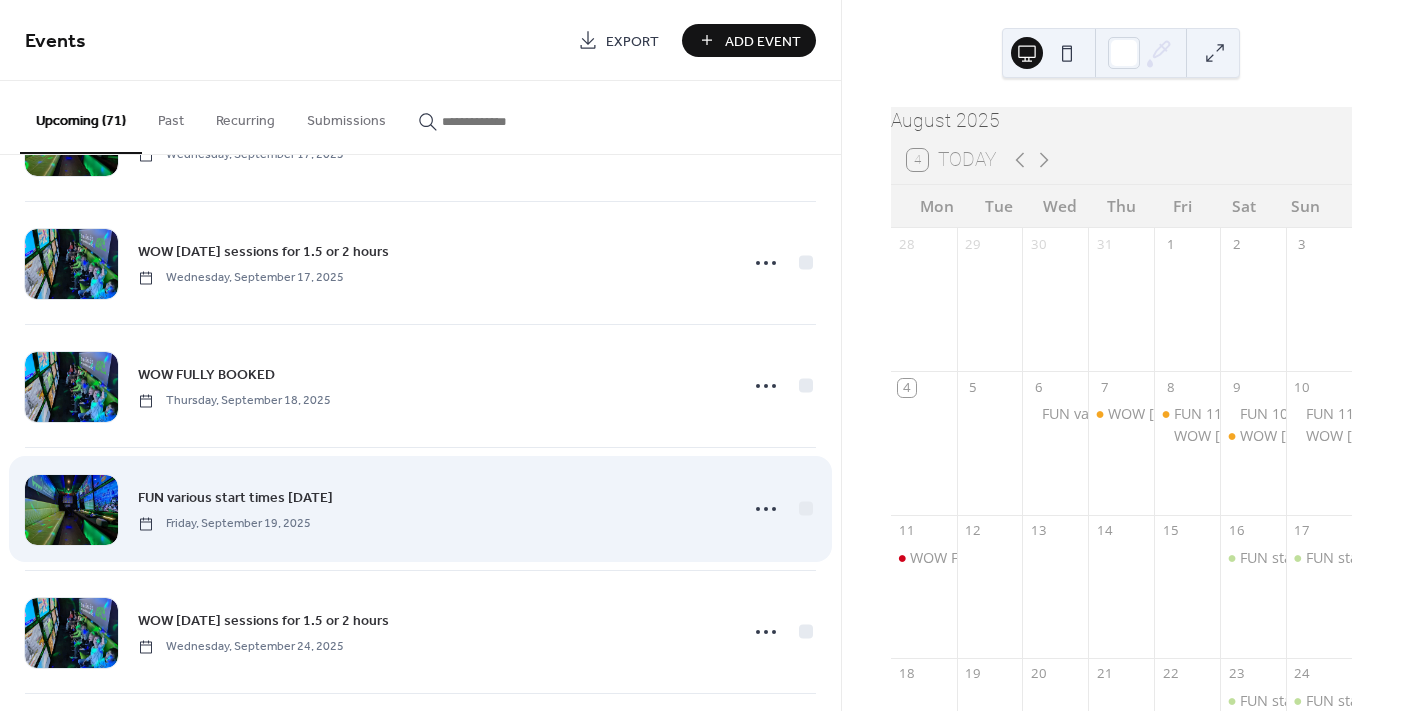 click on "FUN various start times  19th Sep Friday, September 19, 2025" at bounding box center [431, 508] 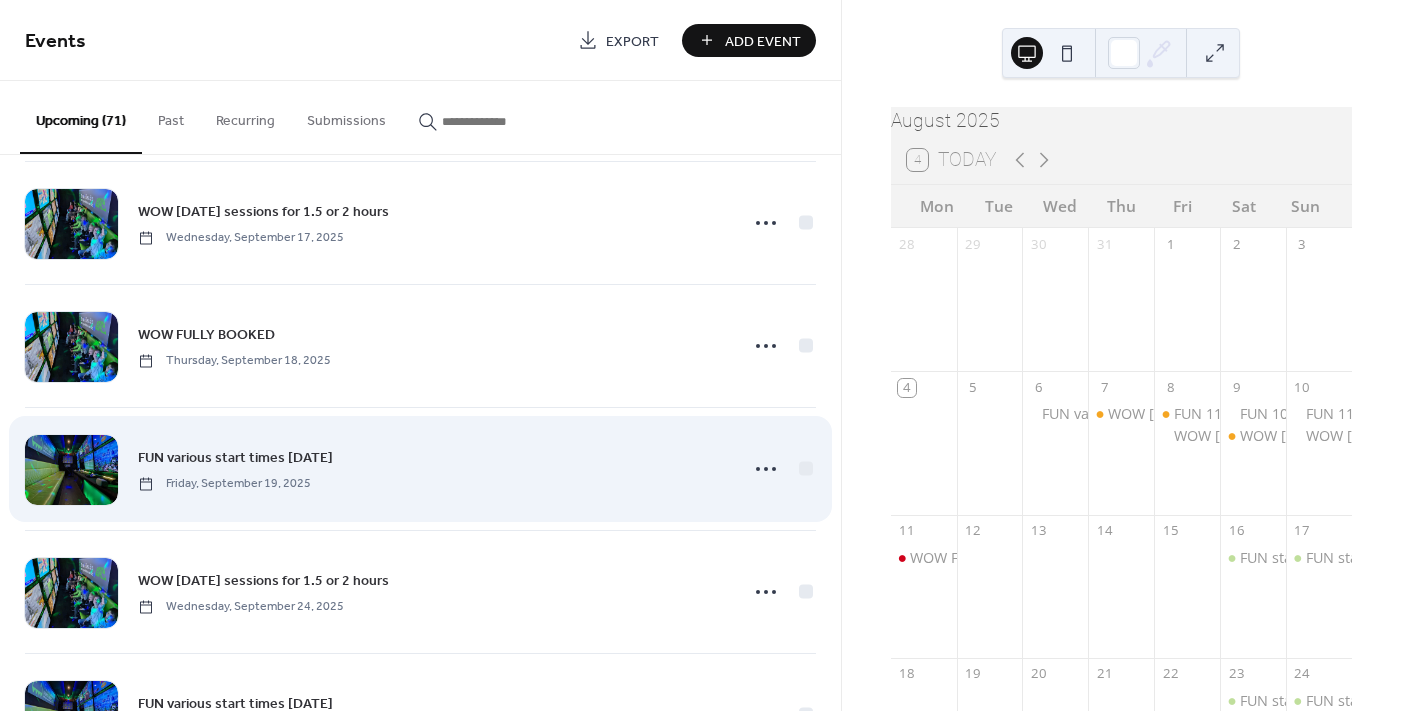 scroll, scrollTop: 5964, scrollLeft: 0, axis: vertical 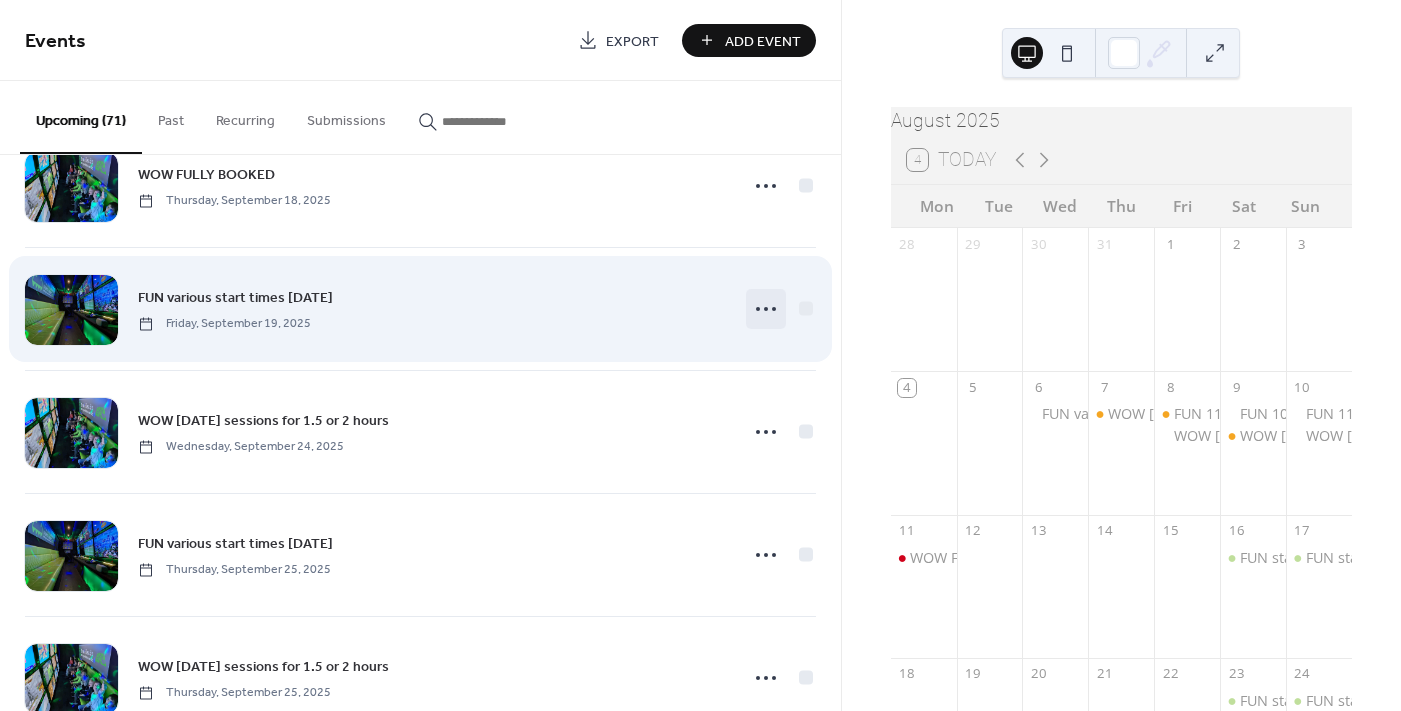 click 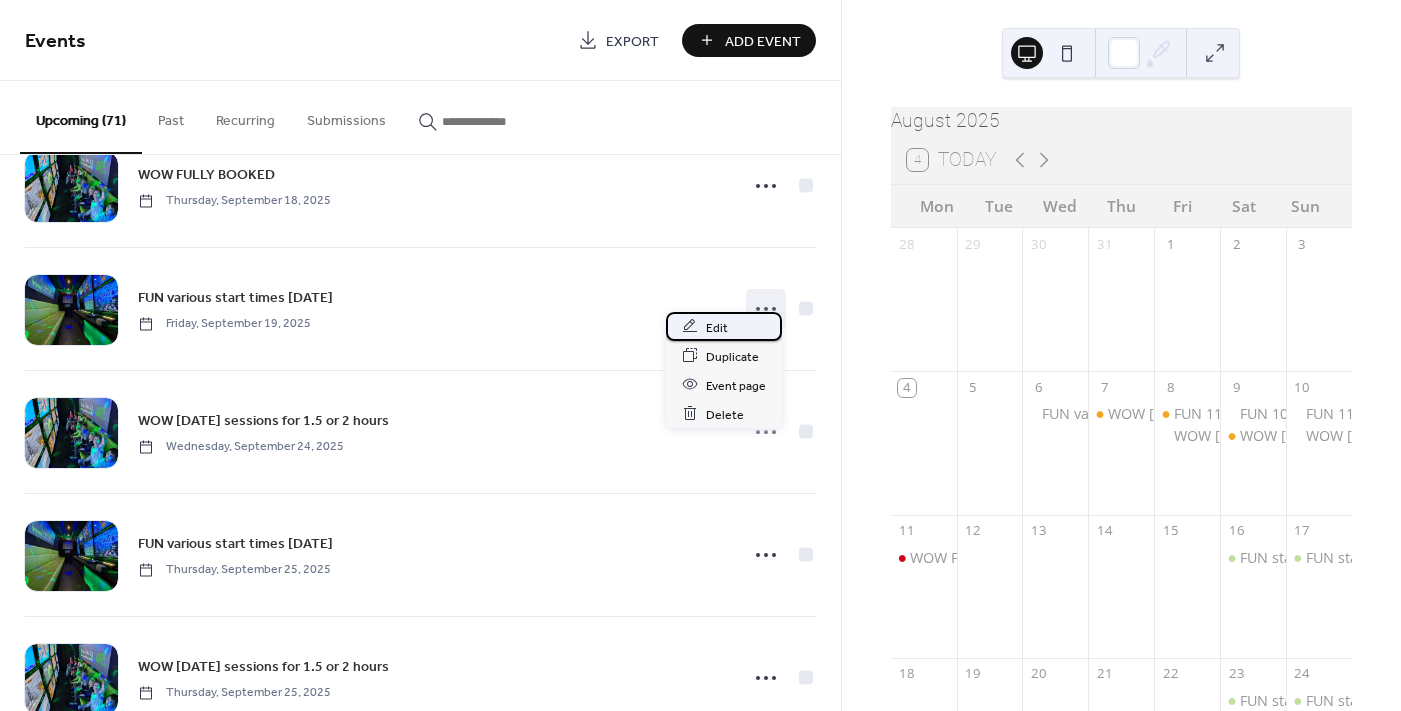 click on "Edit" at bounding box center (724, 326) 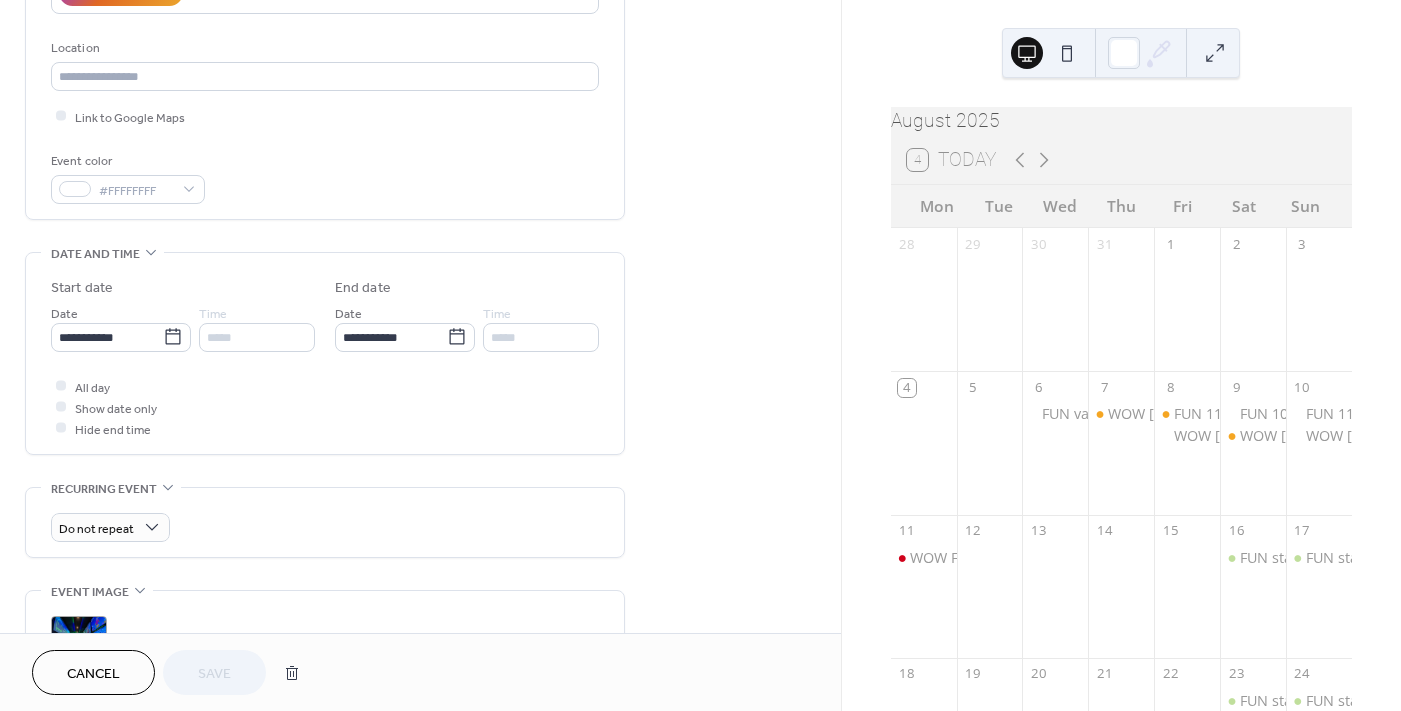 scroll, scrollTop: 0, scrollLeft: 0, axis: both 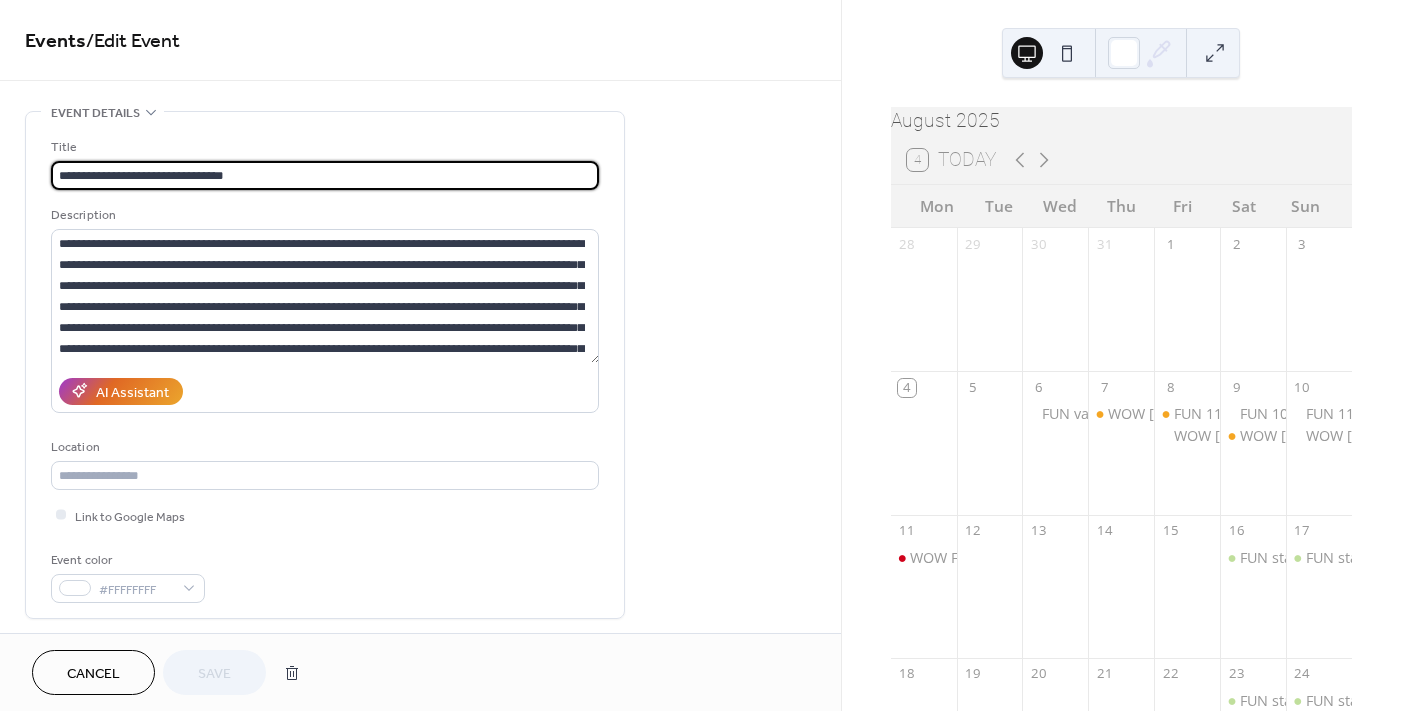 click on "Cancel" at bounding box center (93, 672) 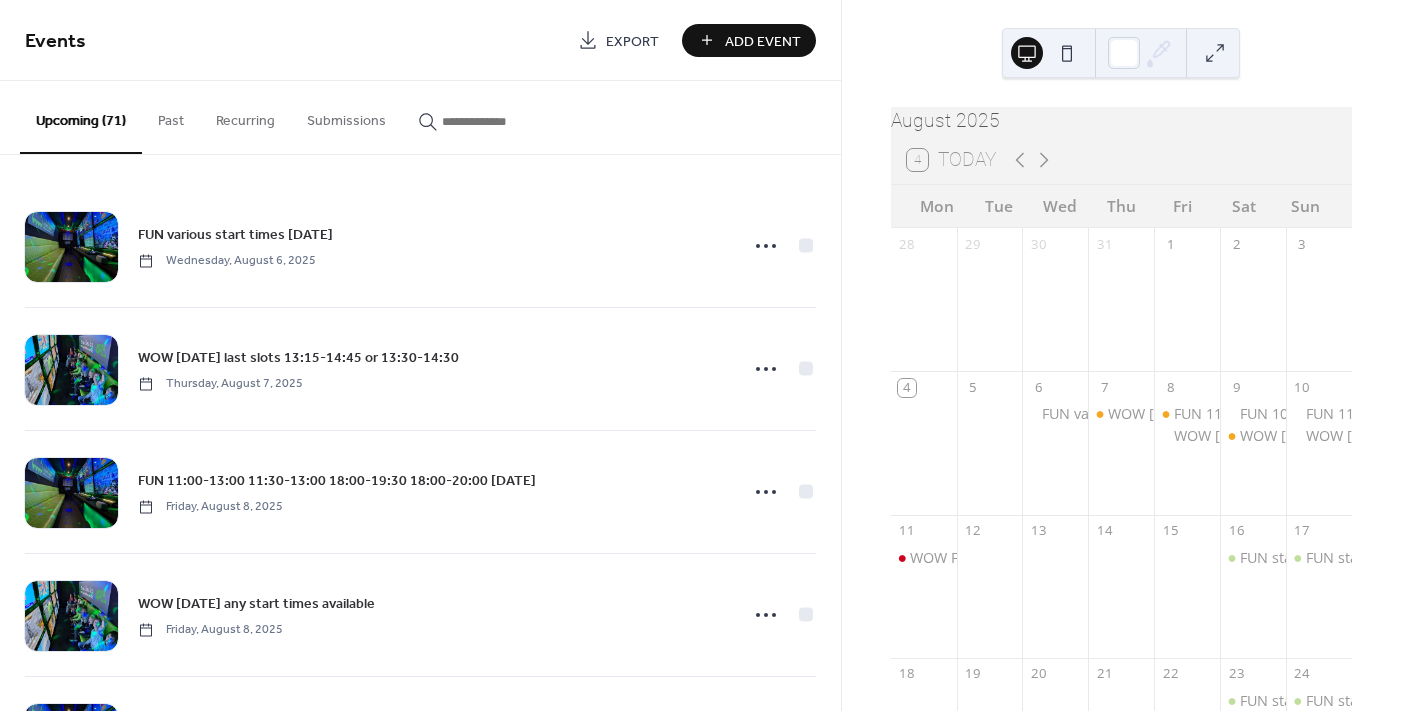 click on "Submissions" at bounding box center (346, 116) 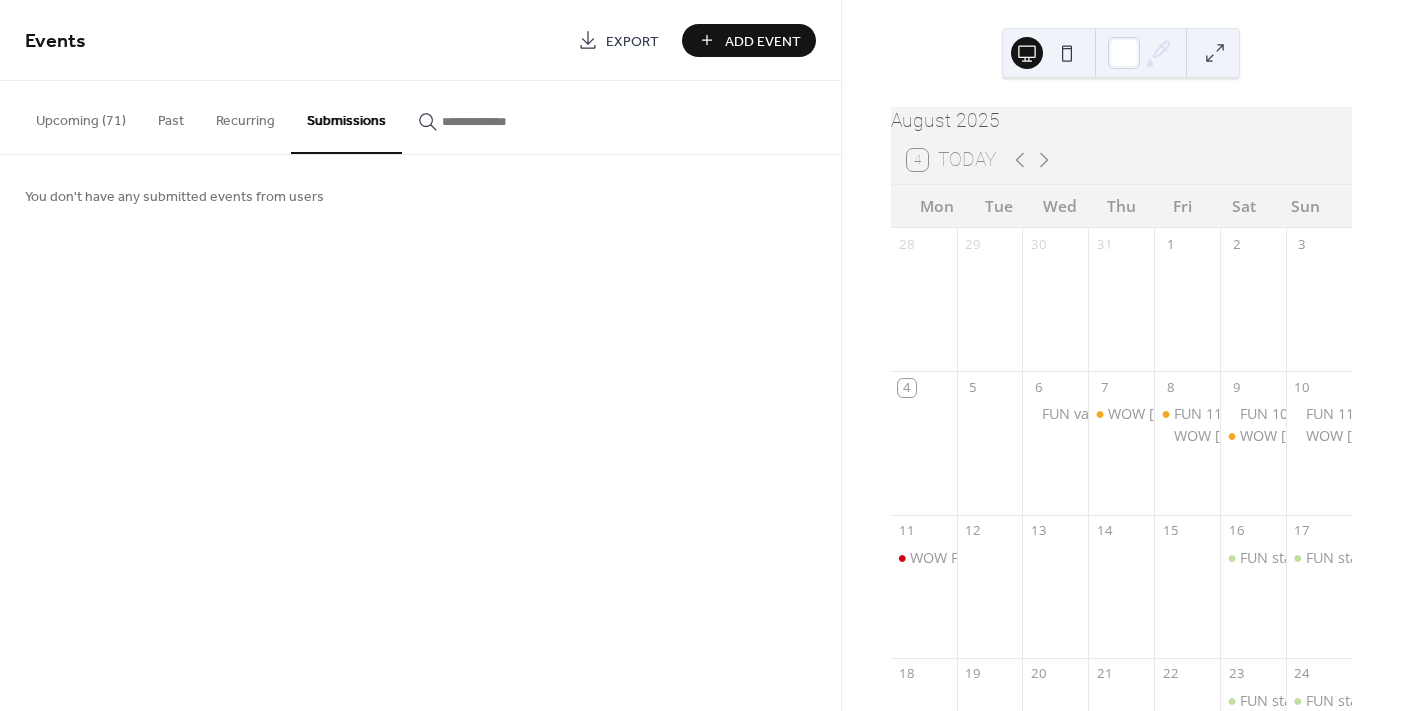 click on "Upcoming (71)" at bounding box center (81, 116) 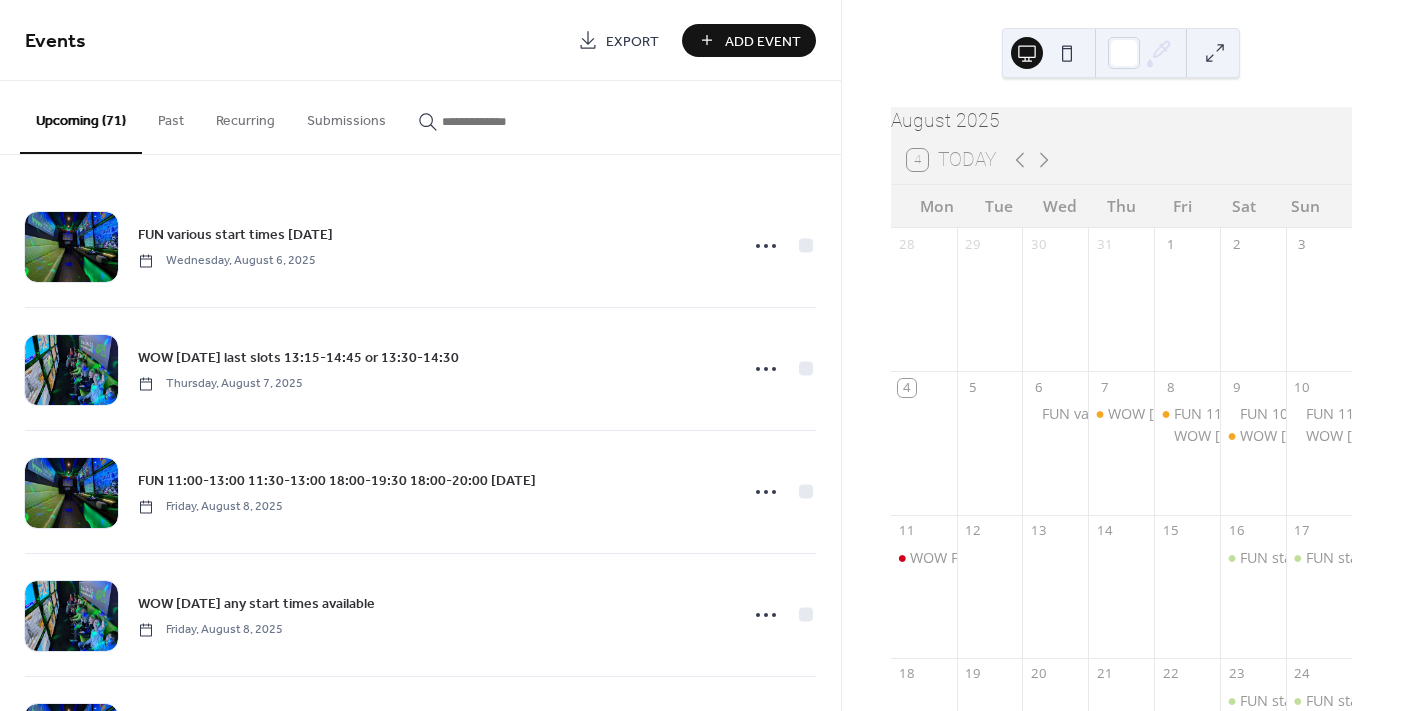 click at bounding box center [502, 121] 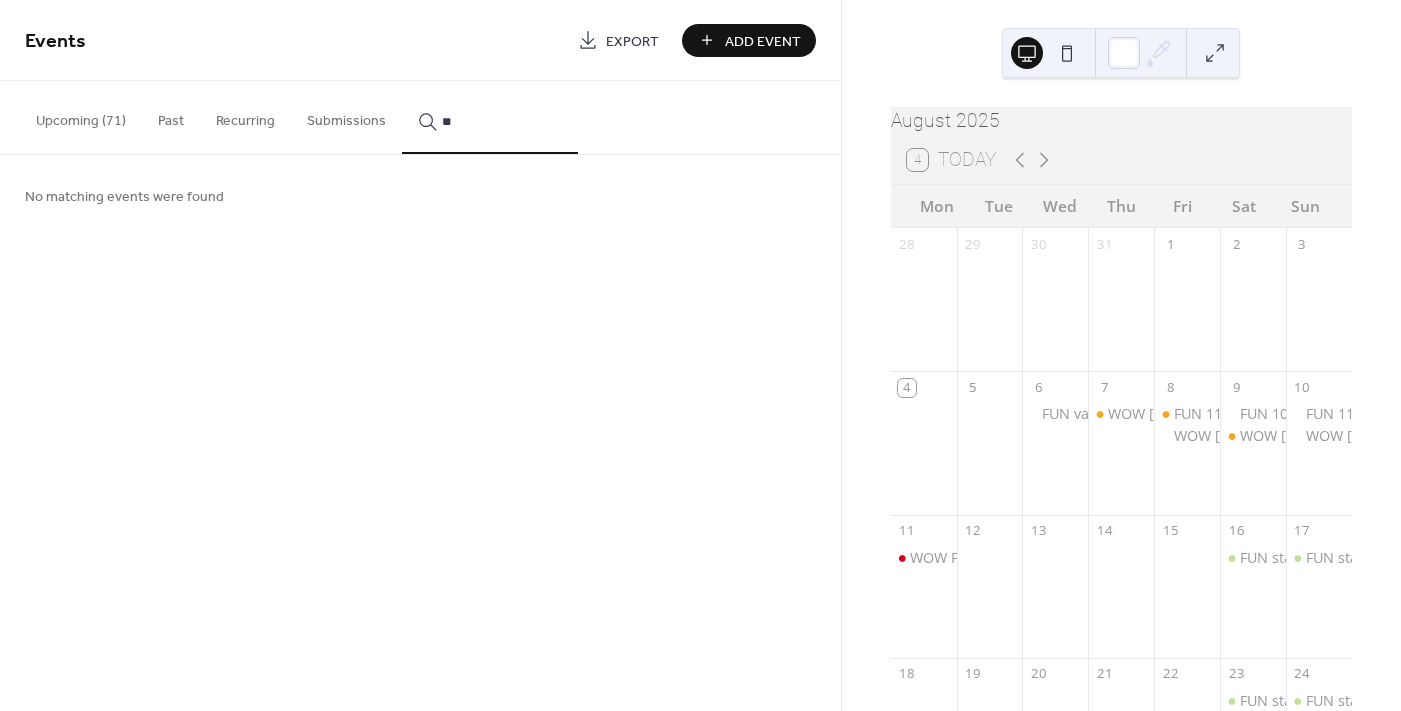 type on "*" 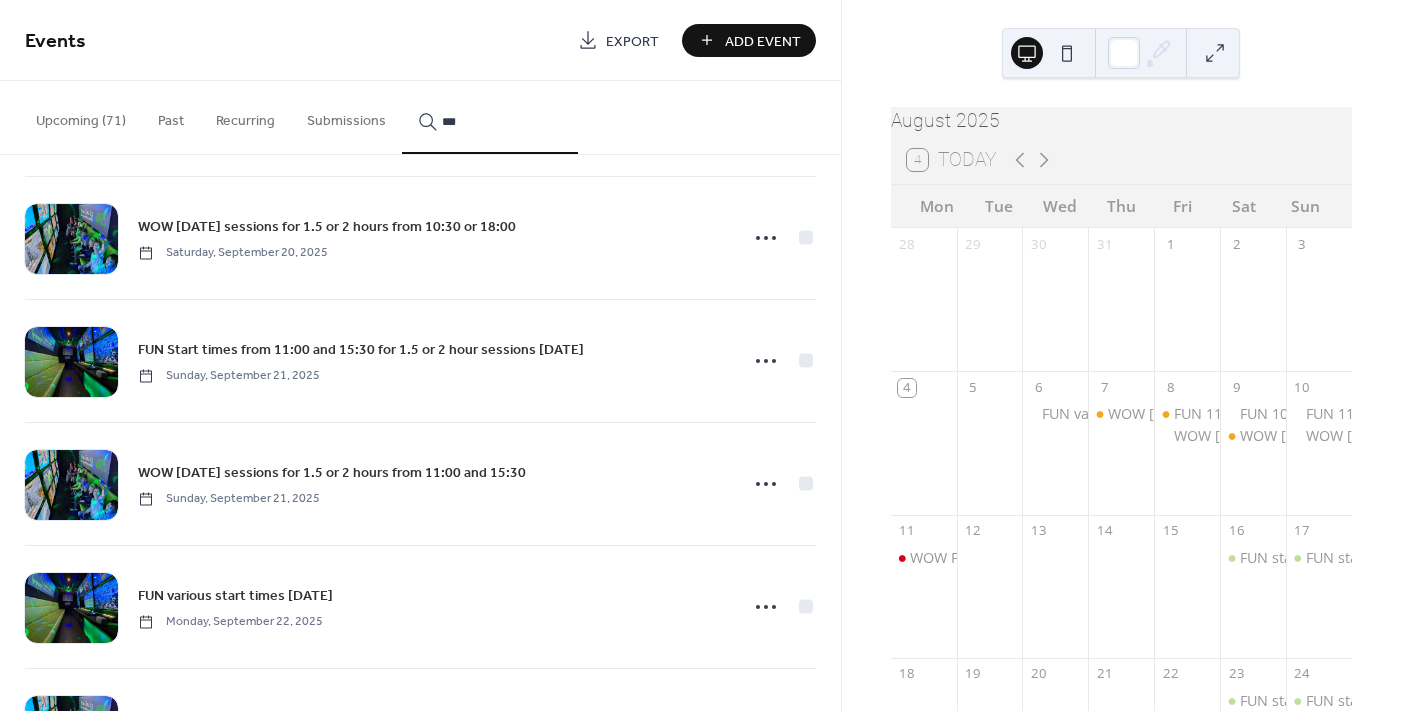 scroll, scrollTop: 6519, scrollLeft: 0, axis: vertical 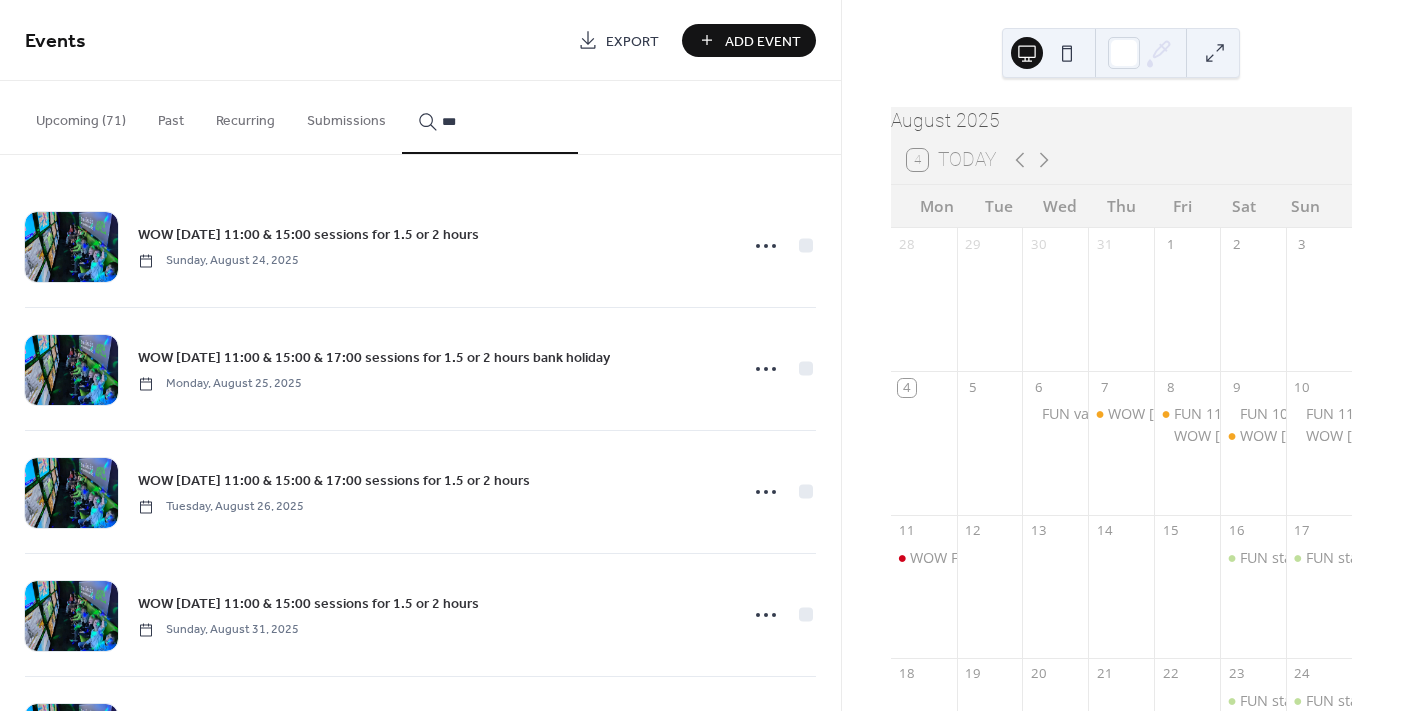 type on "***" 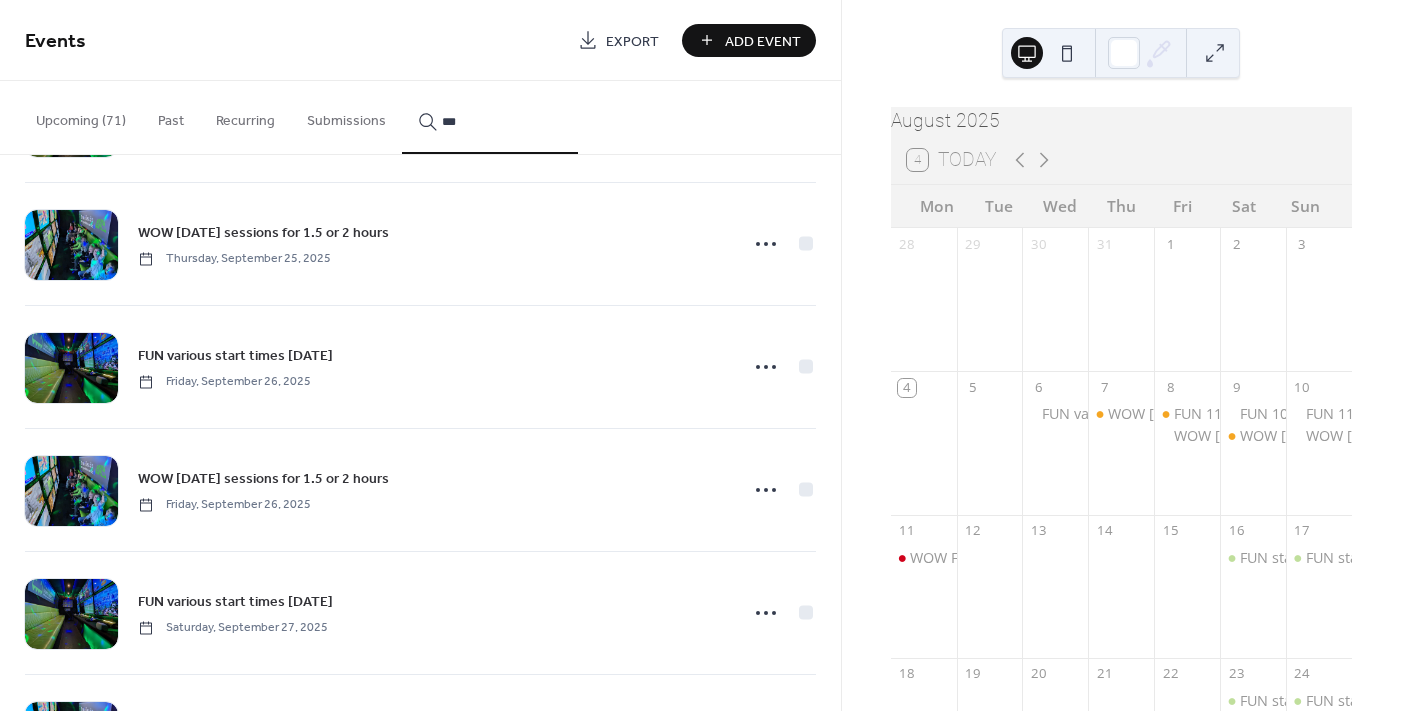 scroll, scrollTop: 8300, scrollLeft: 0, axis: vertical 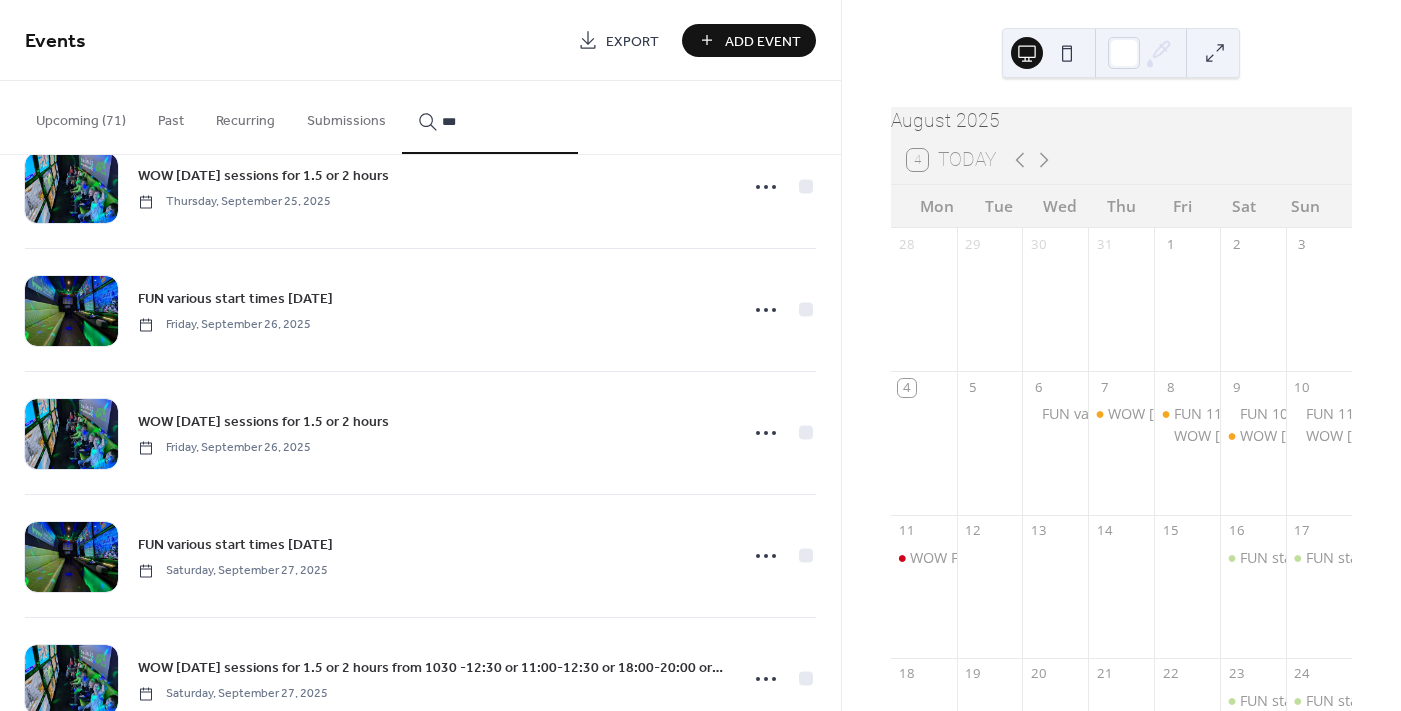click 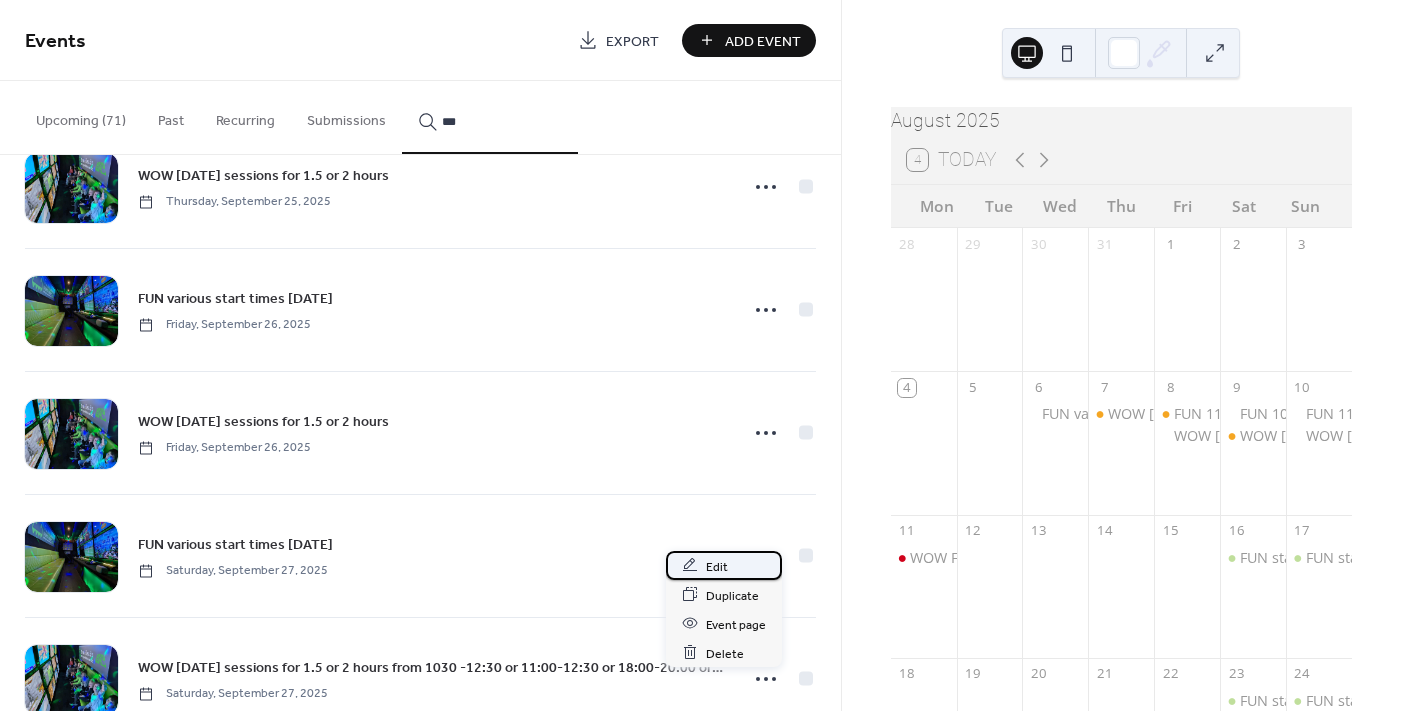 click on "Edit" at bounding box center [717, 566] 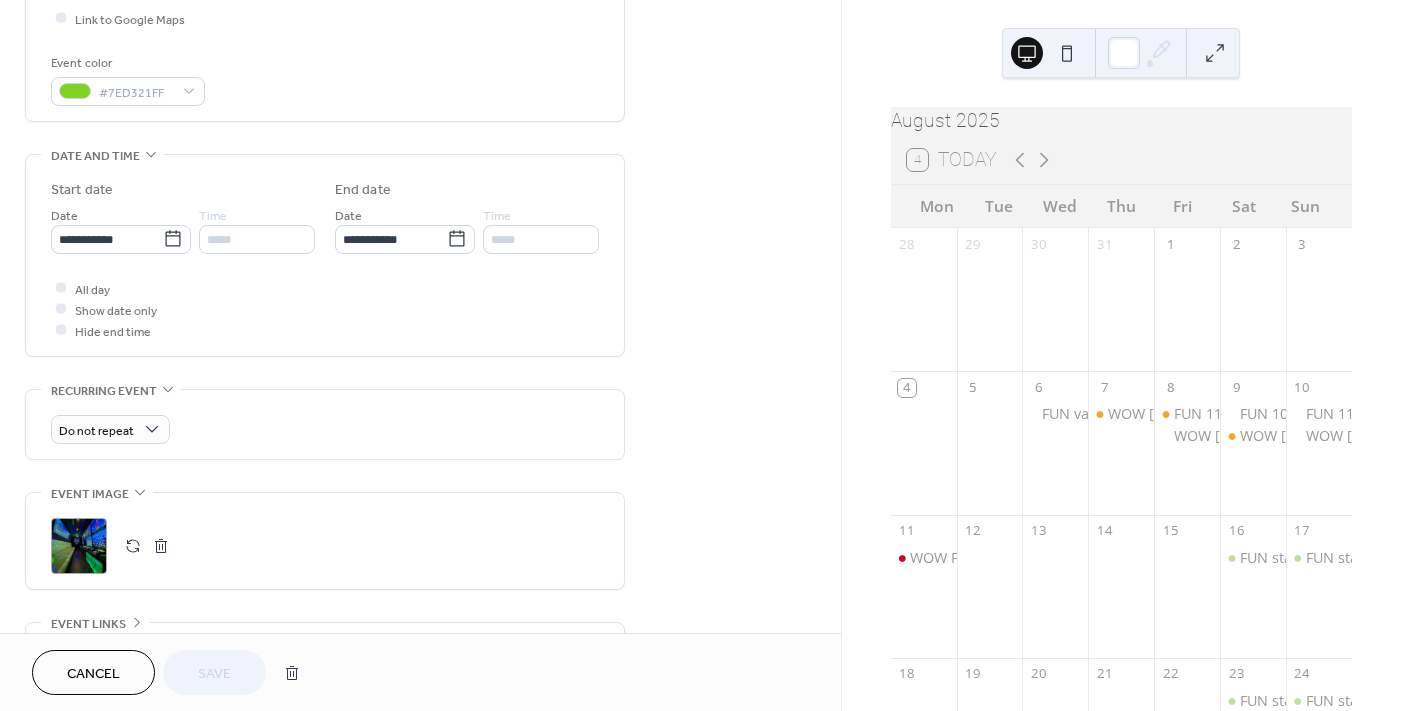 scroll, scrollTop: 500, scrollLeft: 0, axis: vertical 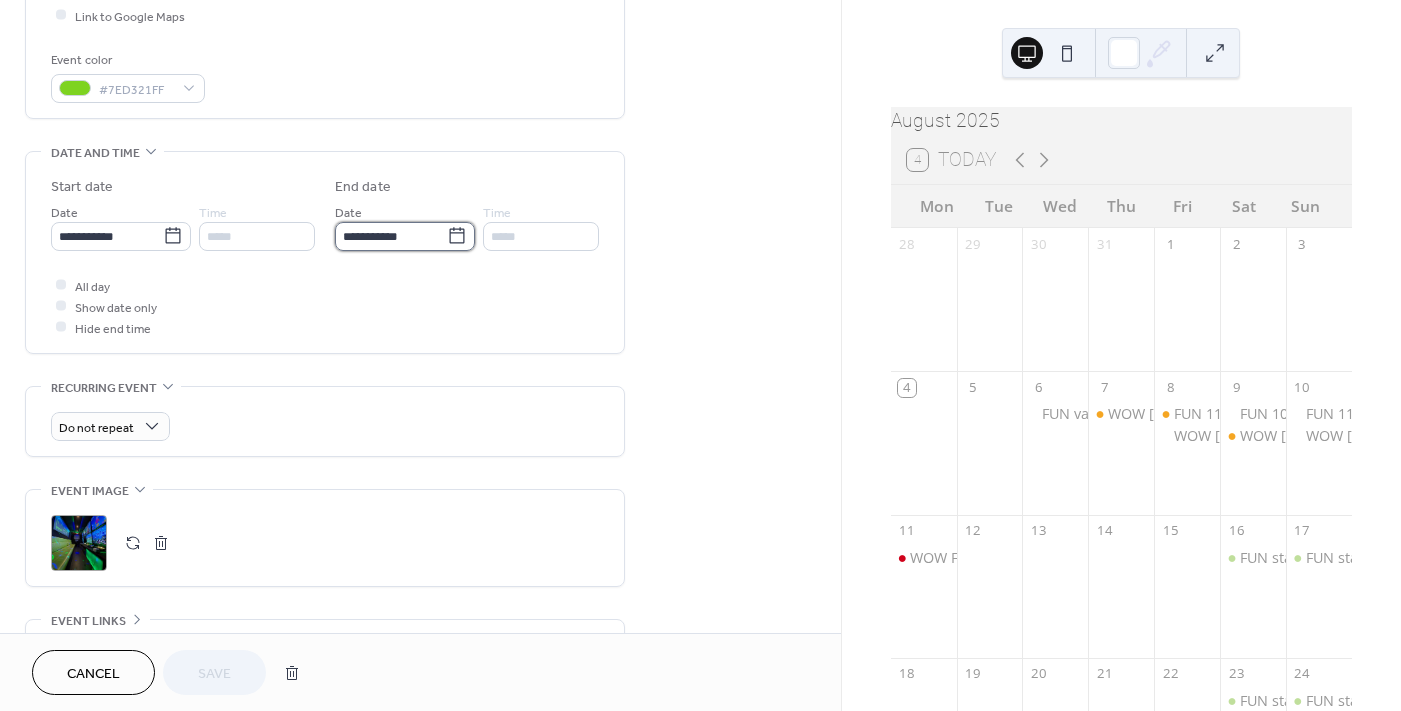 click on "**********" at bounding box center [391, 236] 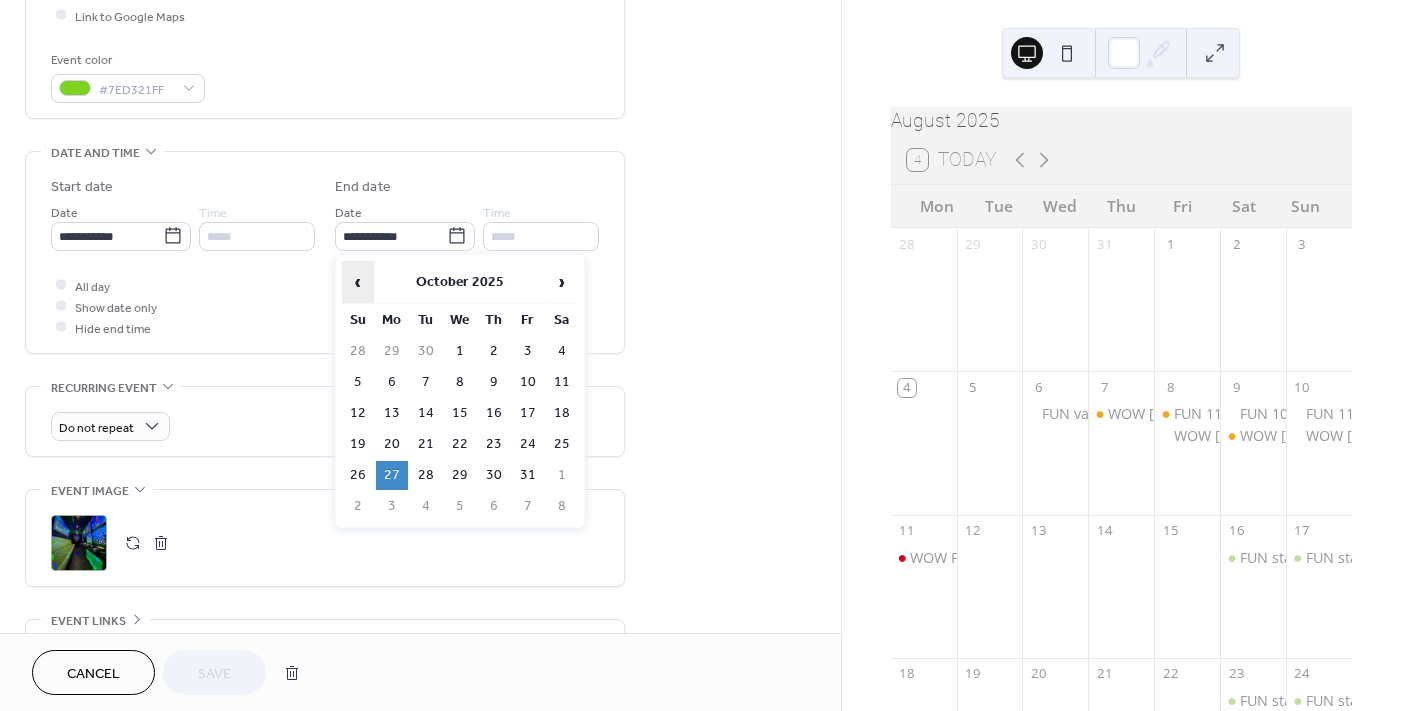 click on "‹" at bounding box center [358, 282] 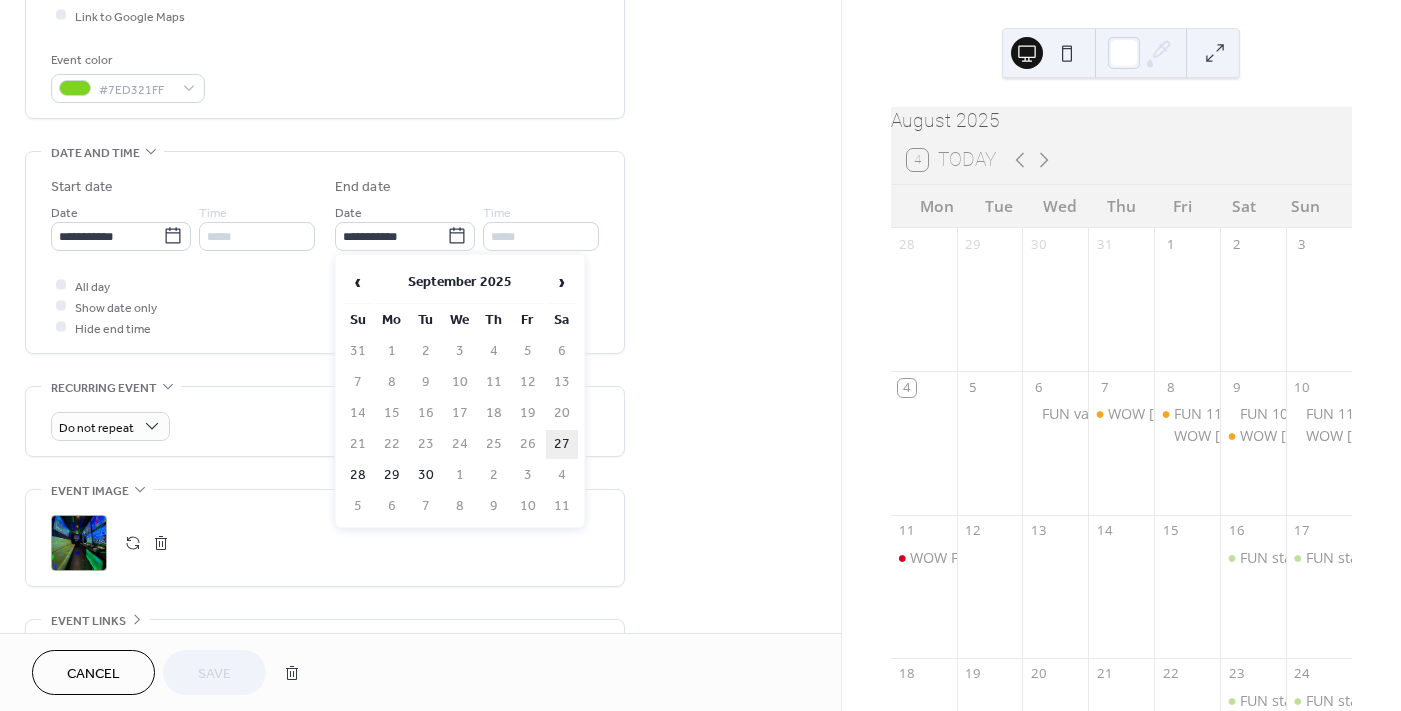 click on "27" at bounding box center (562, 444) 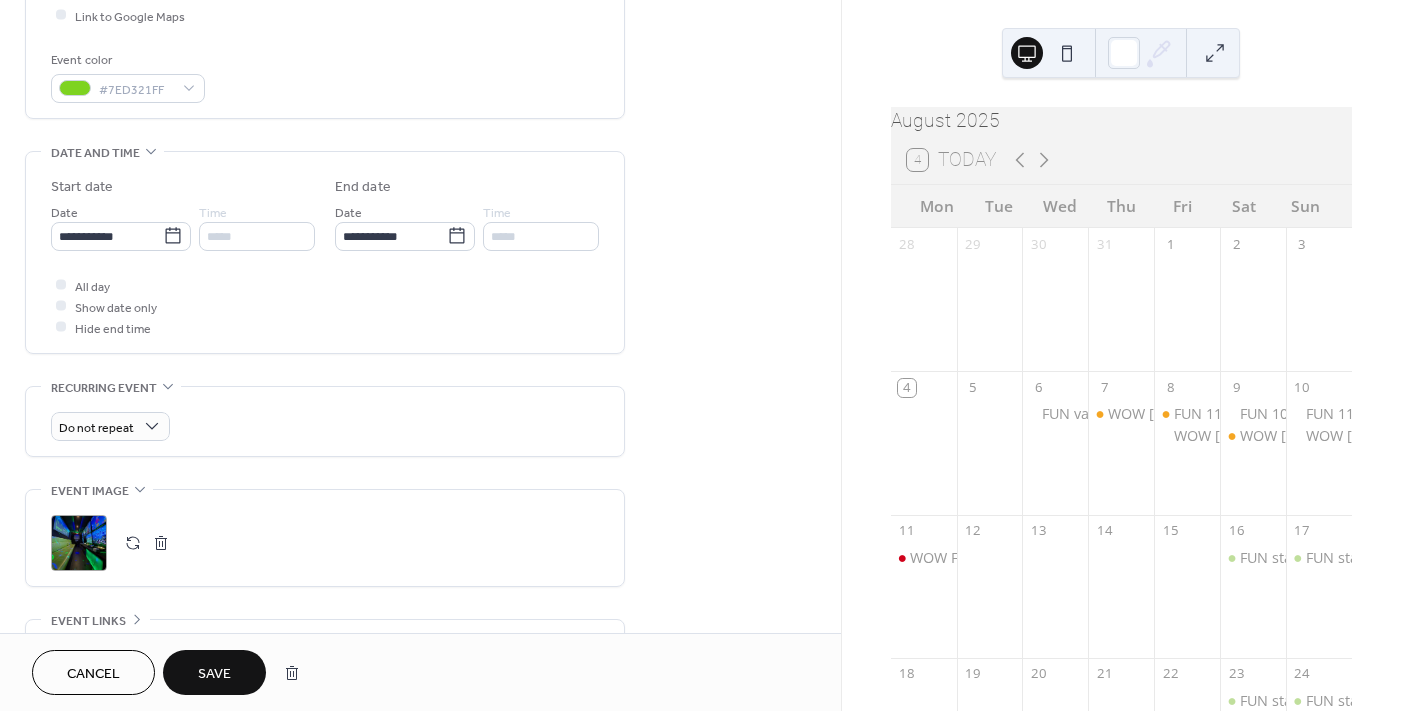 click on "Save" at bounding box center [214, 674] 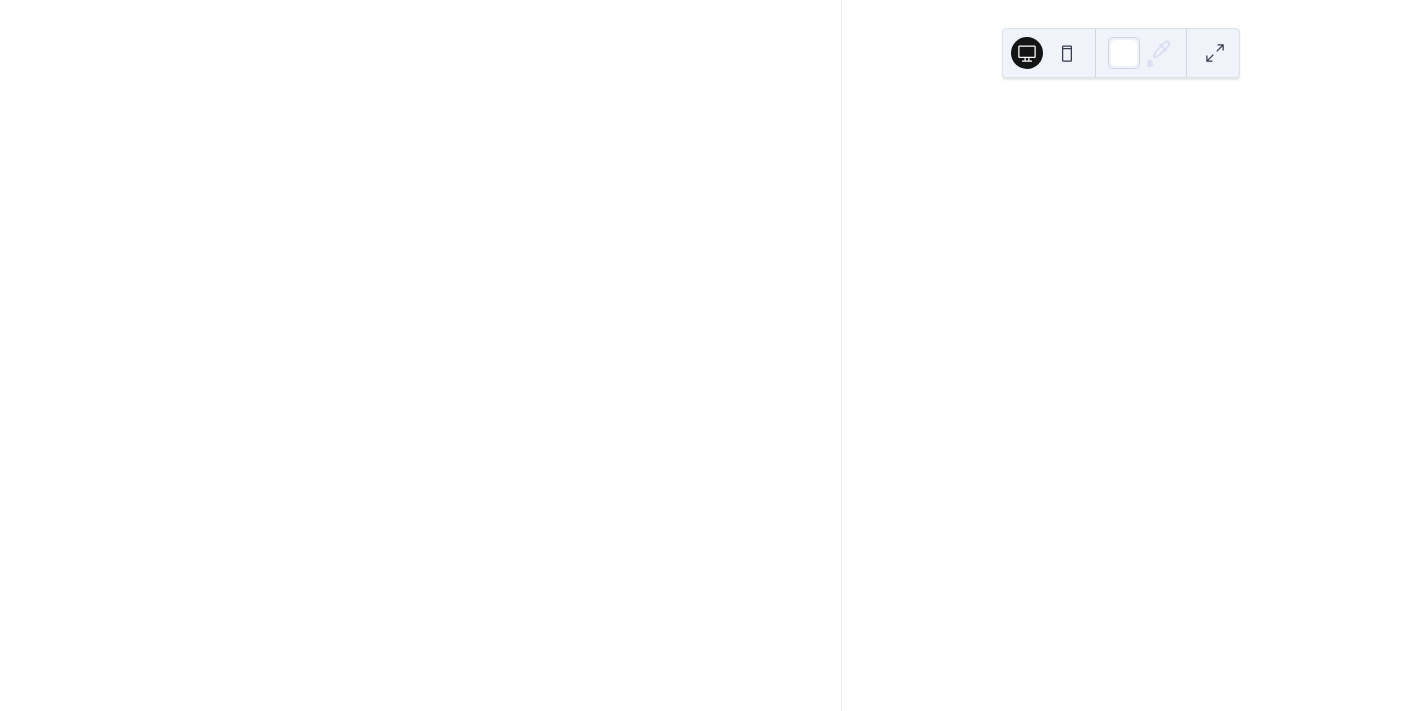 scroll, scrollTop: 0, scrollLeft: 0, axis: both 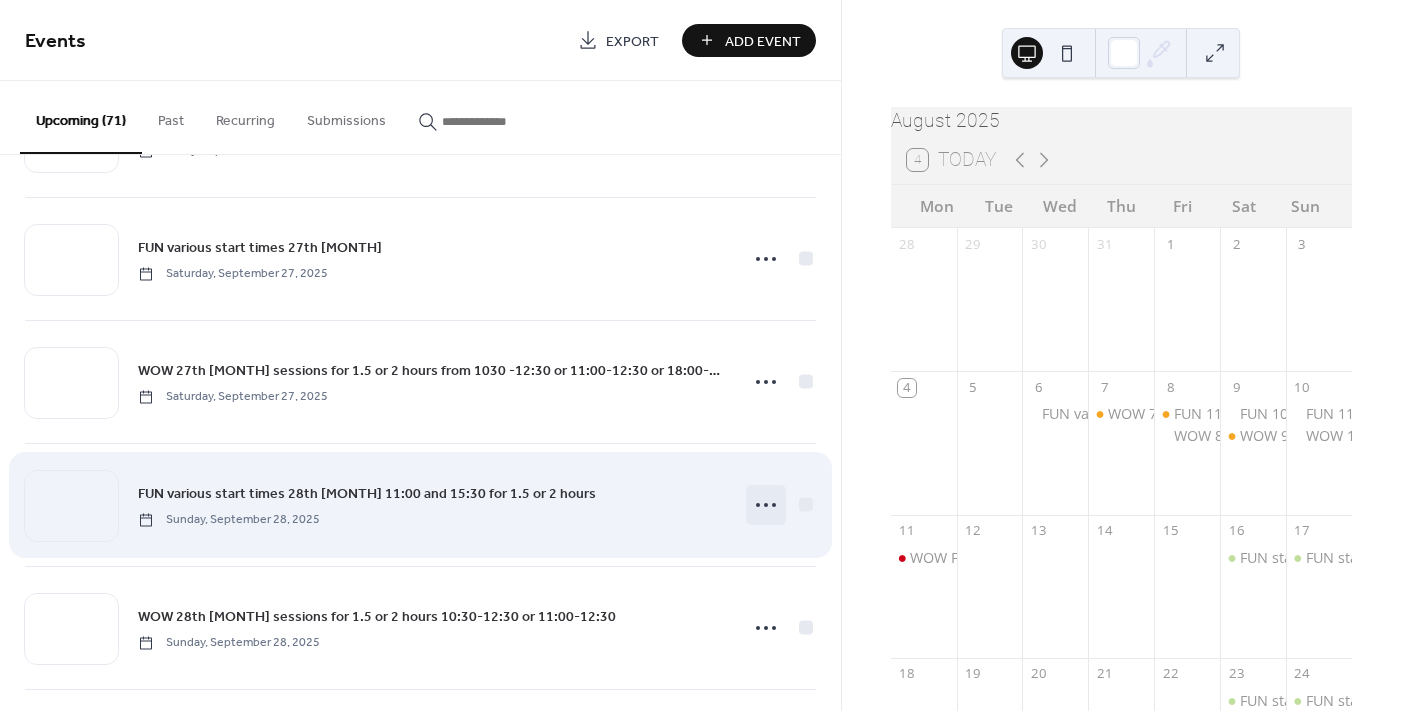 click 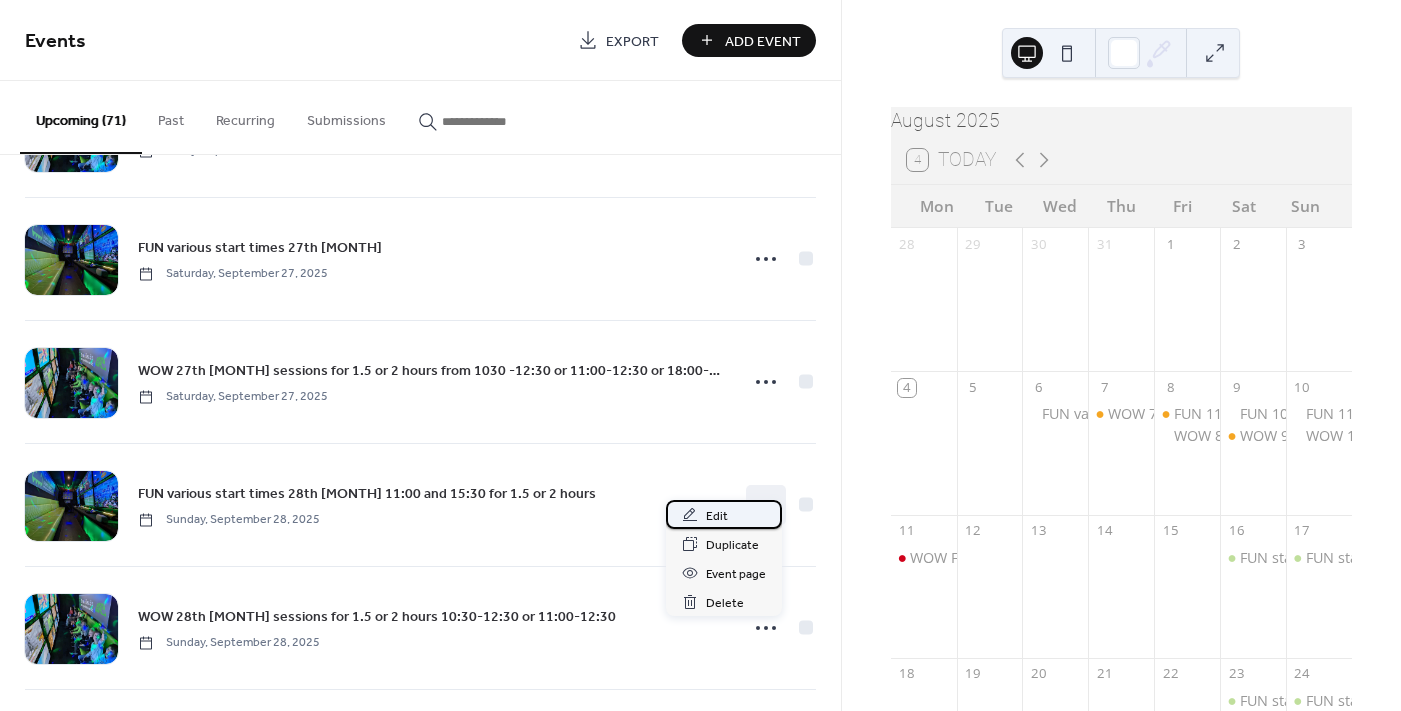 click on "Edit" at bounding box center [724, 514] 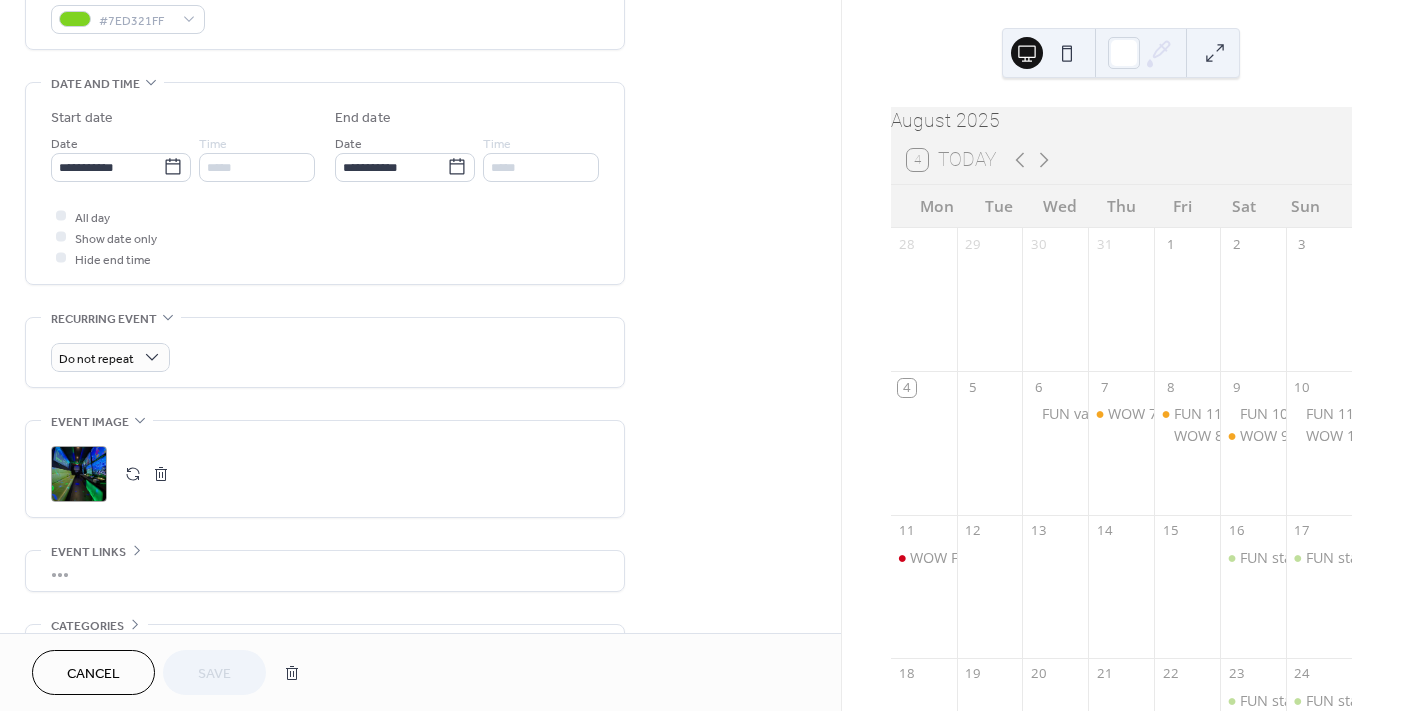 scroll, scrollTop: 600, scrollLeft: 0, axis: vertical 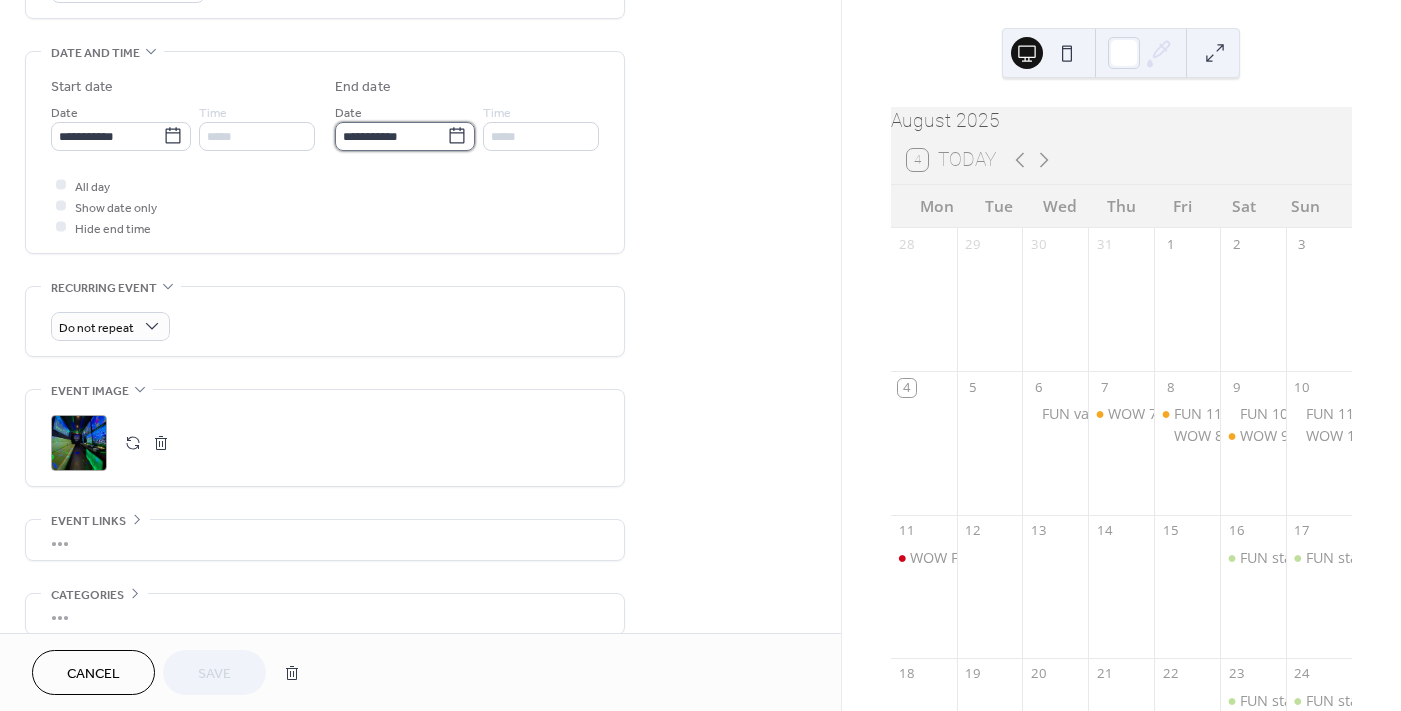 click on "**********" at bounding box center (391, 136) 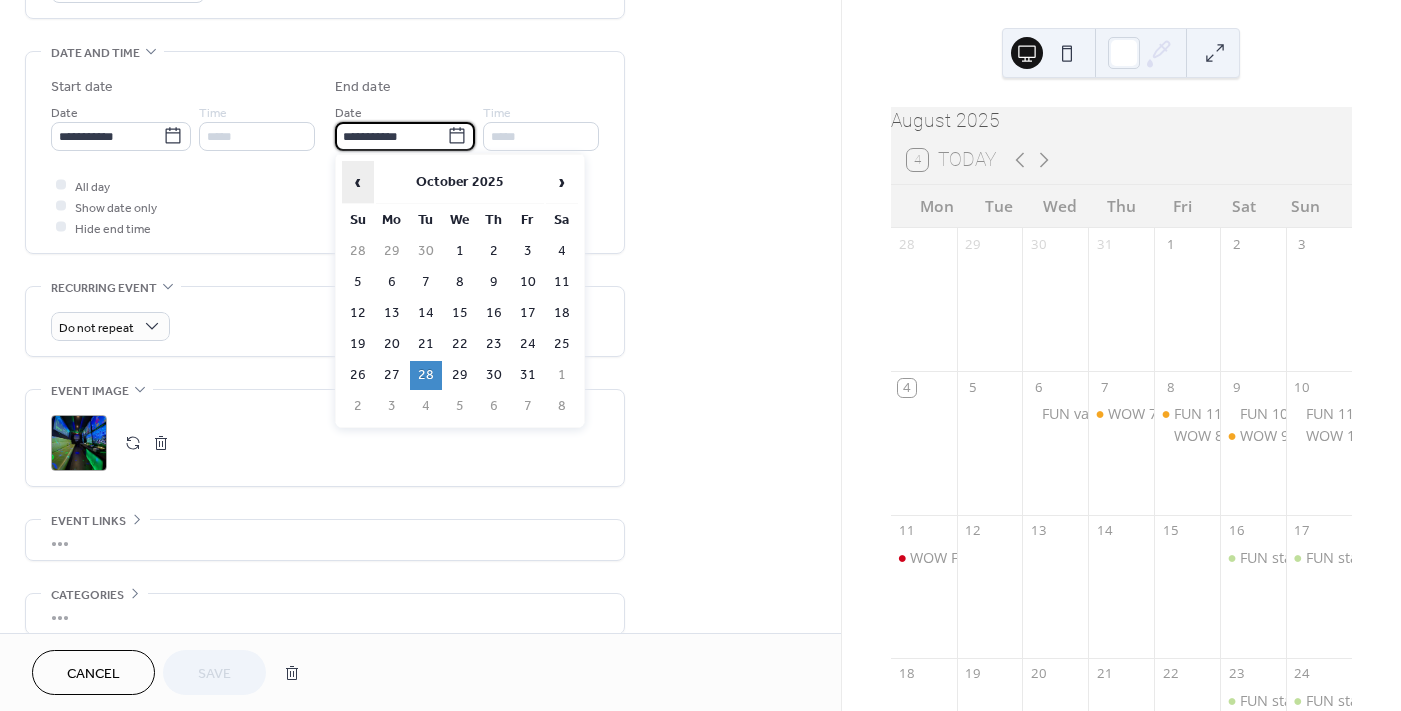 click on "‹" at bounding box center [358, 182] 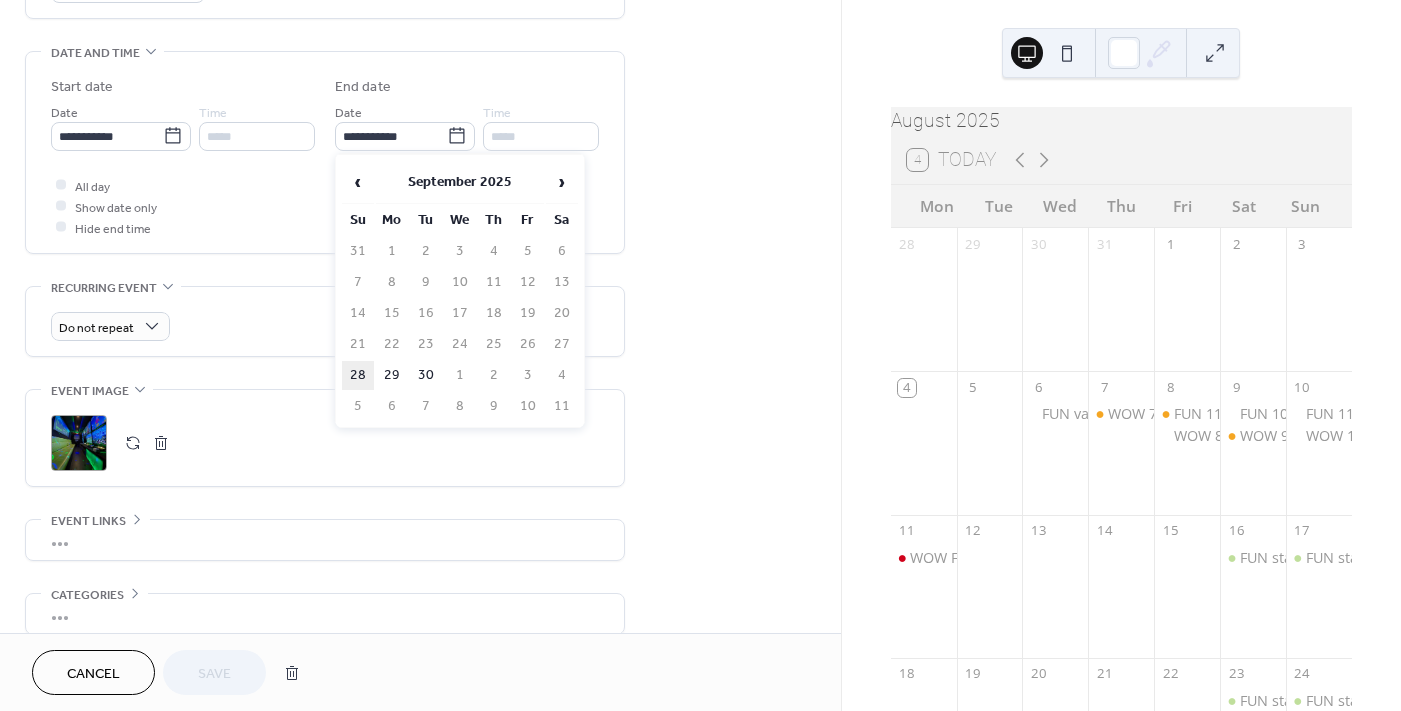 click on "28" at bounding box center [358, 375] 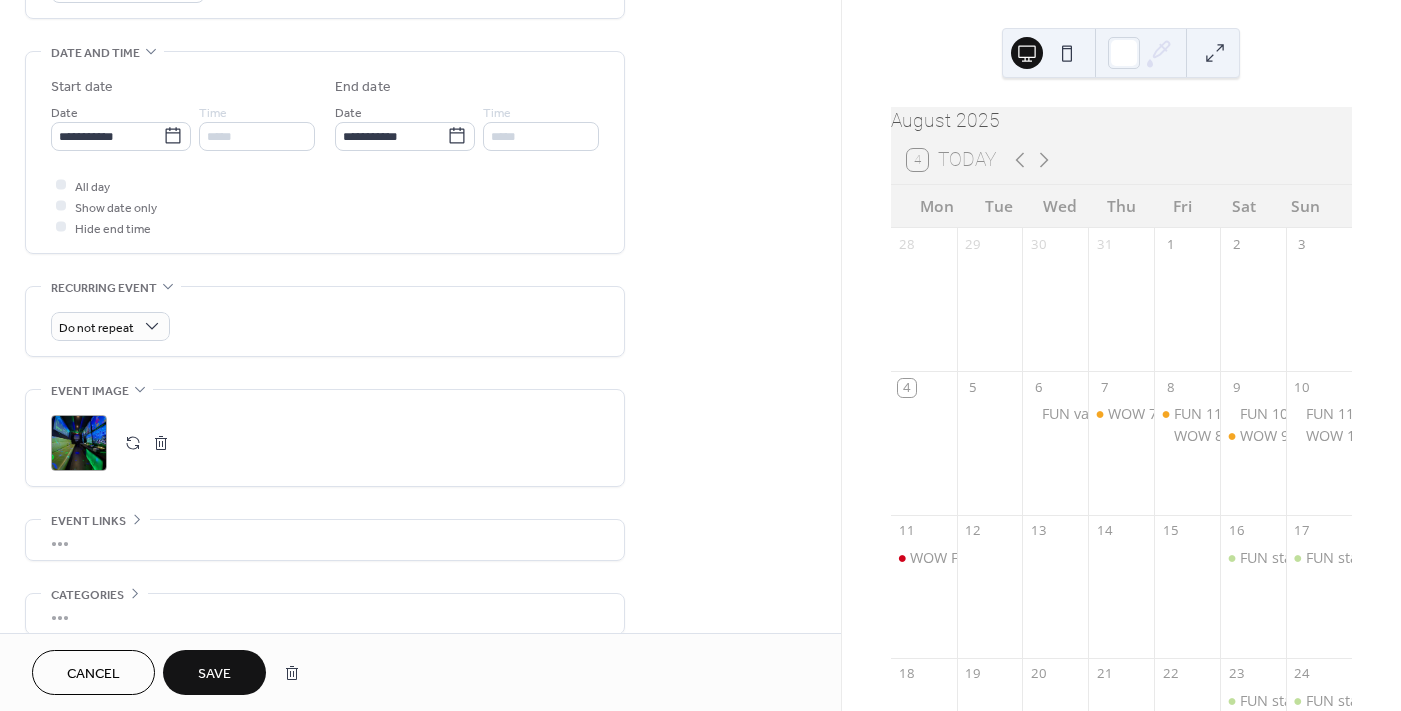 click on "Save" at bounding box center [214, 674] 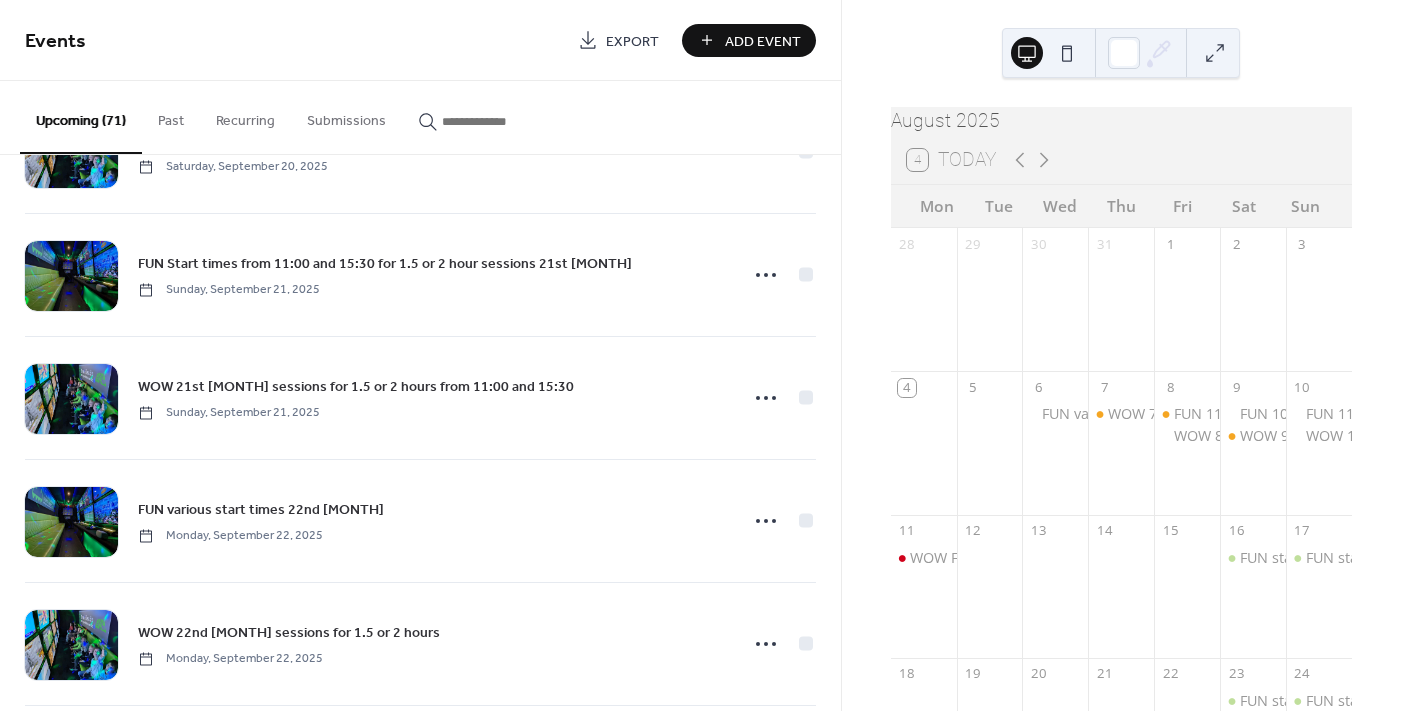 scroll, scrollTop: 5305, scrollLeft: 0, axis: vertical 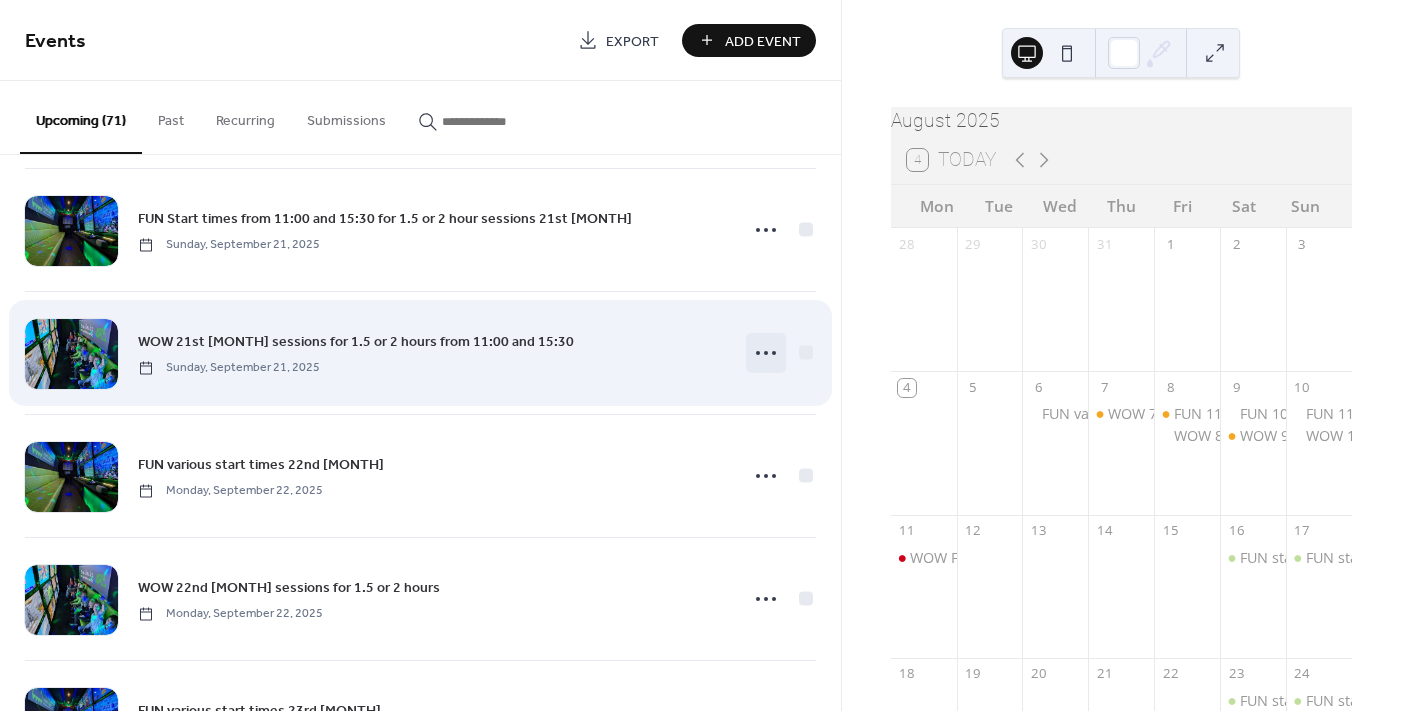 click 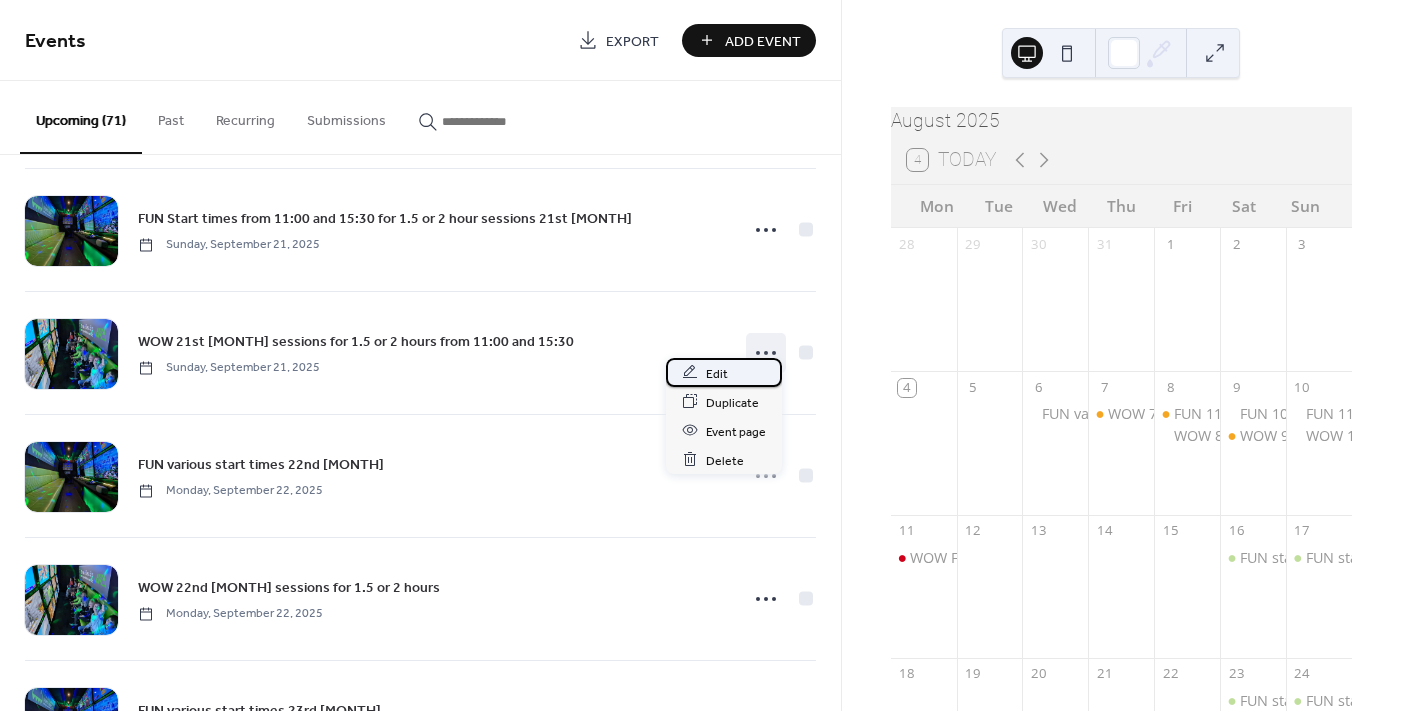 click on "Edit" at bounding box center (717, 373) 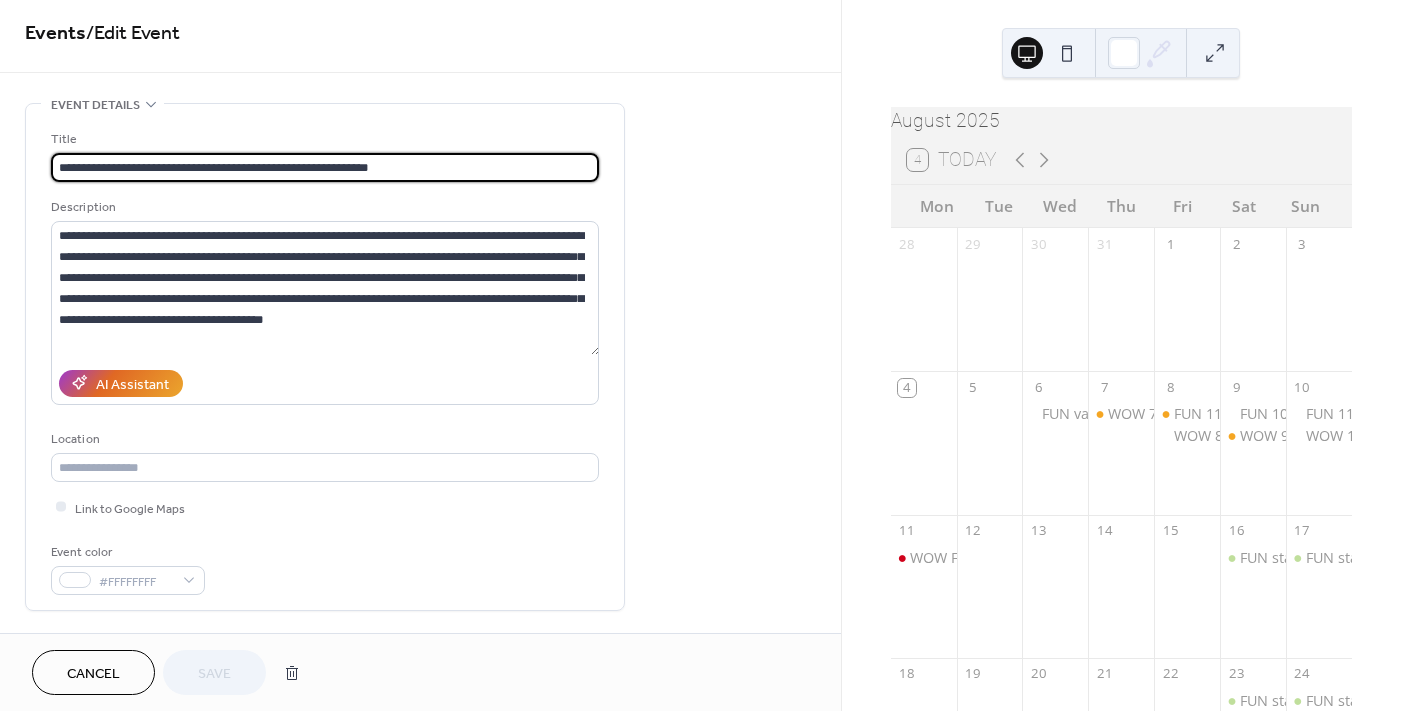 scroll, scrollTop: 0, scrollLeft: 0, axis: both 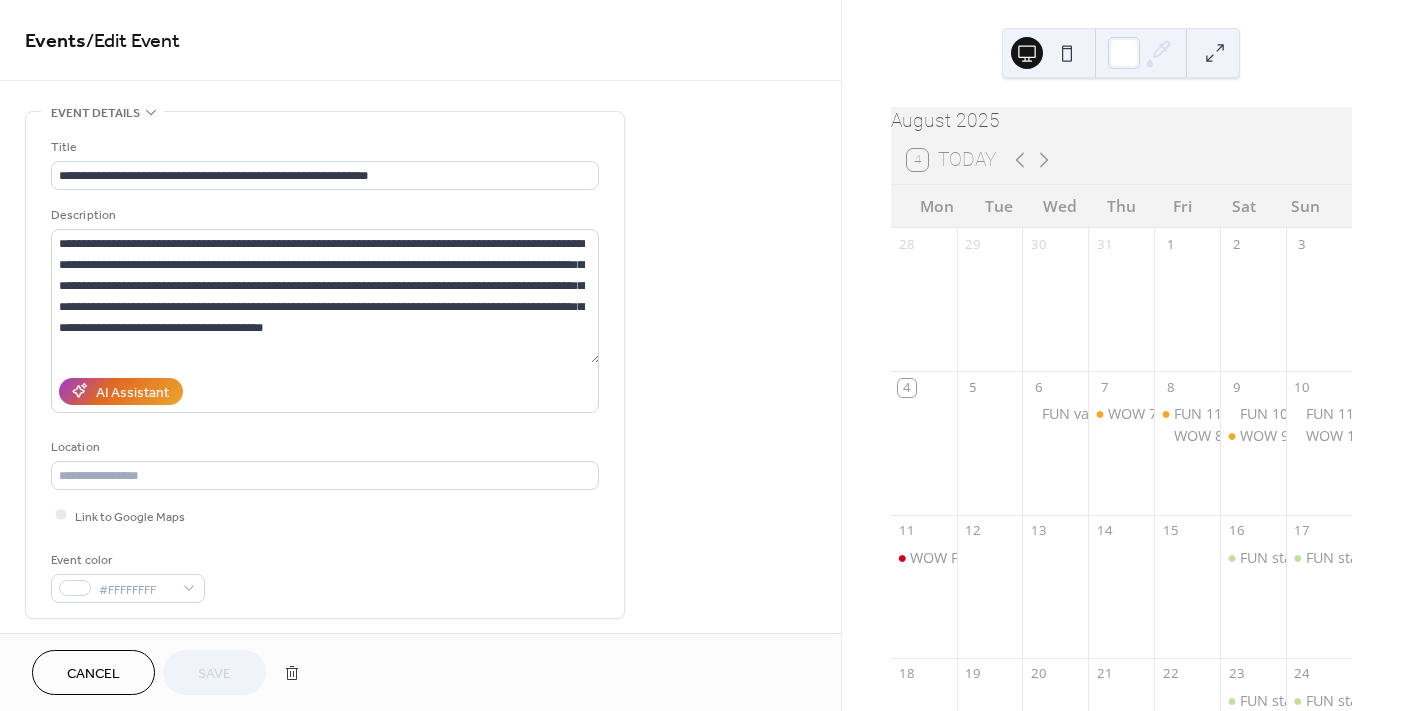 click on "Cancel" at bounding box center [93, 672] 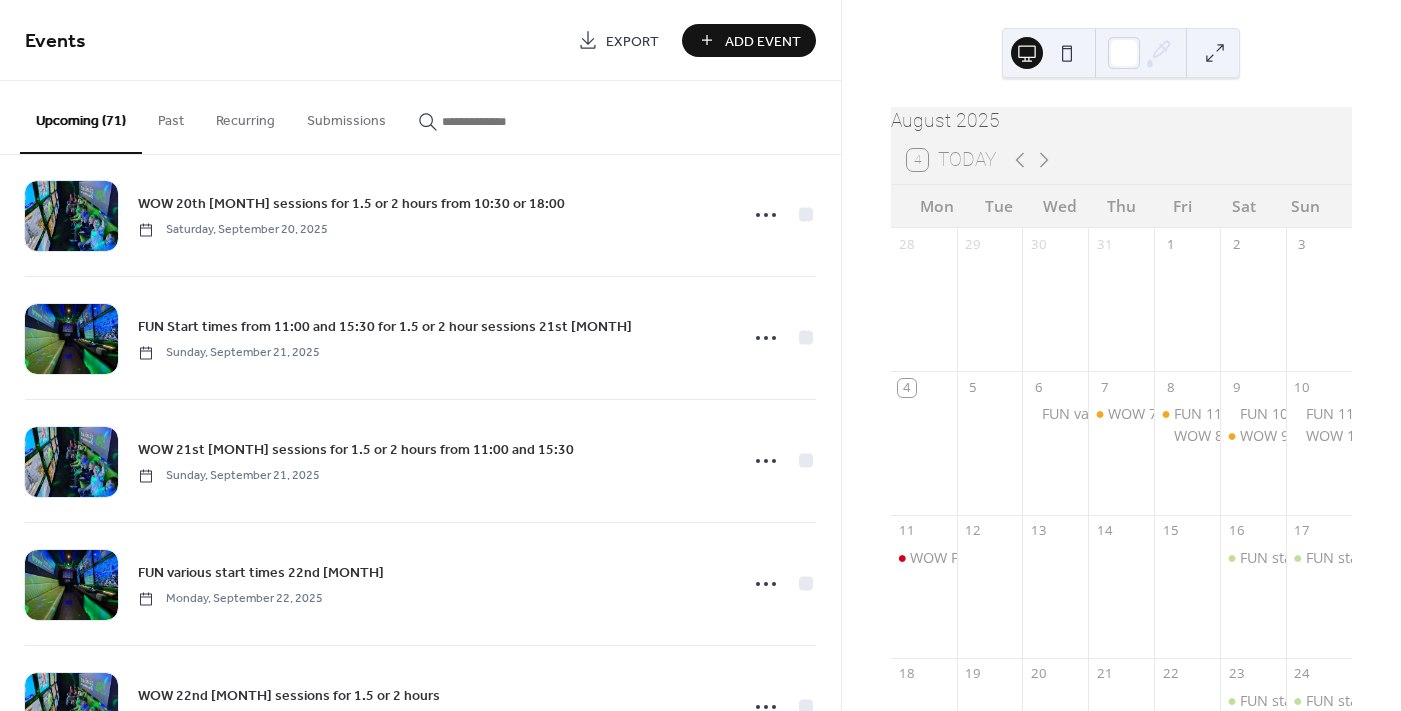 scroll, scrollTop: 6431, scrollLeft: 0, axis: vertical 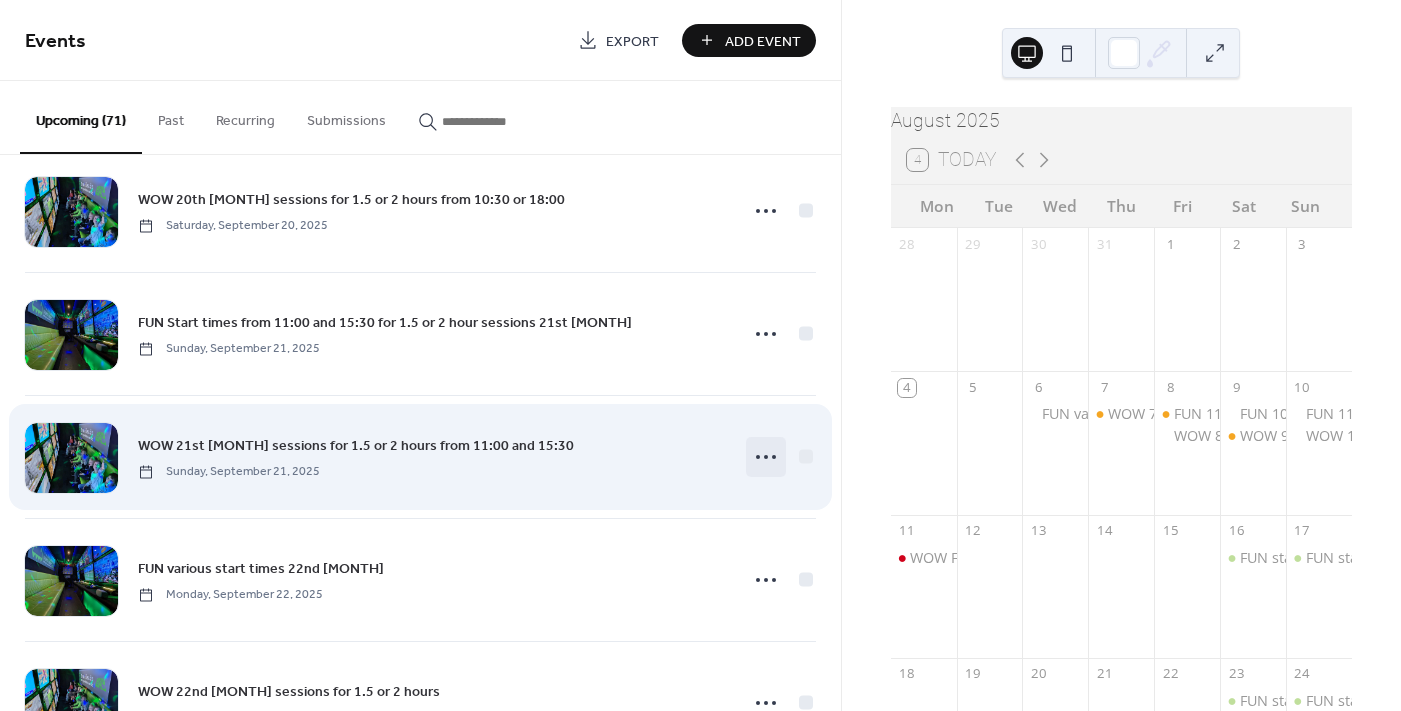 click 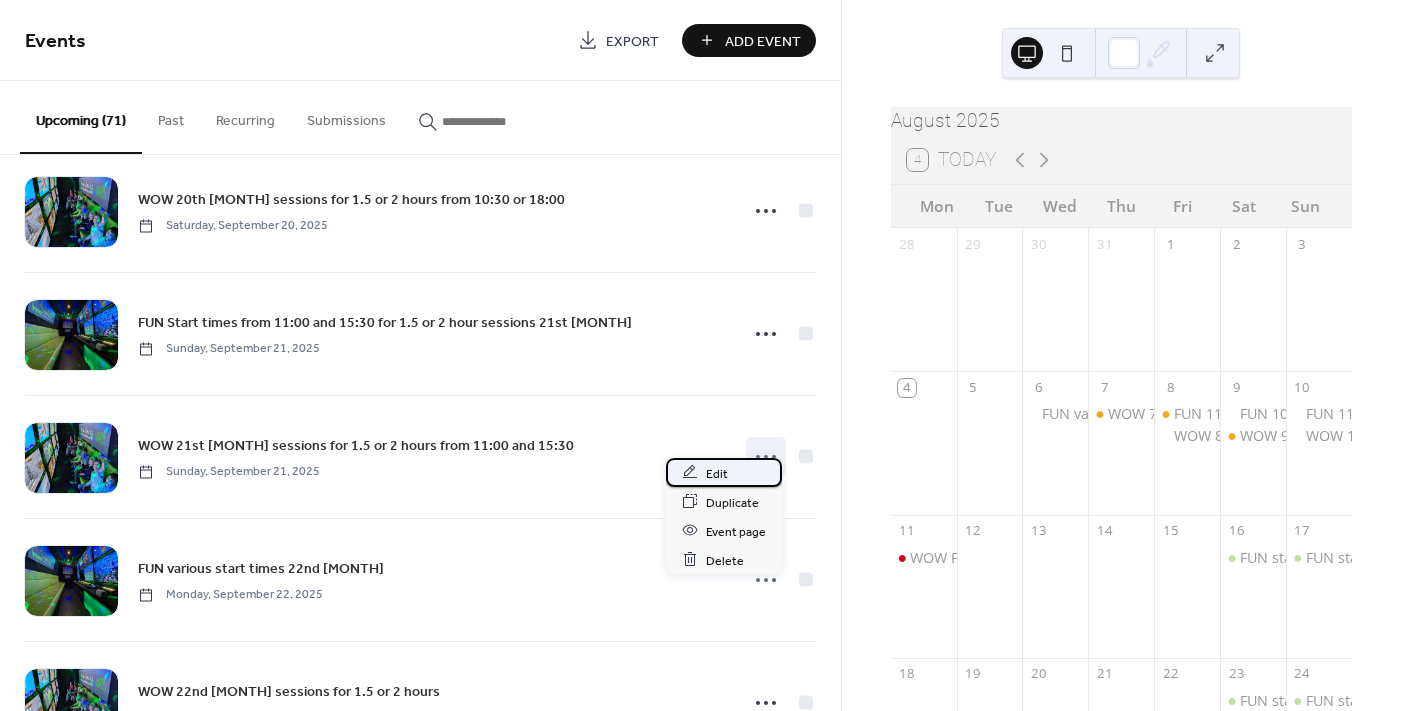 click on "Edit" at bounding box center (717, 473) 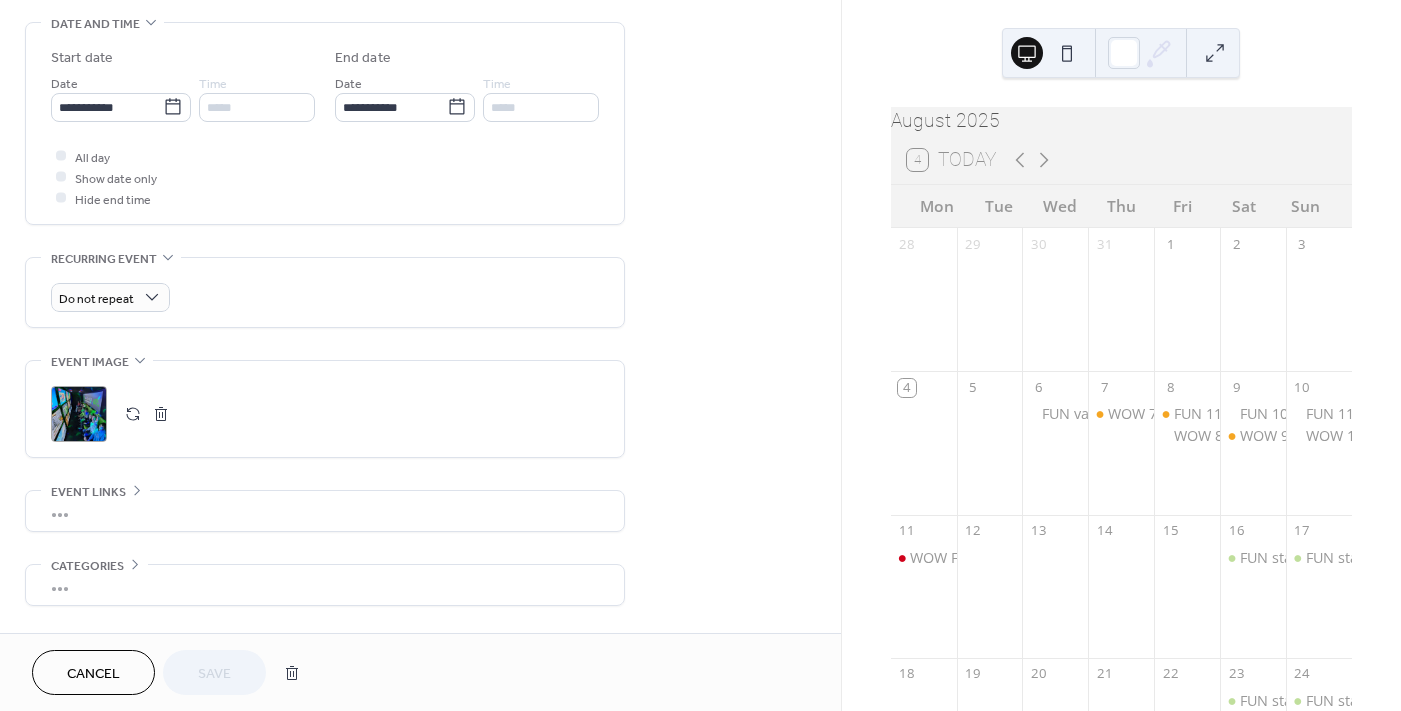 scroll, scrollTop: 691, scrollLeft: 0, axis: vertical 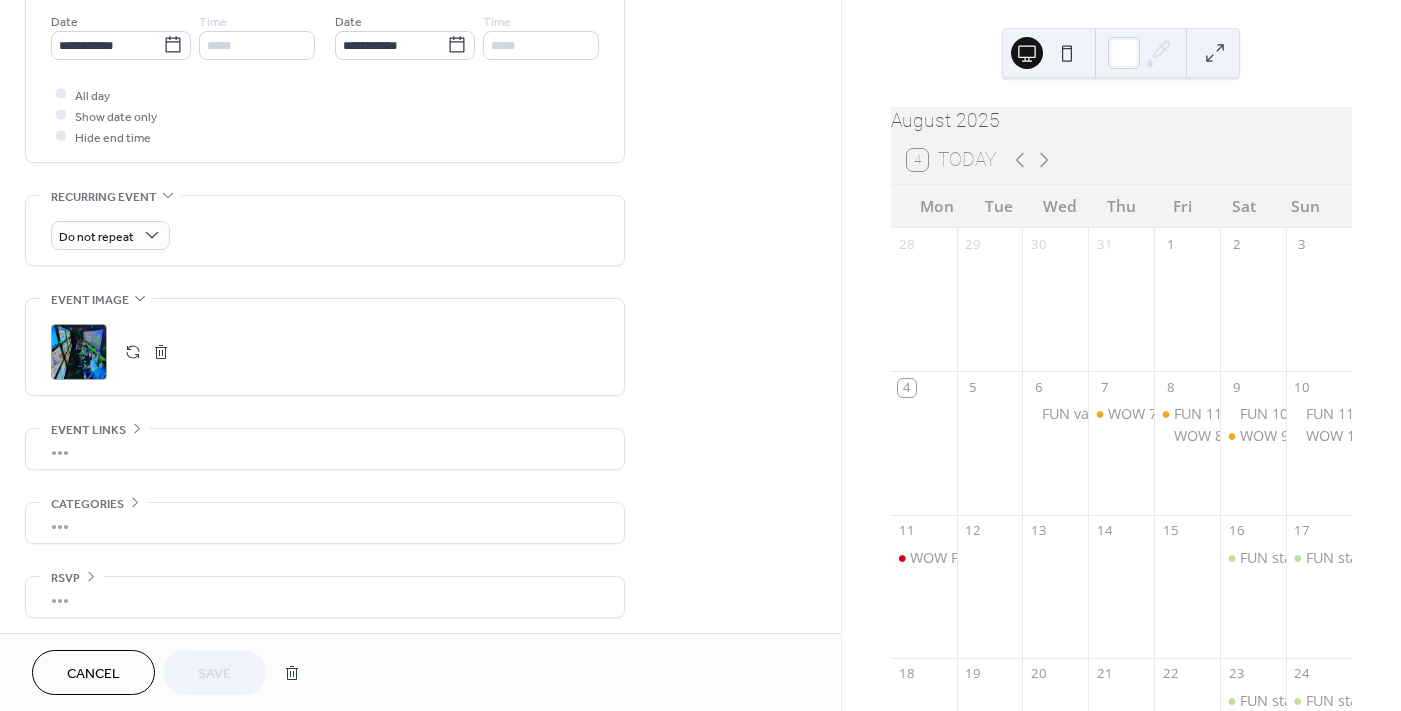 click on "Cancel" at bounding box center (93, 674) 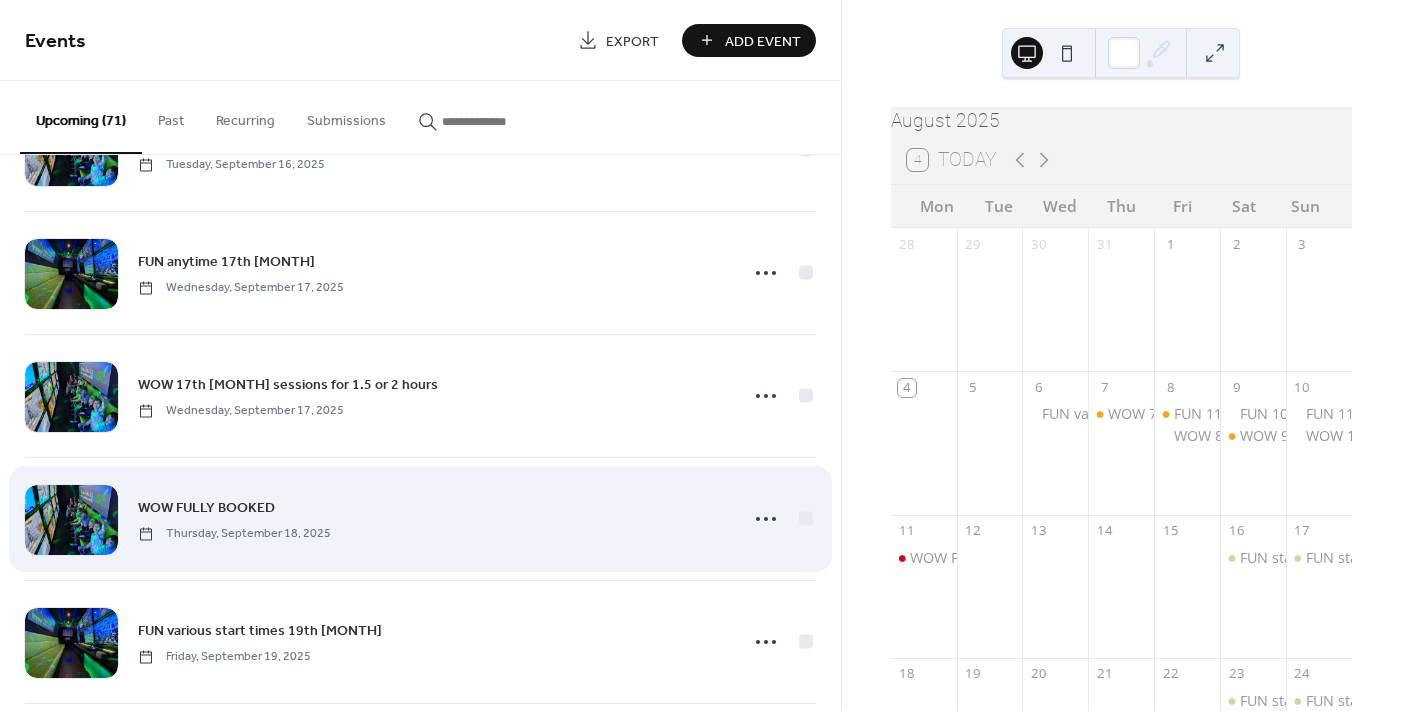 scroll, scrollTop: 6331, scrollLeft: 0, axis: vertical 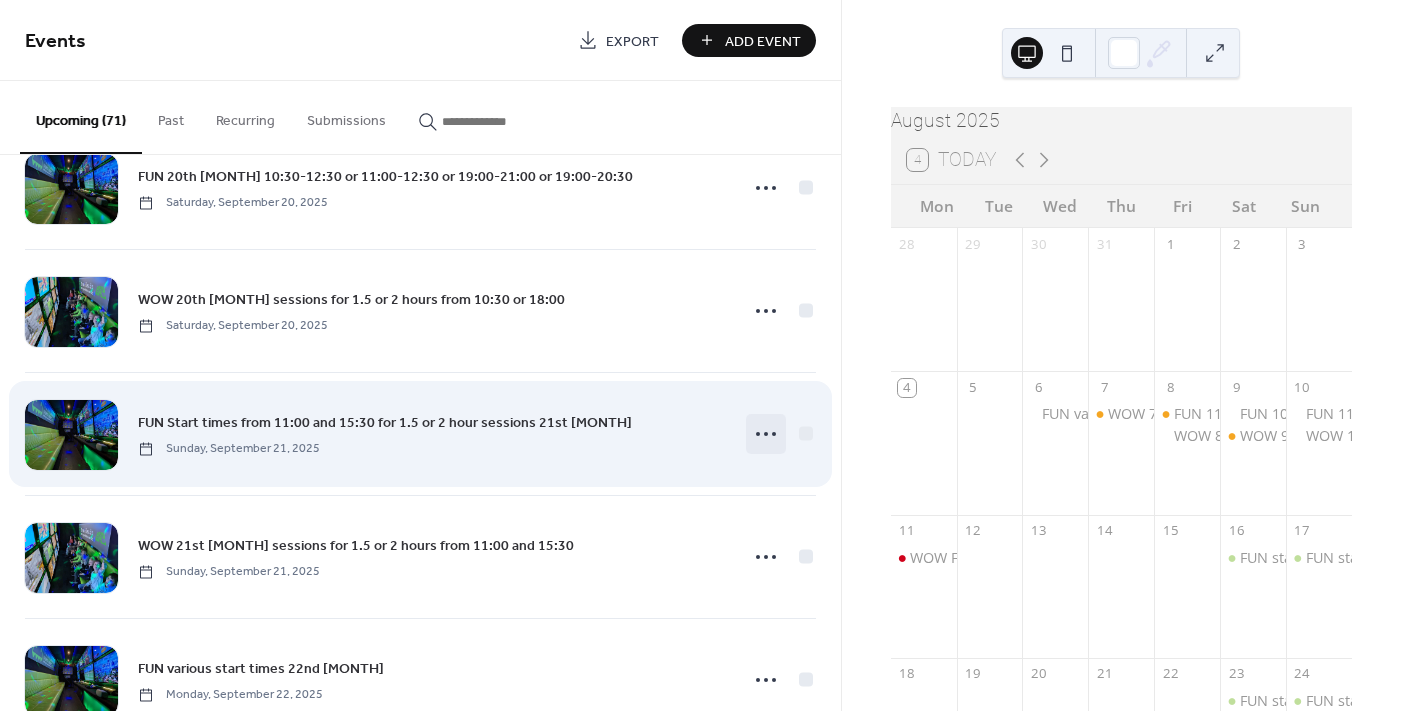 click 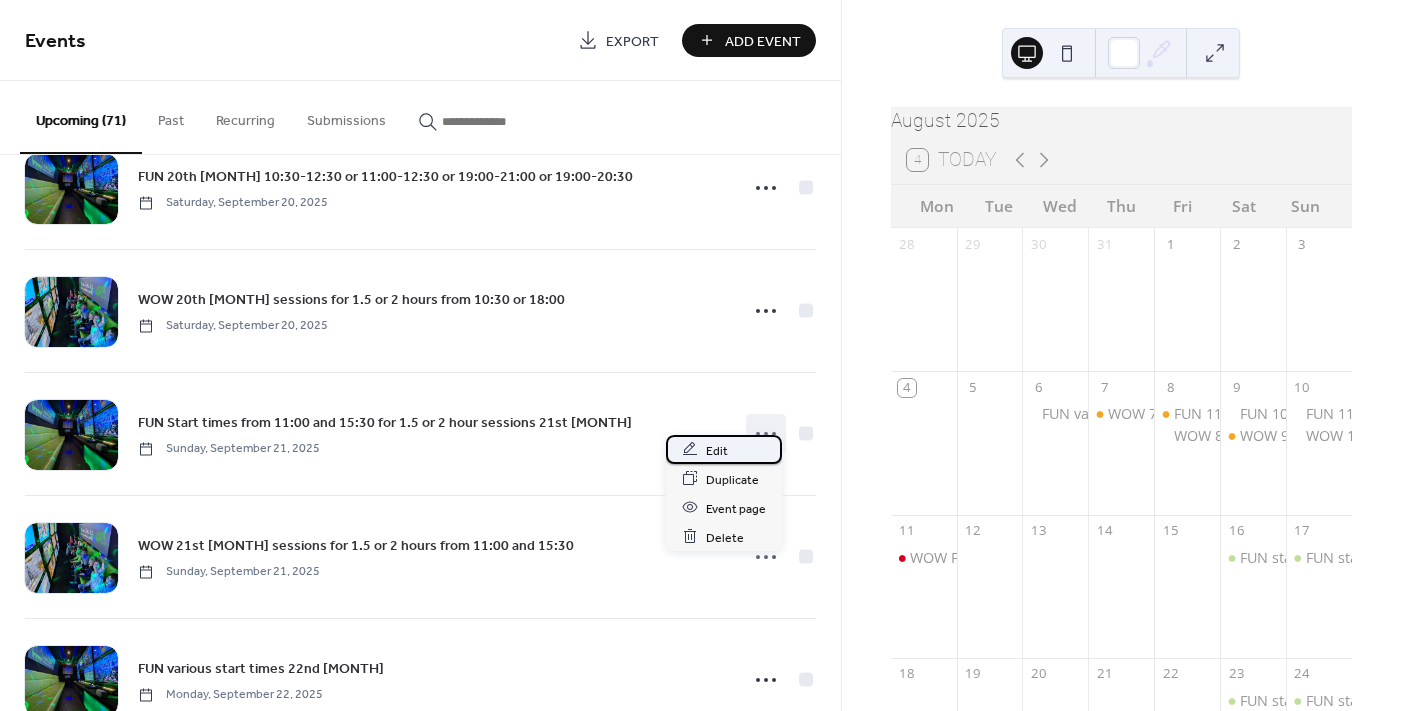 click 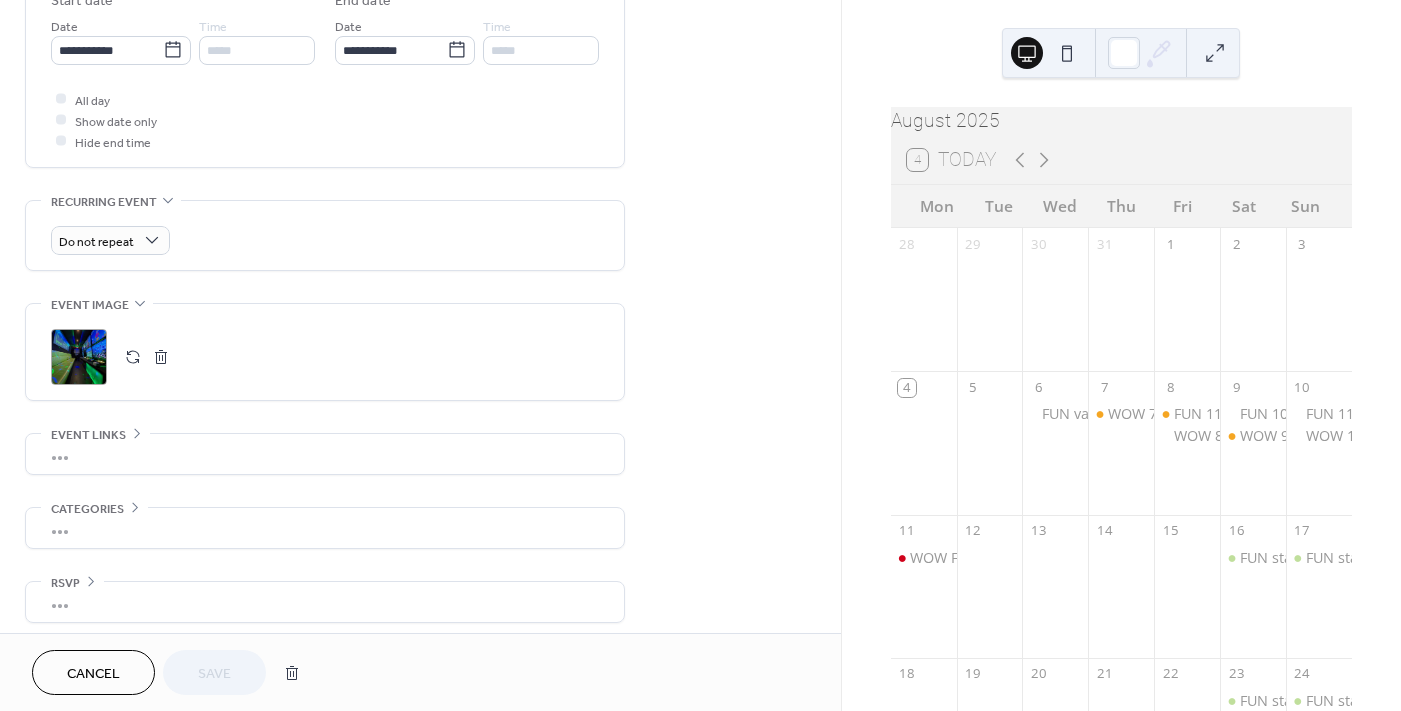 scroll, scrollTop: 691, scrollLeft: 0, axis: vertical 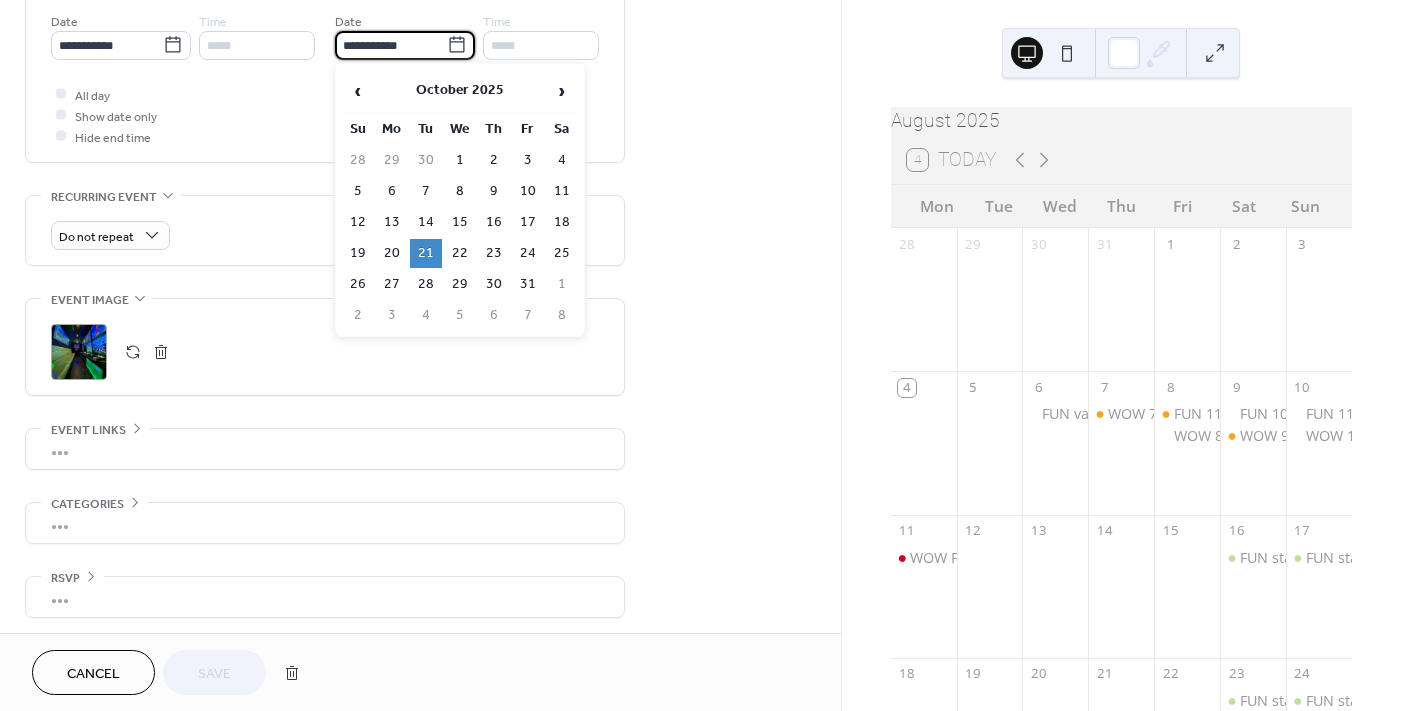 click on "**********" at bounding box center (391, 45) 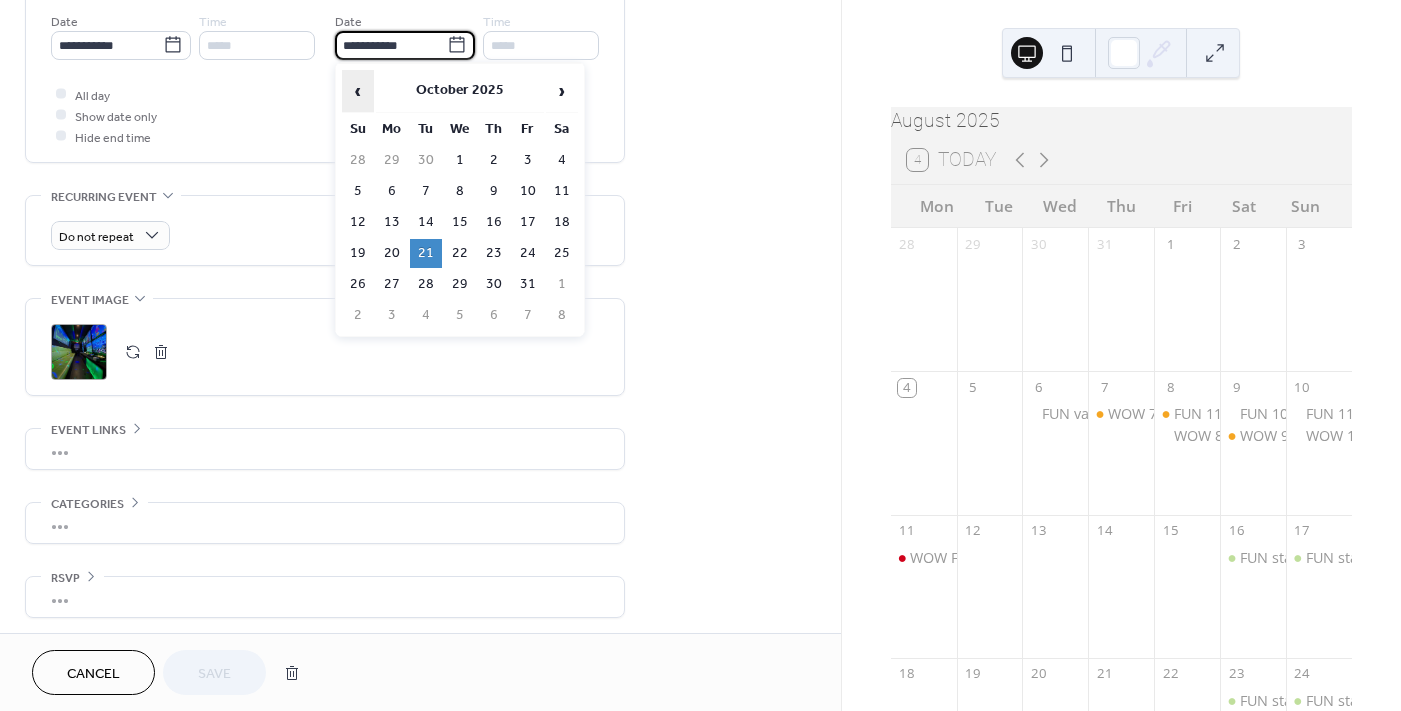 click on "‹" at bounding box center (358, 91) 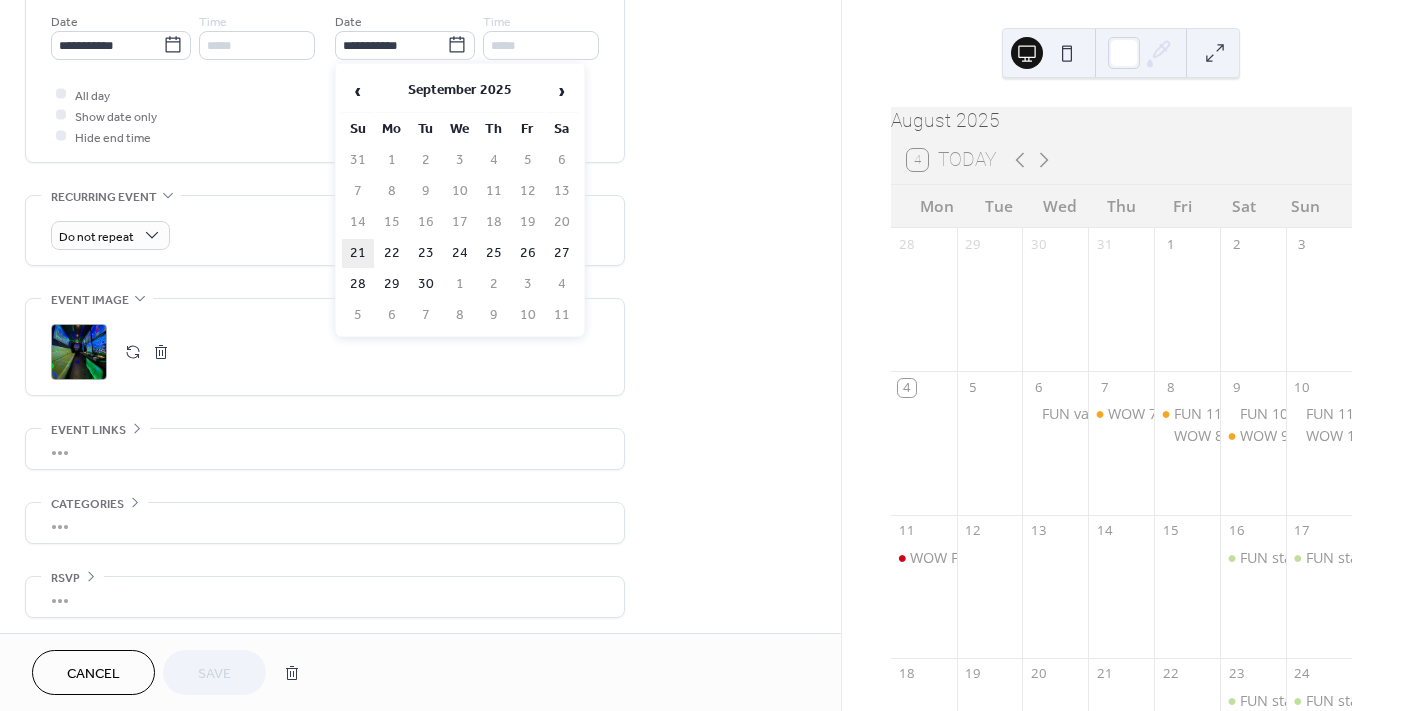 click on "21" at bounding box center [358, 253] 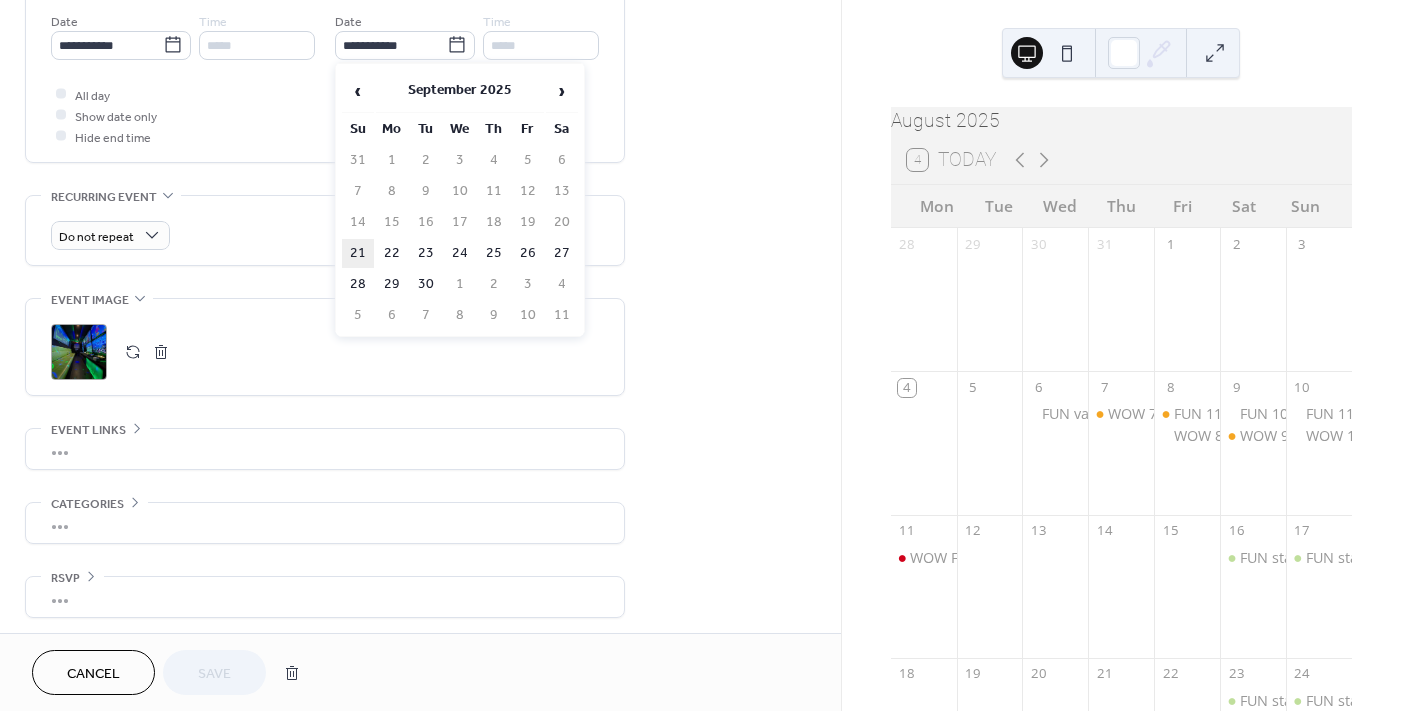 type on "**********" 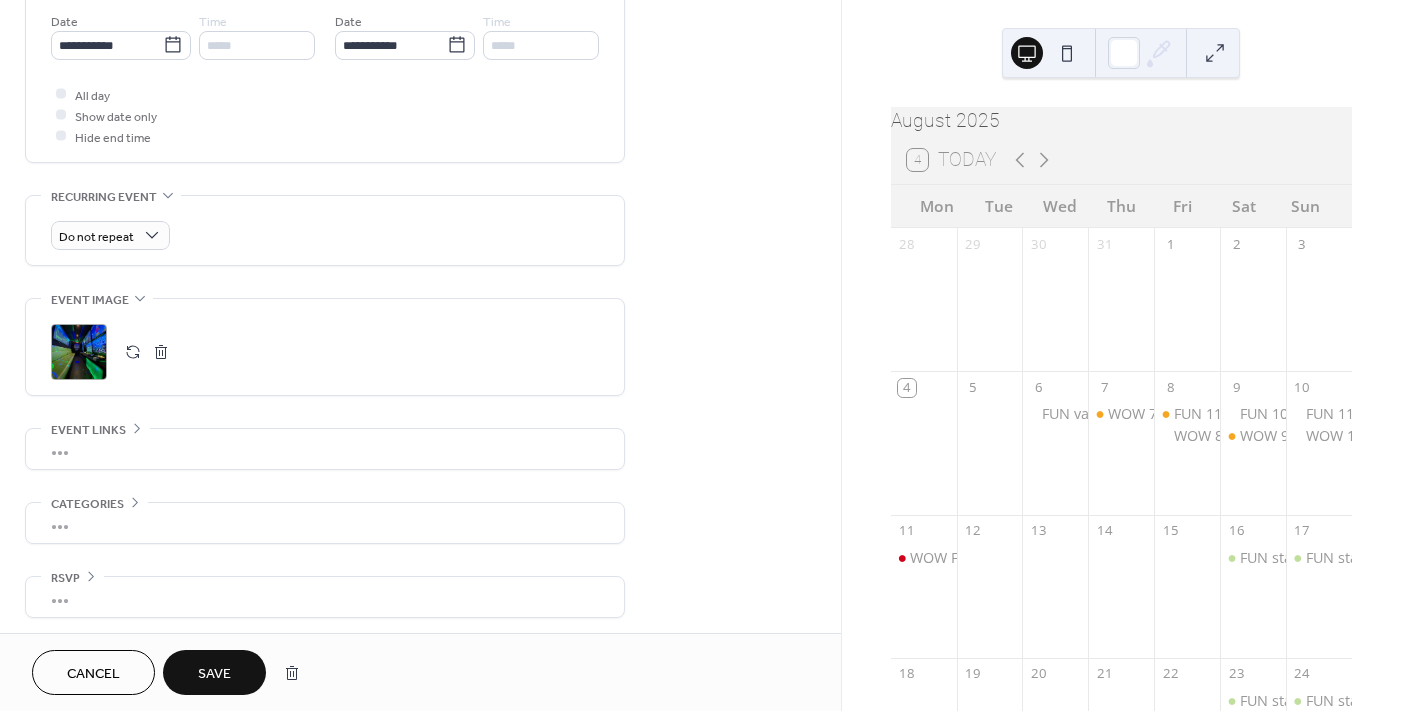 click on "Save" at bounding box center [214, 674] 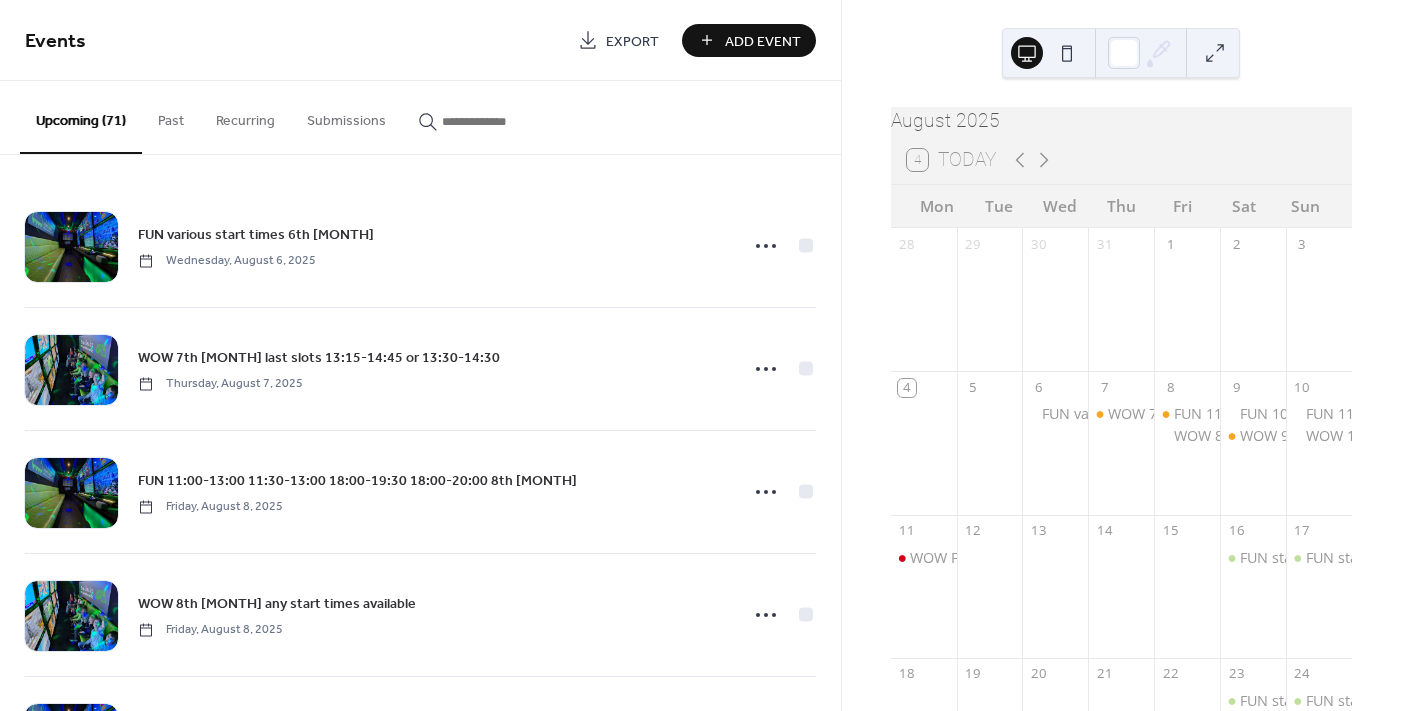 scroll, scrollTop: 0, scrollLeft: 0, axis: both 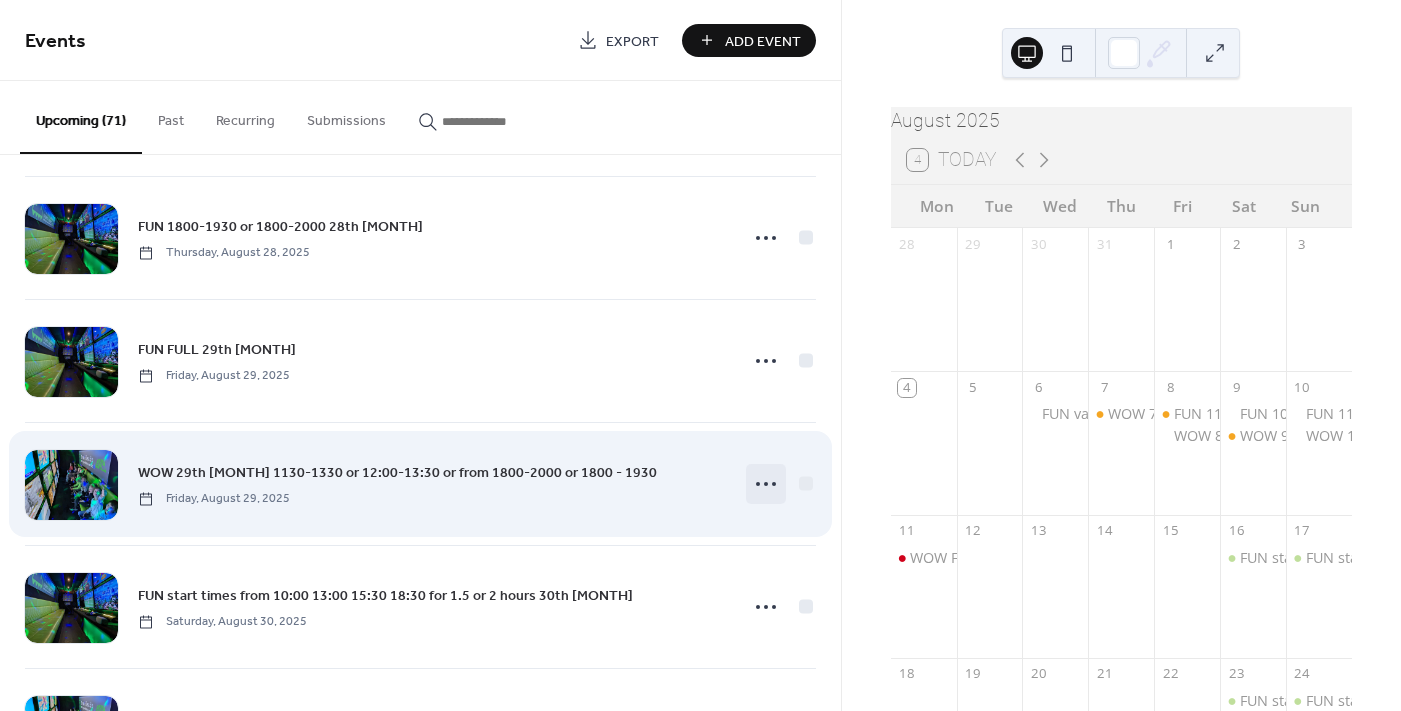 click 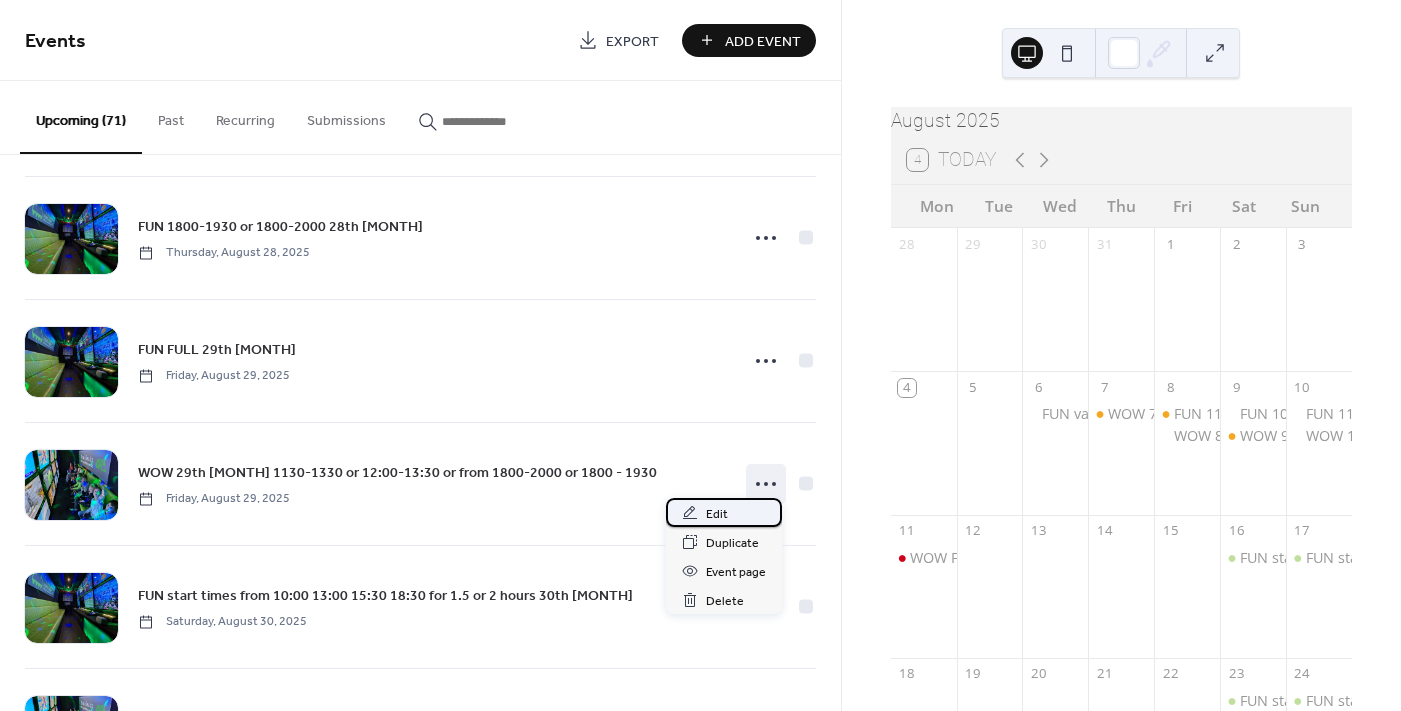 click on "Edit" at bounding box center (717, 514) 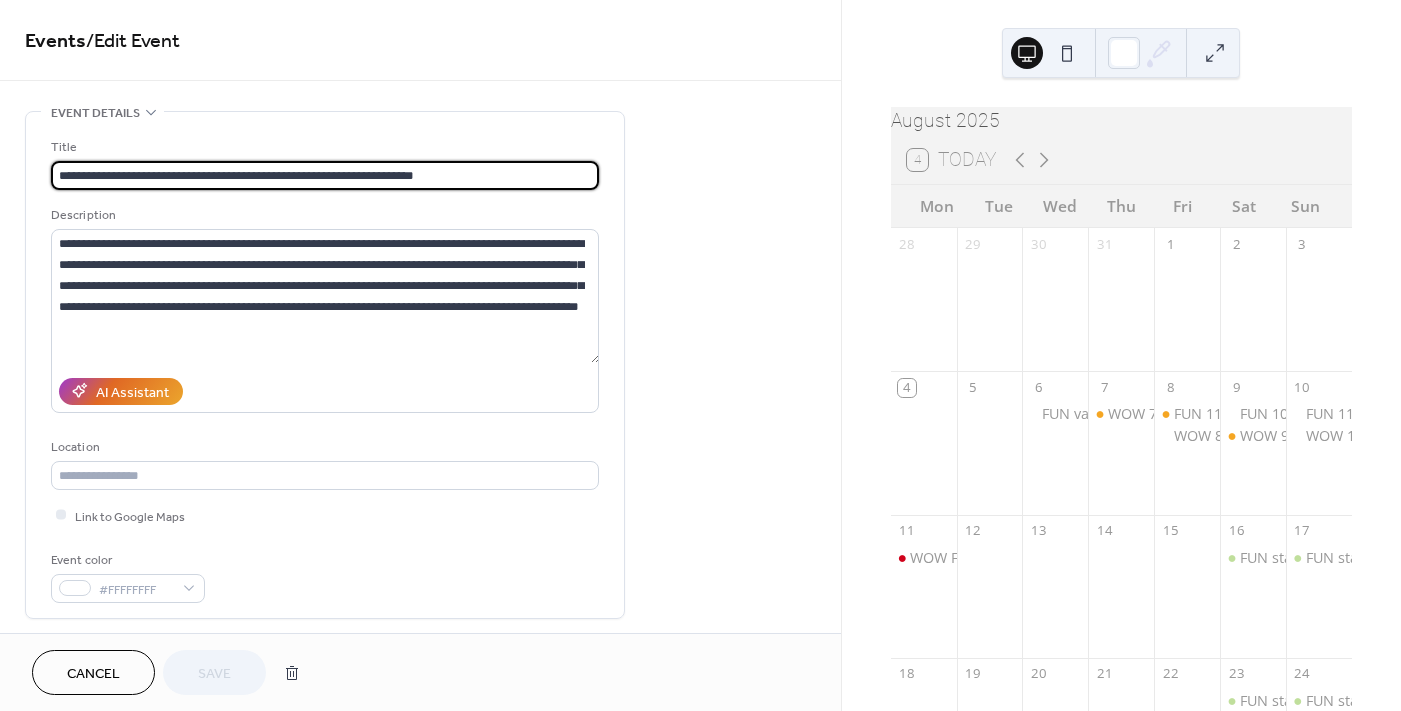 click on "Cancel" at bounding box center [93, 674] 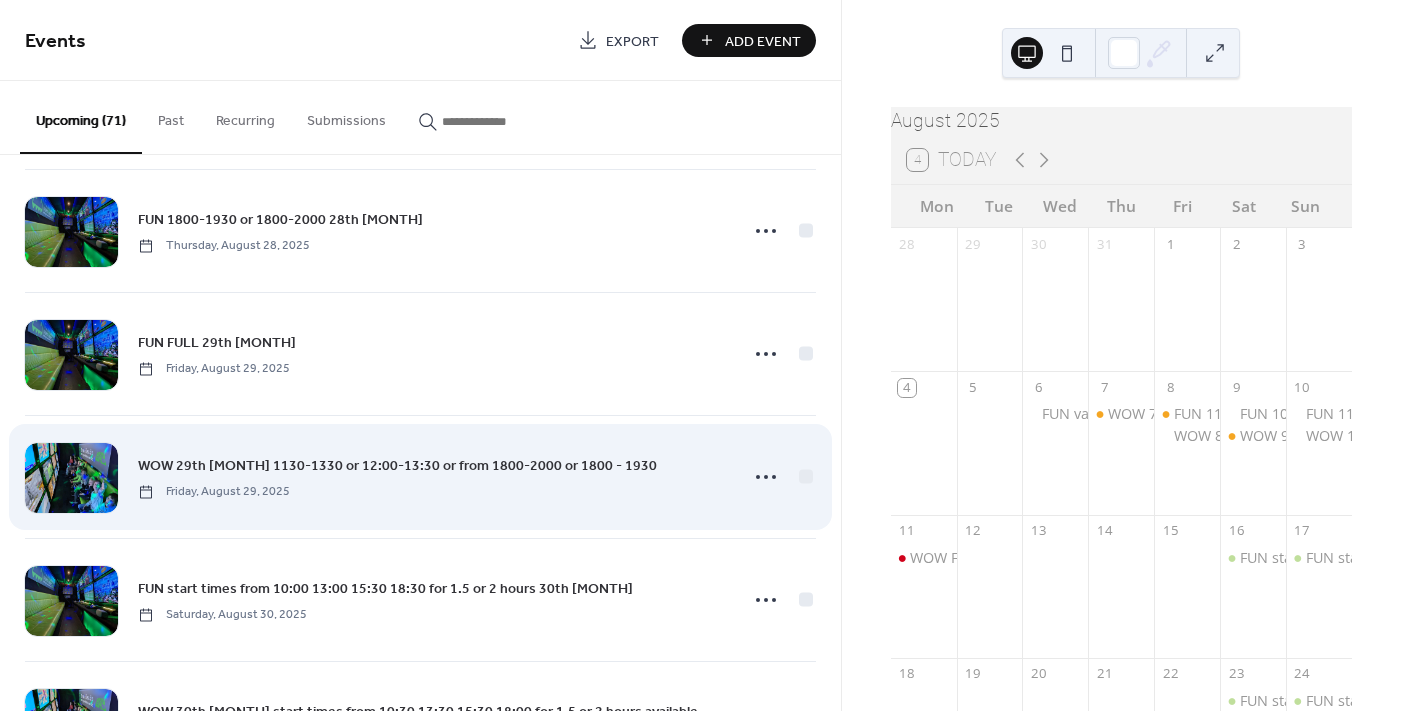 scroll, scrollTop: 2099, scrollLeft: 0, axis: vertical 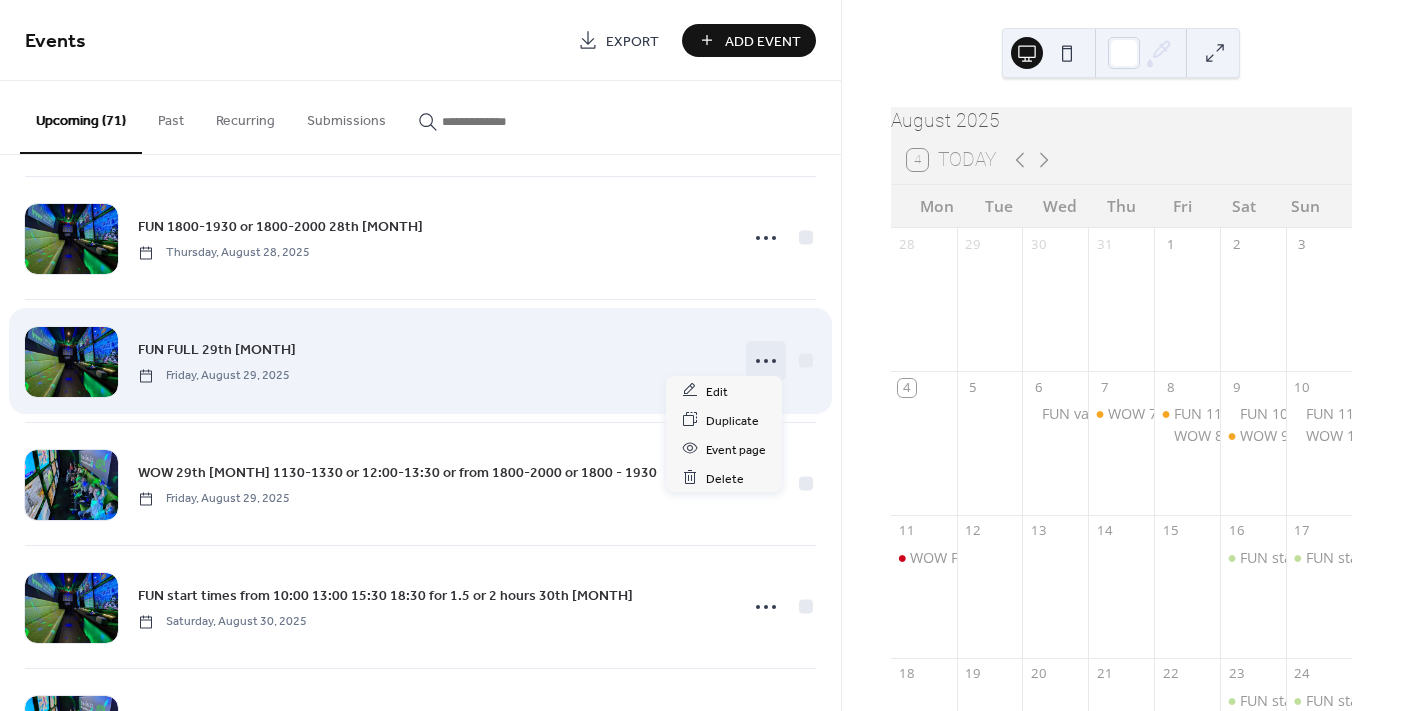 click 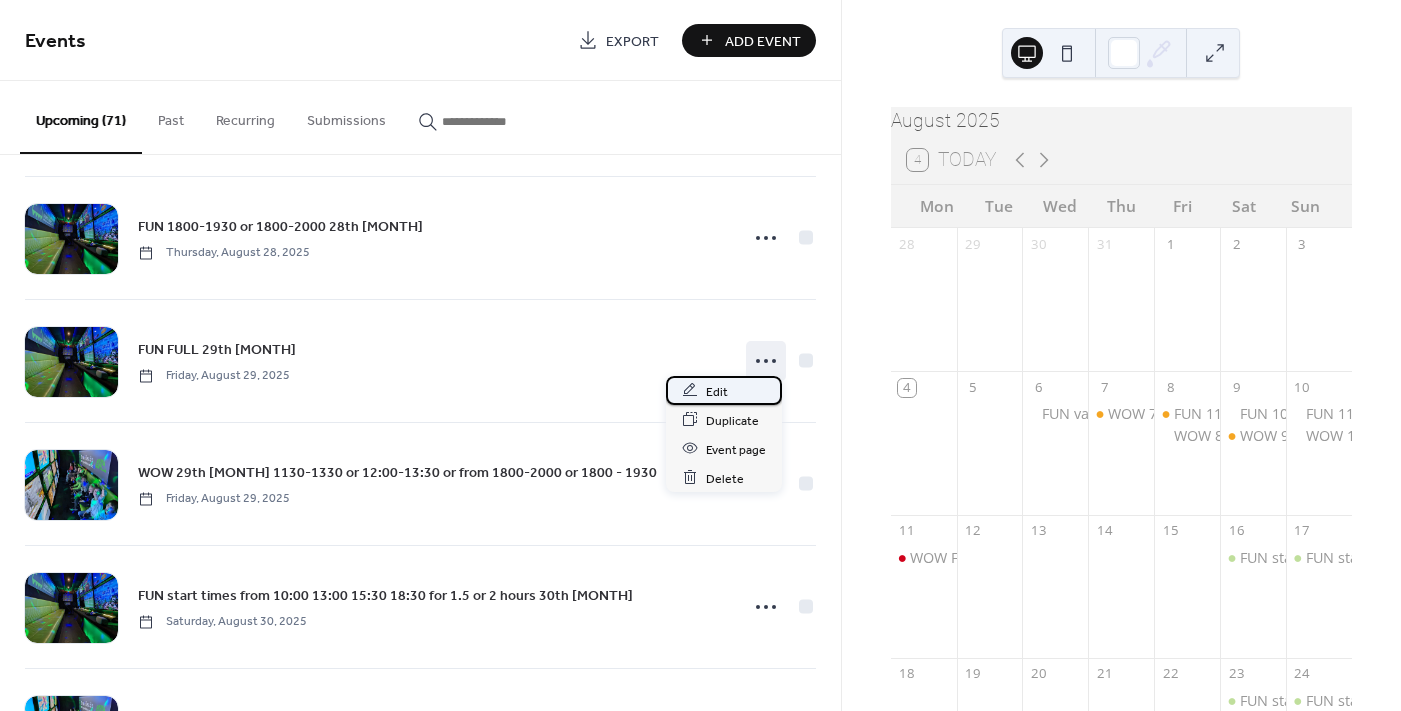 click on "Edit" at bounding box center (724, 390) 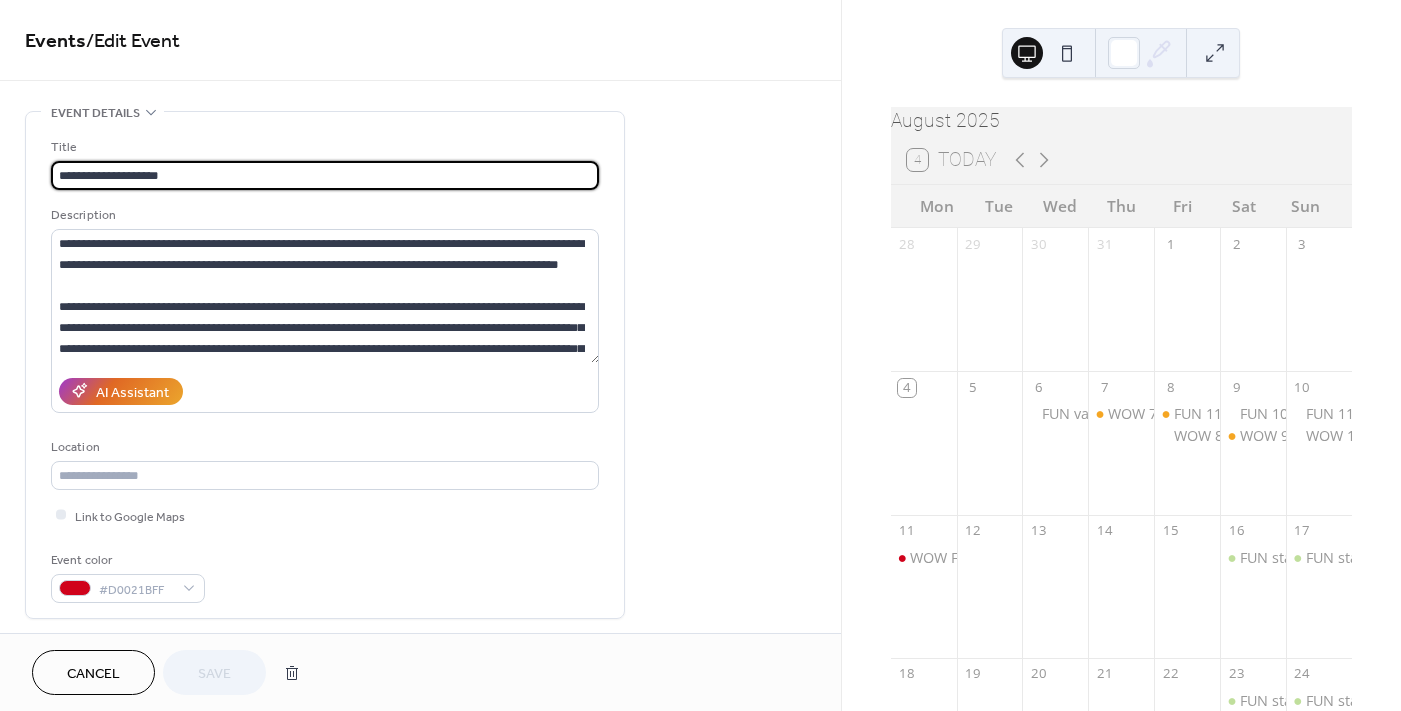 scroll, scrollTop: 0, scrollLeft: 0, axis: both 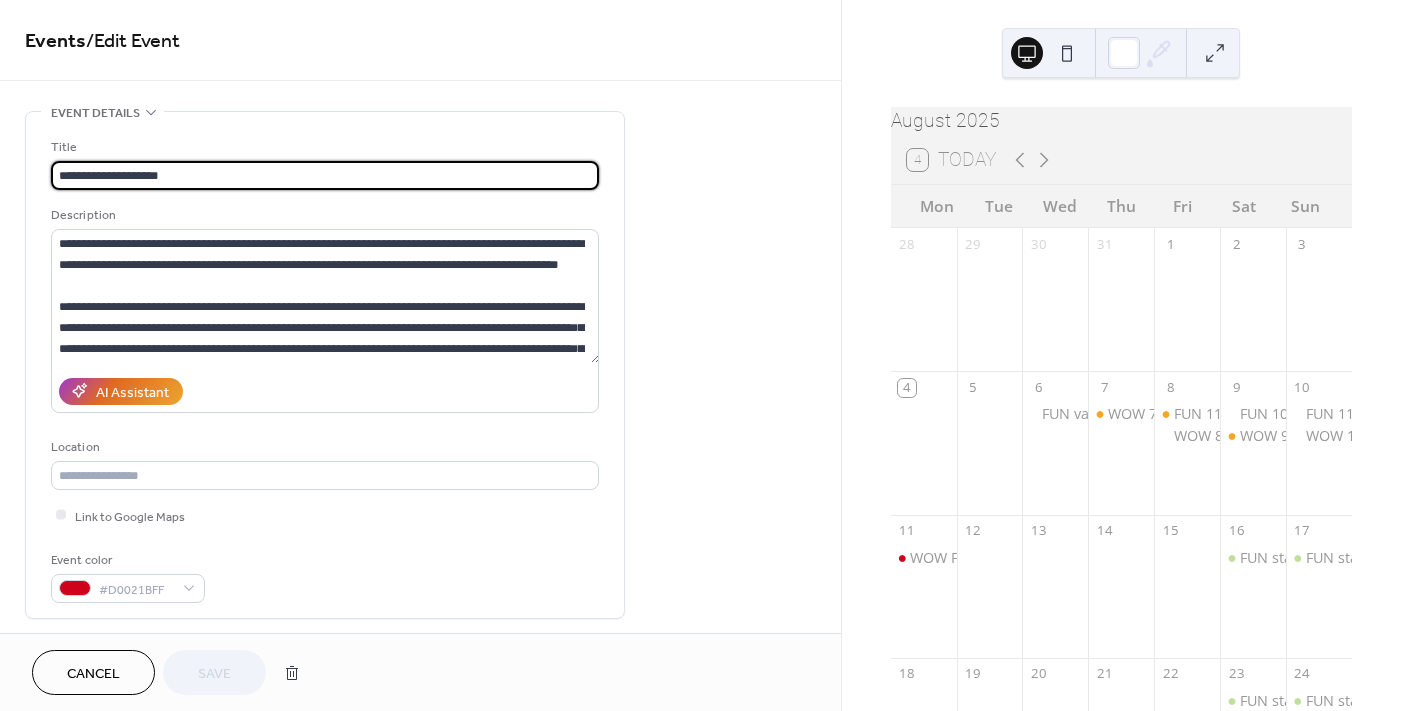 drag, startPoint x: 118, startPoint y: 167, endPoint x: 87, endPoint y: 177, distance: 32.572994 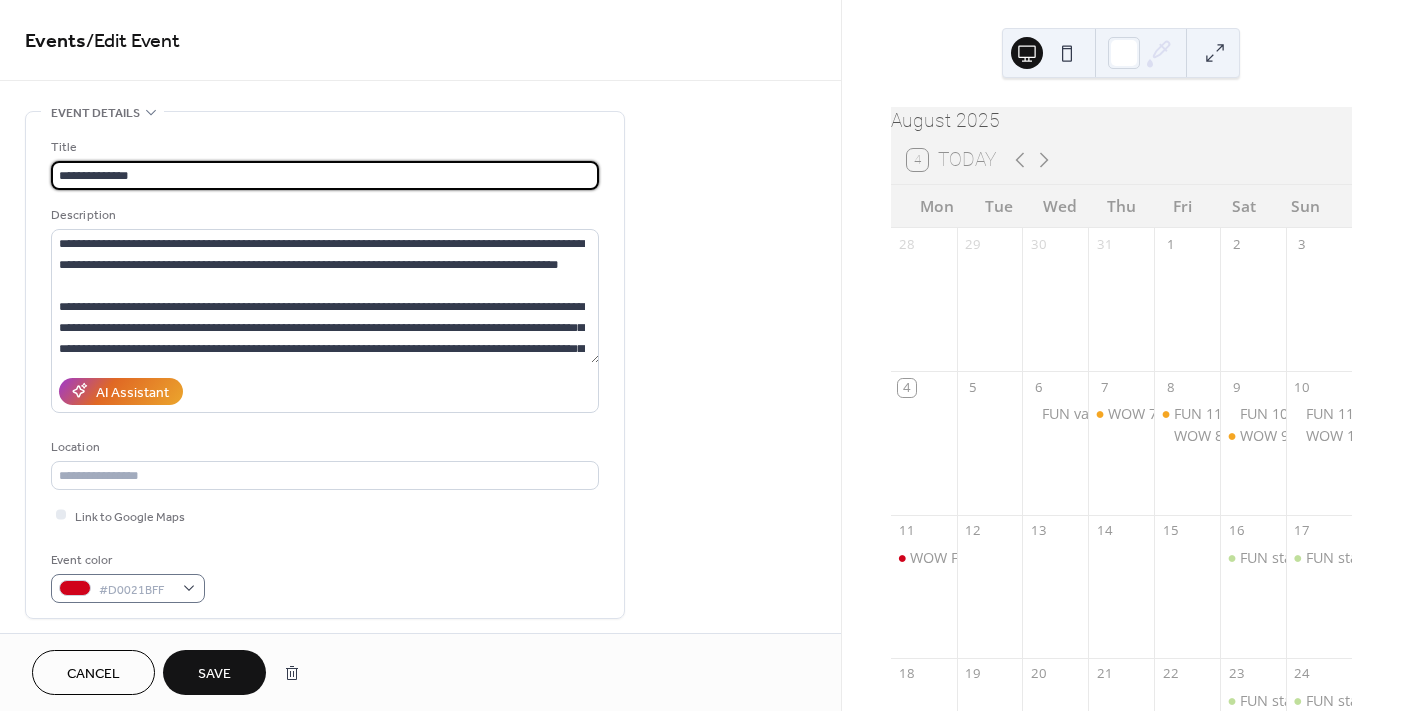 type on "**********" 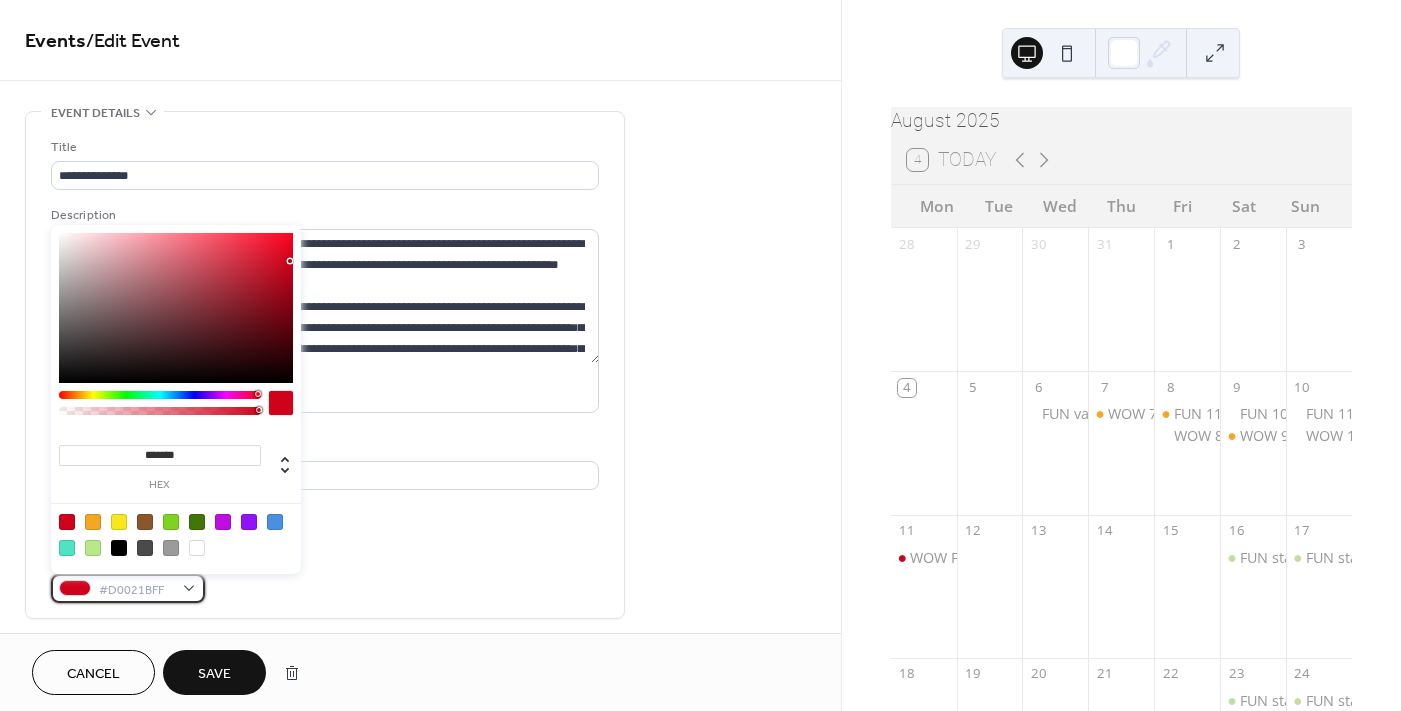 scroll, scrollTop: 0, scrollLeft: 0, axis: both 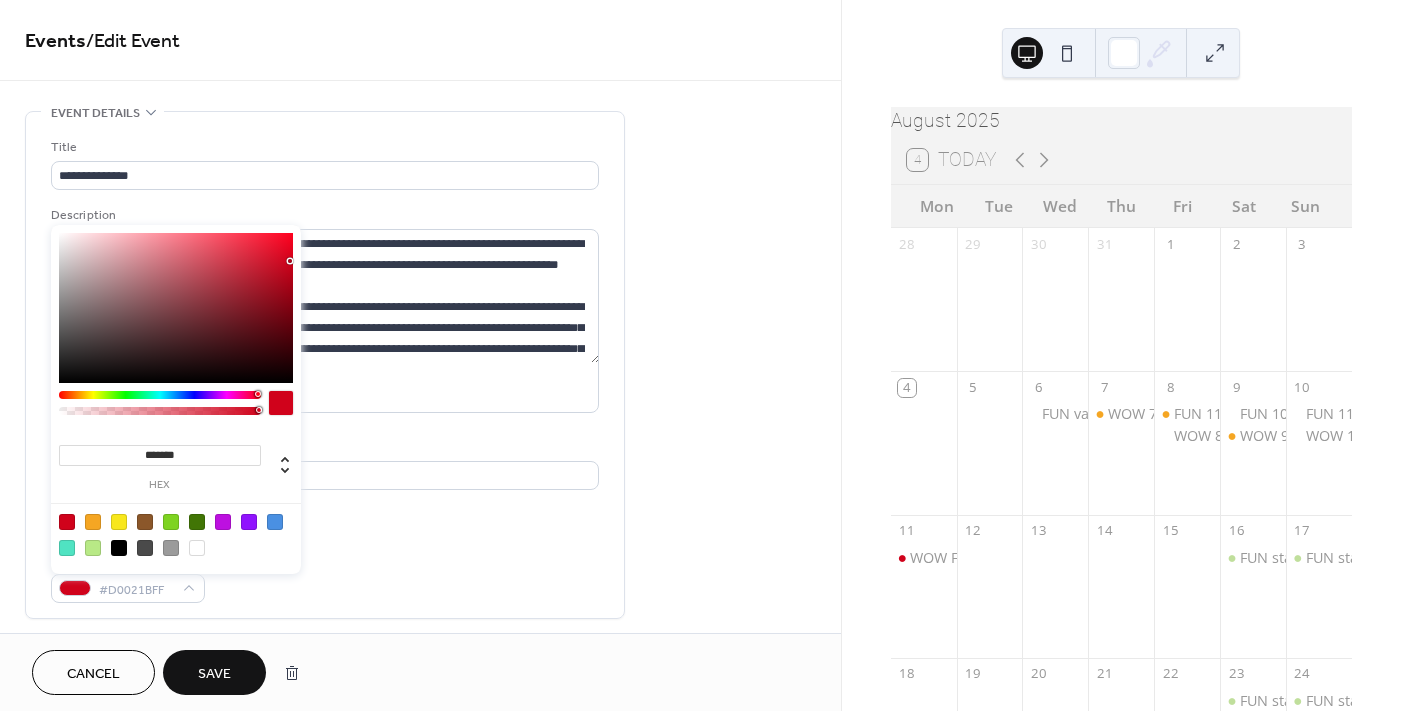 click at bounding box center [93, 522] 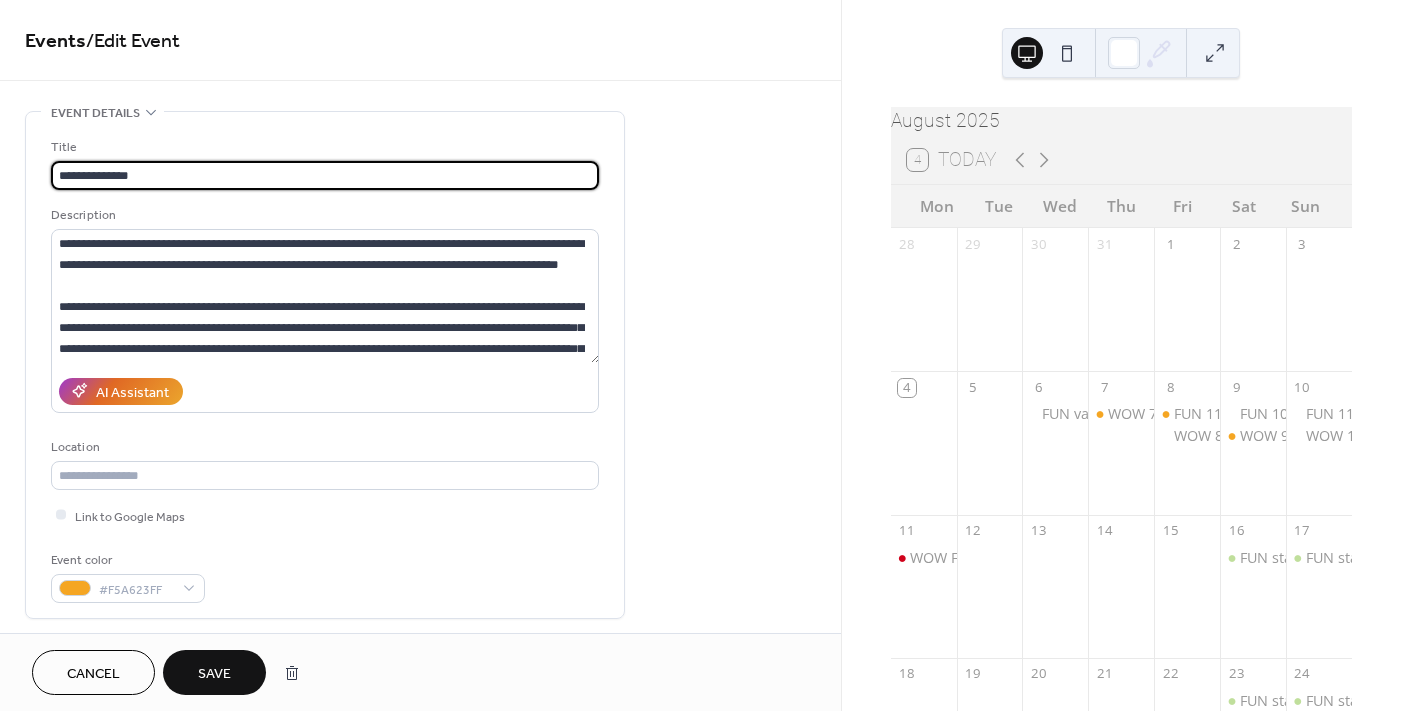 click on "**********" at bounding box center (325, 175) 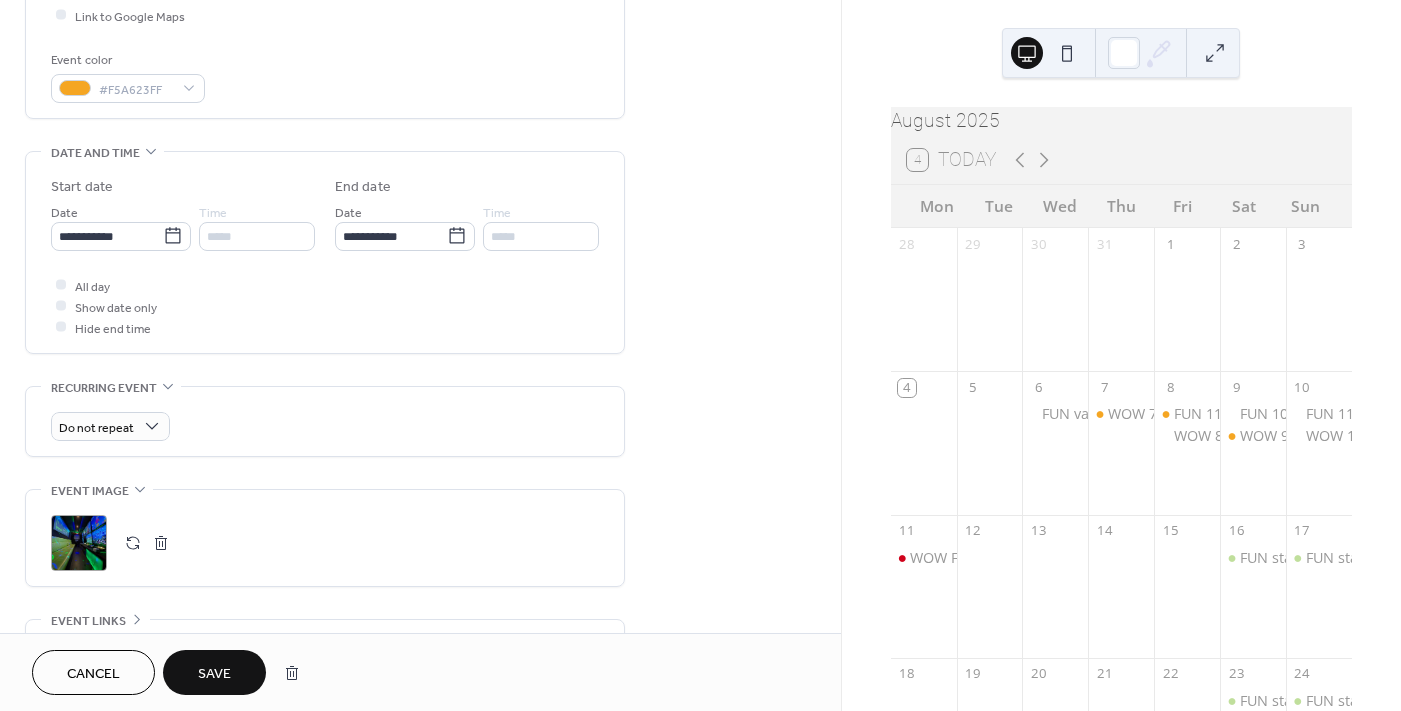 scroll, scrollTop: 691, scrollLeft: 0, axis: vertical 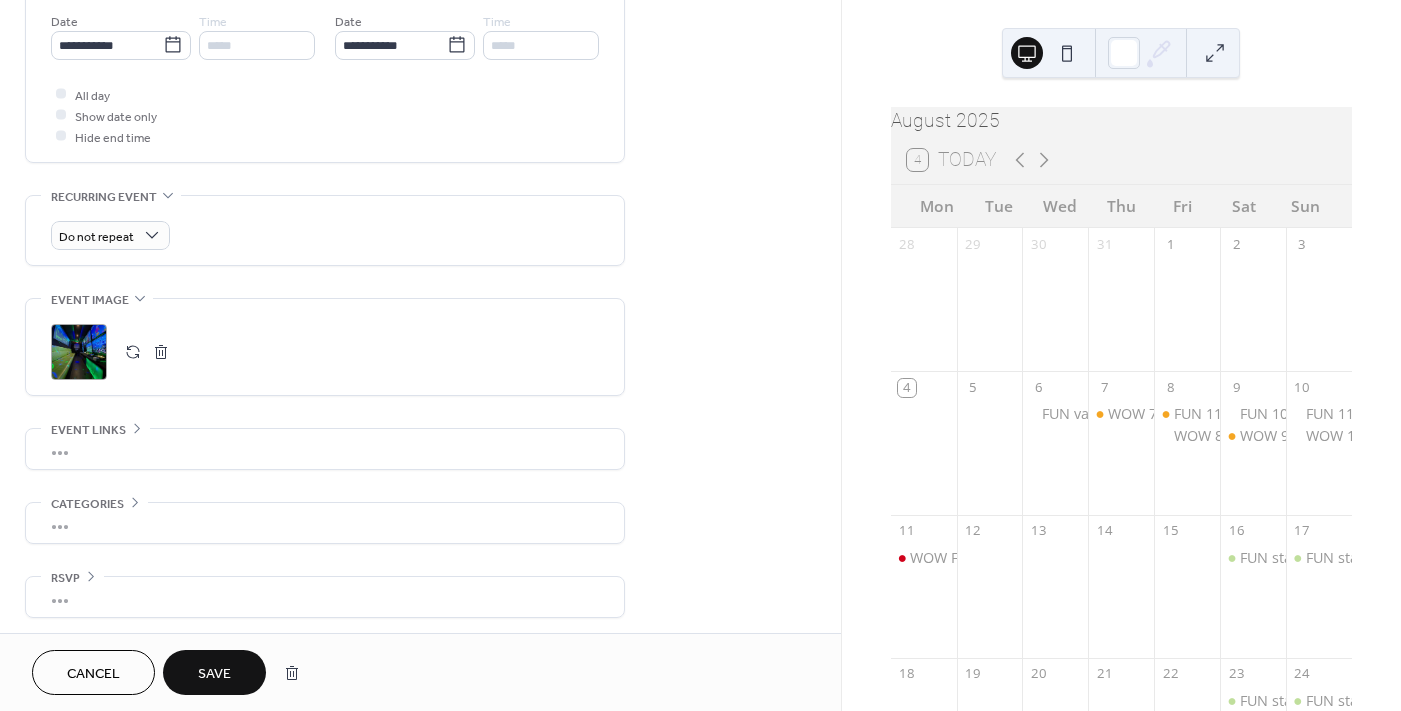 type on "**********" 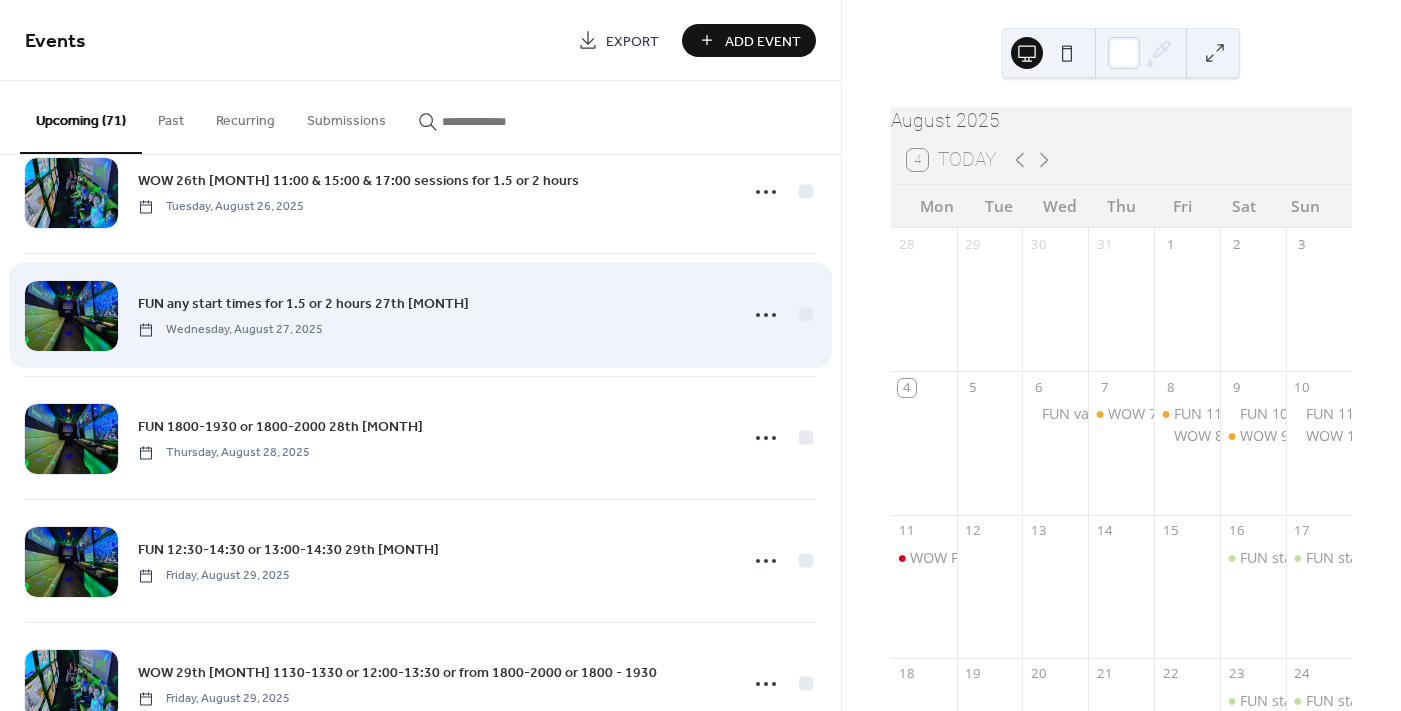 scroll, scrollTop: 2799, scrollLeft: 0, axis: vertical 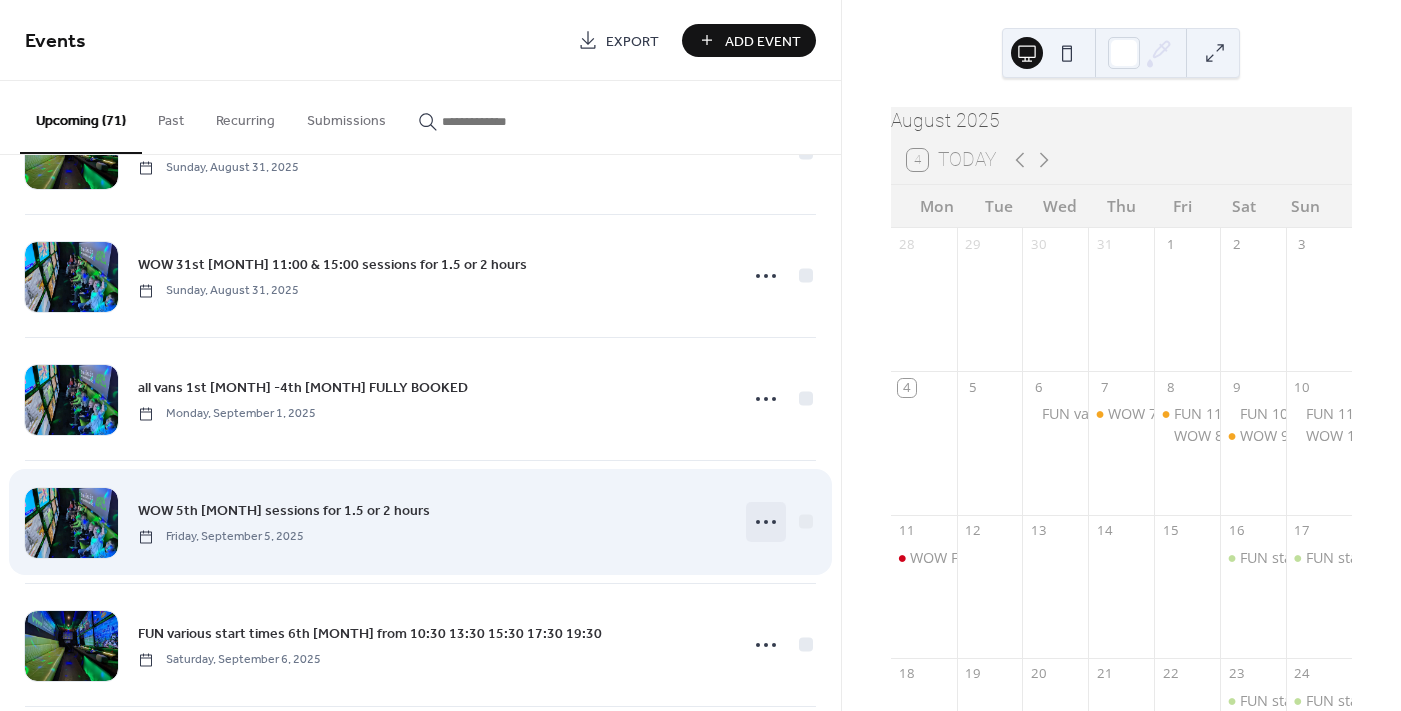 click 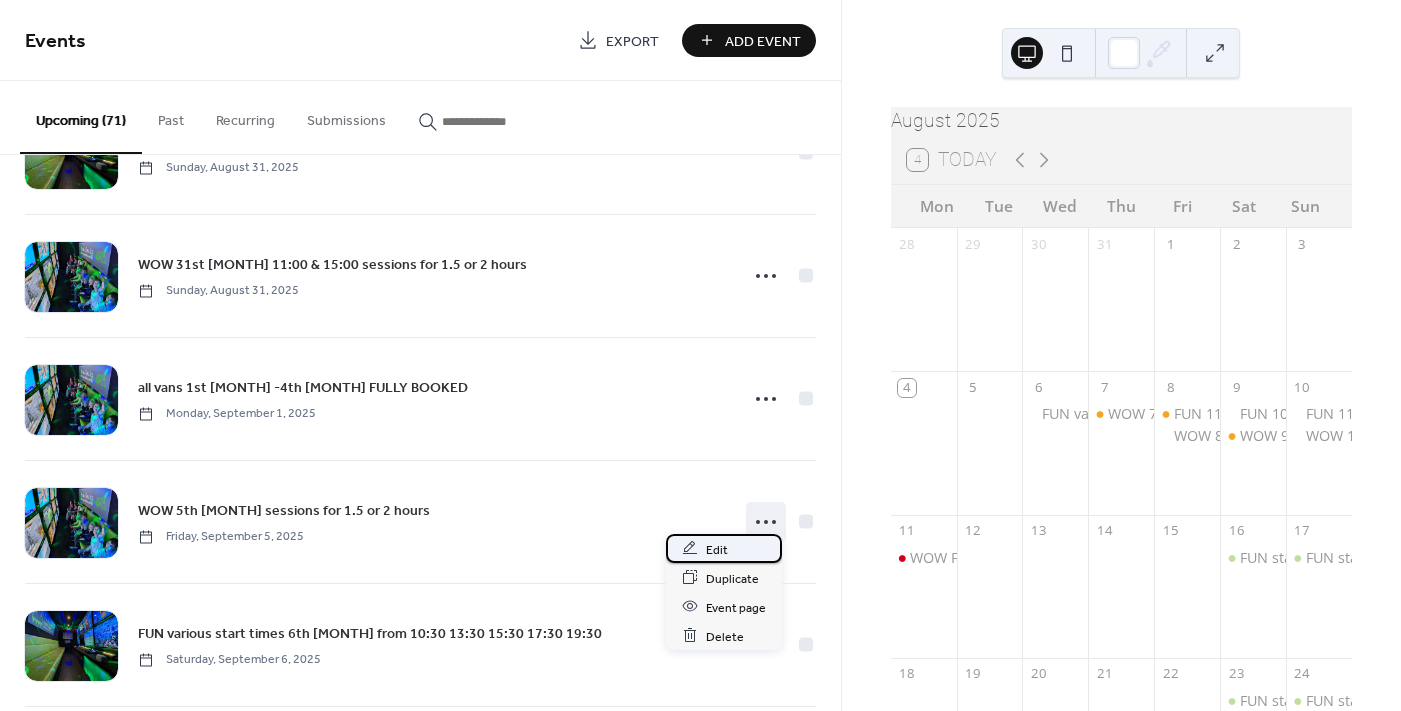 click on "Edit" at bounding box center (717, 549) 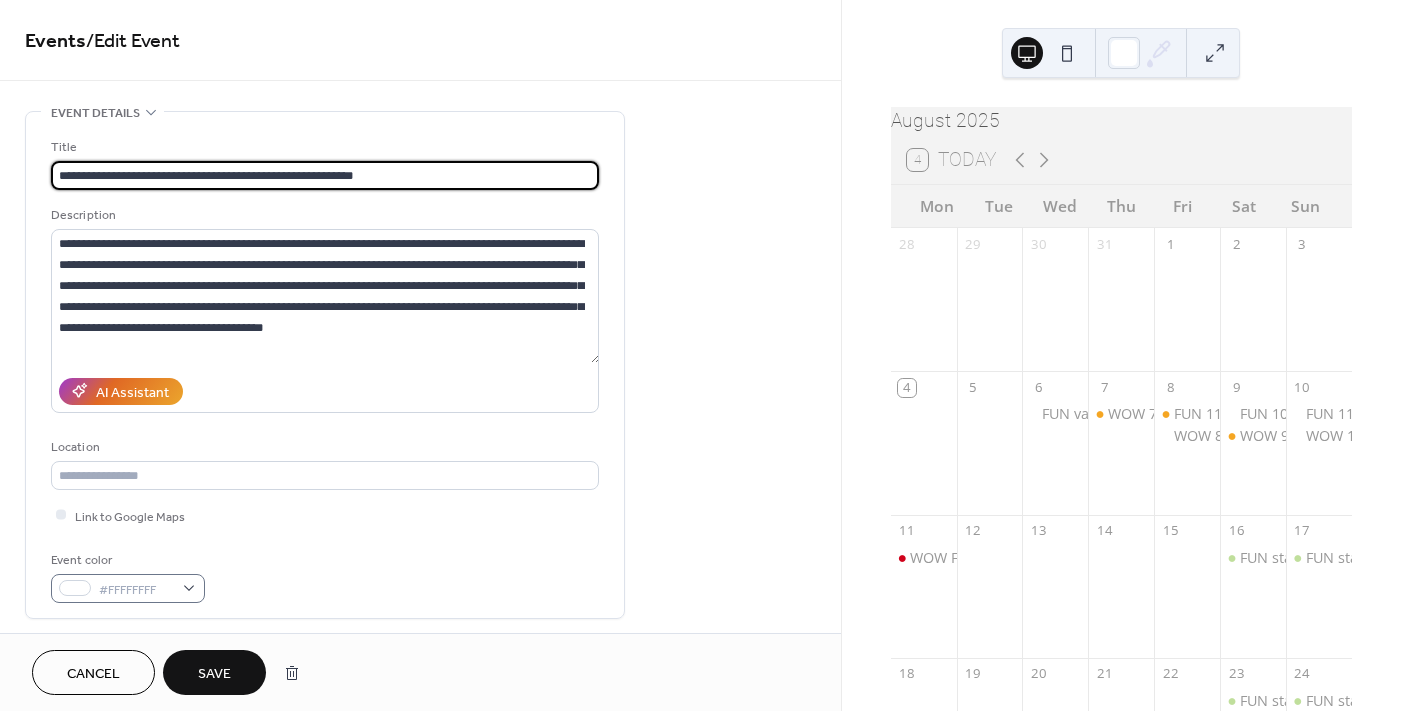 type on "**********" 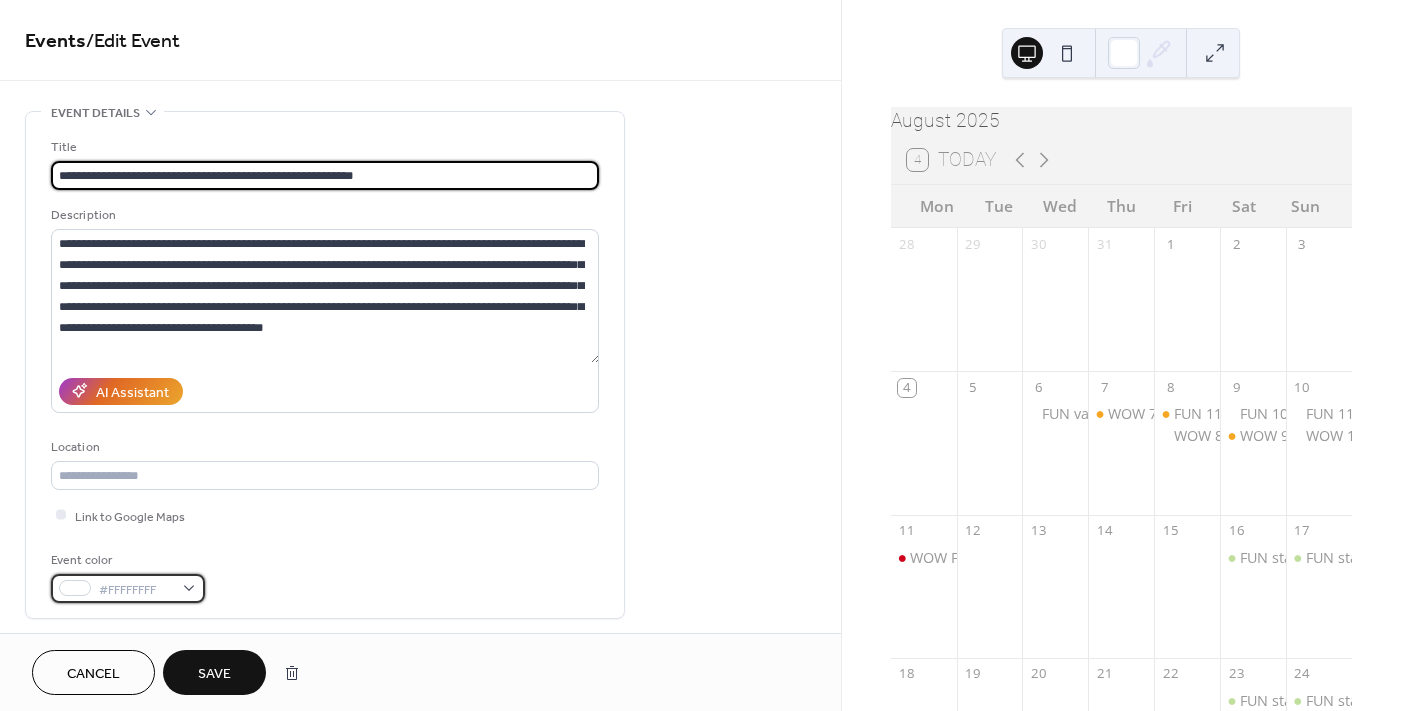 click on "#FFFFFFFF" at bounding box center [128, 588] 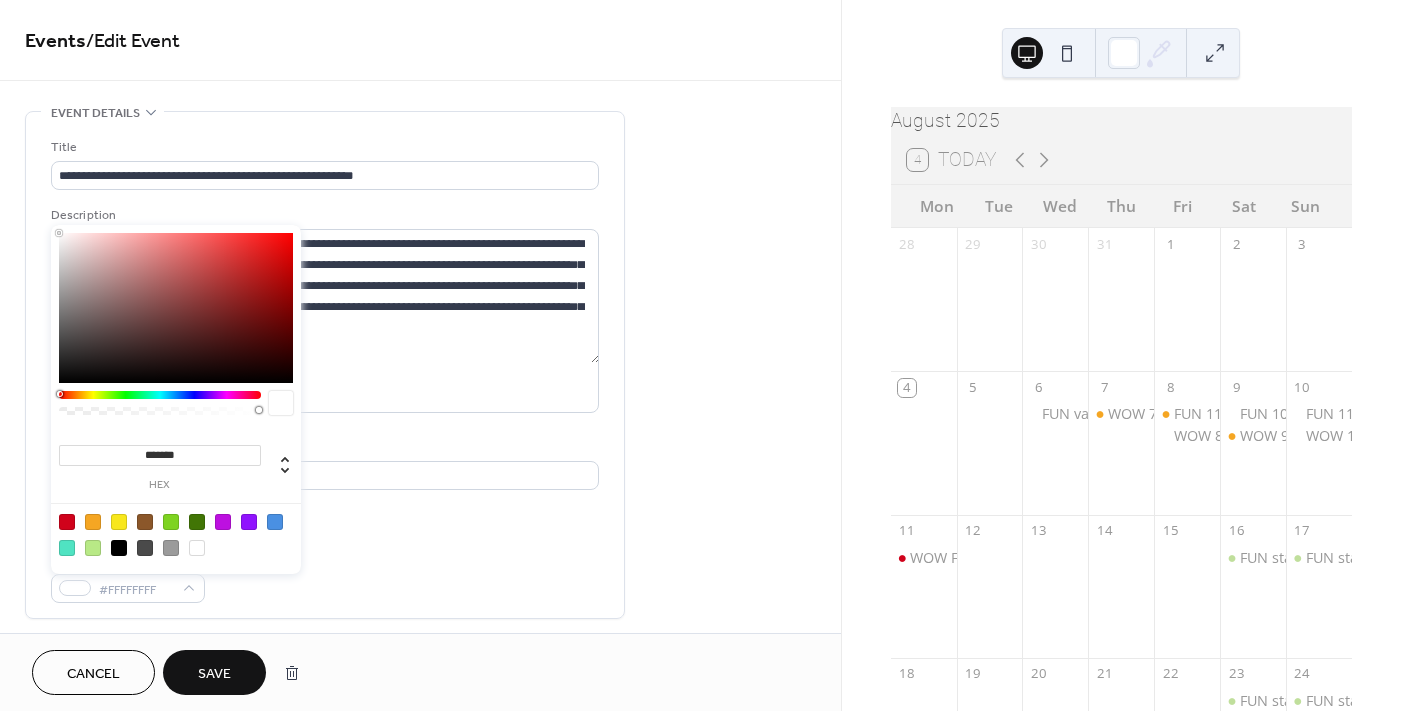 click at bounding box center (93, 522) 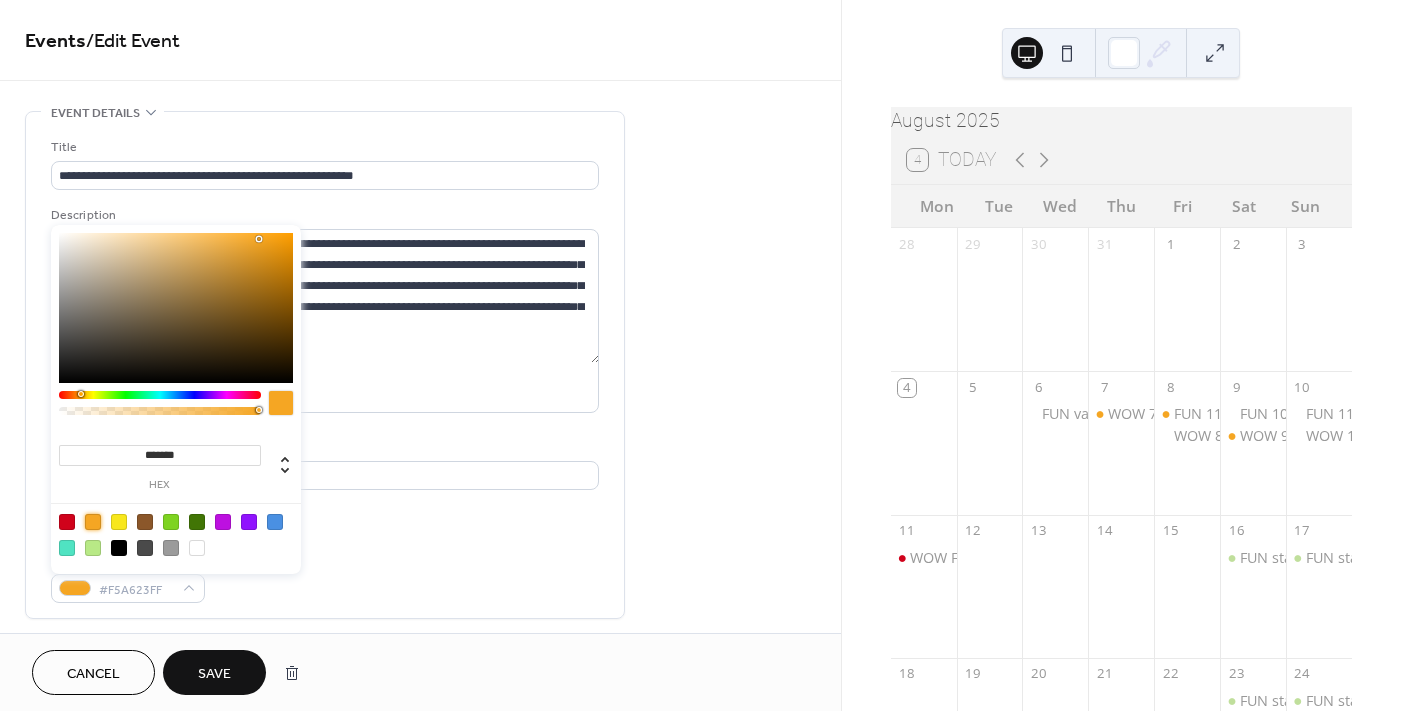 scroll, scrollTop: 300, scrollLeft: 0, axis: vertical 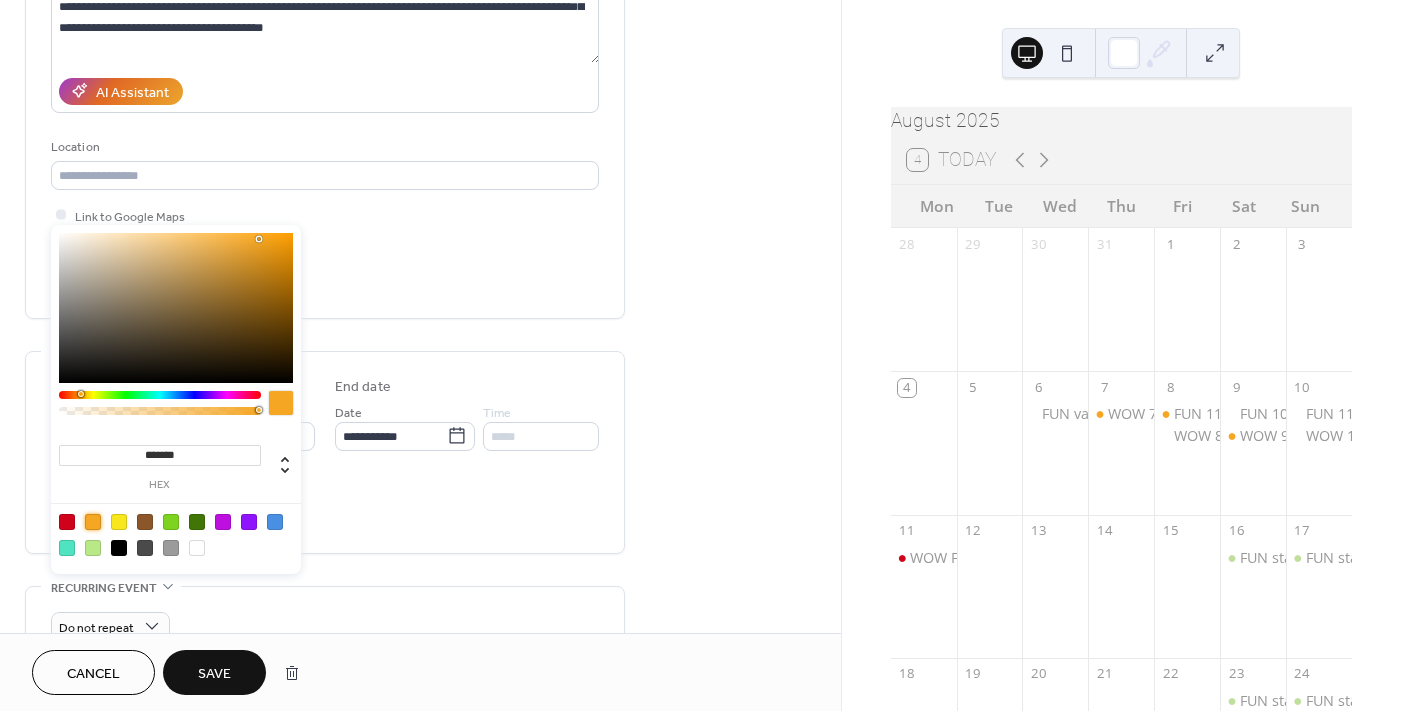 click on "Save" at bounding box center (214, 674) 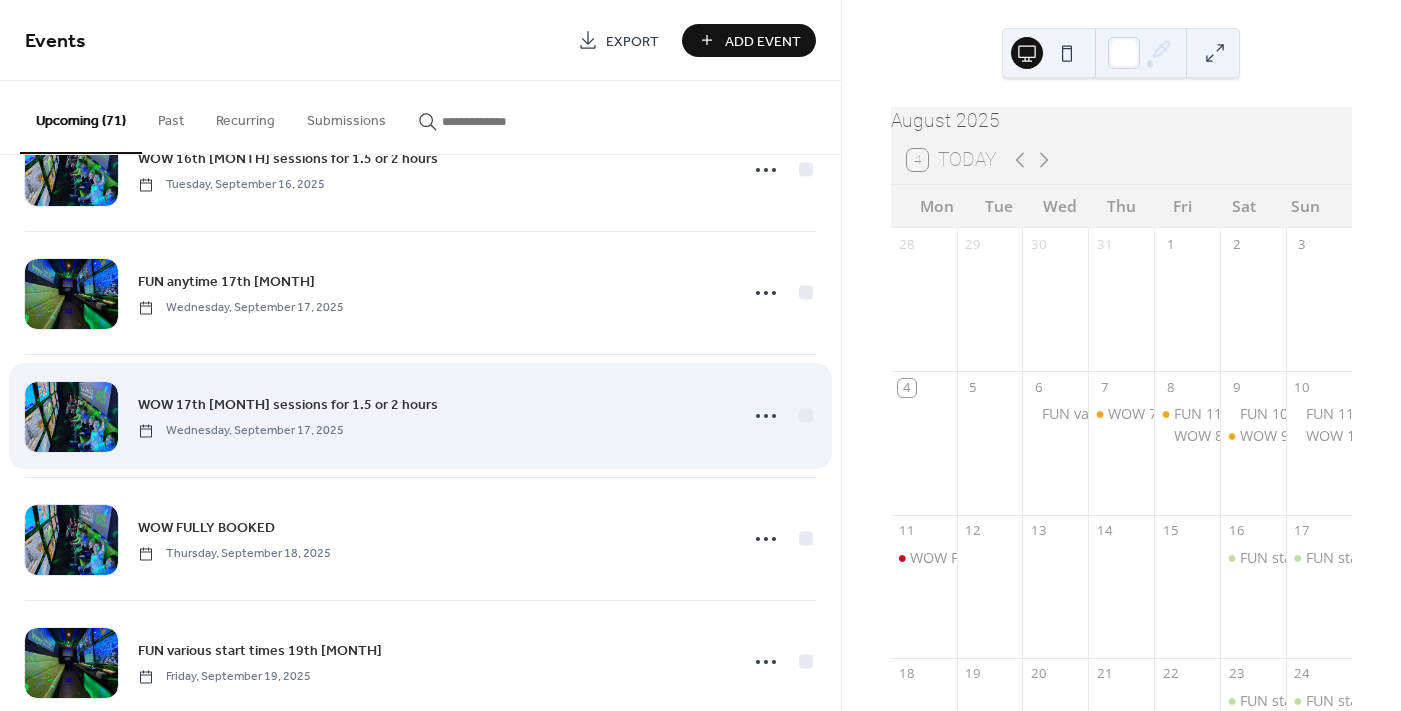 scroll, scrollTop: 5605, scrollLeft: 0, axis: vertical 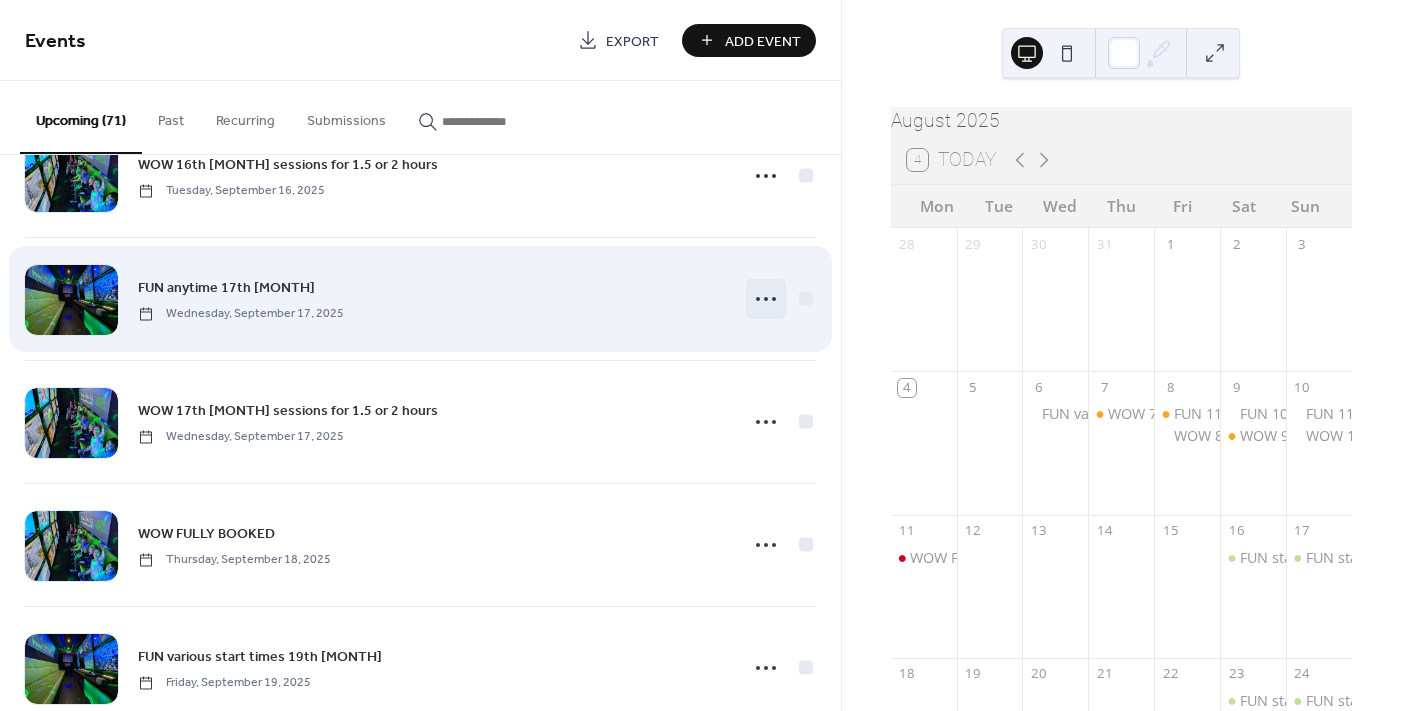 click 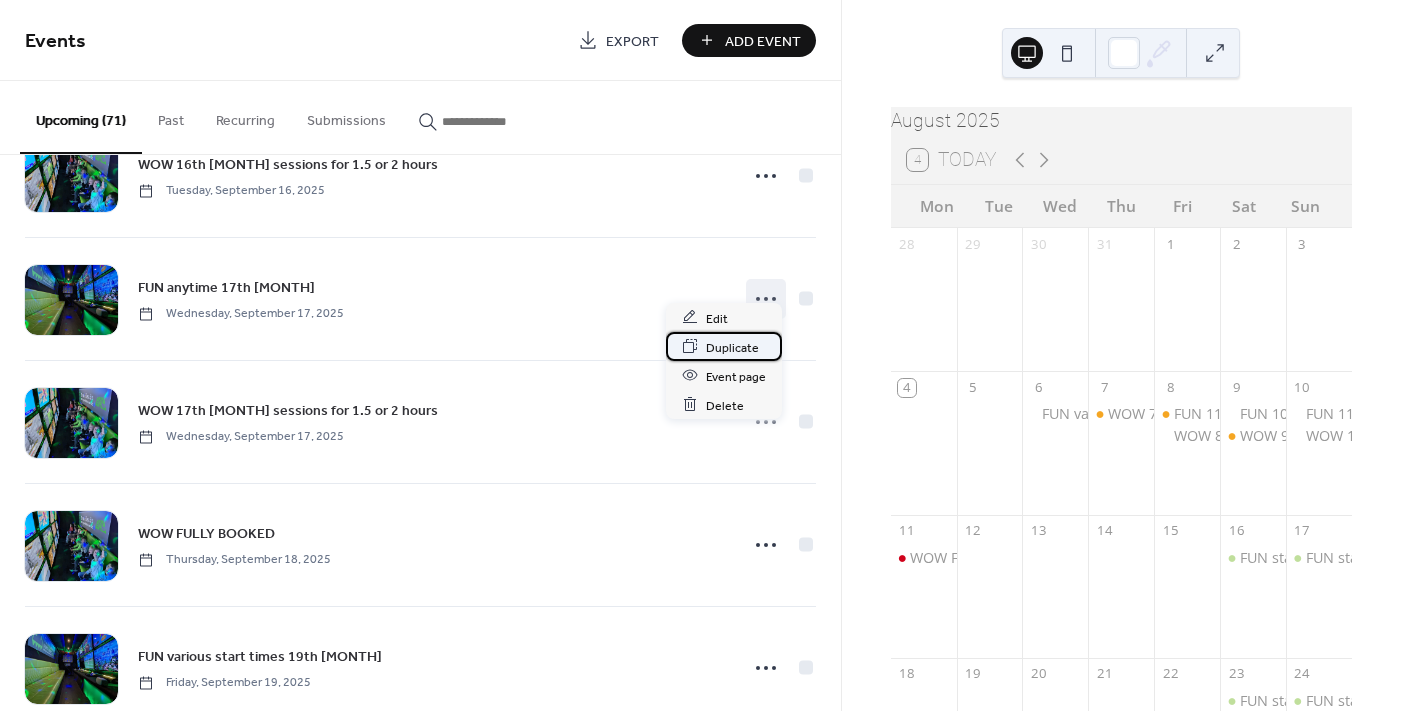 click on "Duplicate" at bounding box center [732, 347] 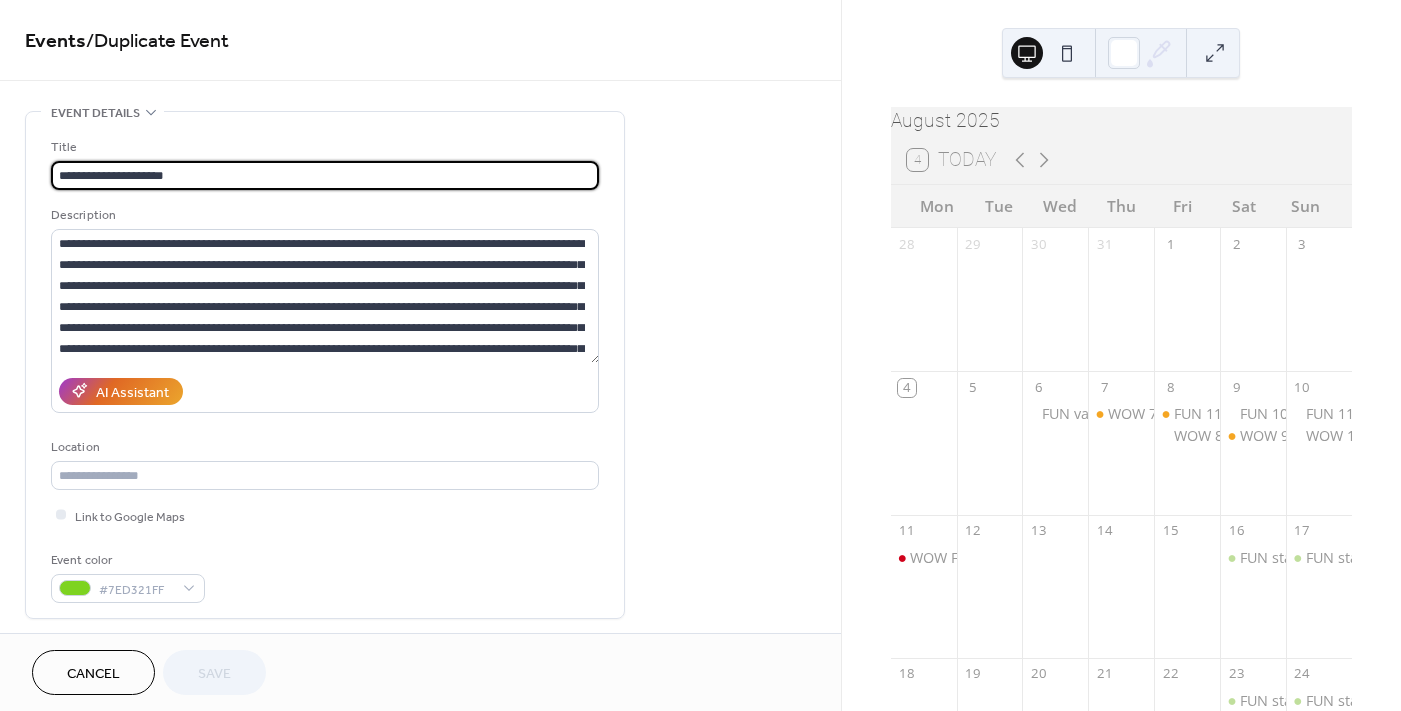 click on "**********" at bounding box center (325, 175) 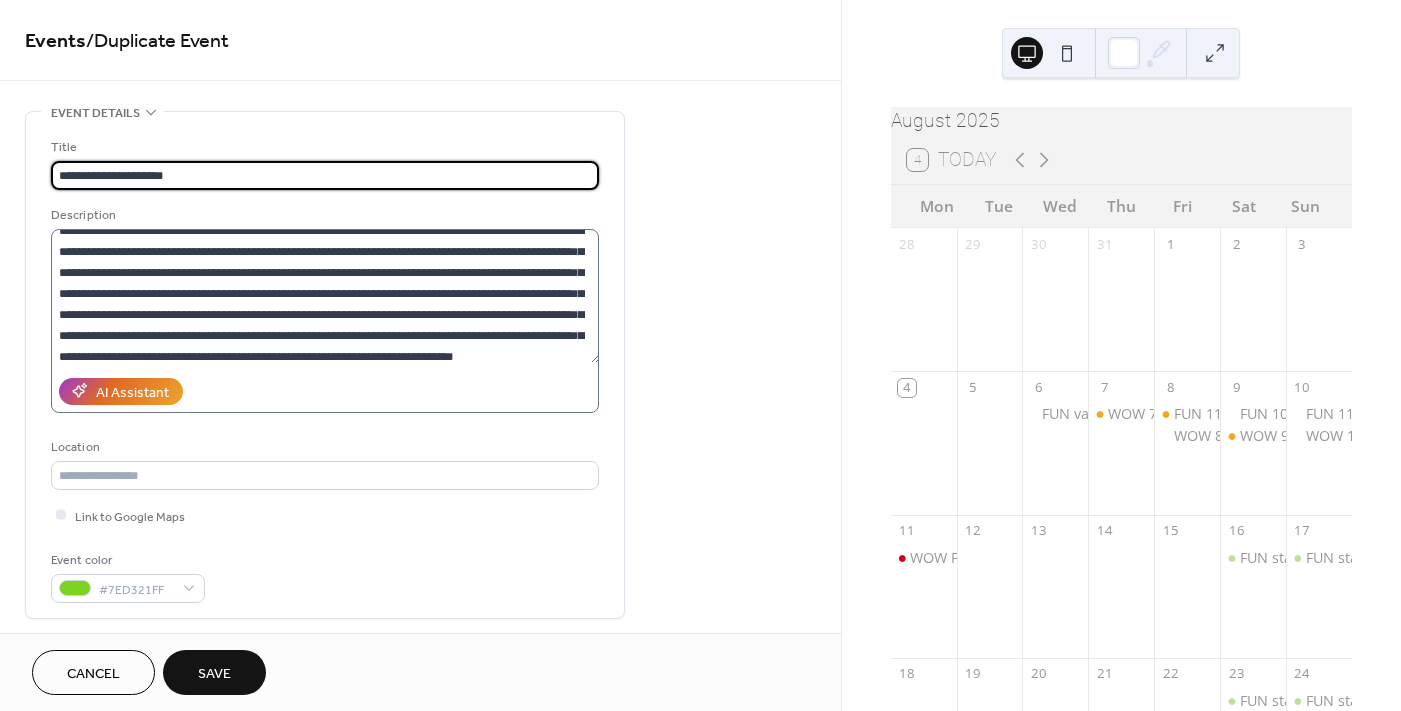 scroll, scrollTop: 41, scrollLeft: 0, axis: vertical 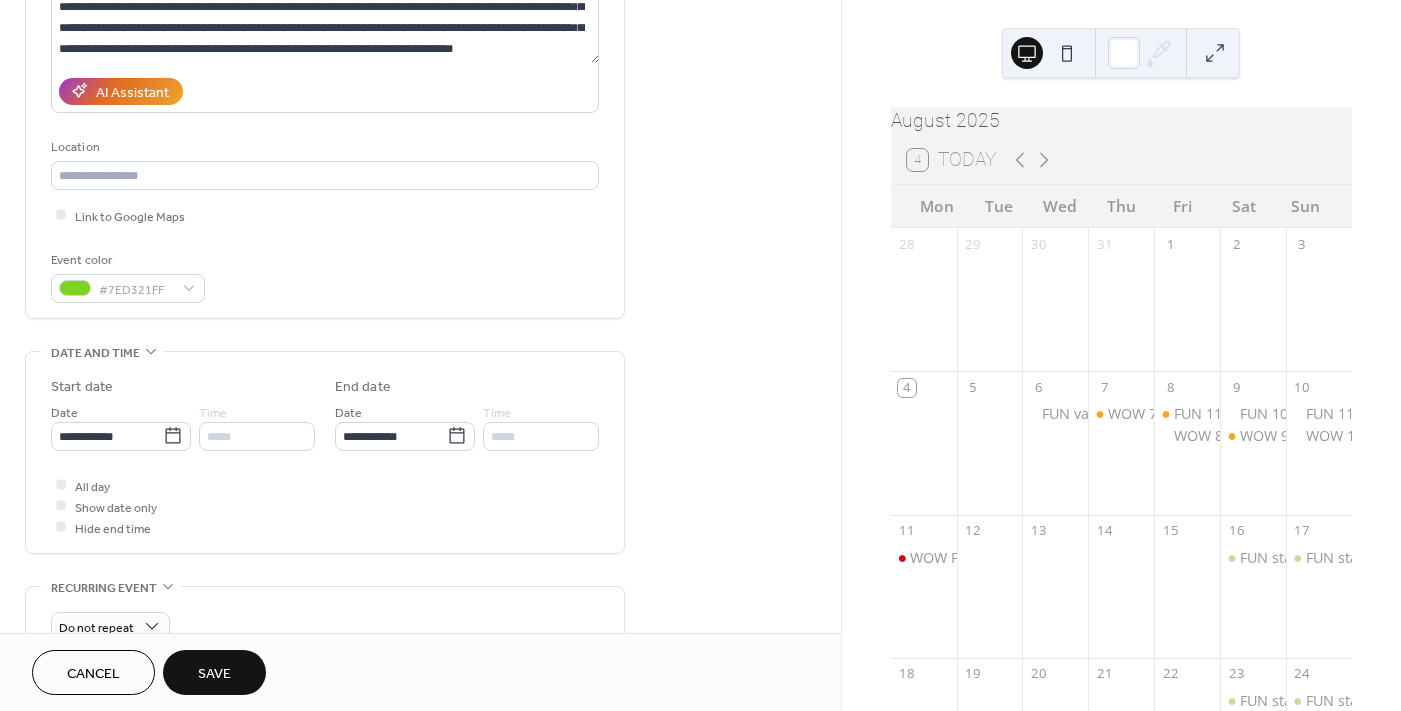 type on "**********" 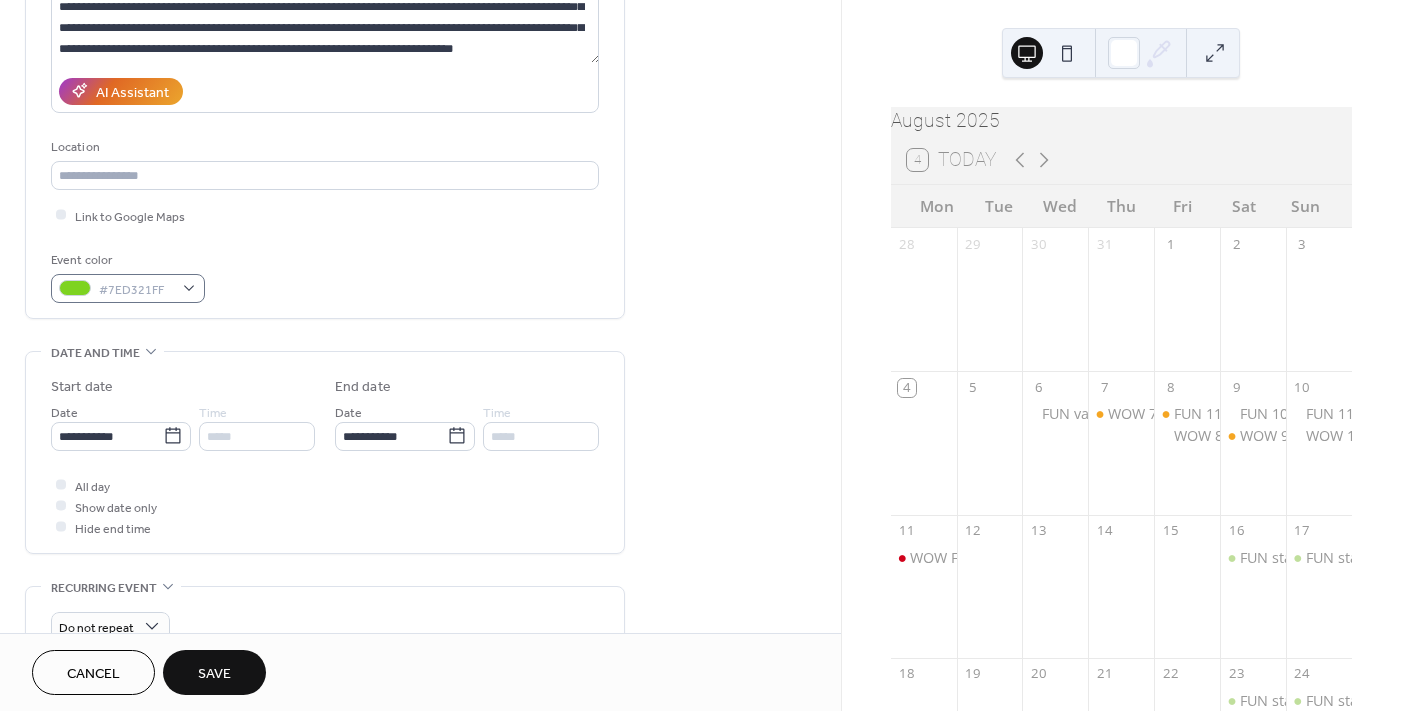 drag, startPoint x: 204, startPoint y: 280, endPoint x: 182, endPoint y: 285, distance: 22.561028 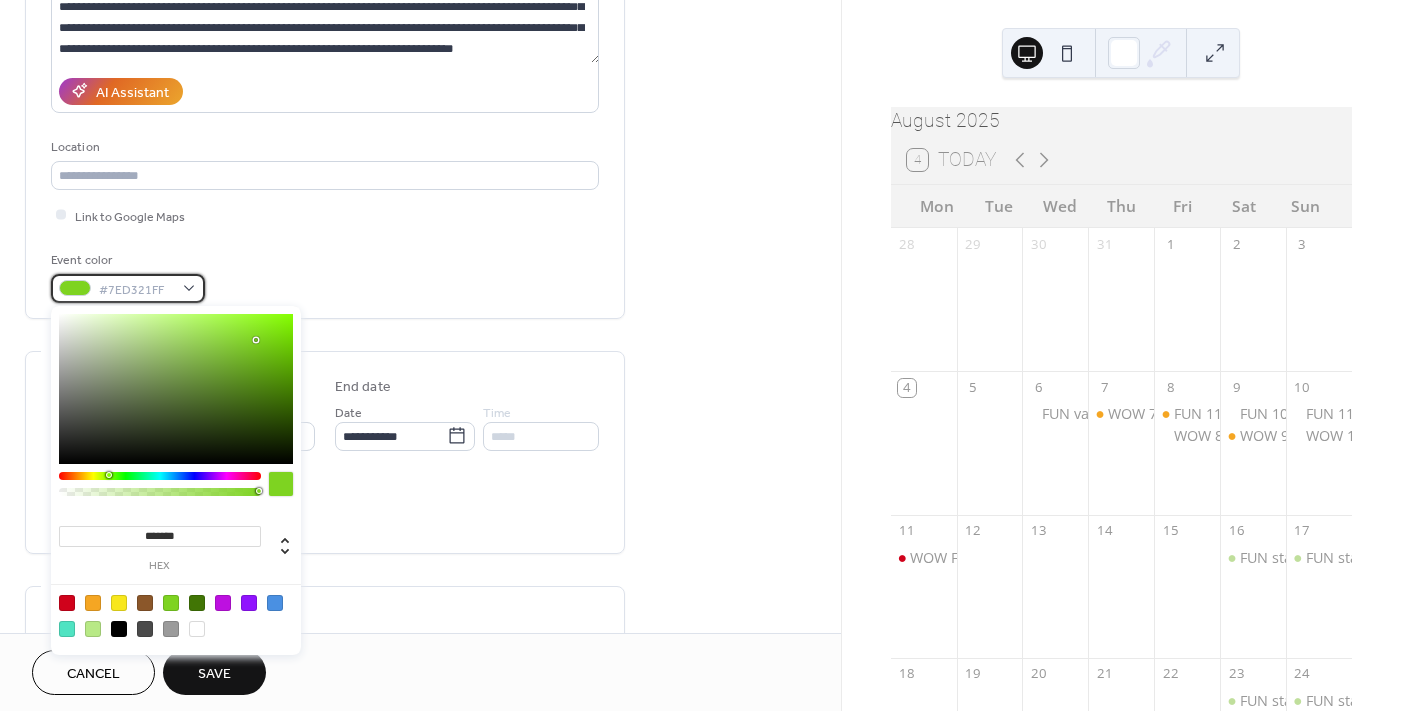 click on "#7ED321FF" at bounding box center (128, 288) 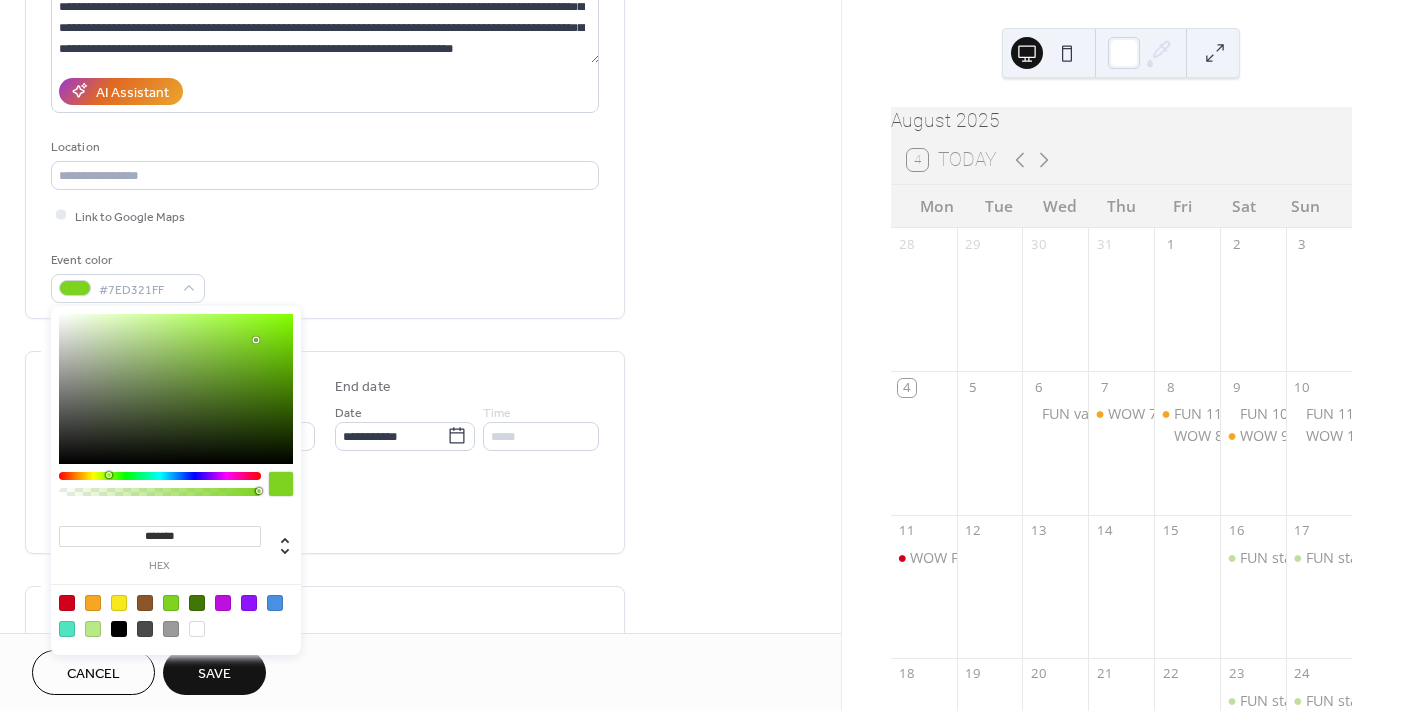 click at bounding box center [93, 603] 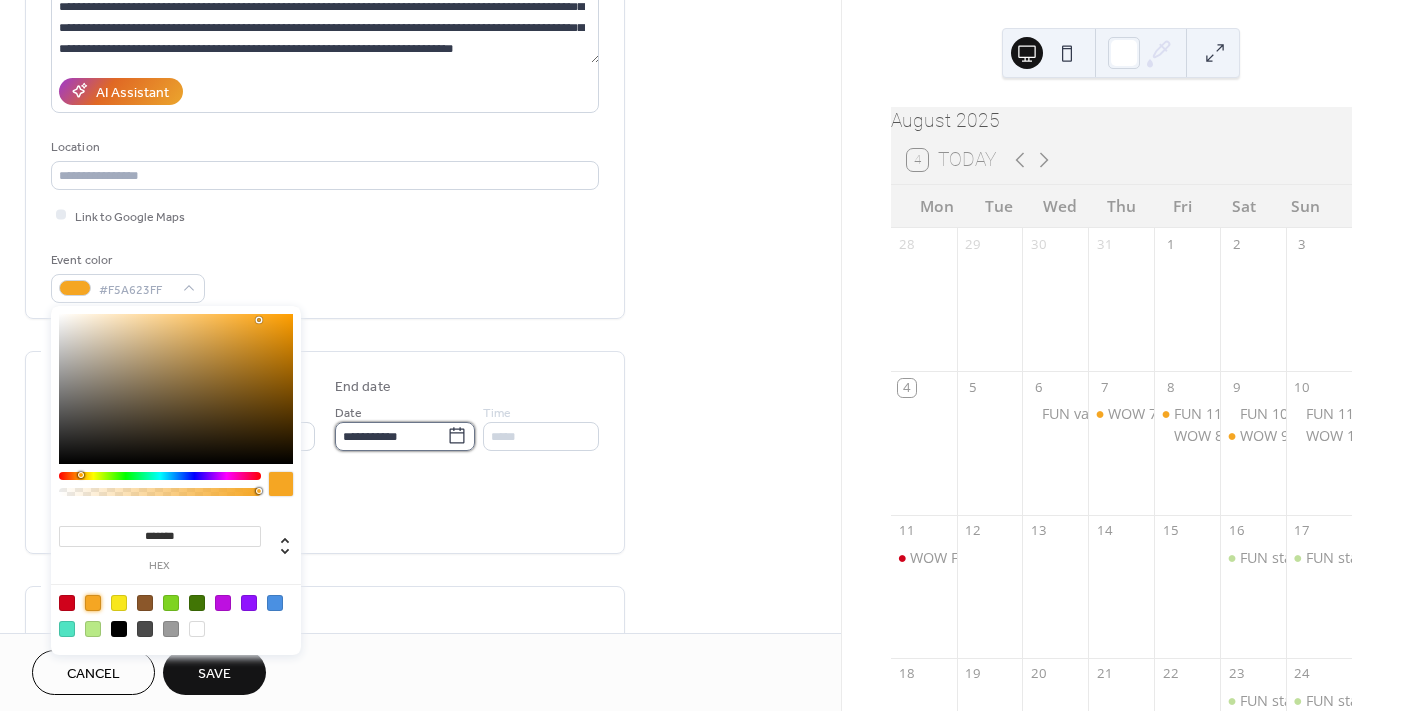 click on "**********" at bounding box center (391, 436) 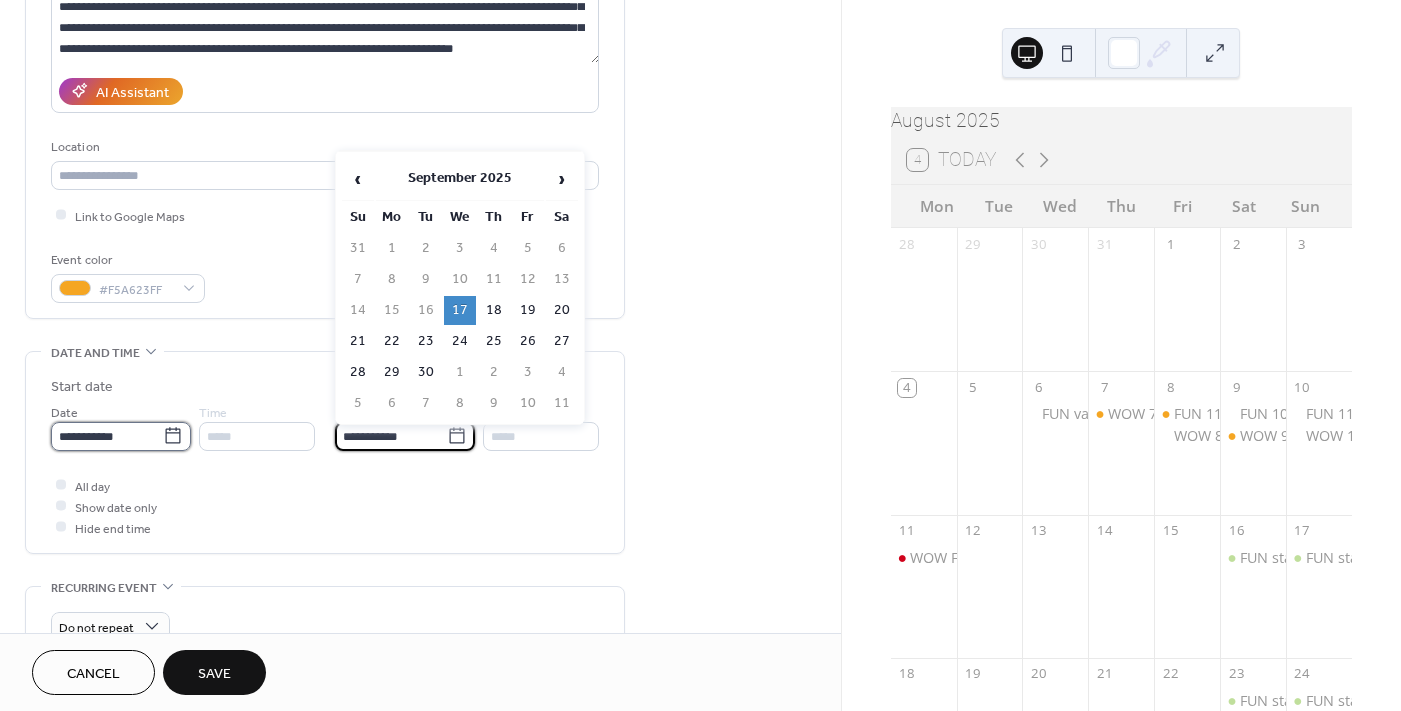 click on "**********" at bounding box center (107, 436) 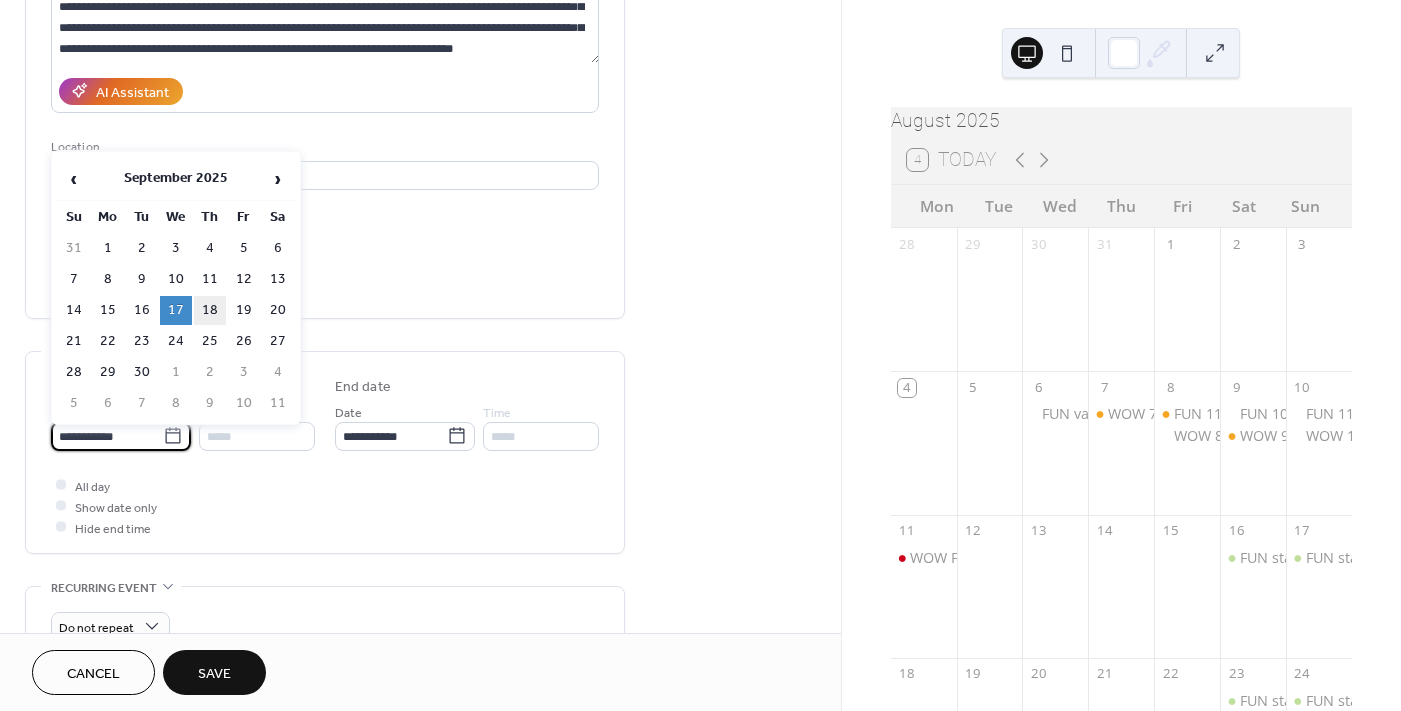 click on "18" at bounding box center [210, 310] 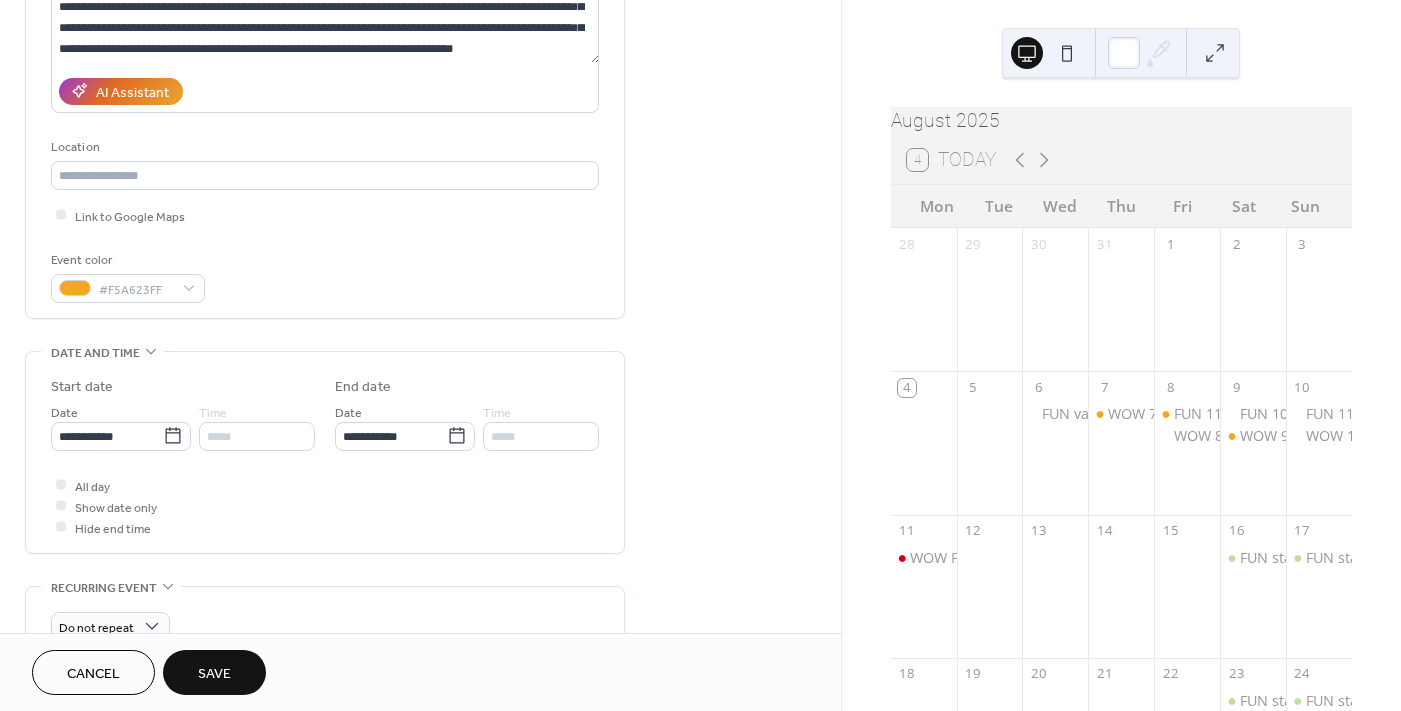 scroll, scrollTop: 0, scrollLeft: 0, axis: both 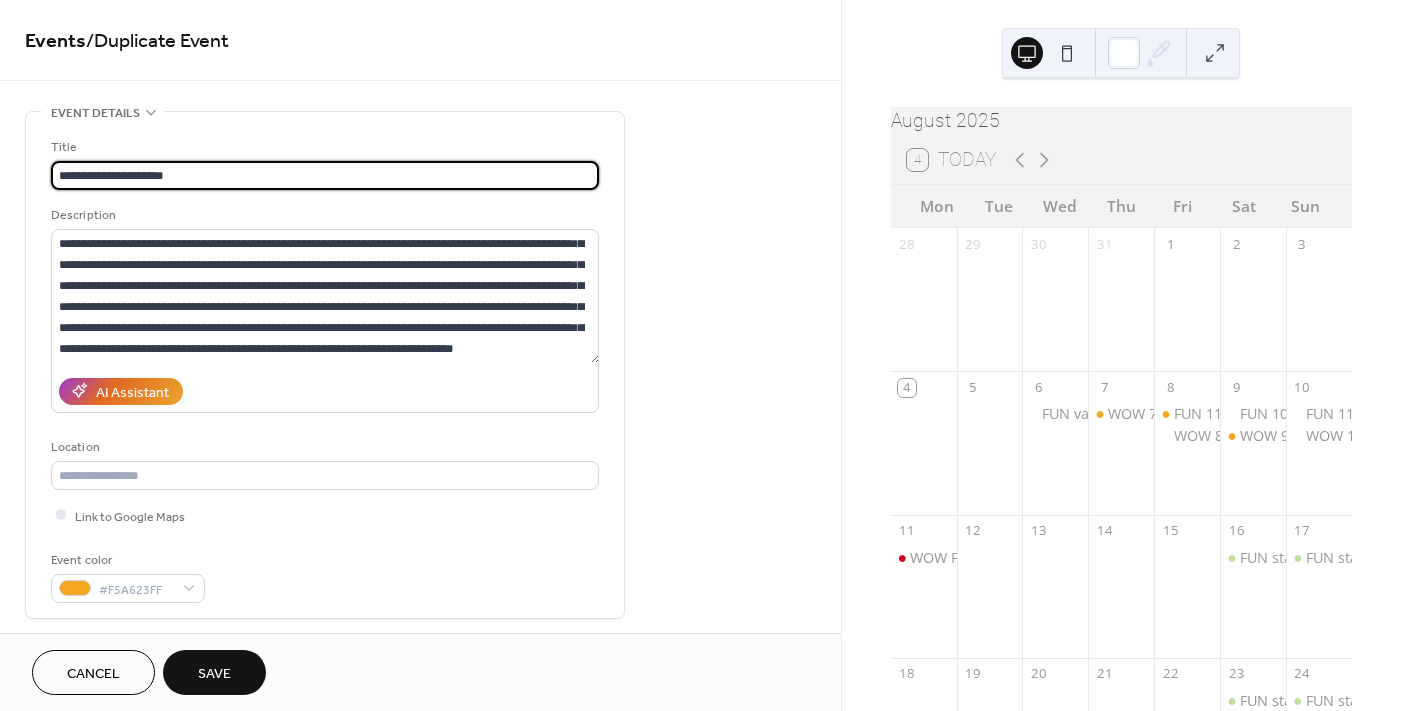 click on "**********" at bounding box center (325, 175) 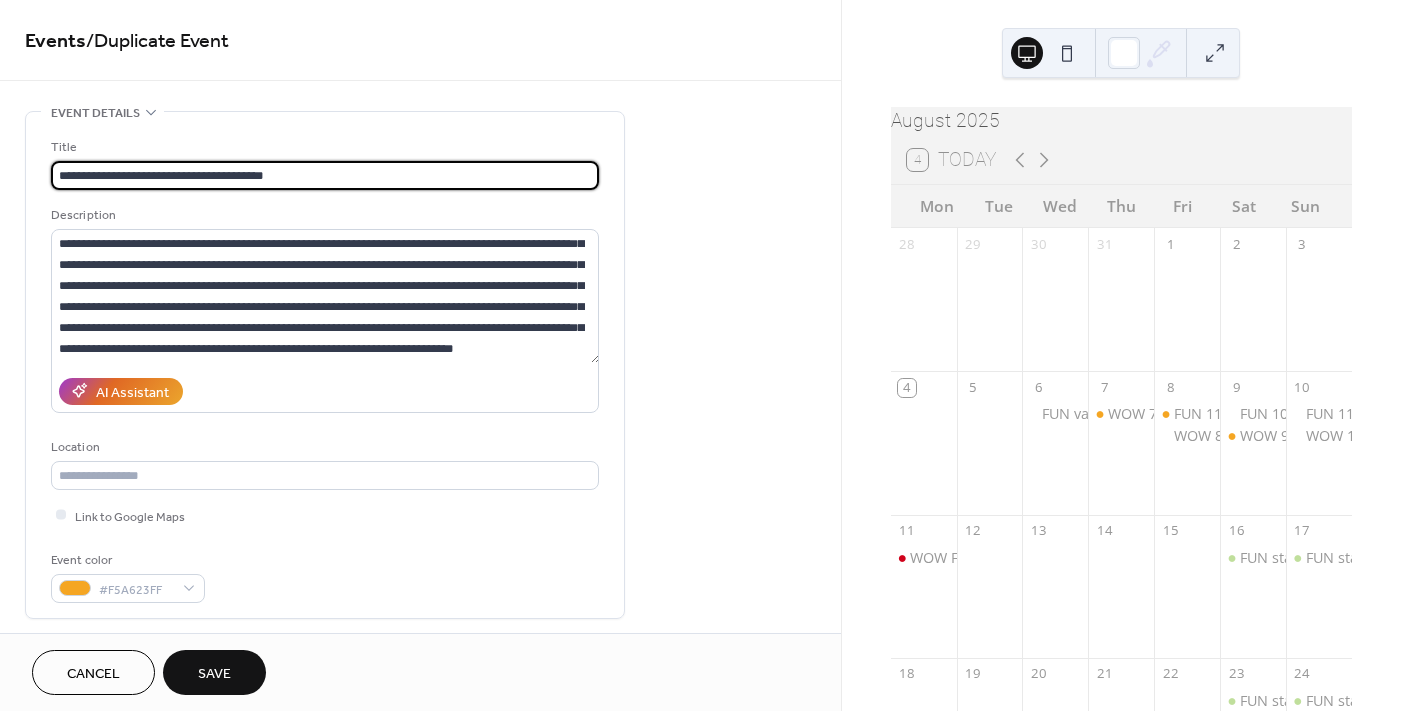 type on "**********" 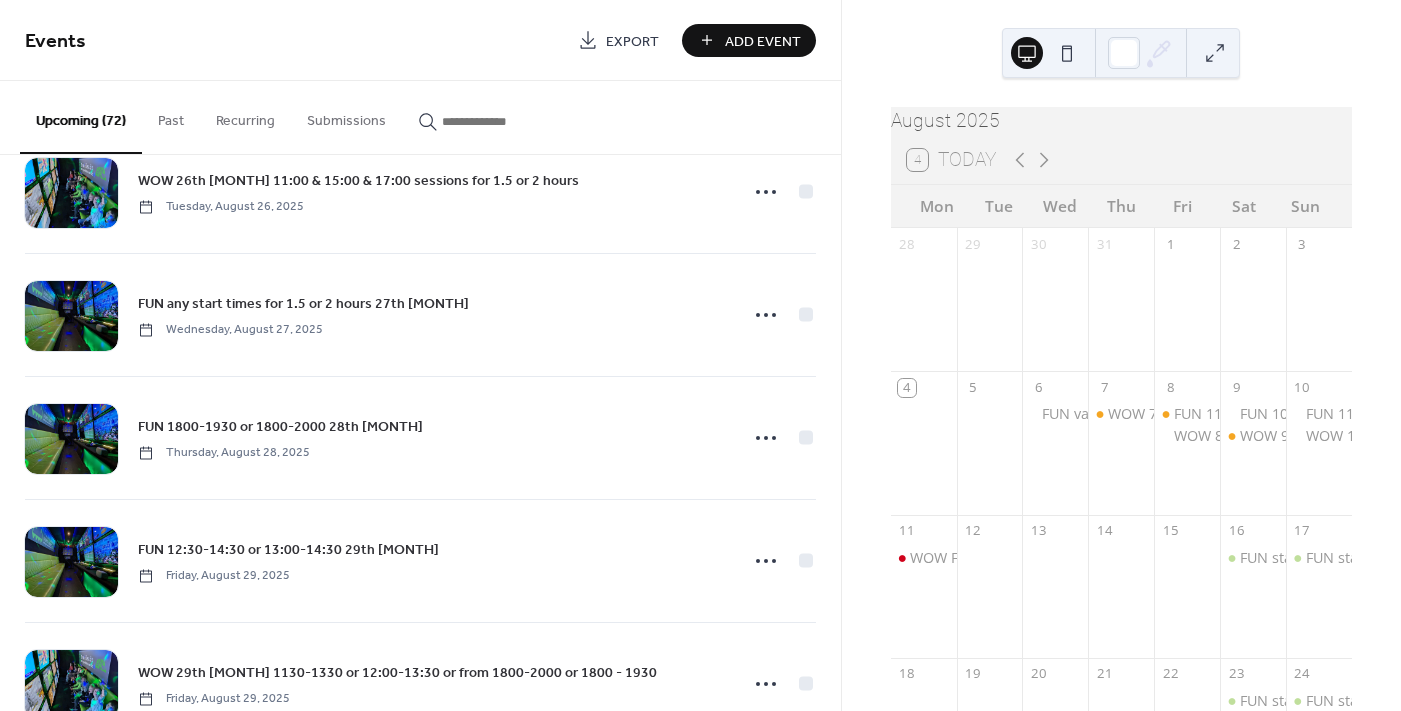 scroll, scrollTop: 1399, scrollLeft: 0, axis: vertical 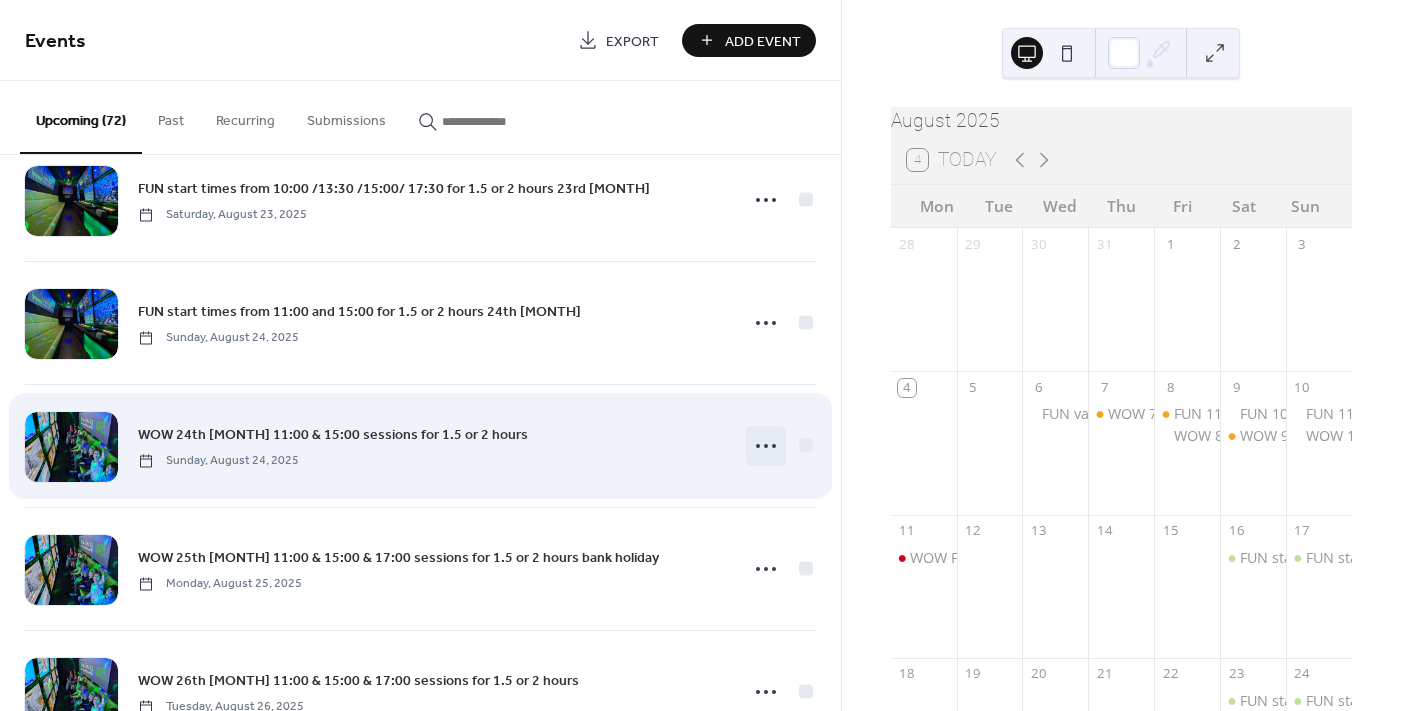click 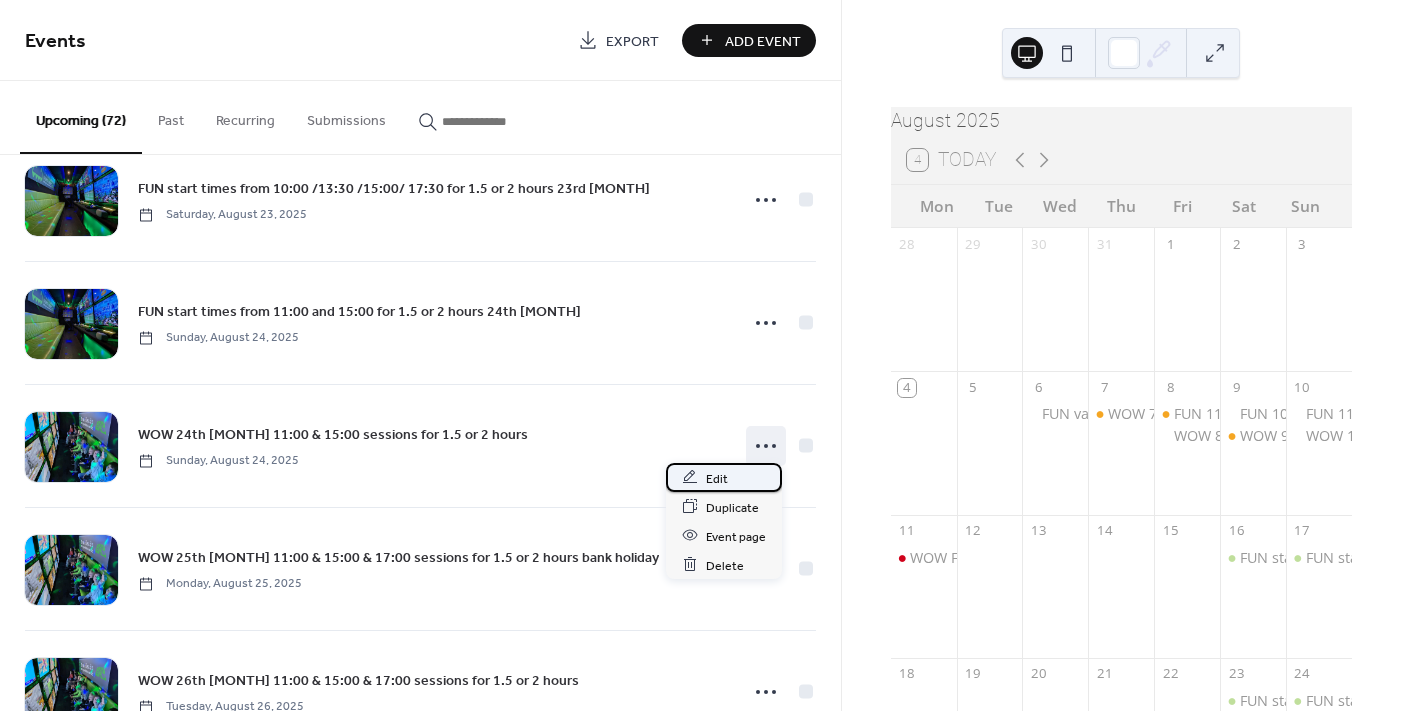 click on "Edit" at bounding box center [717, 478] 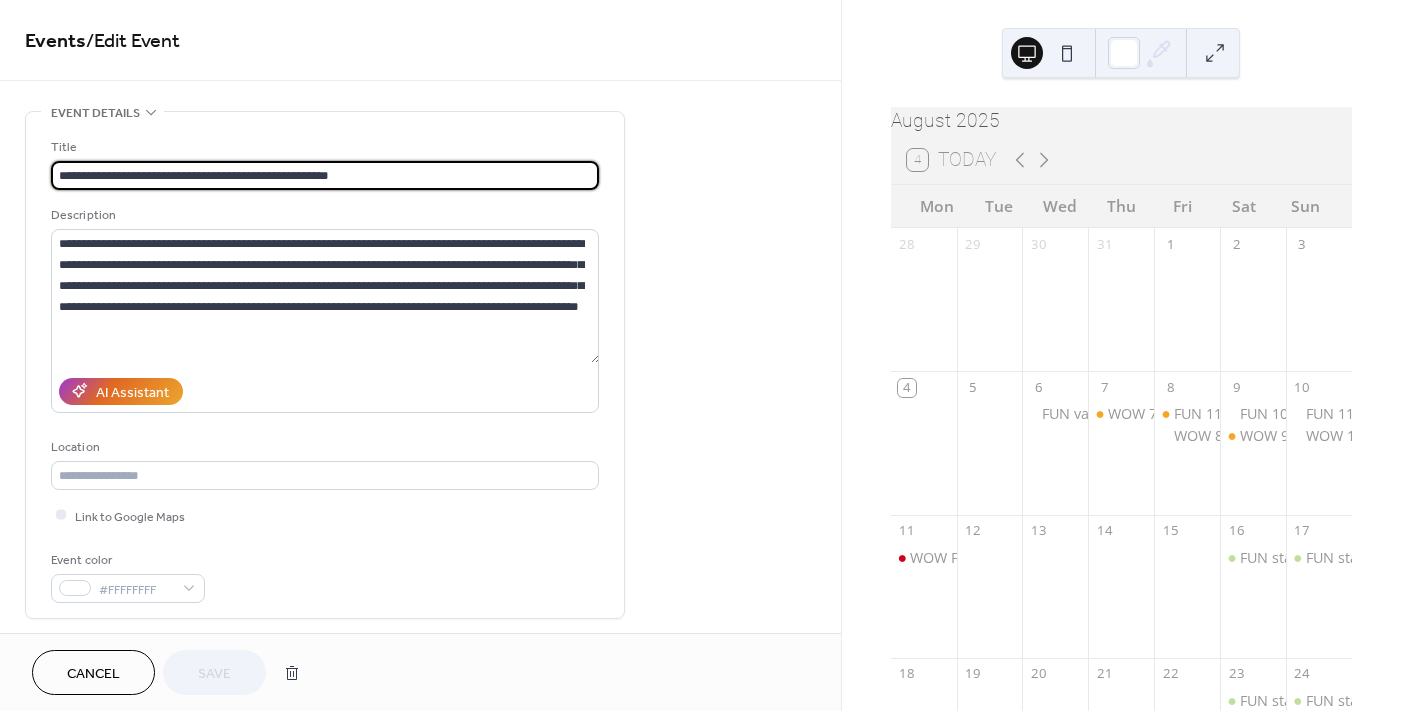 click on "**********" at bounding box center [325, 175] 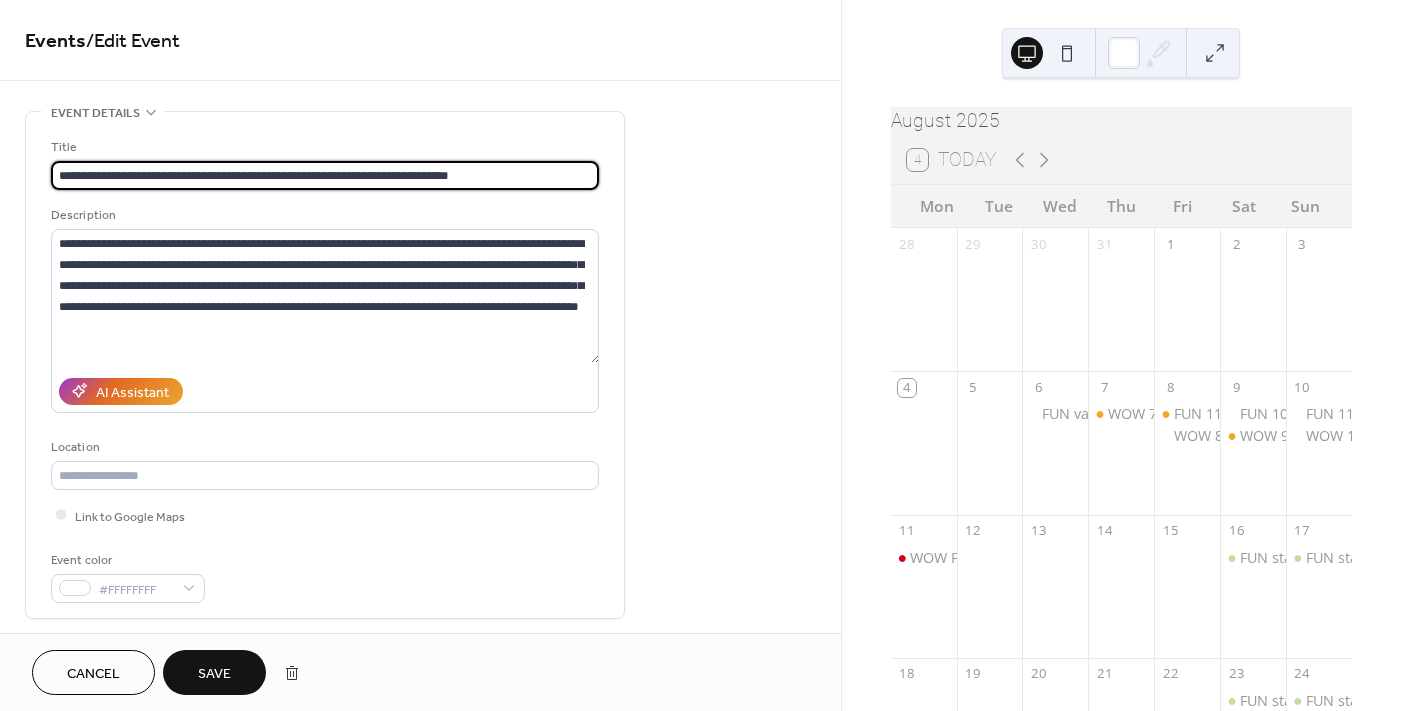 drag, startPoint x: 478, startPoint y: 172, endPoint x: 296, endPoint y: 174, distance: 182.01099 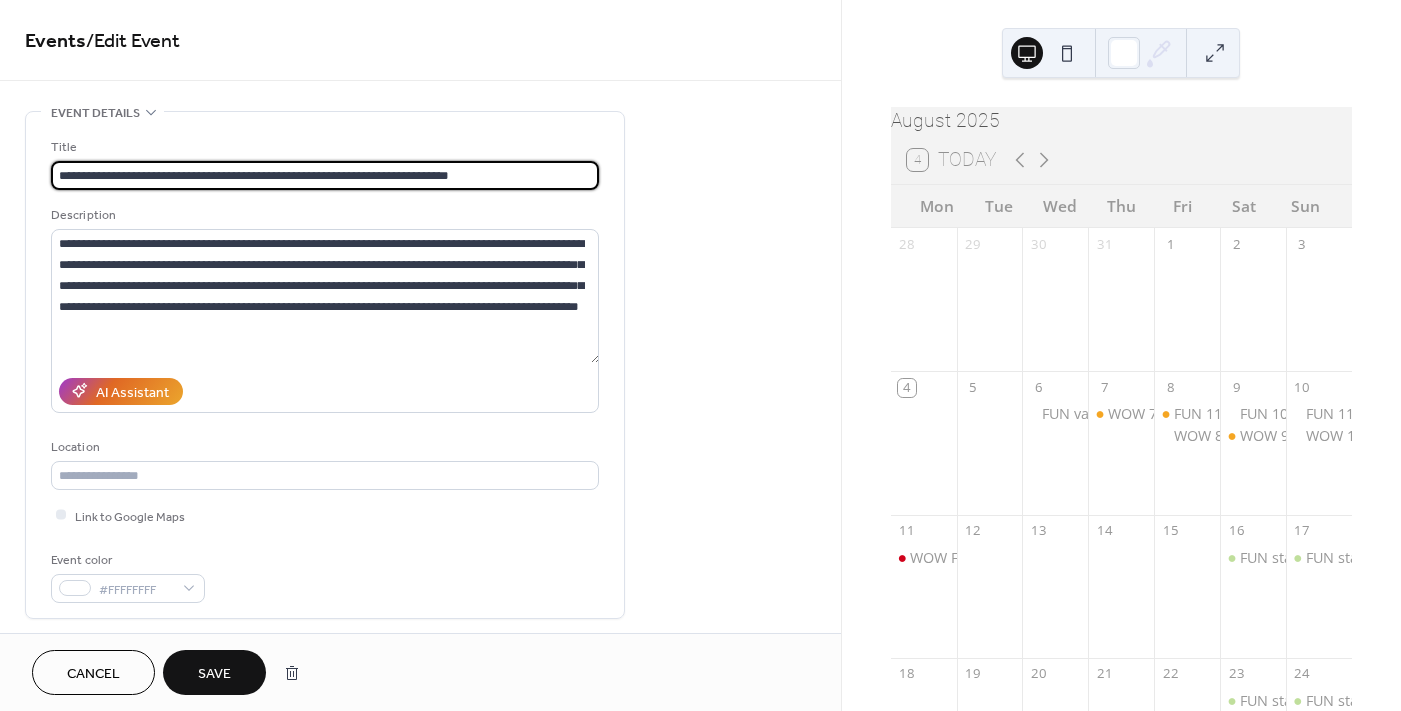 click on "**********" at bounding box center [325, 175] 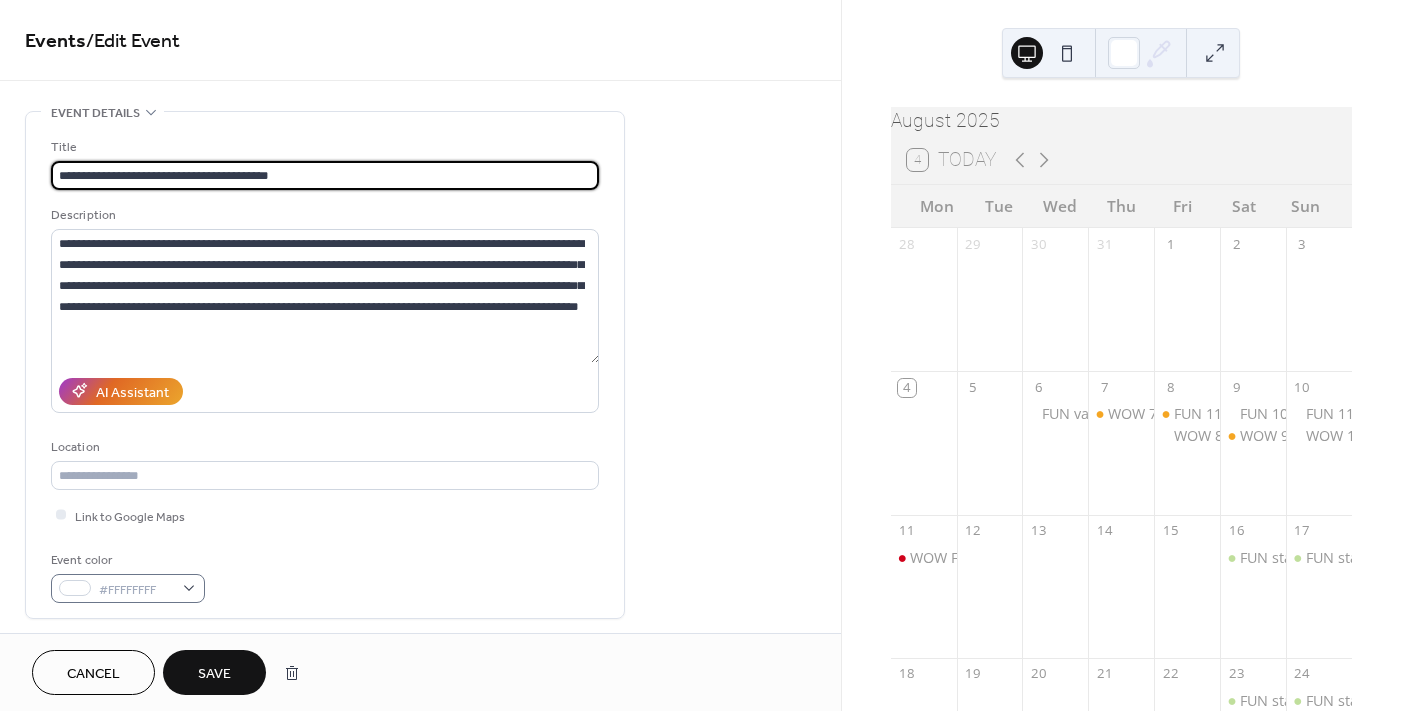type on "**********" 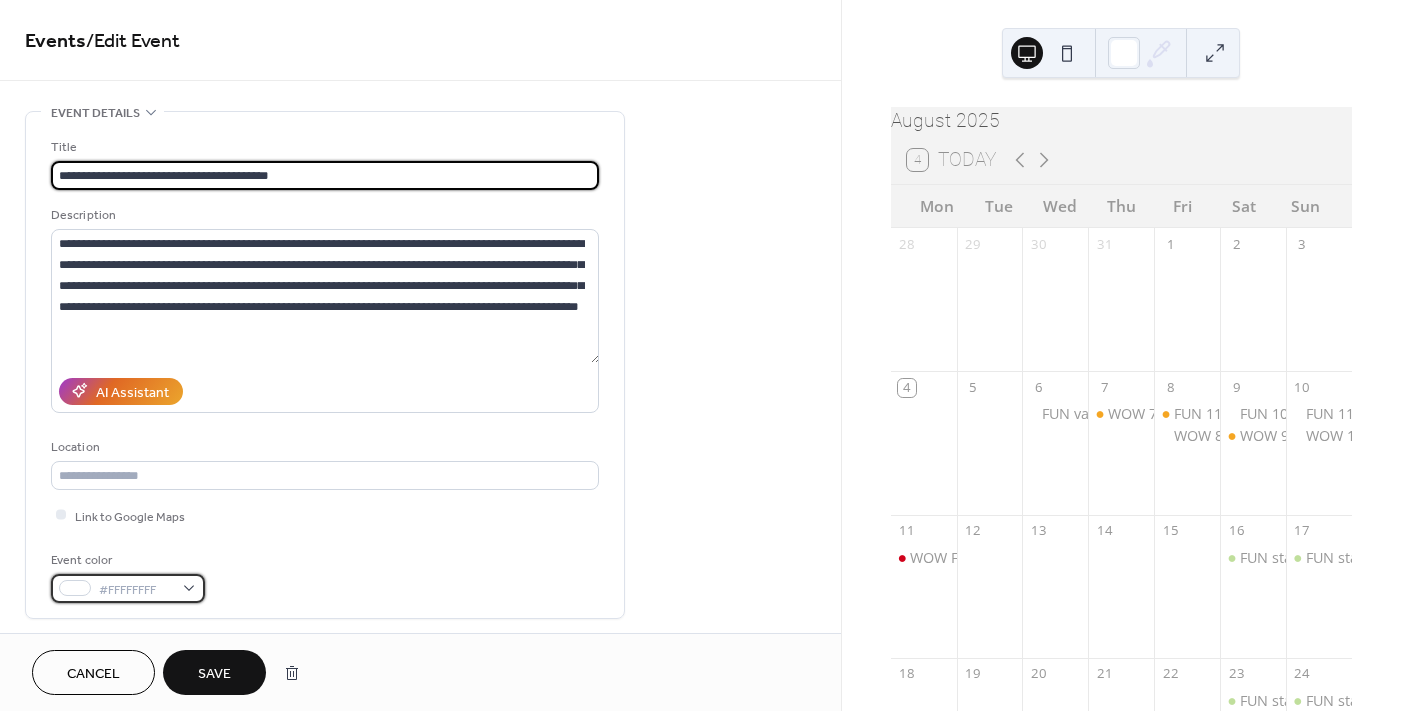 click on "#FFFFFFFF" at bounding box center (136, 589) 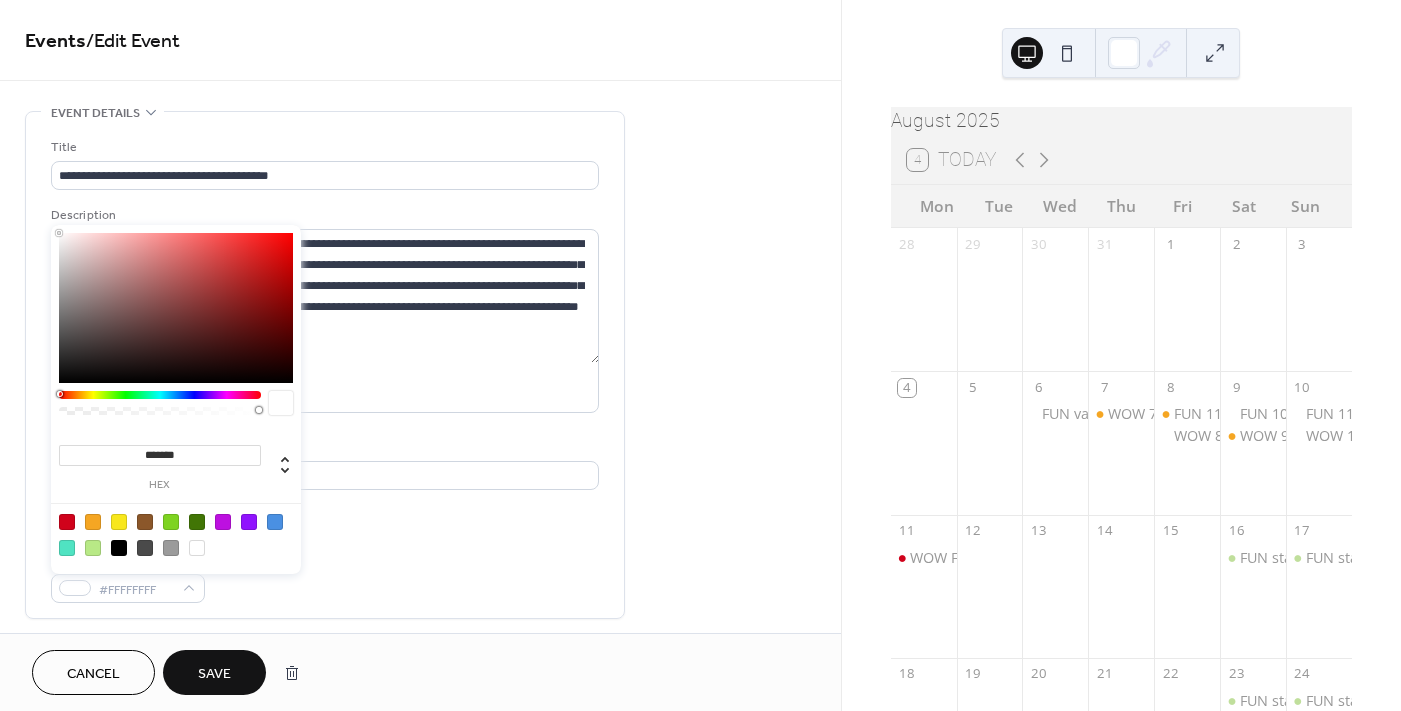 click at bounding box center [67, 522] 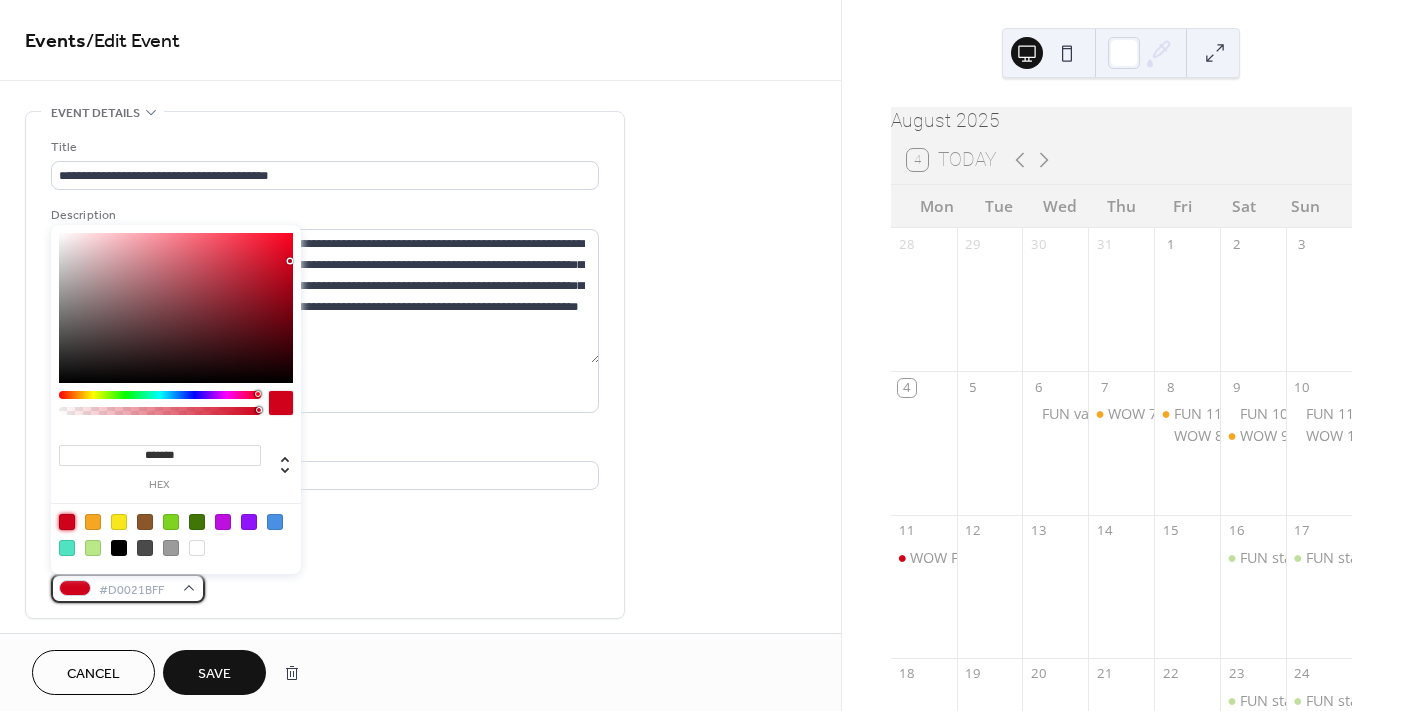 click on "#D0021BFF" at bounding box center (136, 589) 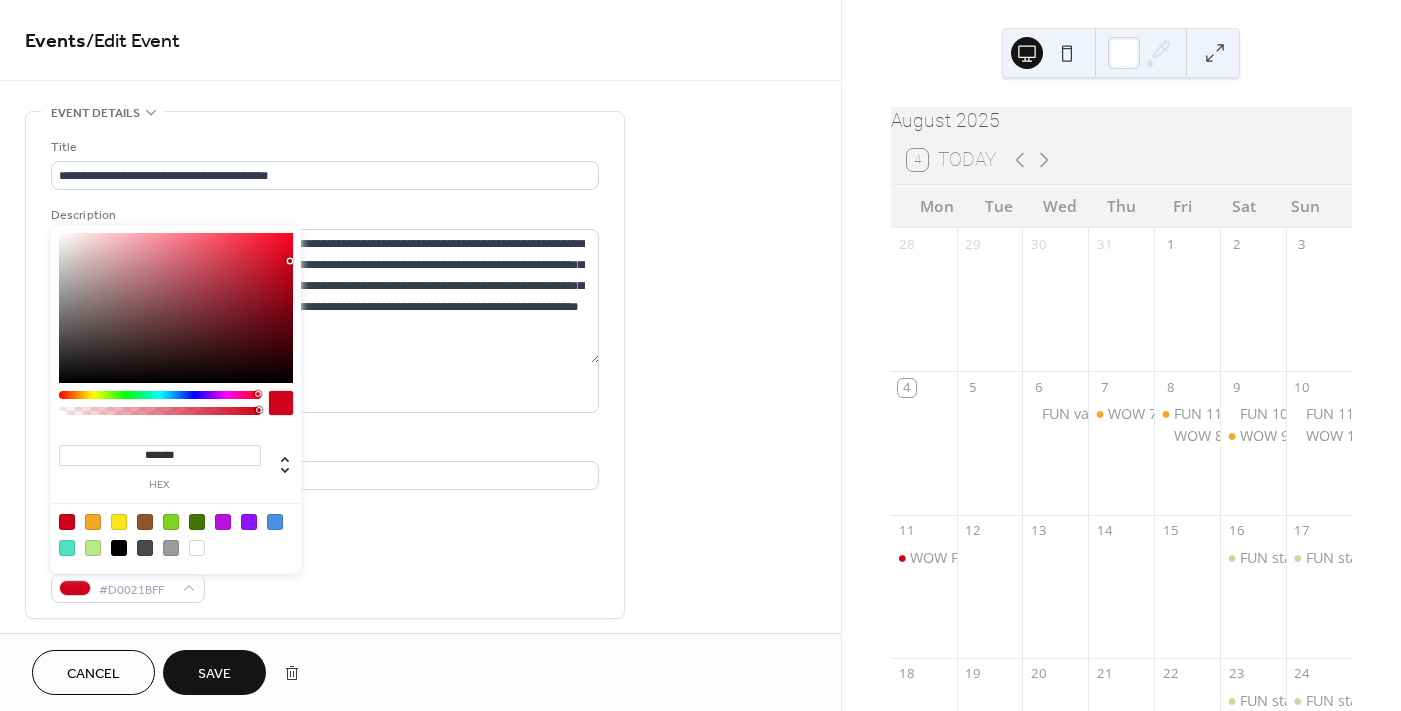 click at bounding box center (93, 522) 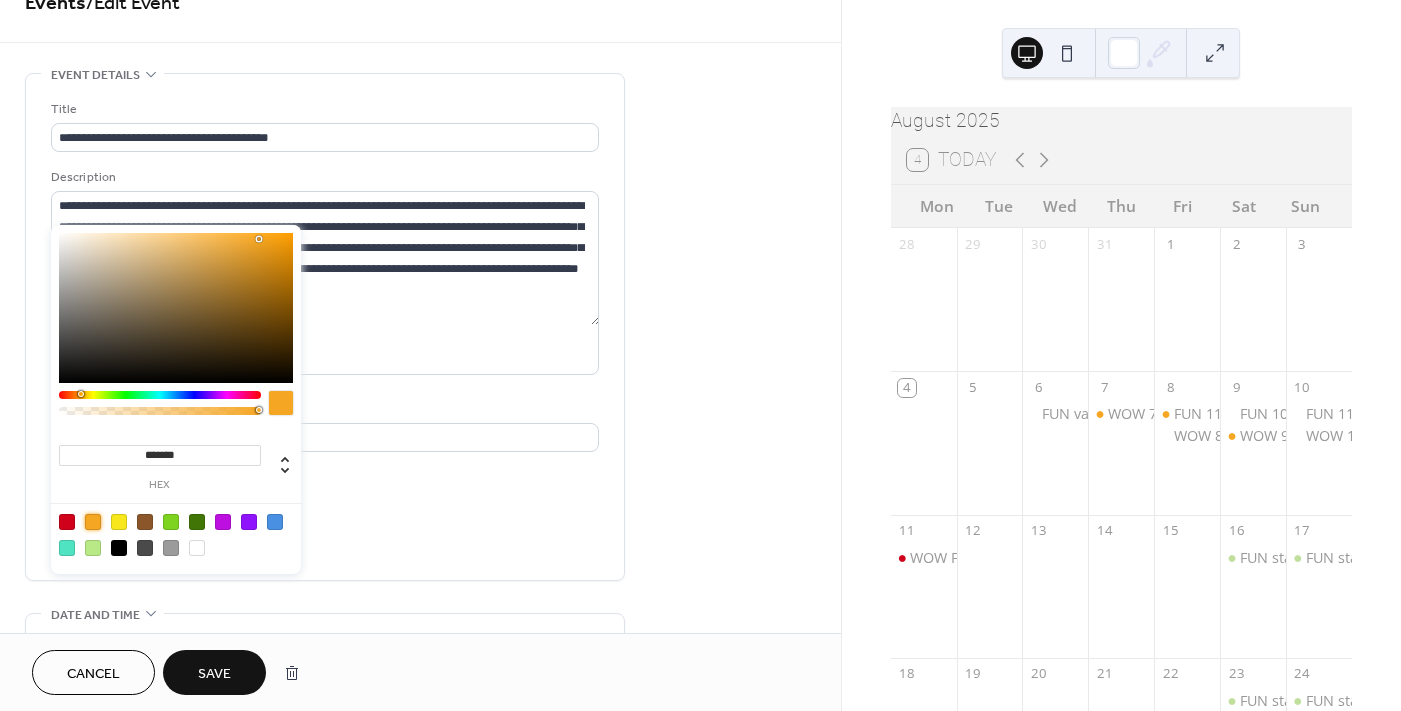 scroll, scrollTop: 199, scrollLeft: 0, axis: vertical 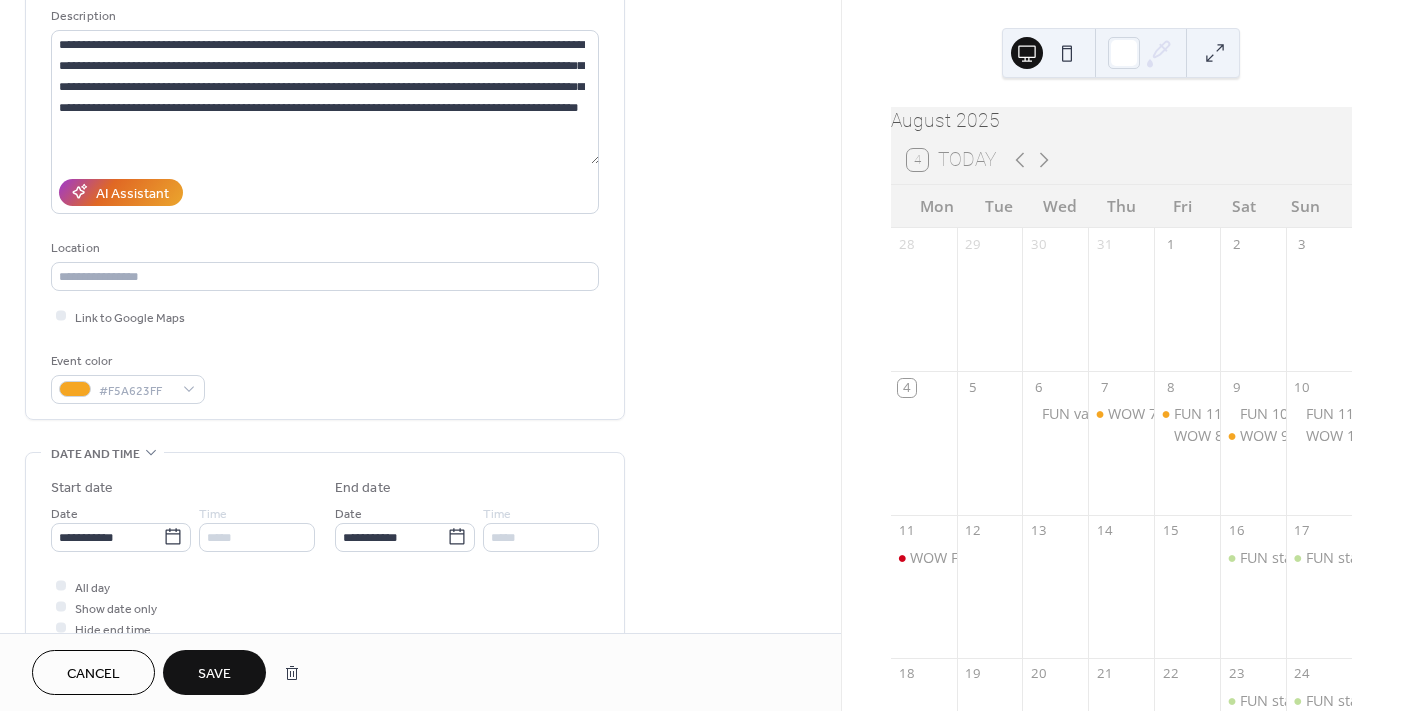 click on "Save" at bounding box center (214, 672) 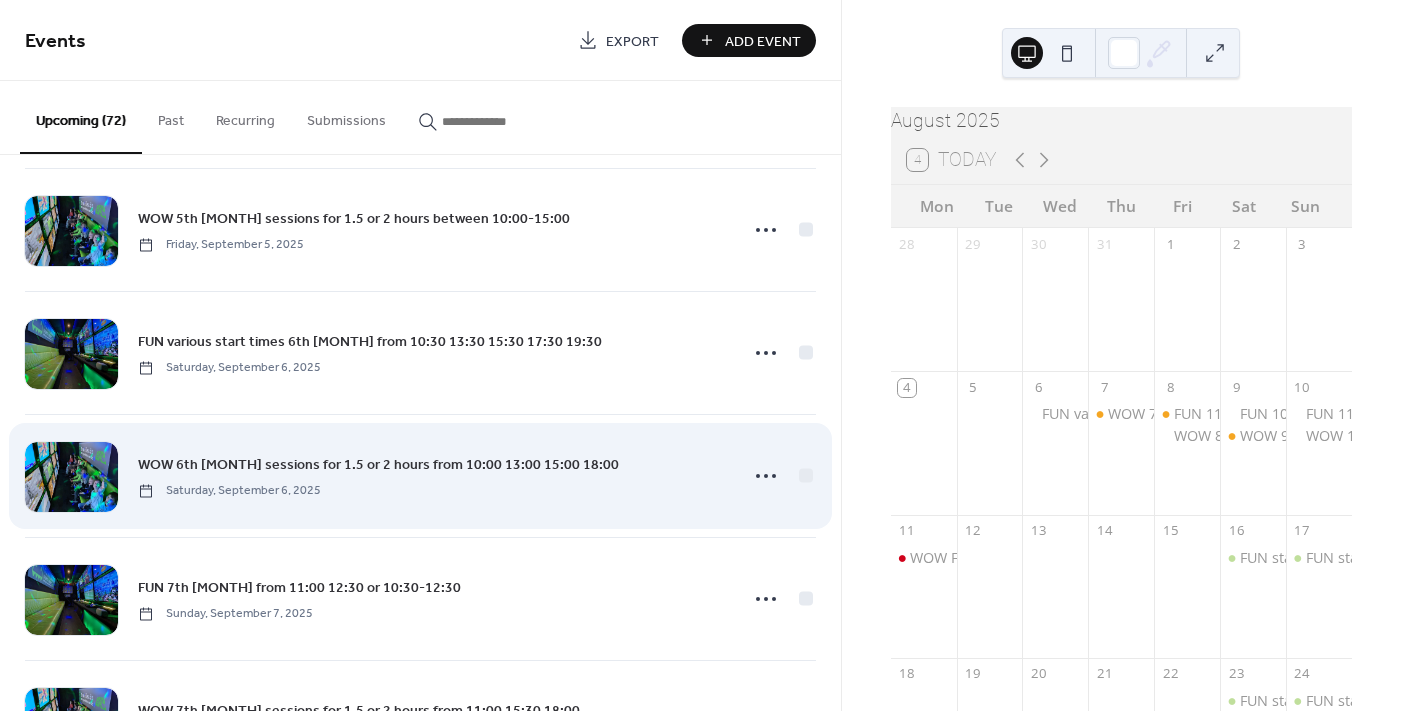 scroll, scrollTop: 3079, scrollLeft: 0, axis: vertical 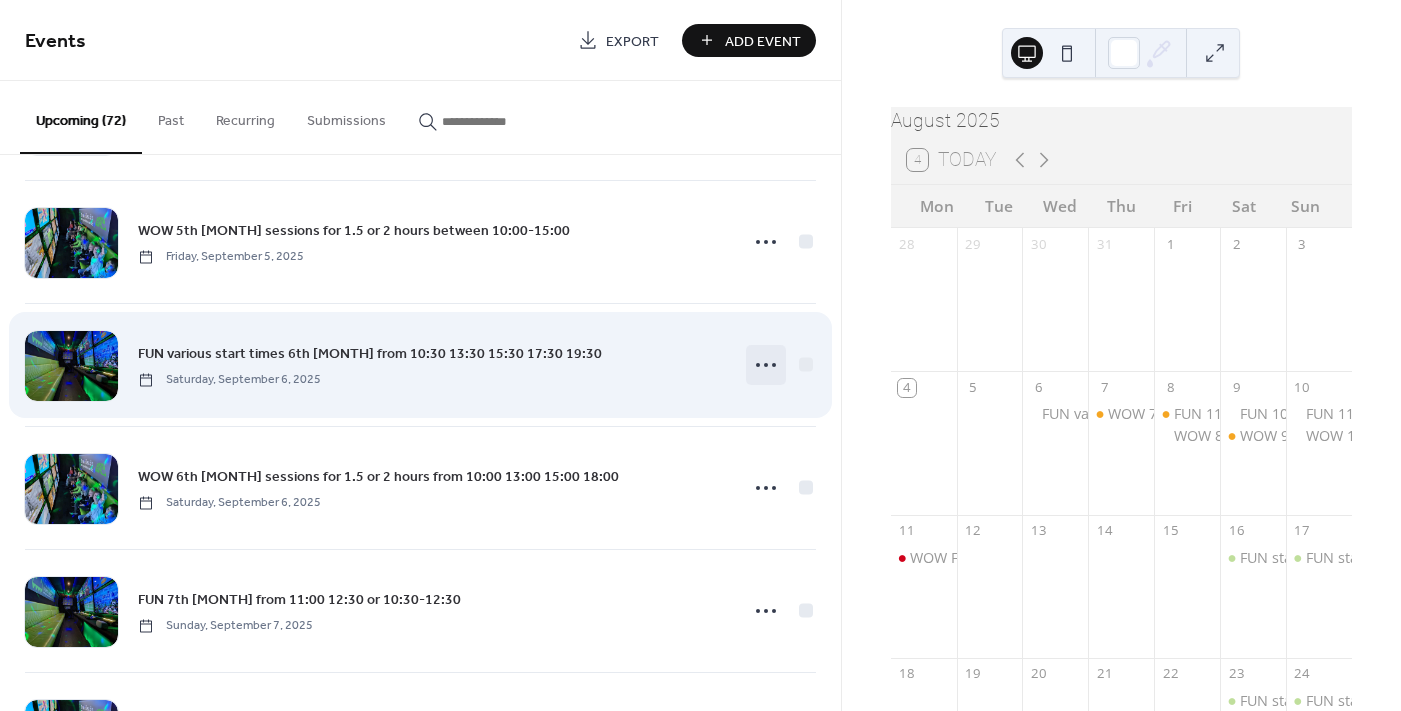 click 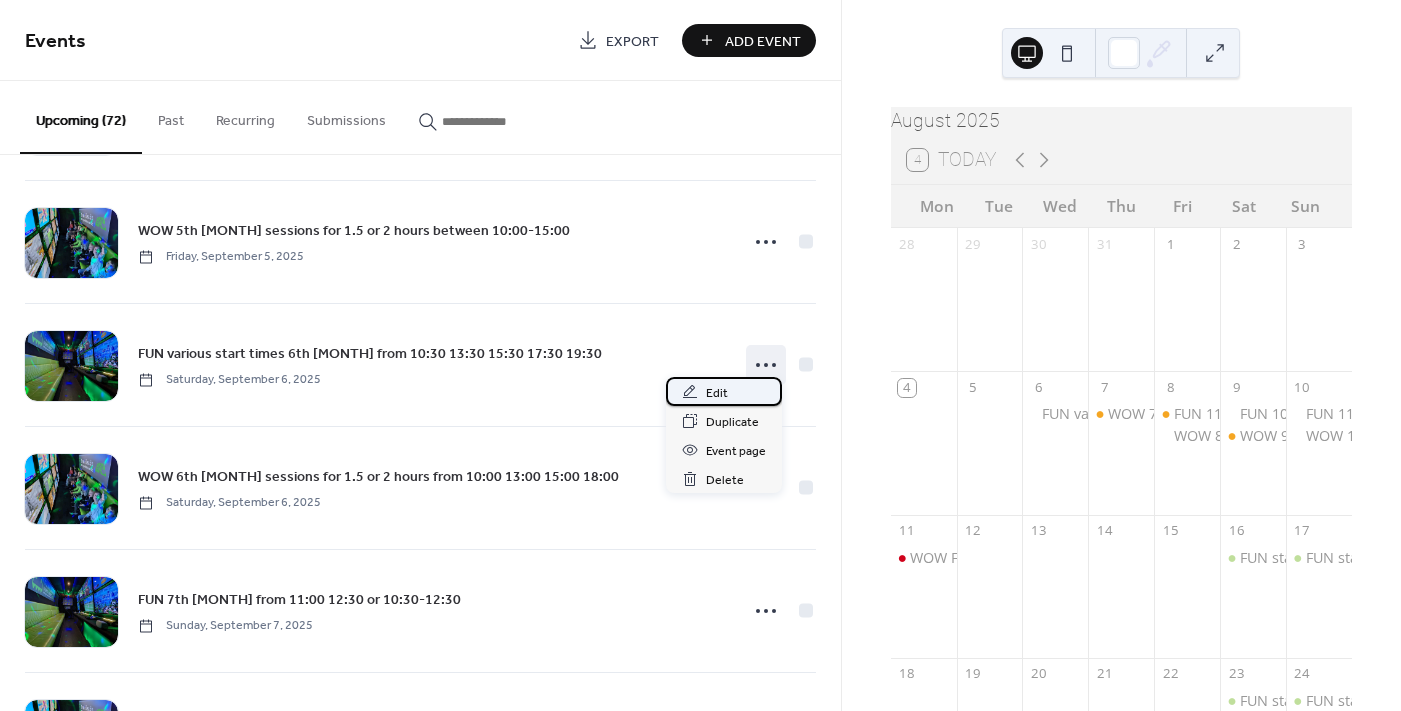 click on "Edit" at bounding box center (717, 393) 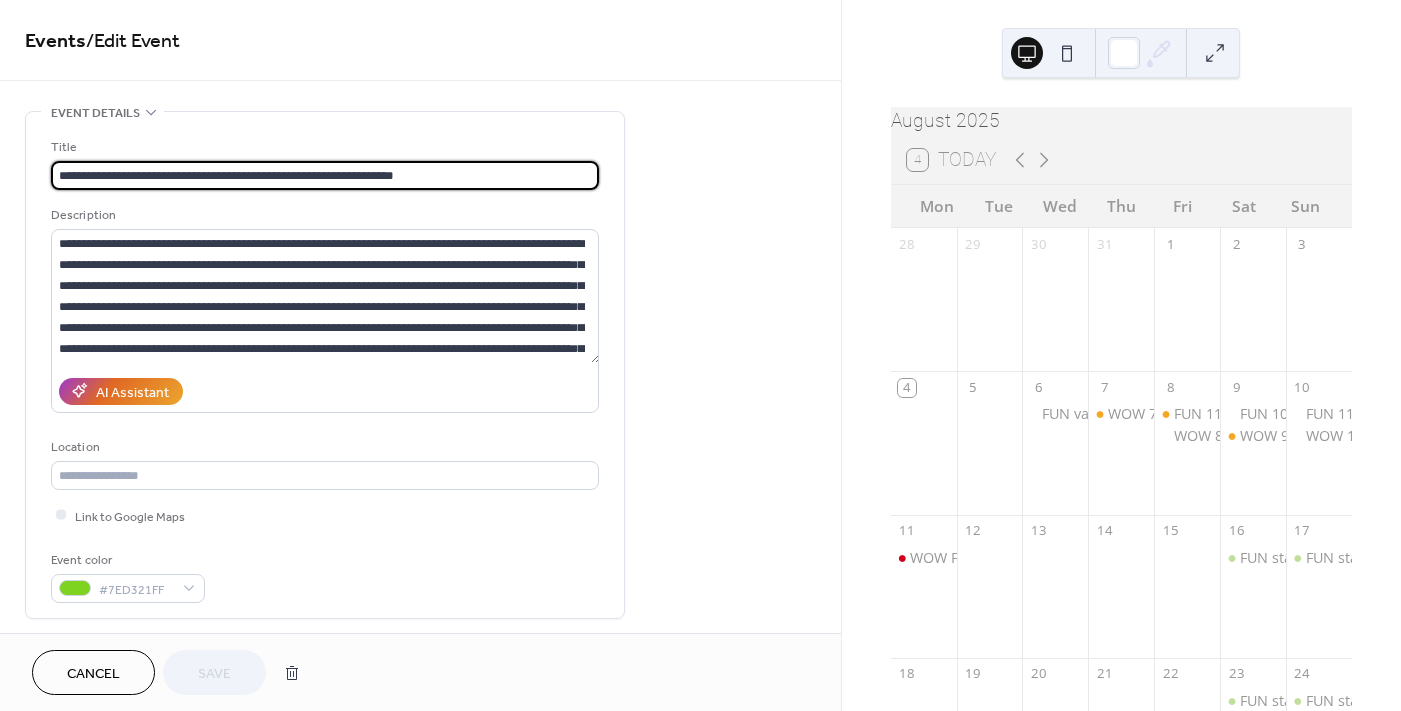 drag, startPoint x: 290, startPoint y: 173, endPoint x: 350, endPoint y: 174, distance: 60.00833 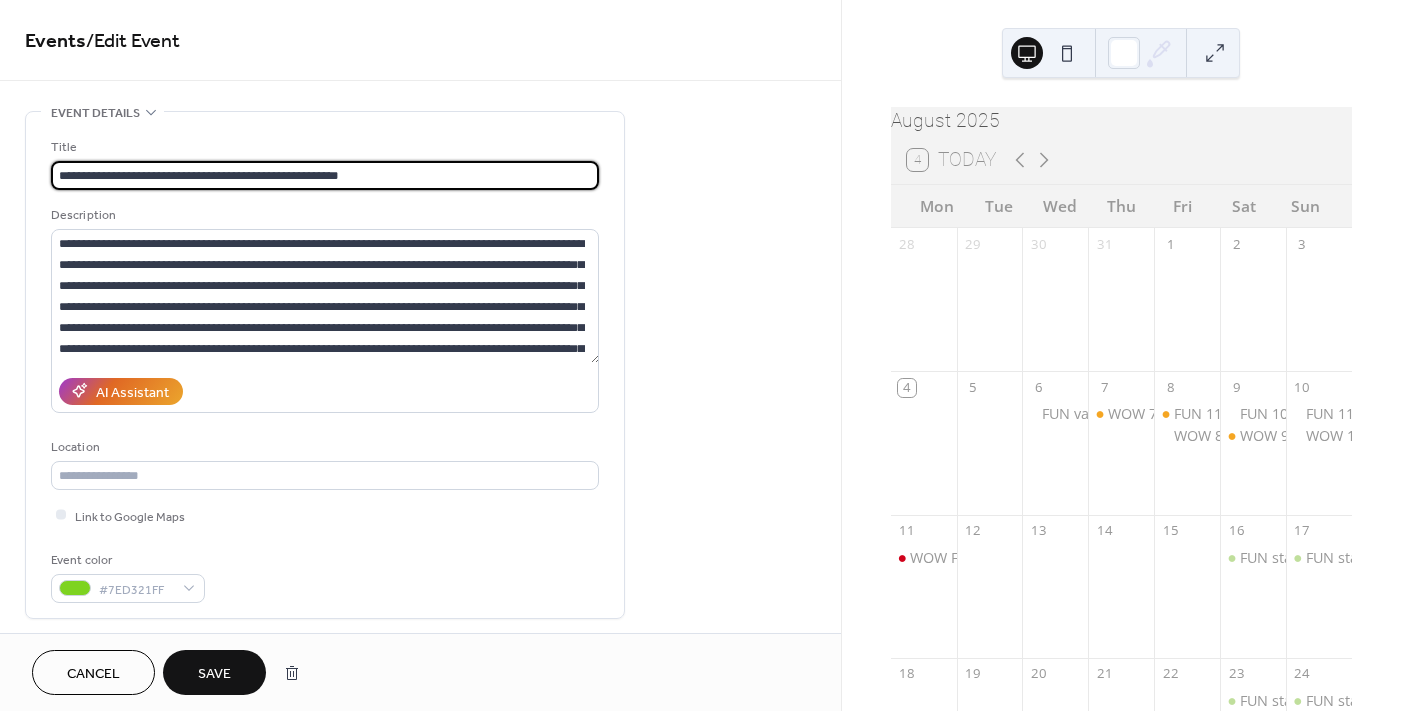 scroll, scrollTop: 0, scrollLeft: 0, axis: both 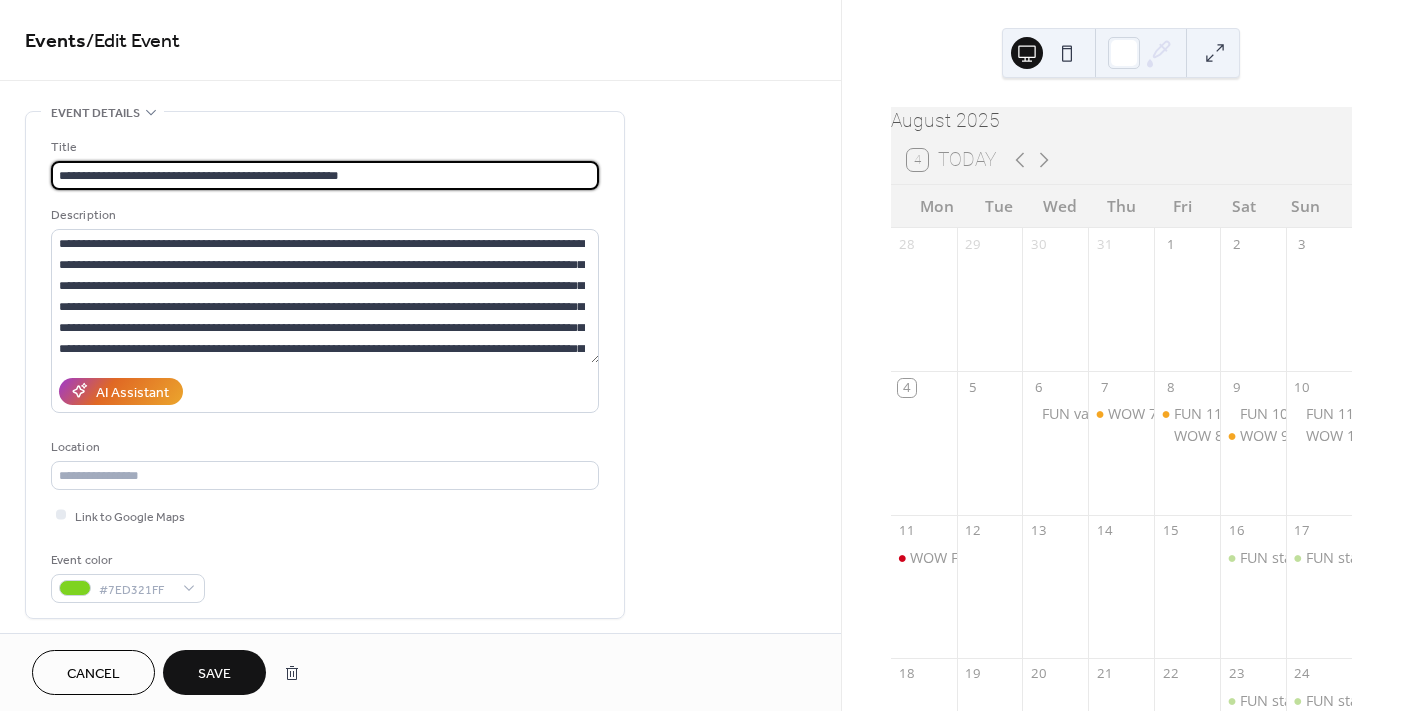 drag, startPoint x: 358, startPoint y: 174, endPoint x: 311, endPoint y: 176, distance: 47.042534 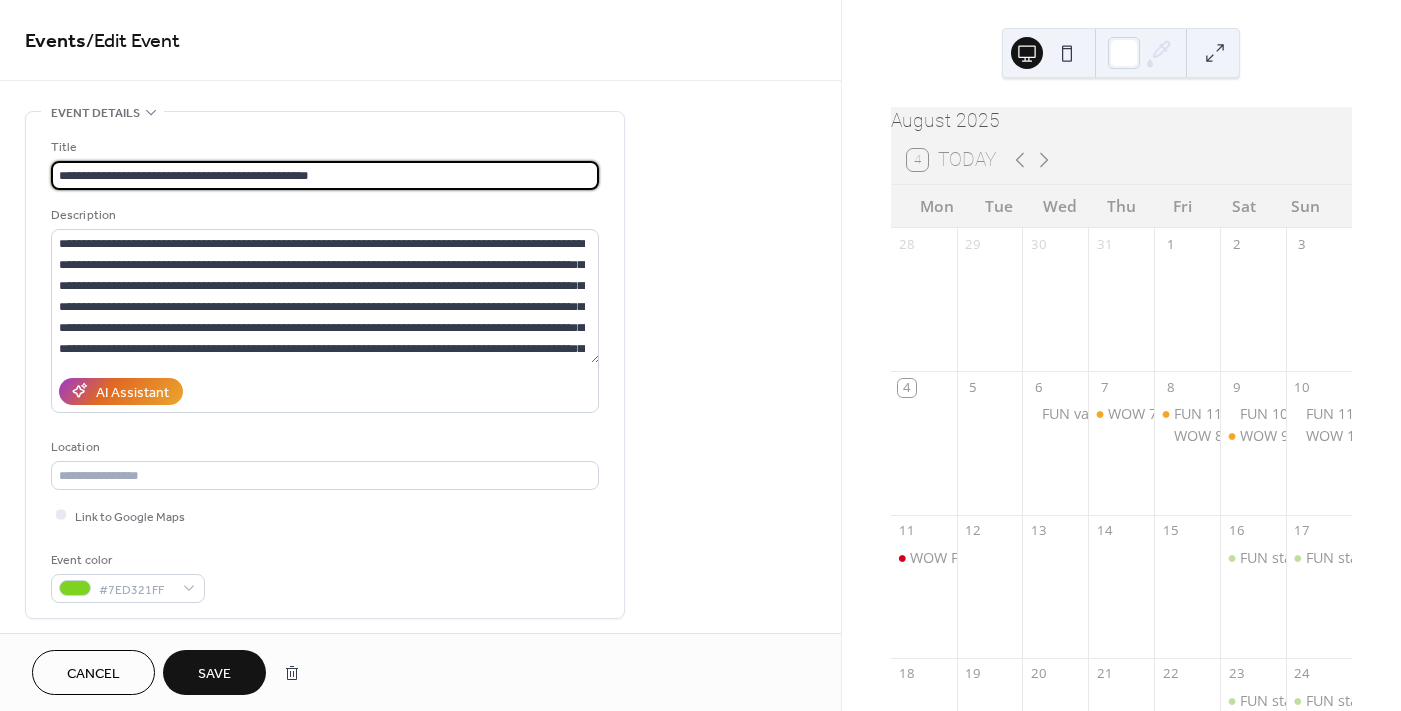 click on "**********" at bounding box center [325, 175] 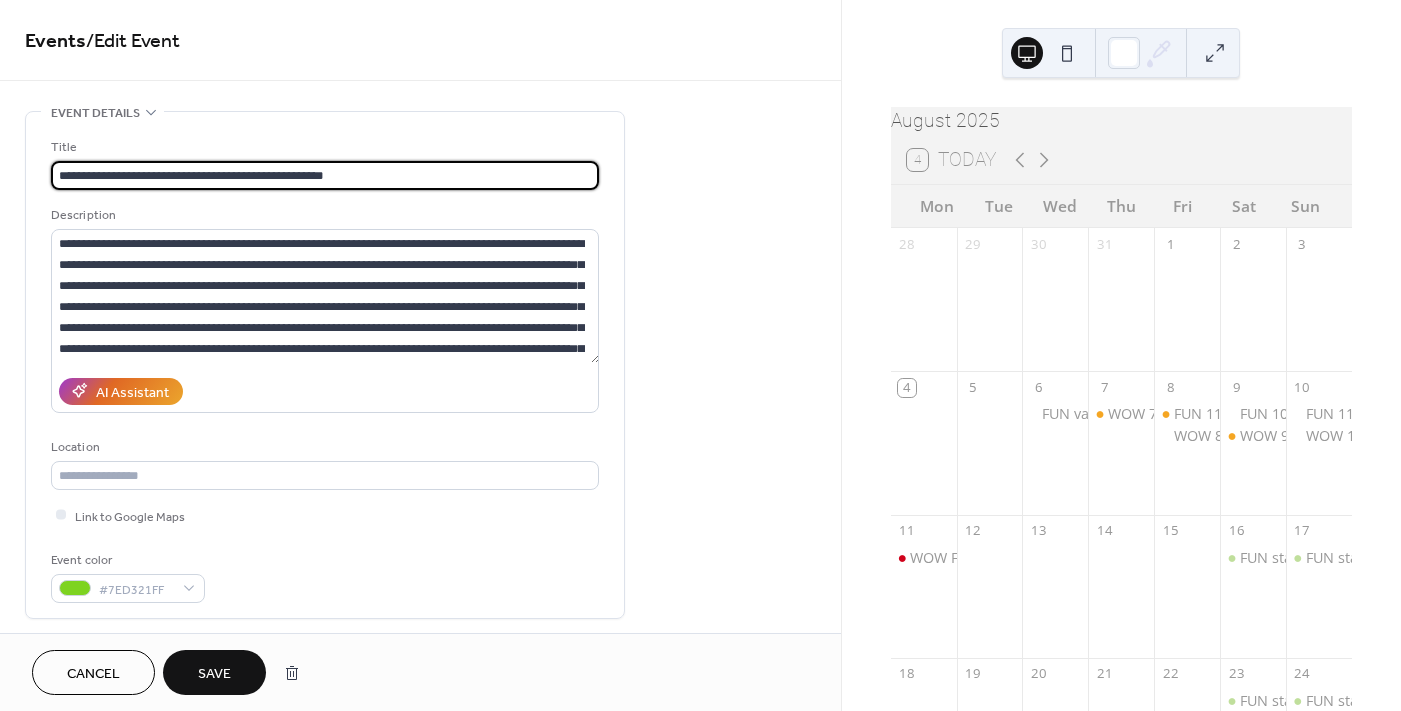 click on "**********" at bounding box center (325, 175) 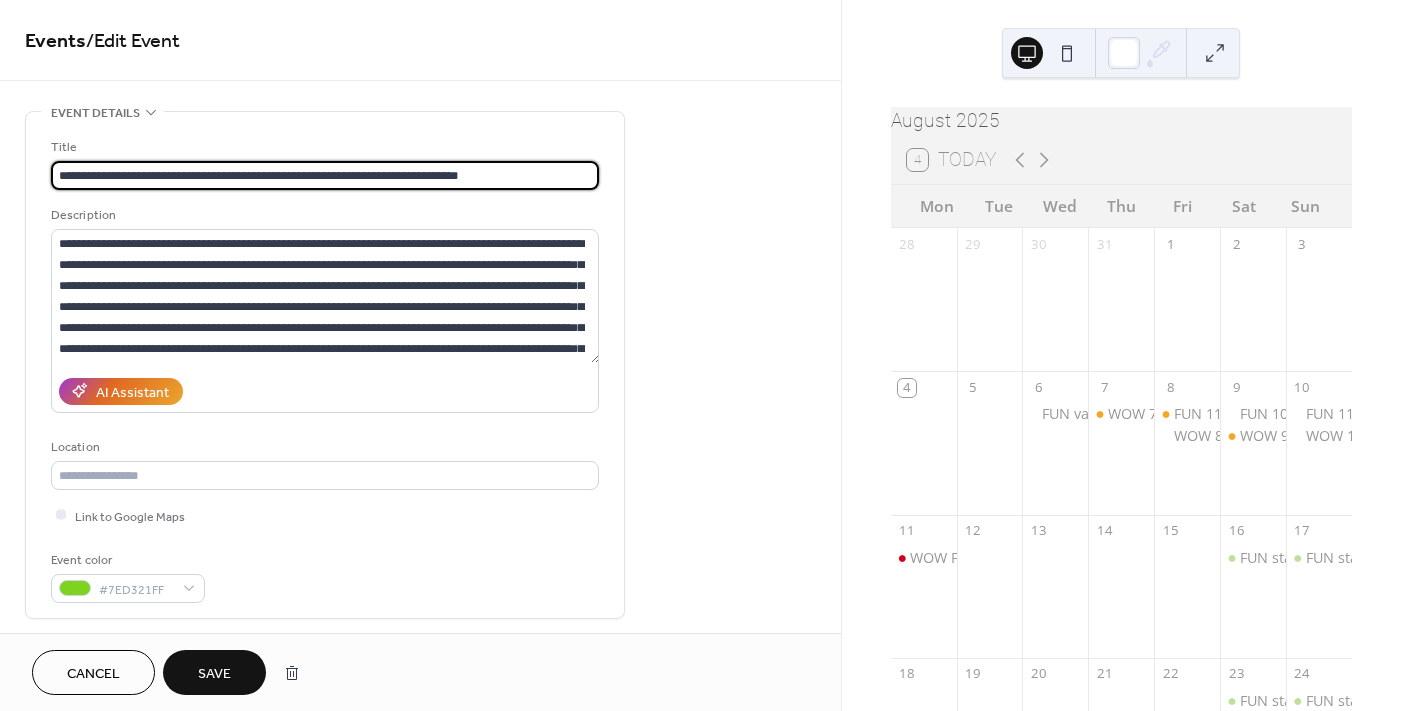 scroll, scrollTop: 0, scrollLeft: 0, axis: both 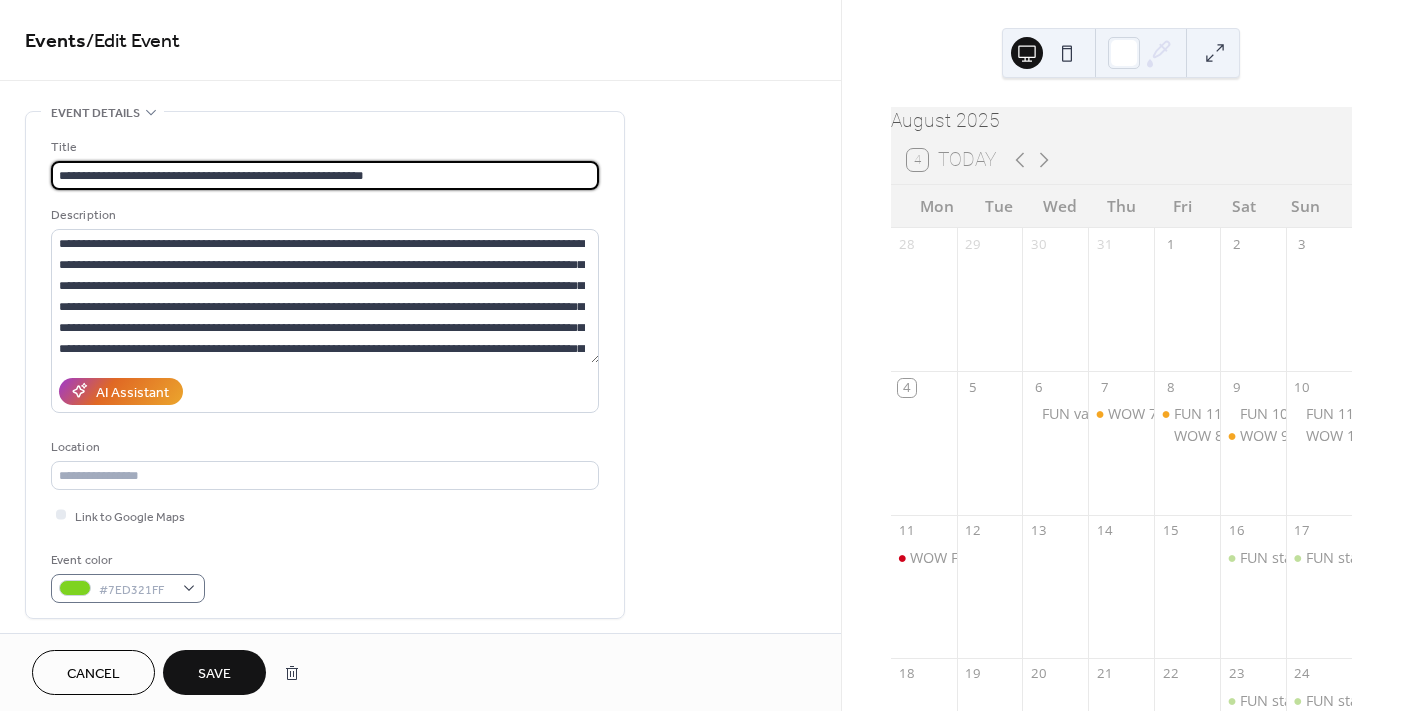 type on "**********" 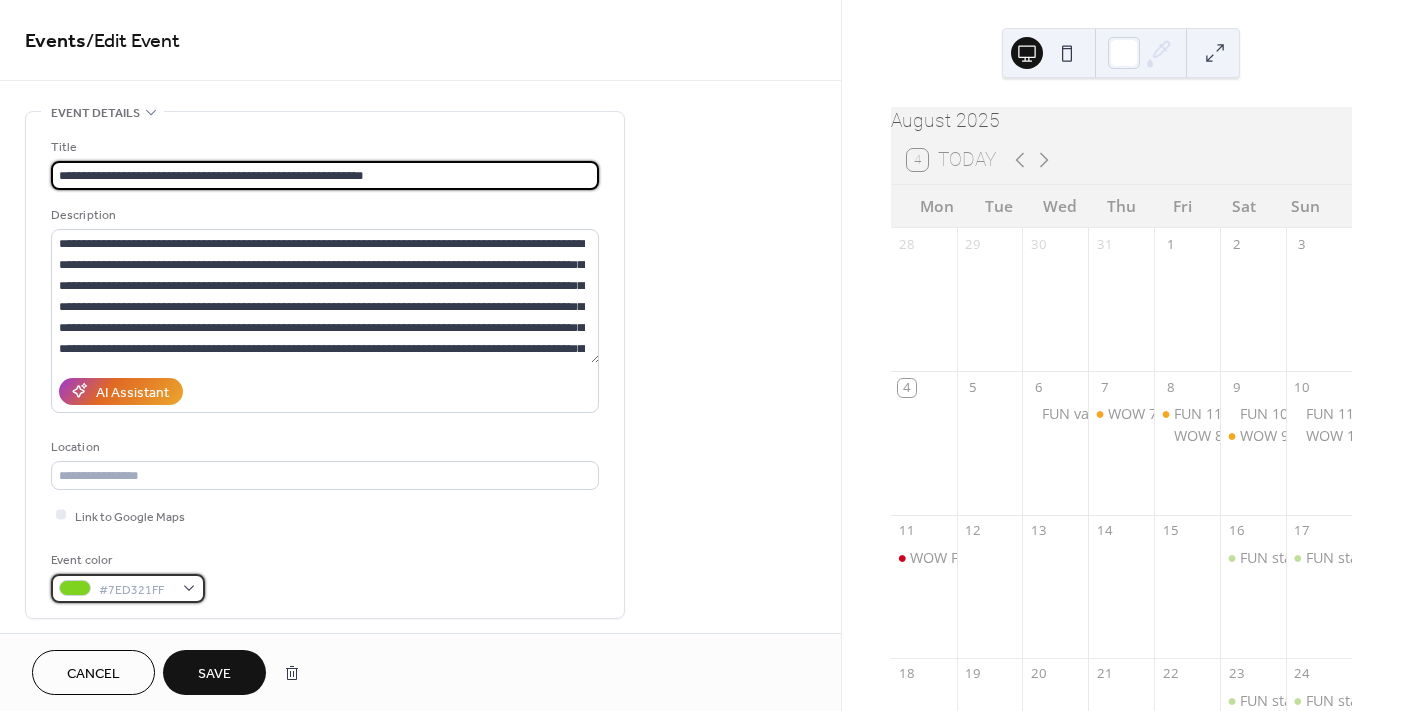 click on "#7ED321FF" at bounding box center [128, 588] 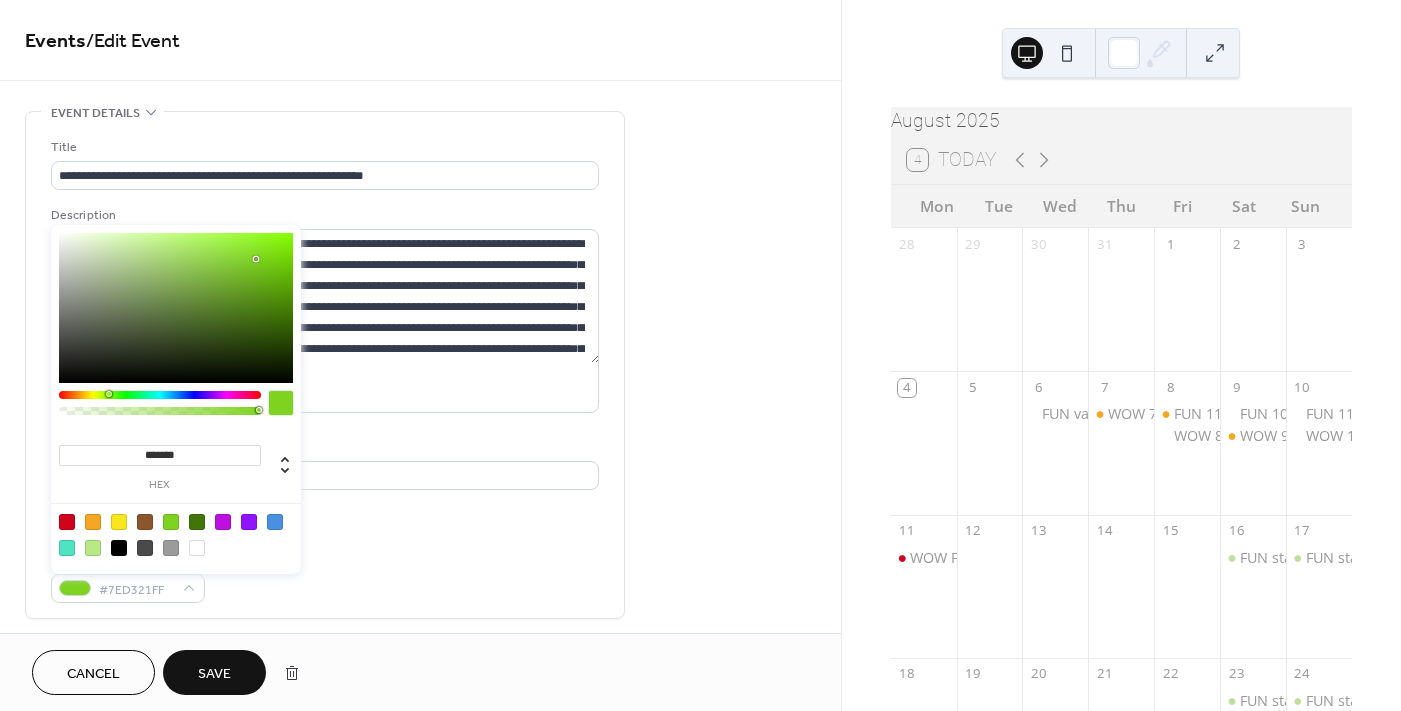 click at bounding box center (93, 522) 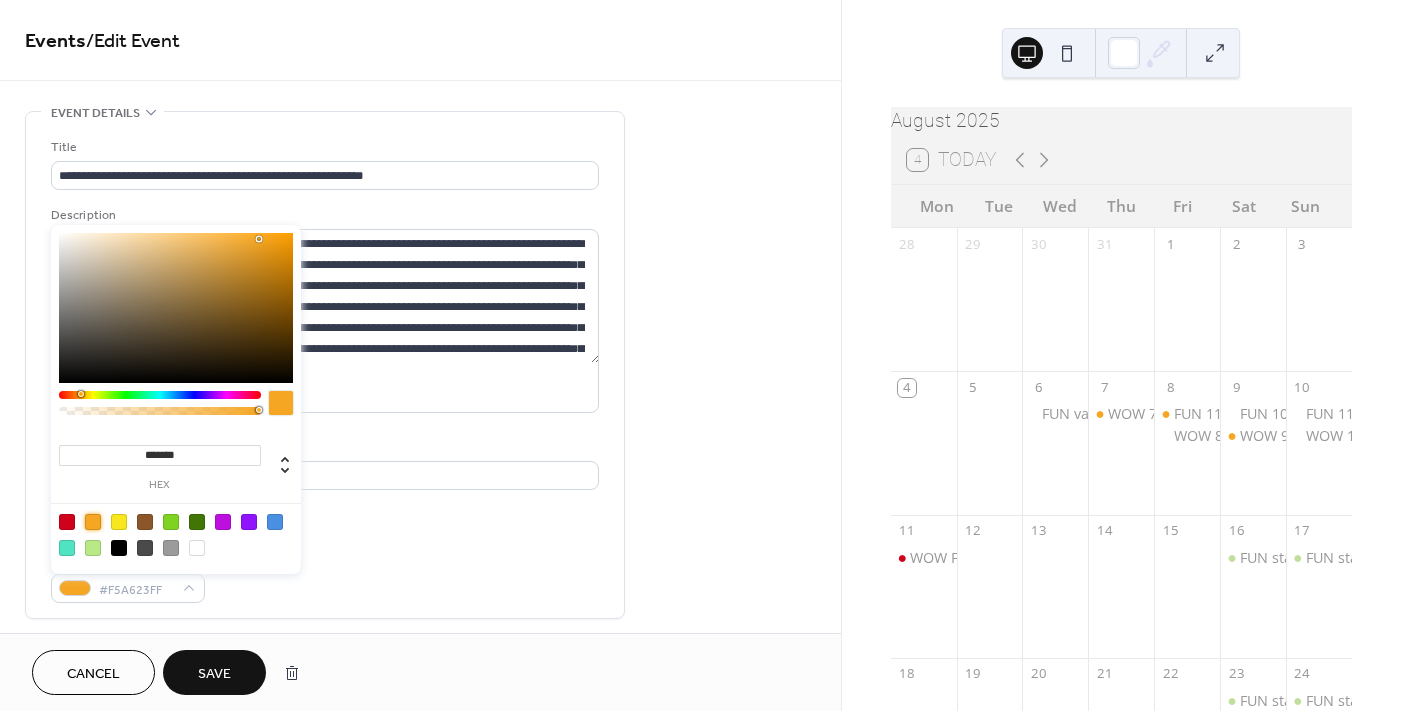 click on "Save" at bounding box center [214, 672] 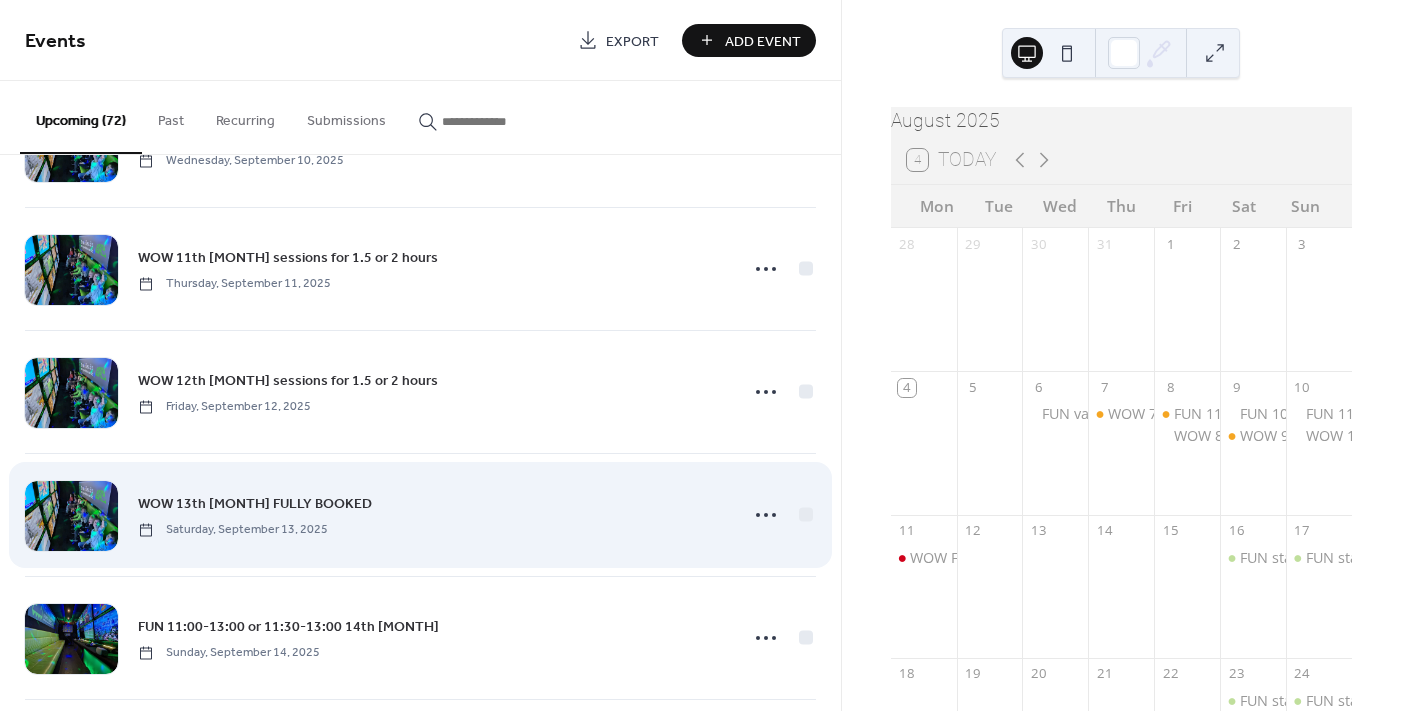 scroll, scrollTop: 4705, scrollLeft: 0, axis: vertical 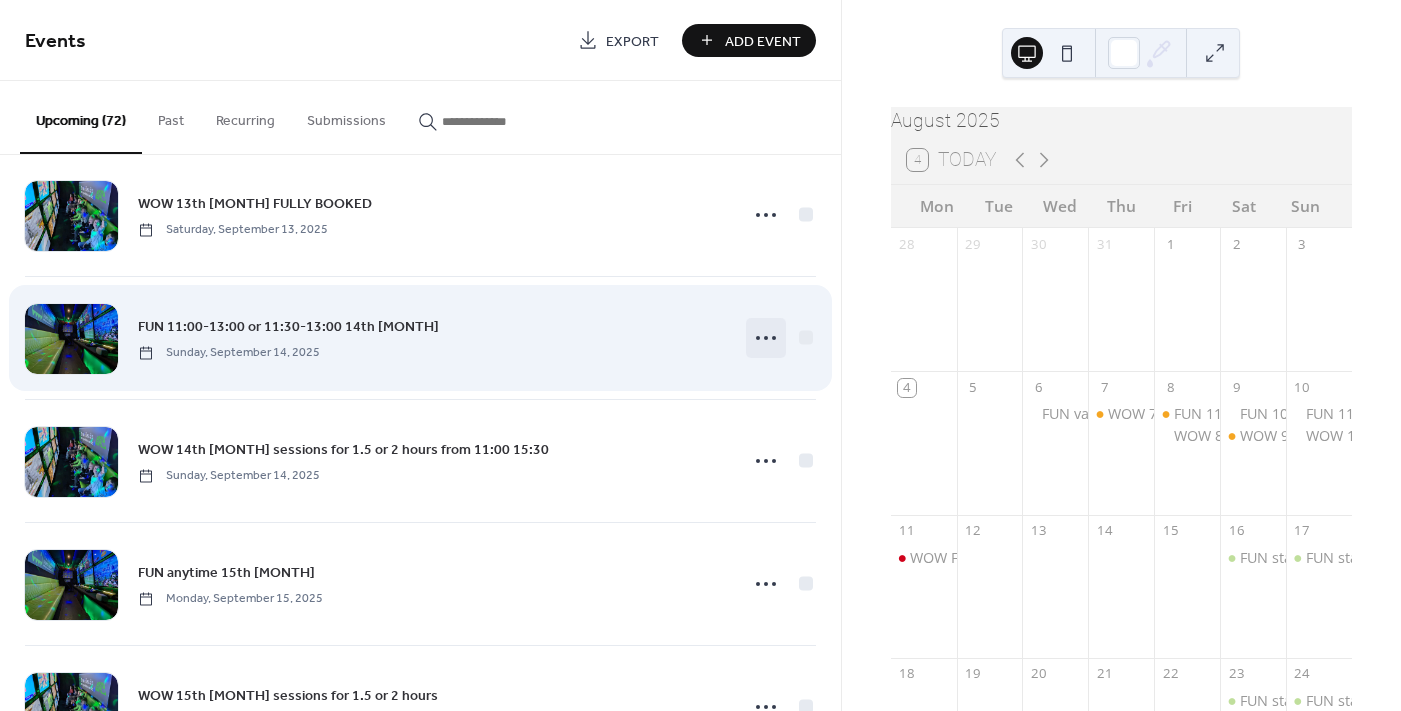 click 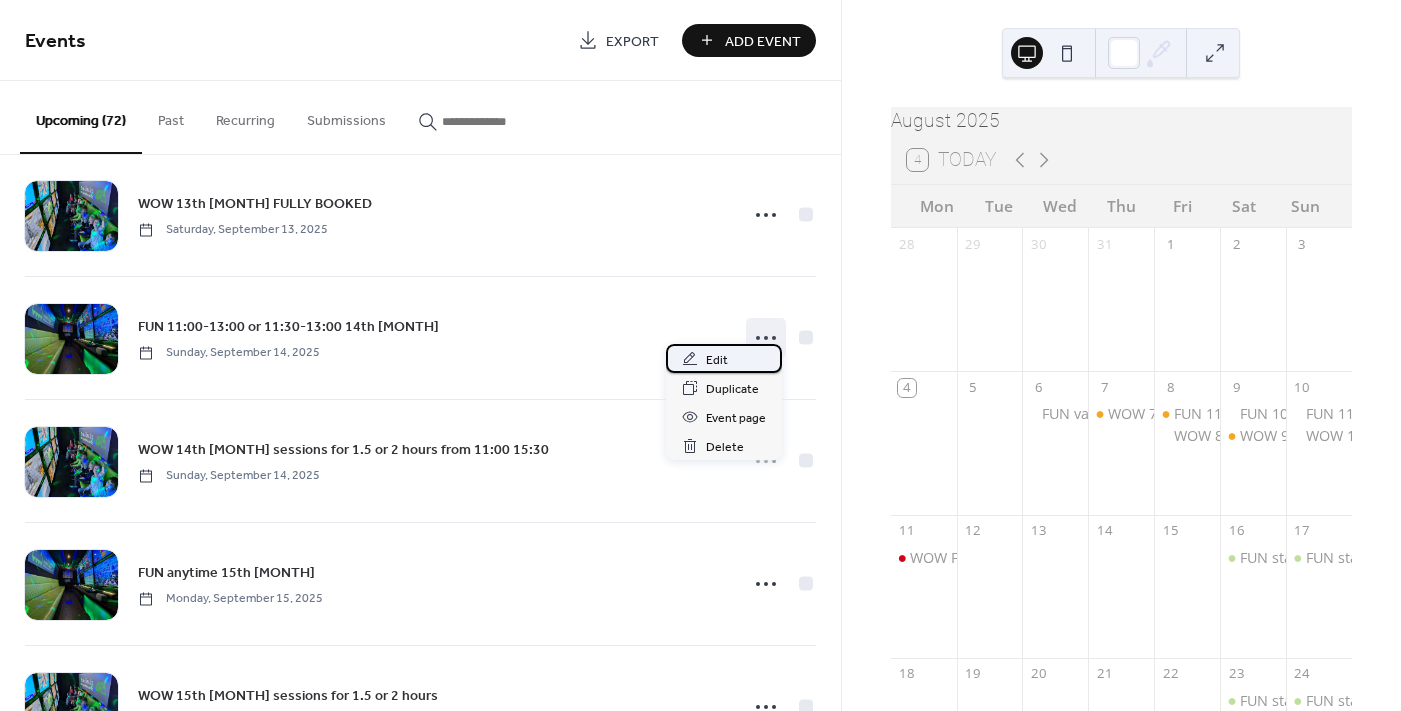 click on "Edit" at bounding box center [717, 360] 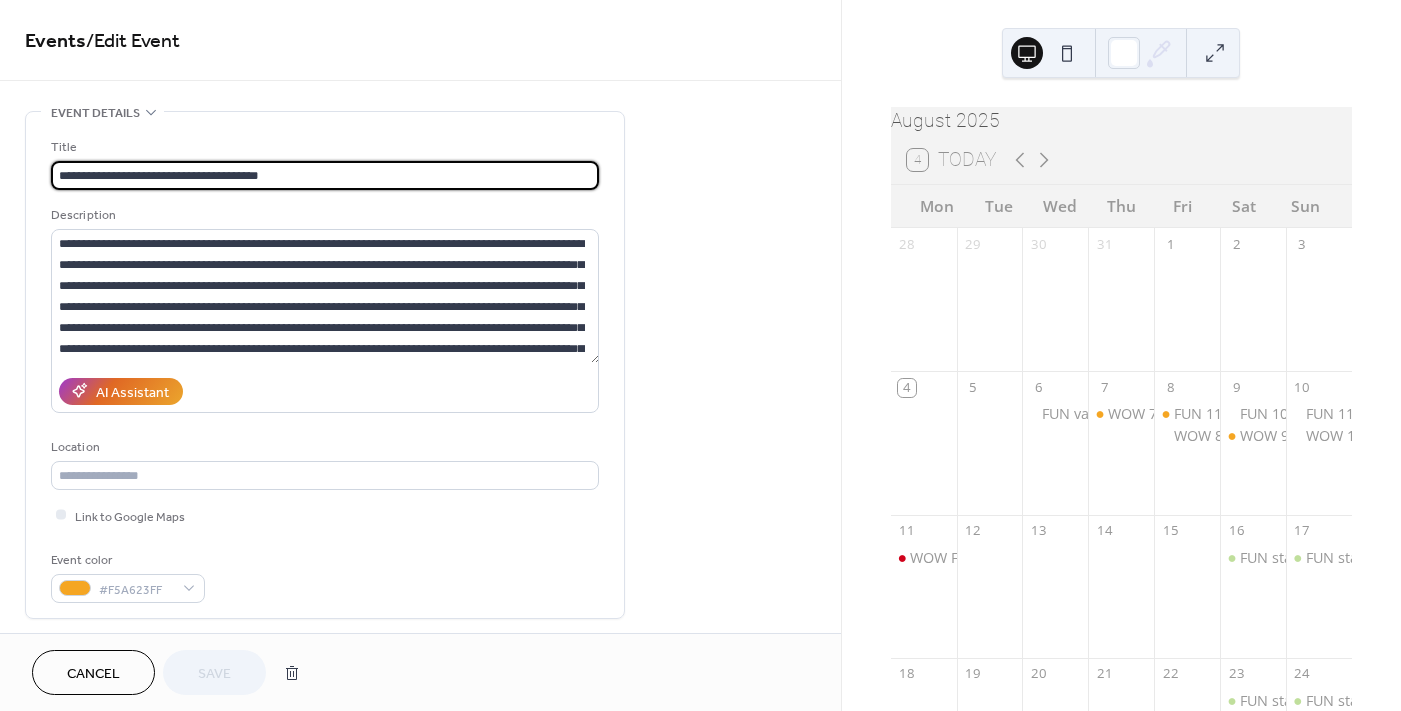 click on "Cancel" at bounding box center [93, 674] 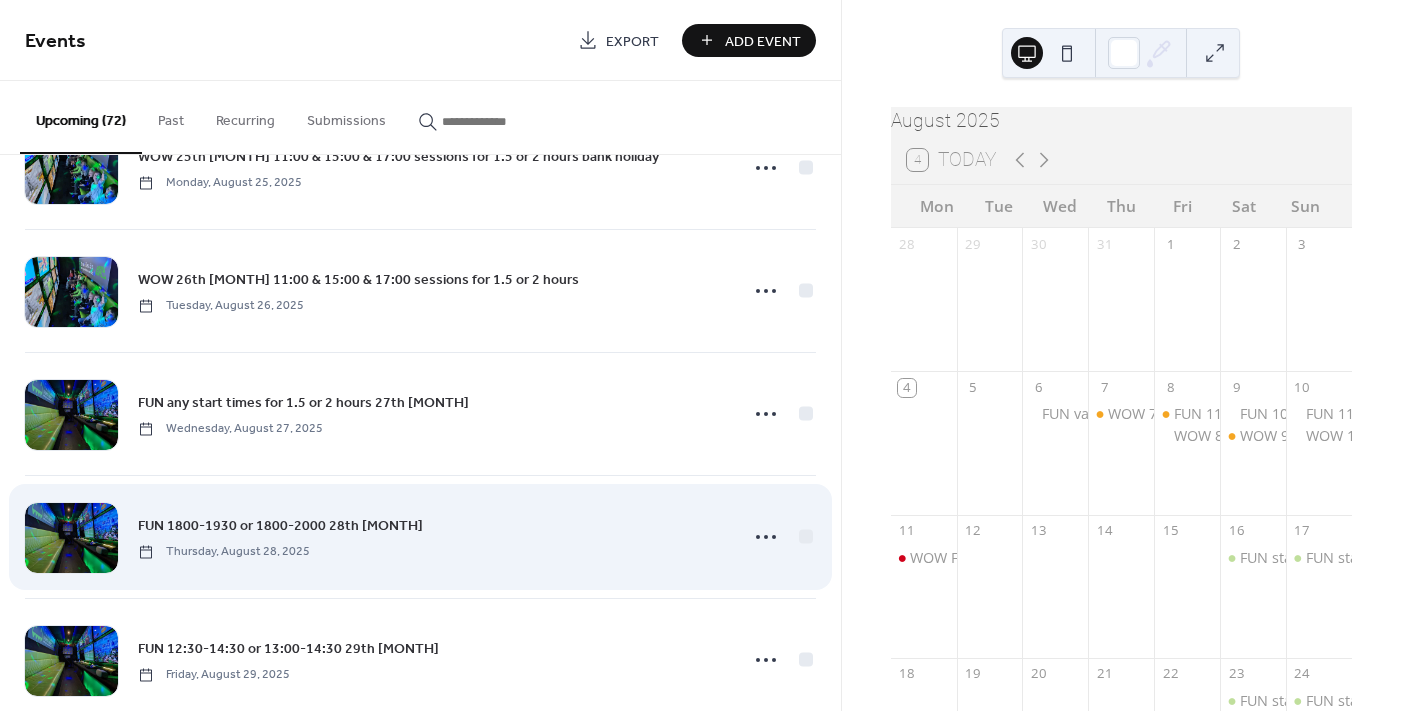 scroll, scrollTop: 1899, scrollLeft: 0, axis: vertical 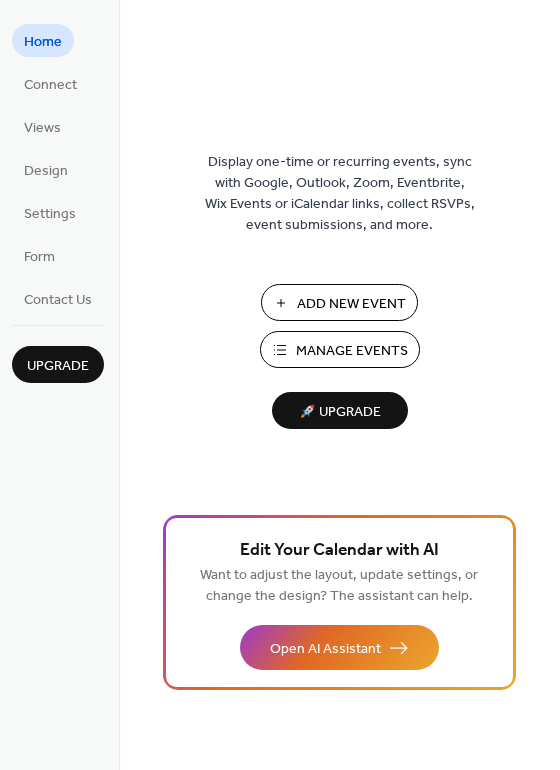 click on "Manage Events" at bounding box center (352, 351) 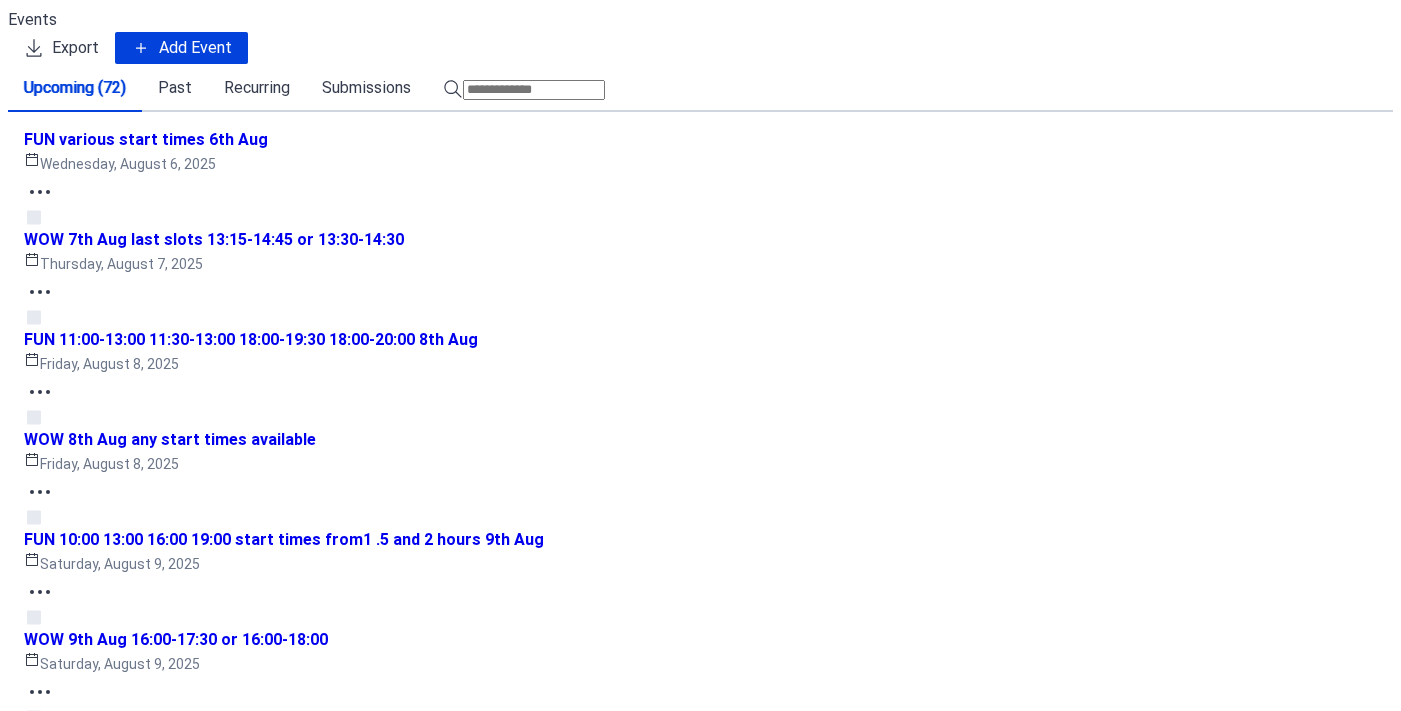 scroll, scrollTop: 0, scrollLeft: 0, axis: both 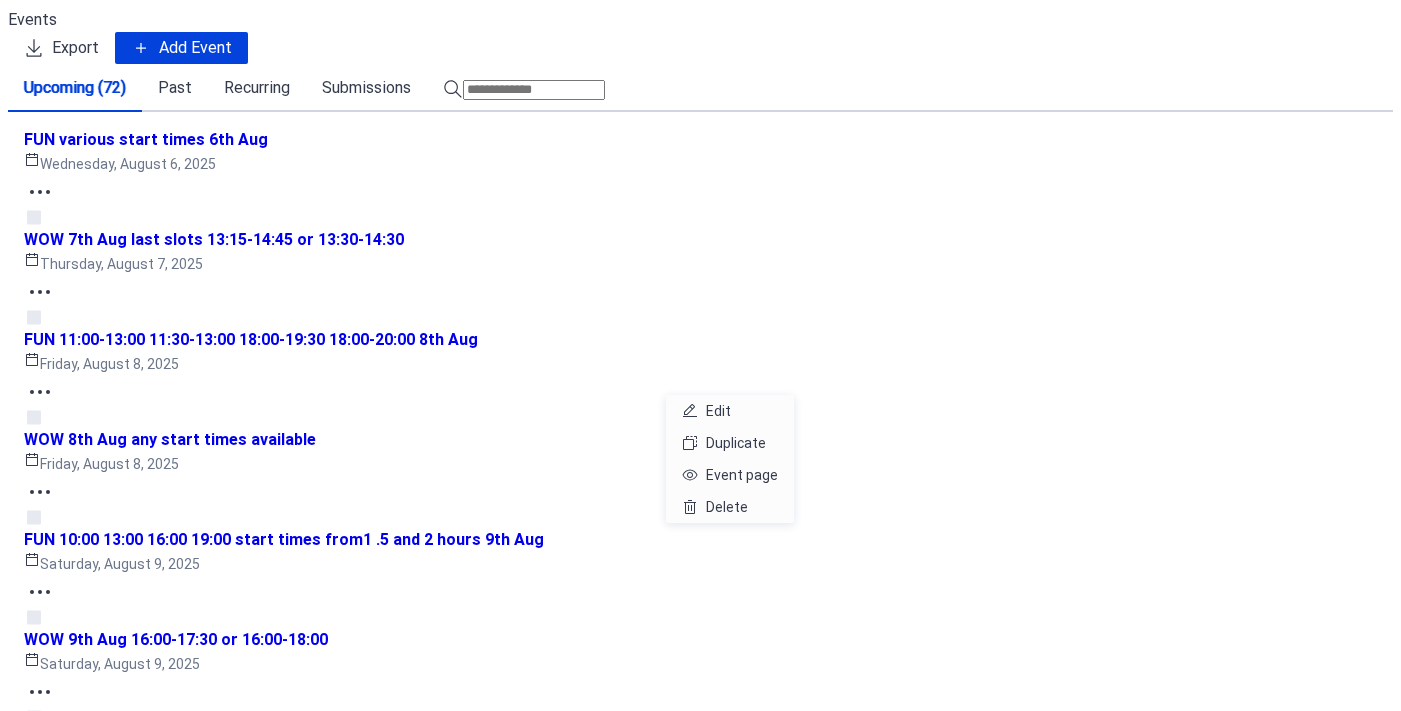 click 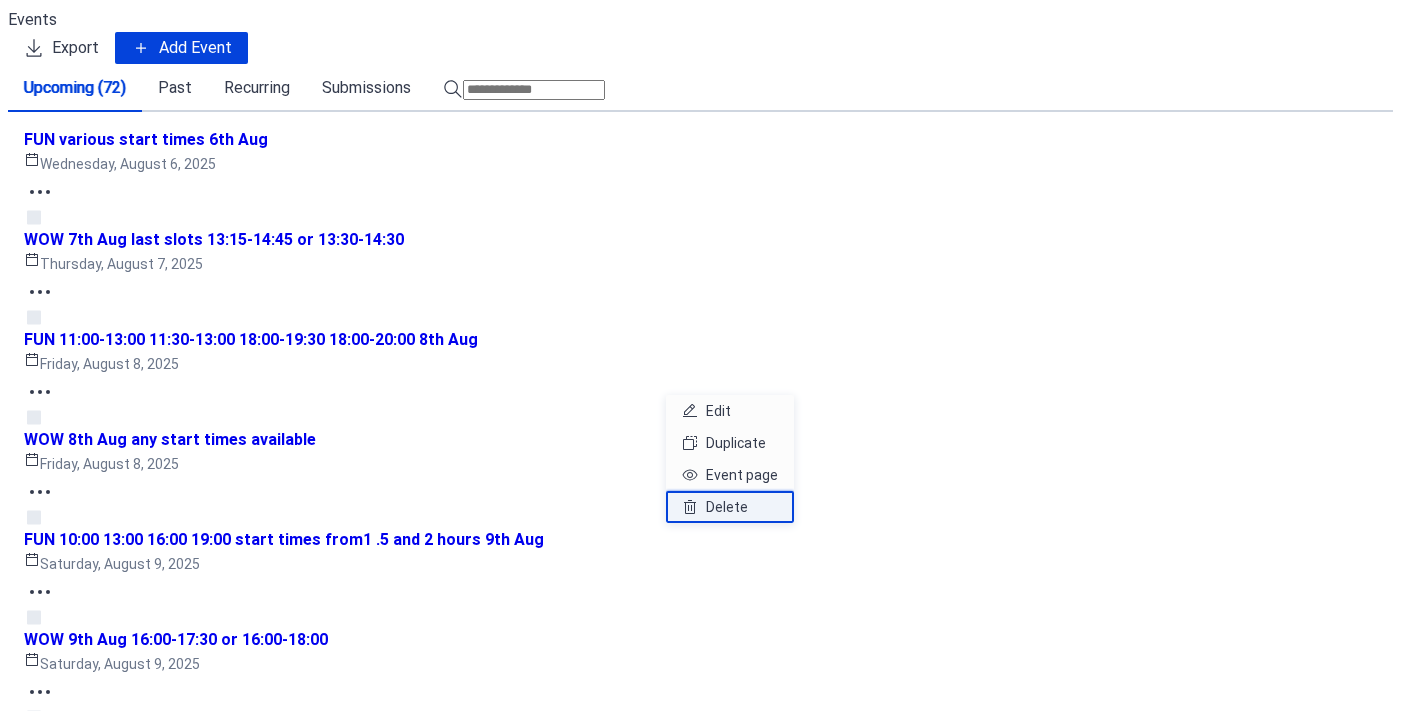 click on "Delete" at bounding box center (722, 498) 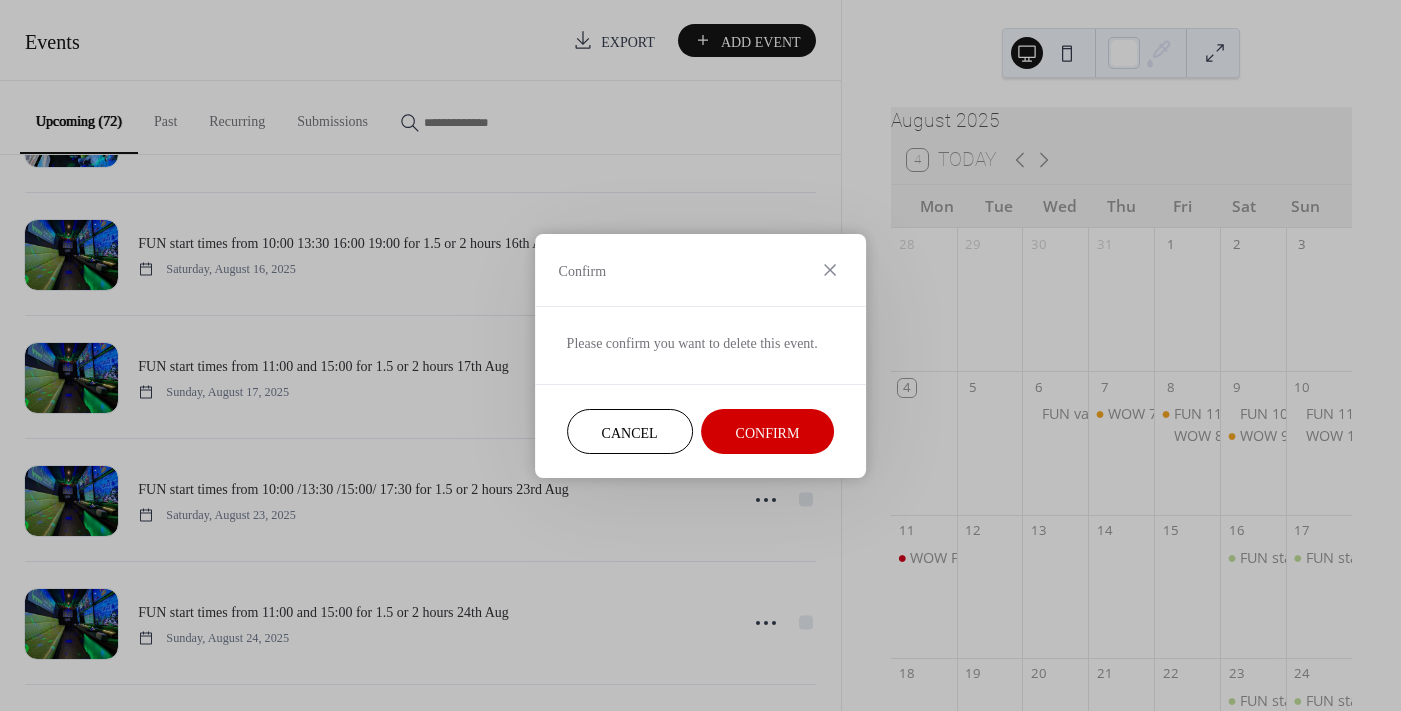 click on "Confirm" at bounding box center [768, 432] 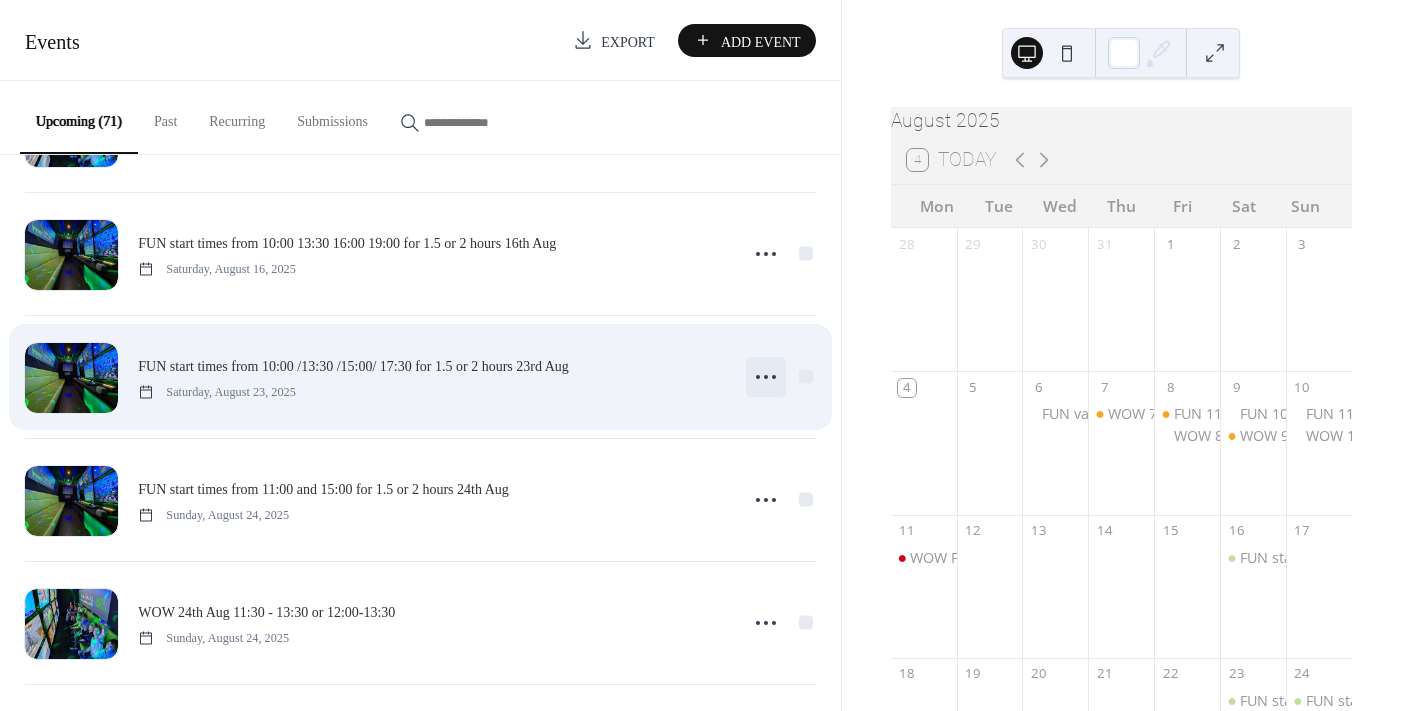 click 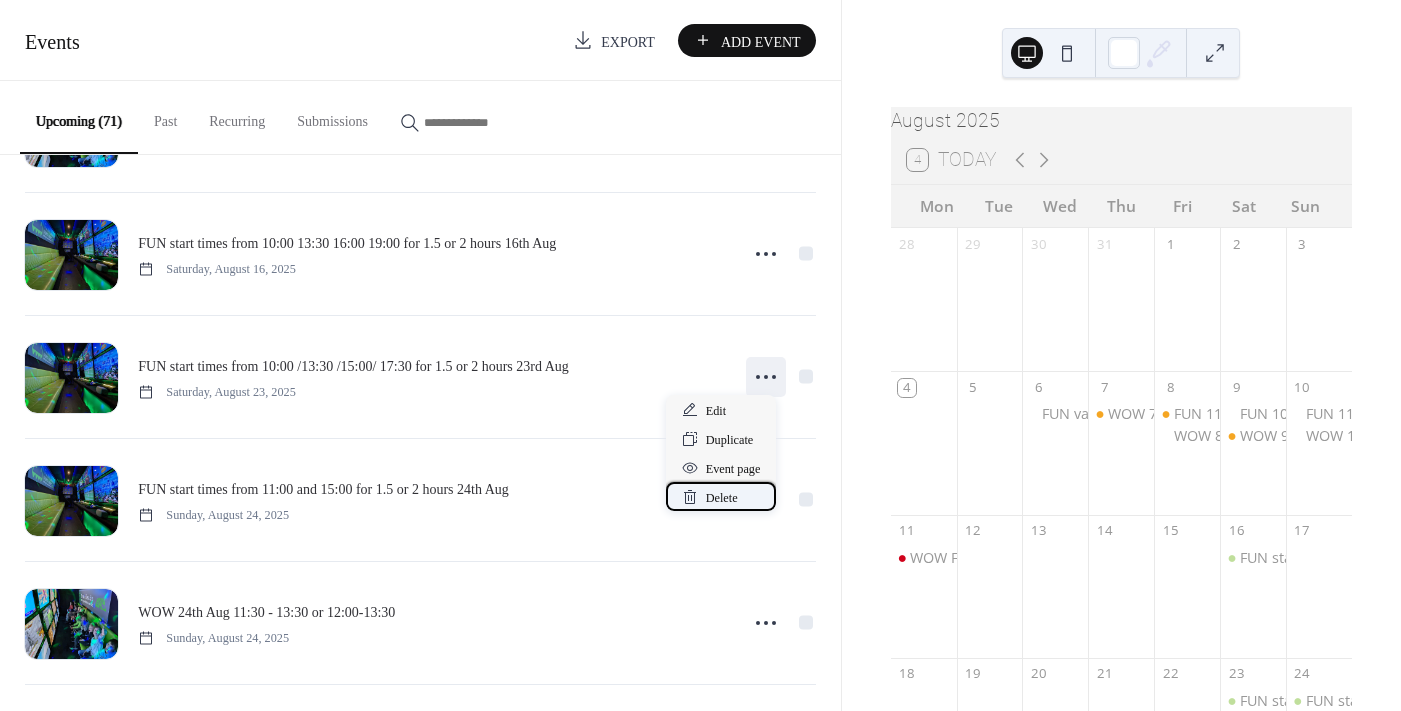 click on "Delete" at bounding box center [722, 498] 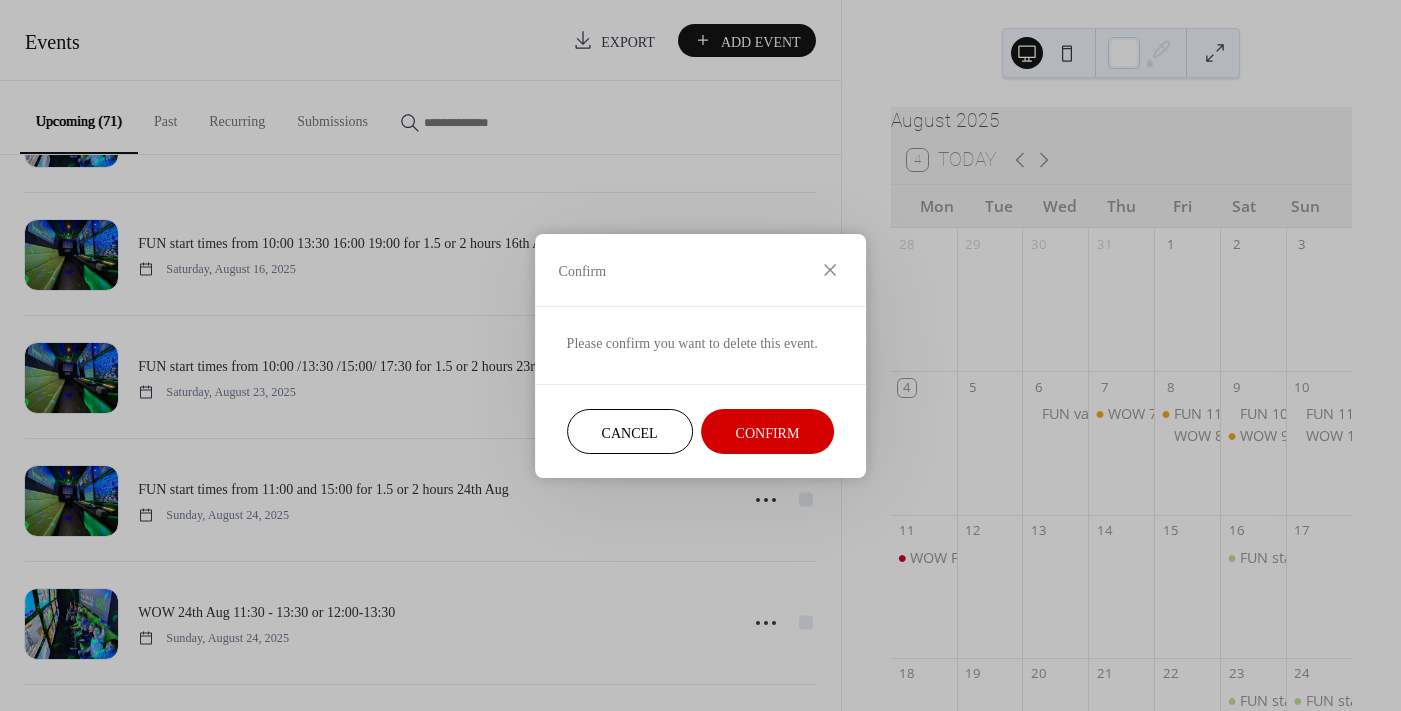 click on "Confirm" at bounding box center (768, 432) 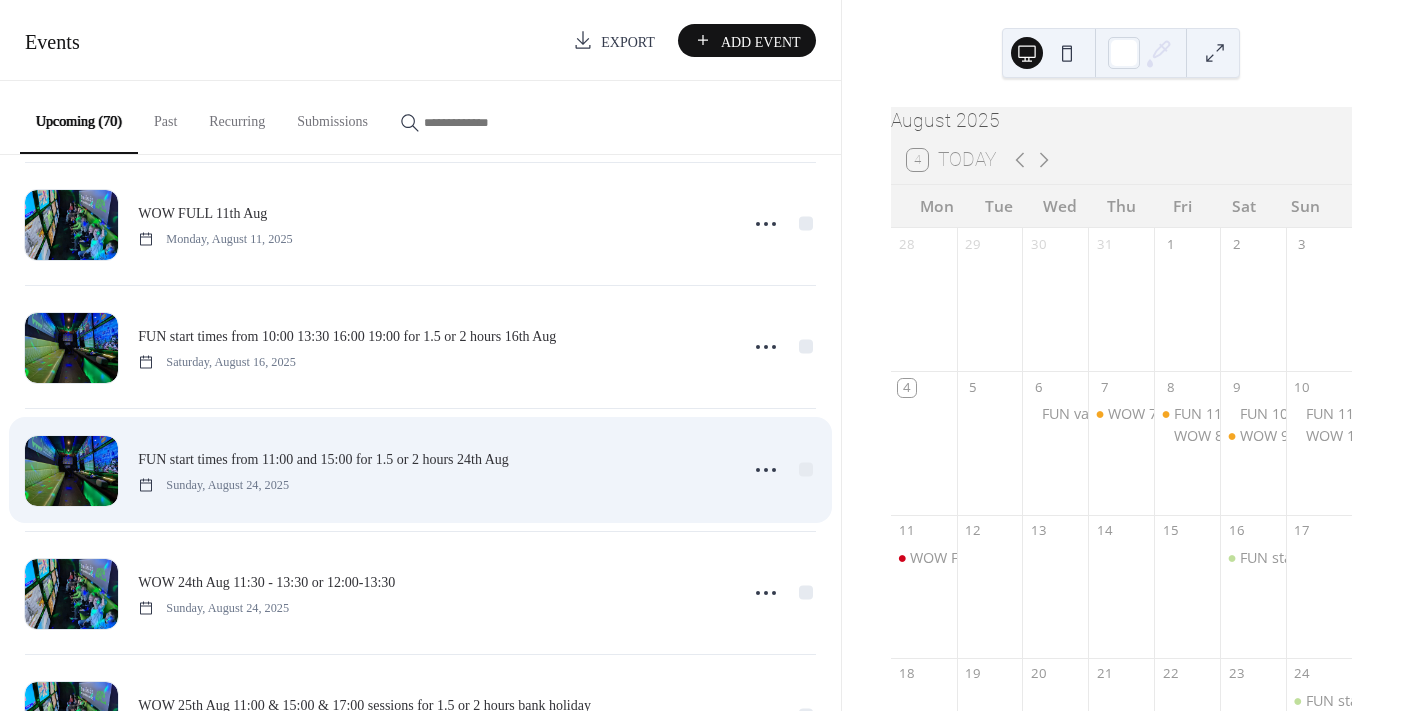scroll, scrollTop: 1000, scrollLeft: 0, axis: vertical 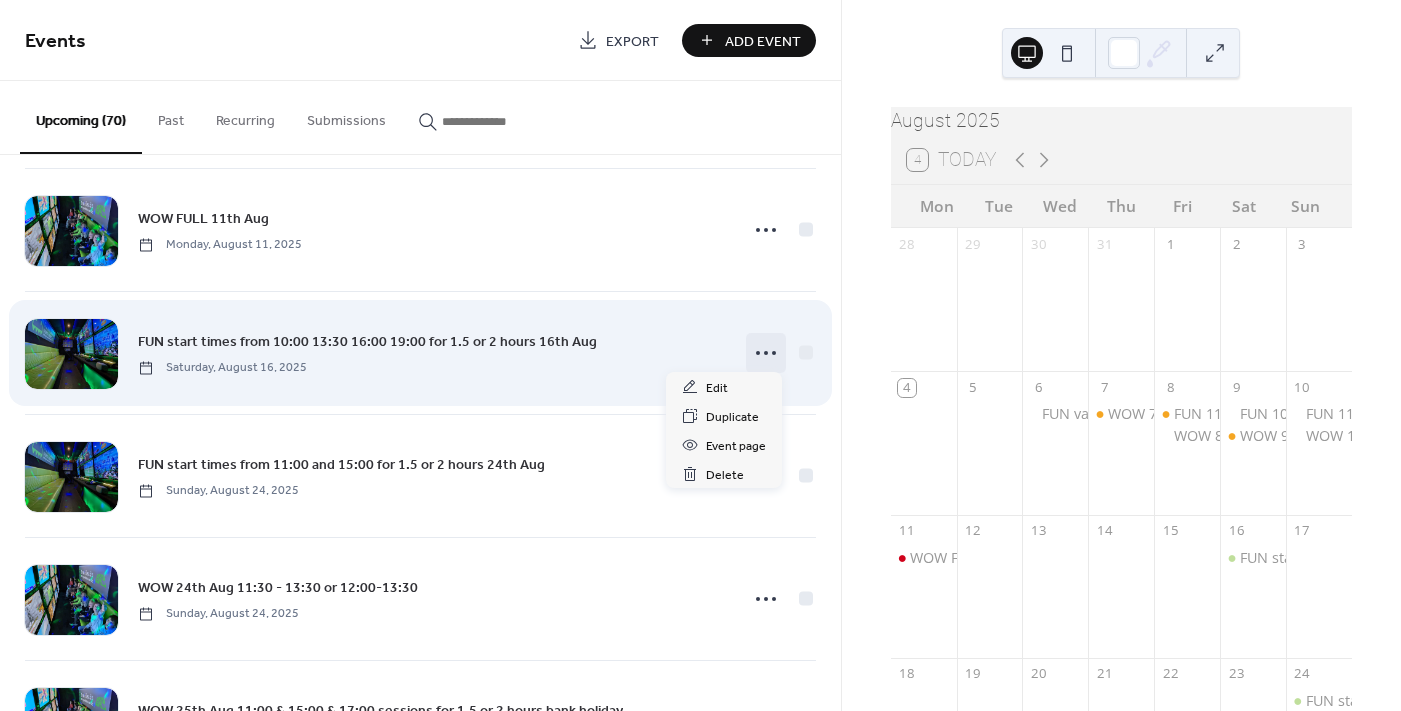 click 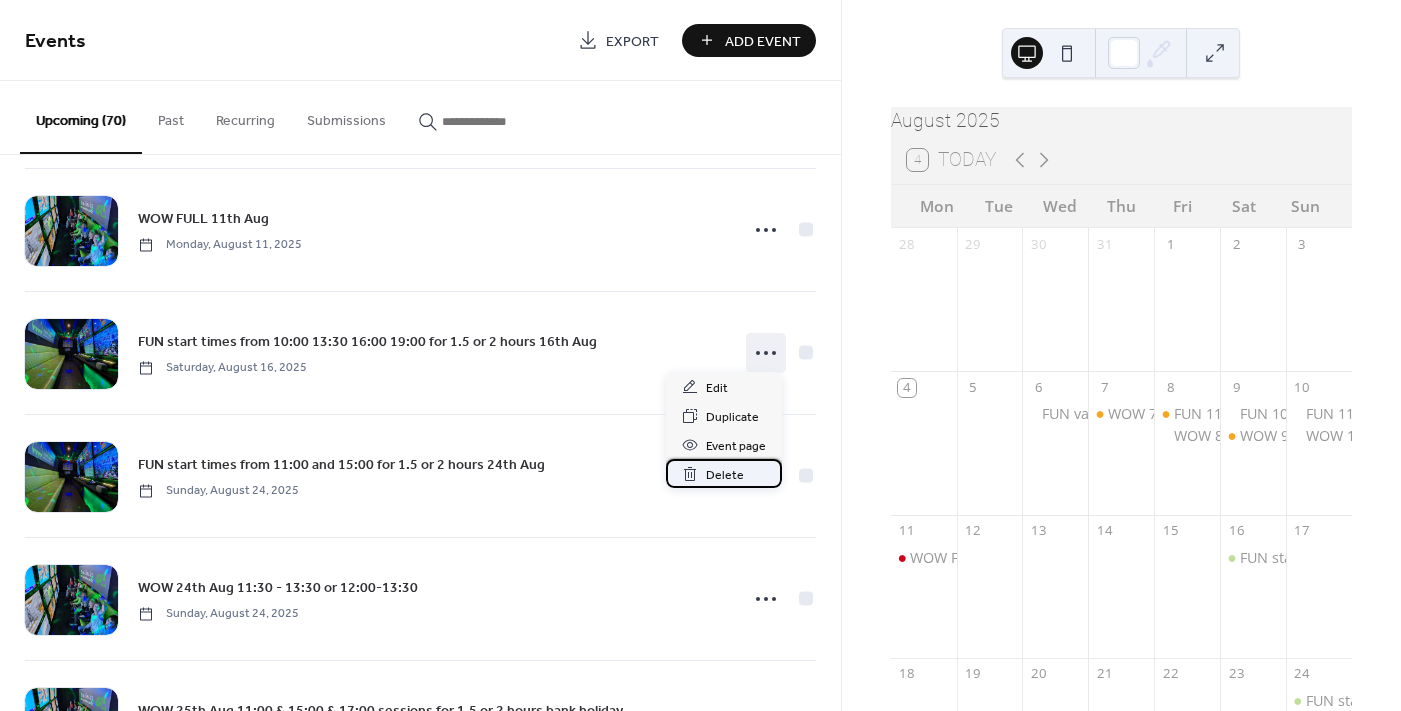 click on "Delete" at bounding box center (725, 475) 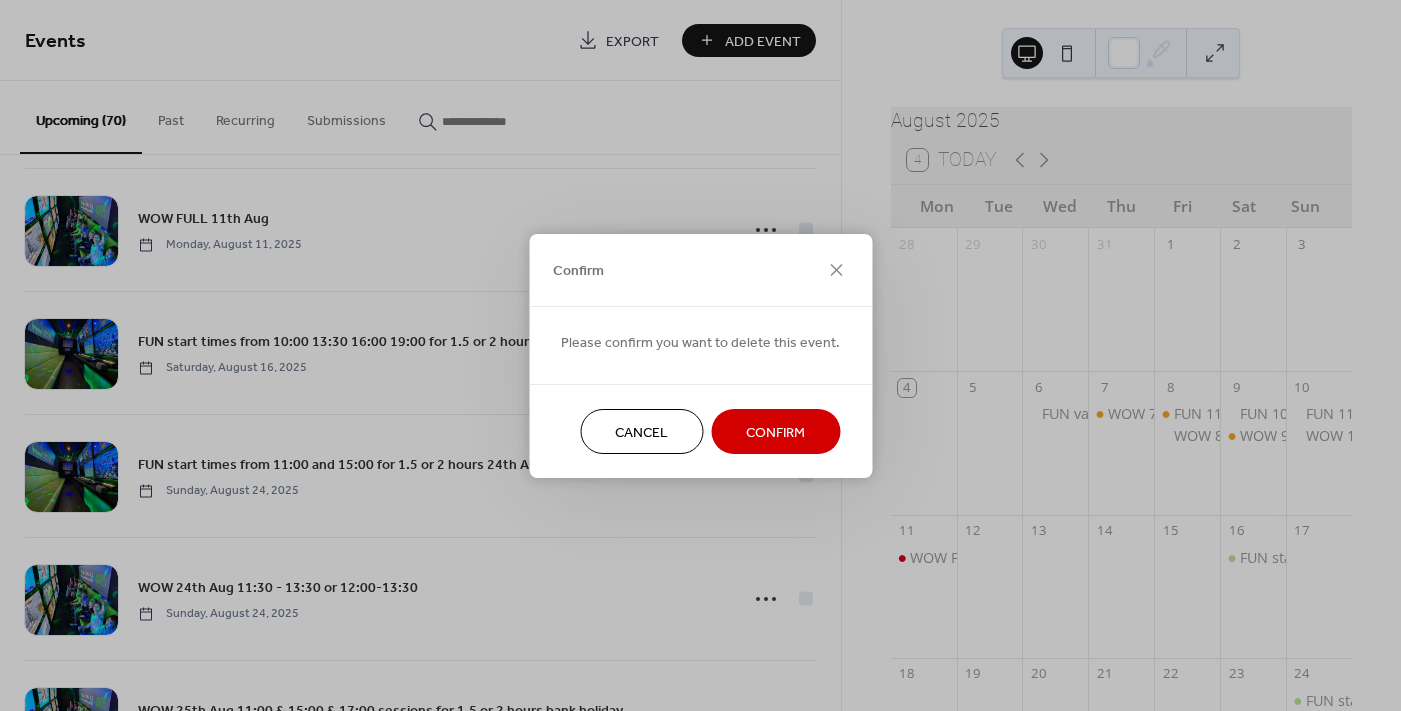 click on "Confirm" at bounding box center [775, 431] 